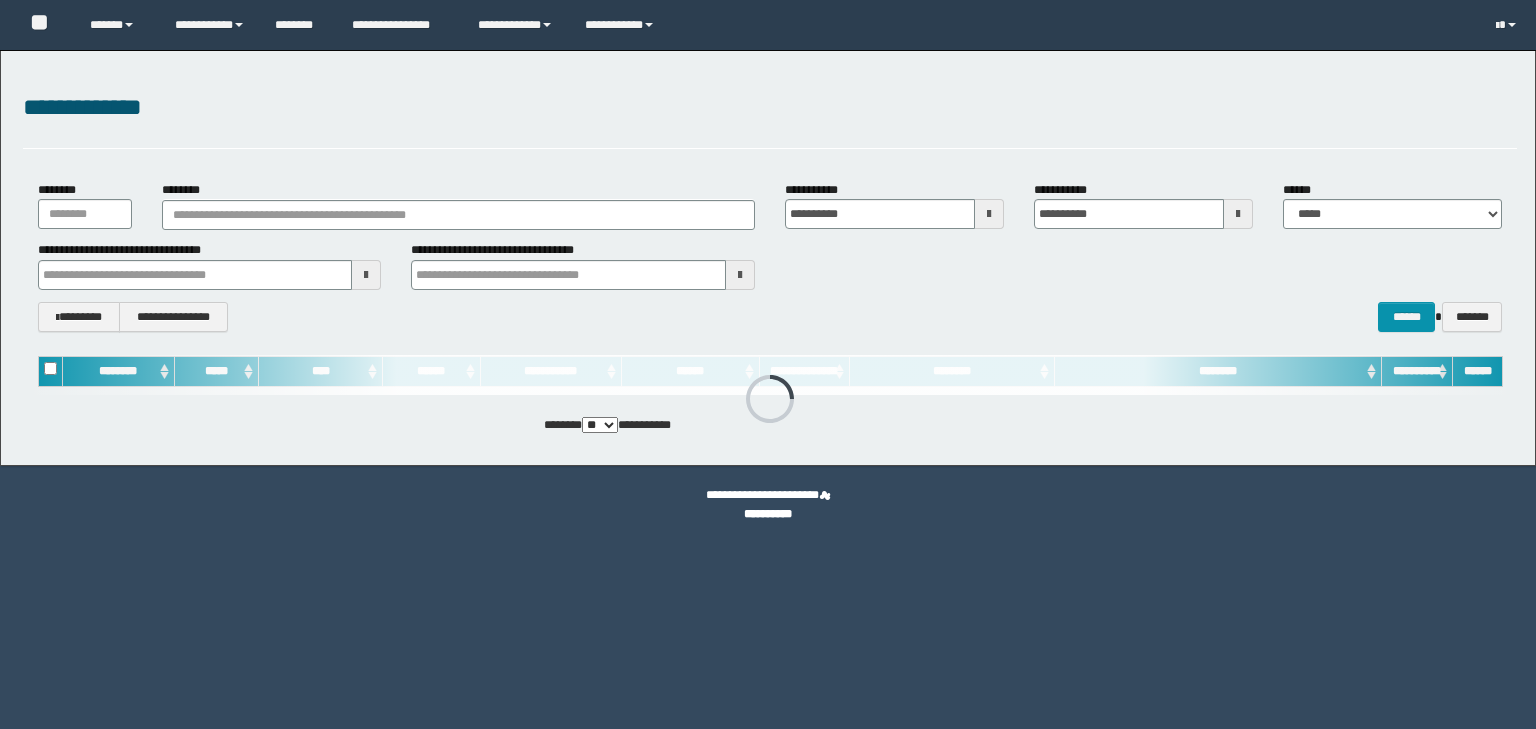scroll, scrollTop: 0, scrollLeft: 0, axis: both 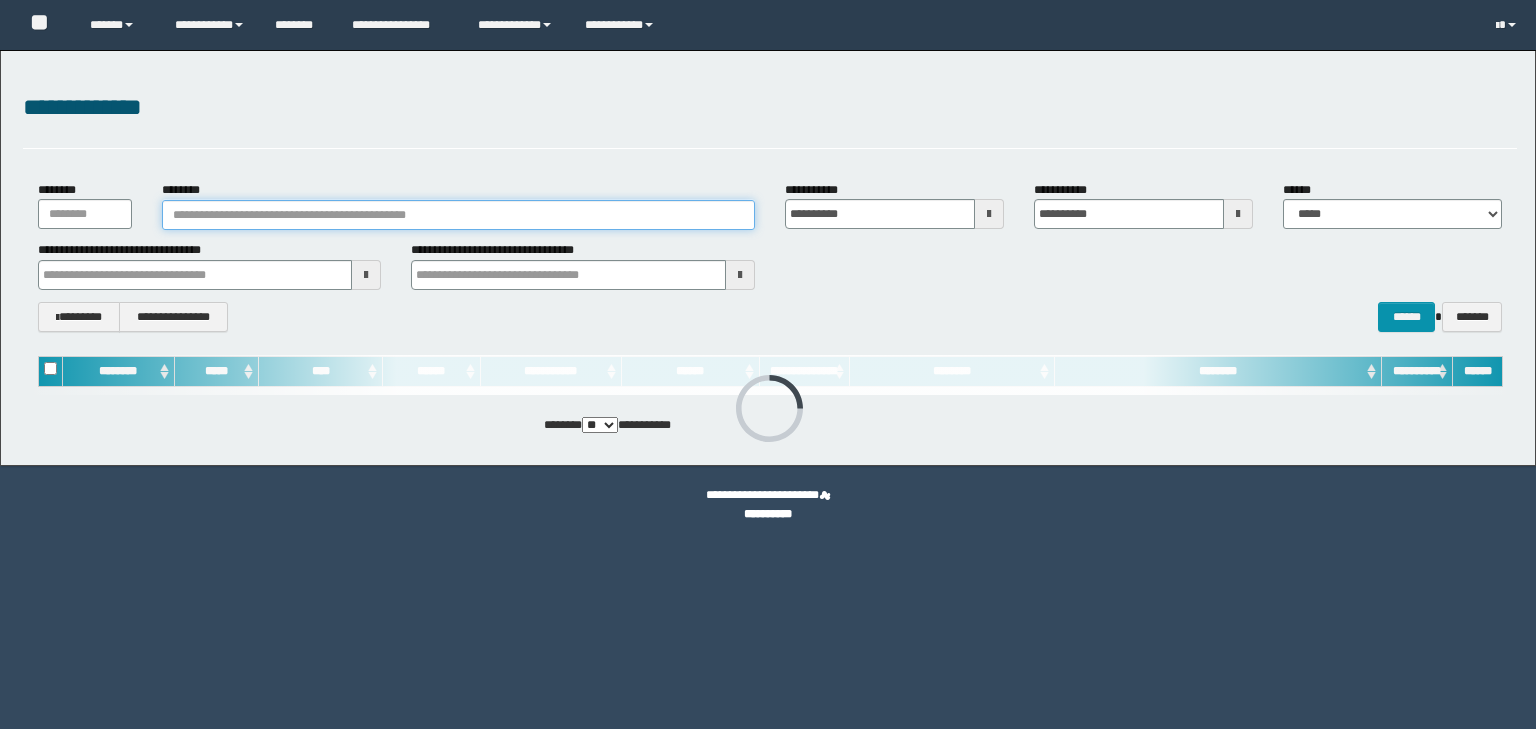 click on "********" at bounding box center (458, 215) 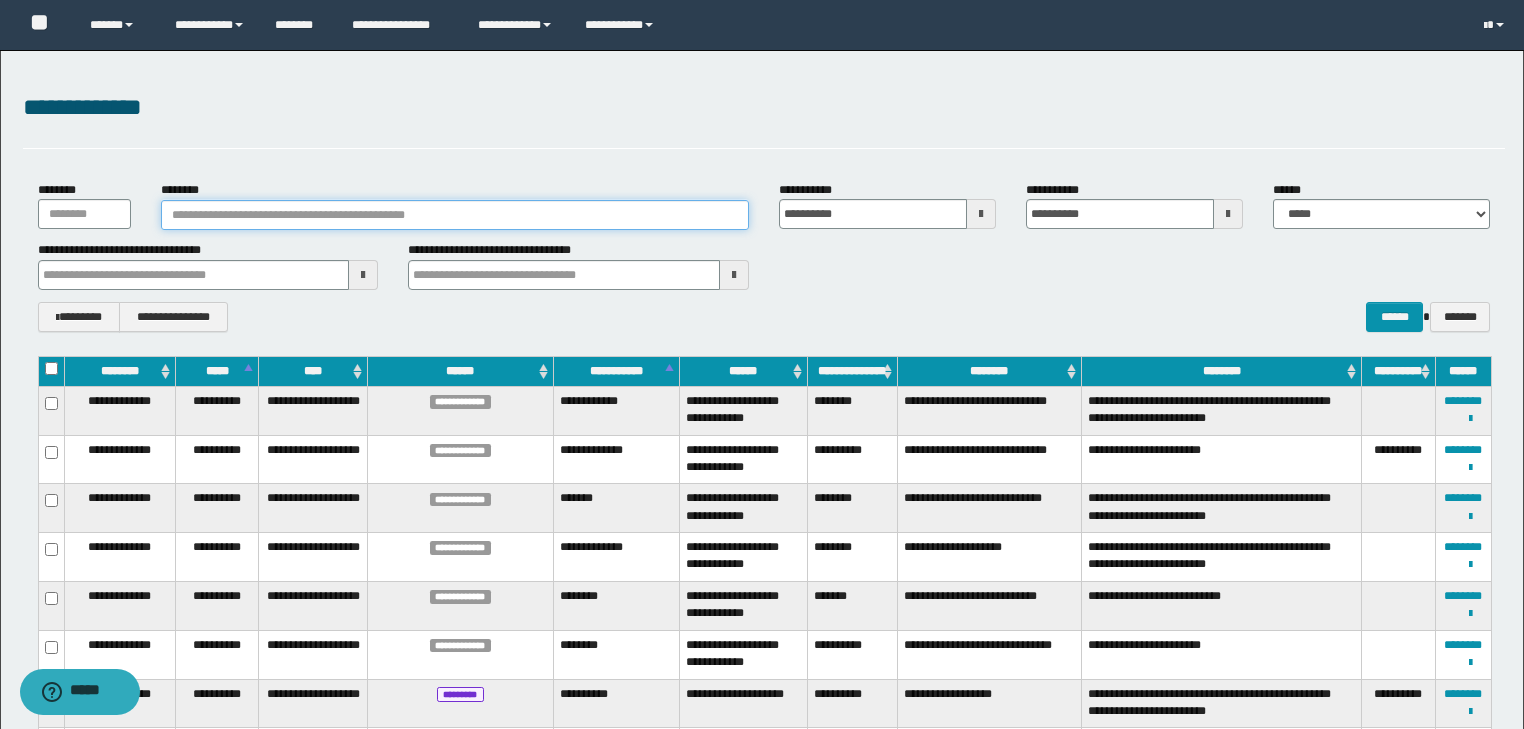 paste on "**********" 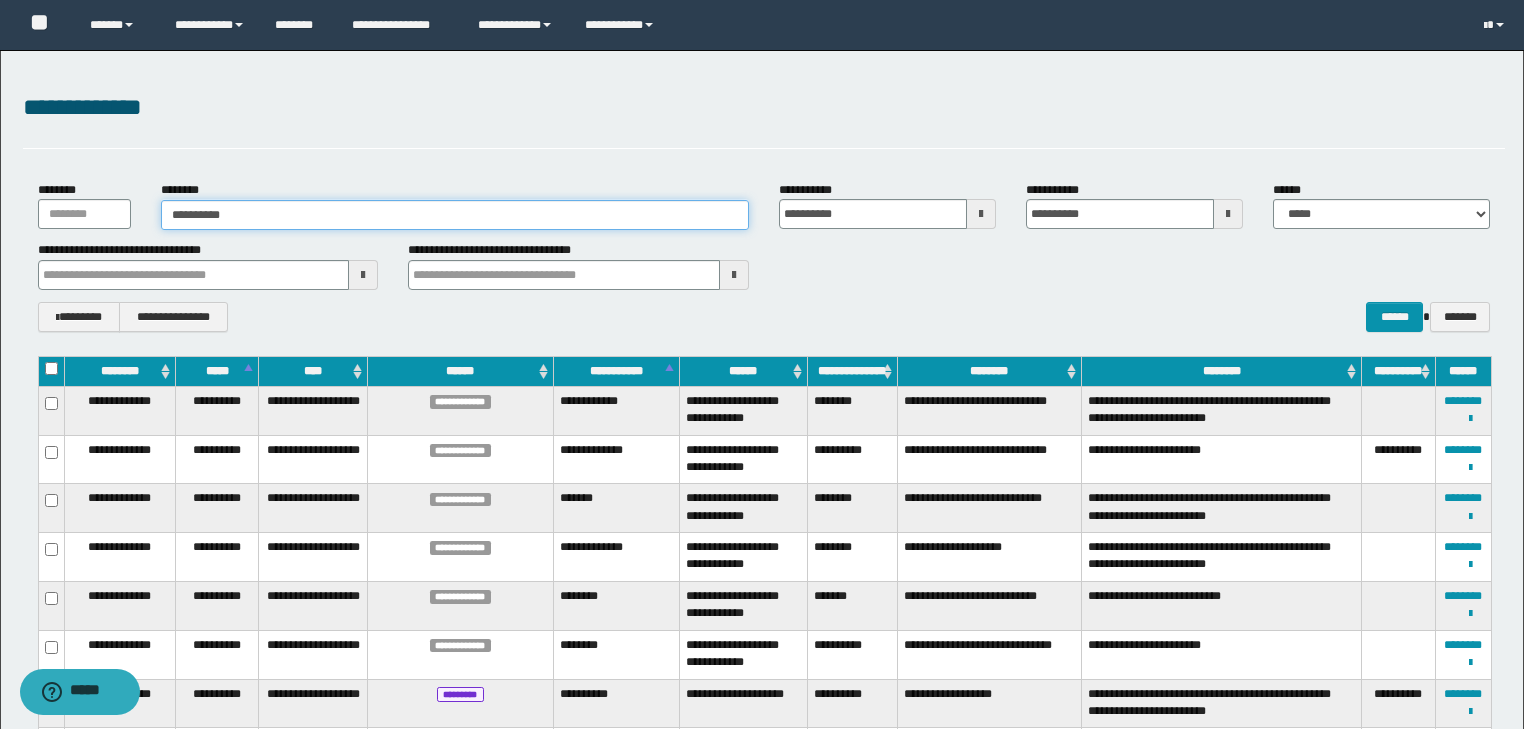type on "**********" 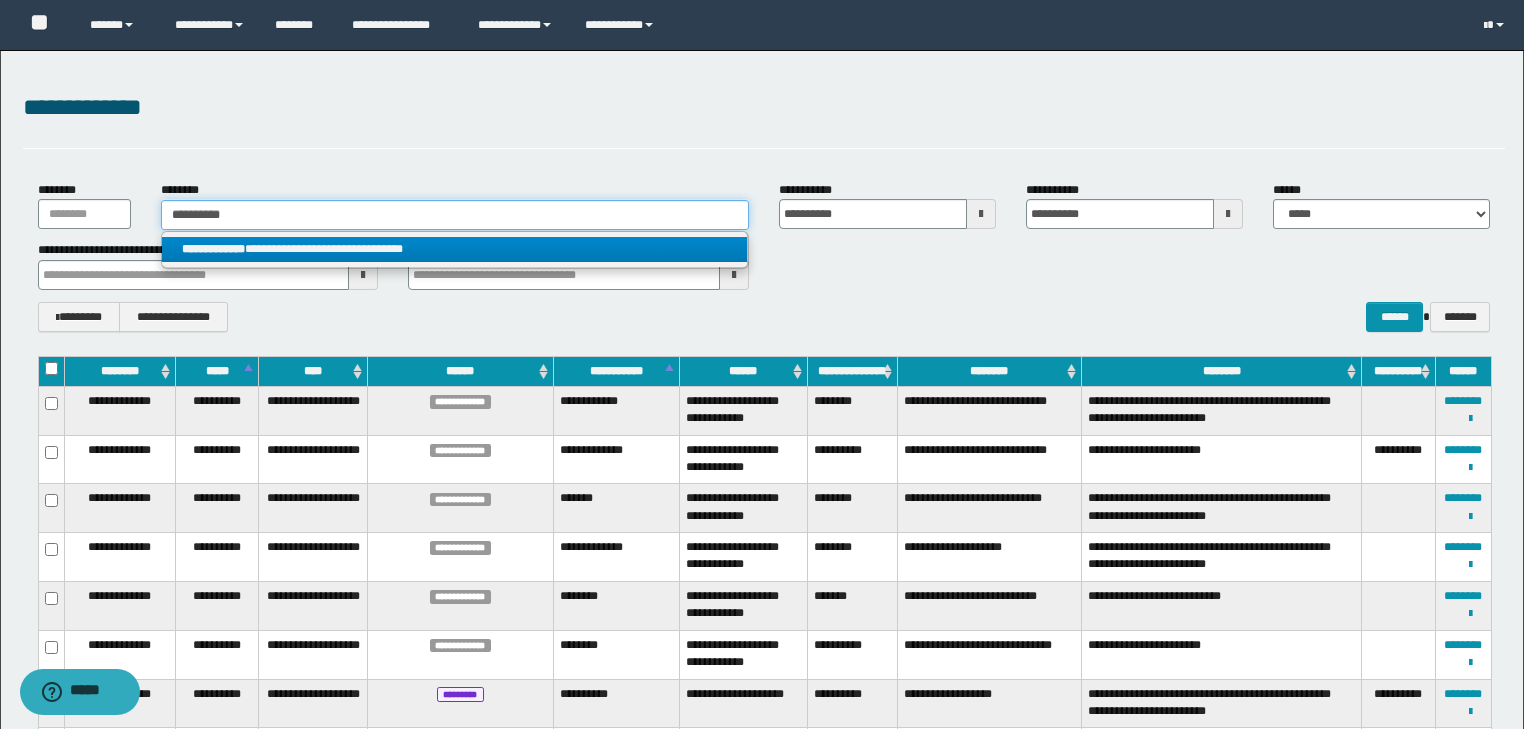 type on "**********" 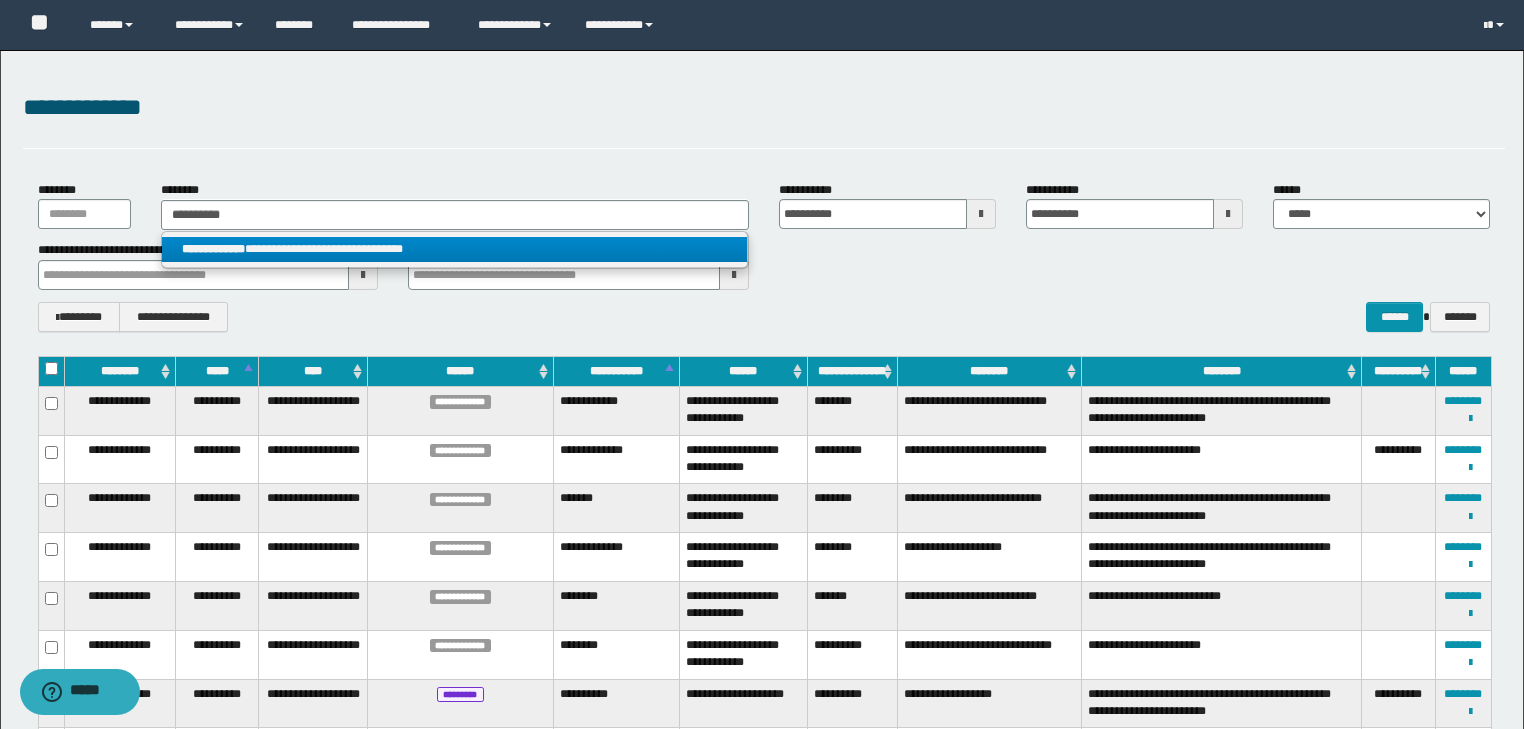 click on "**********" at bounding box center [454, 249] 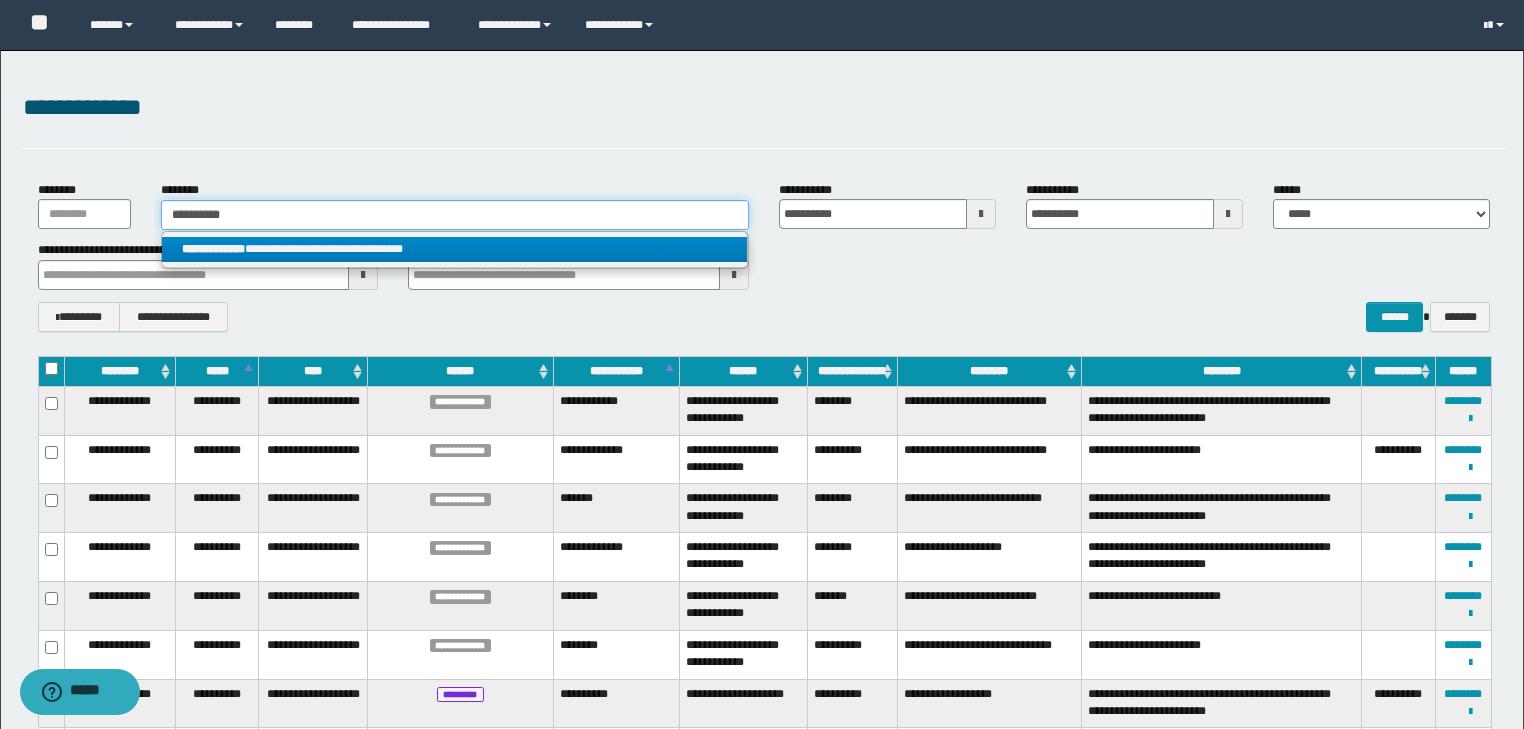 type 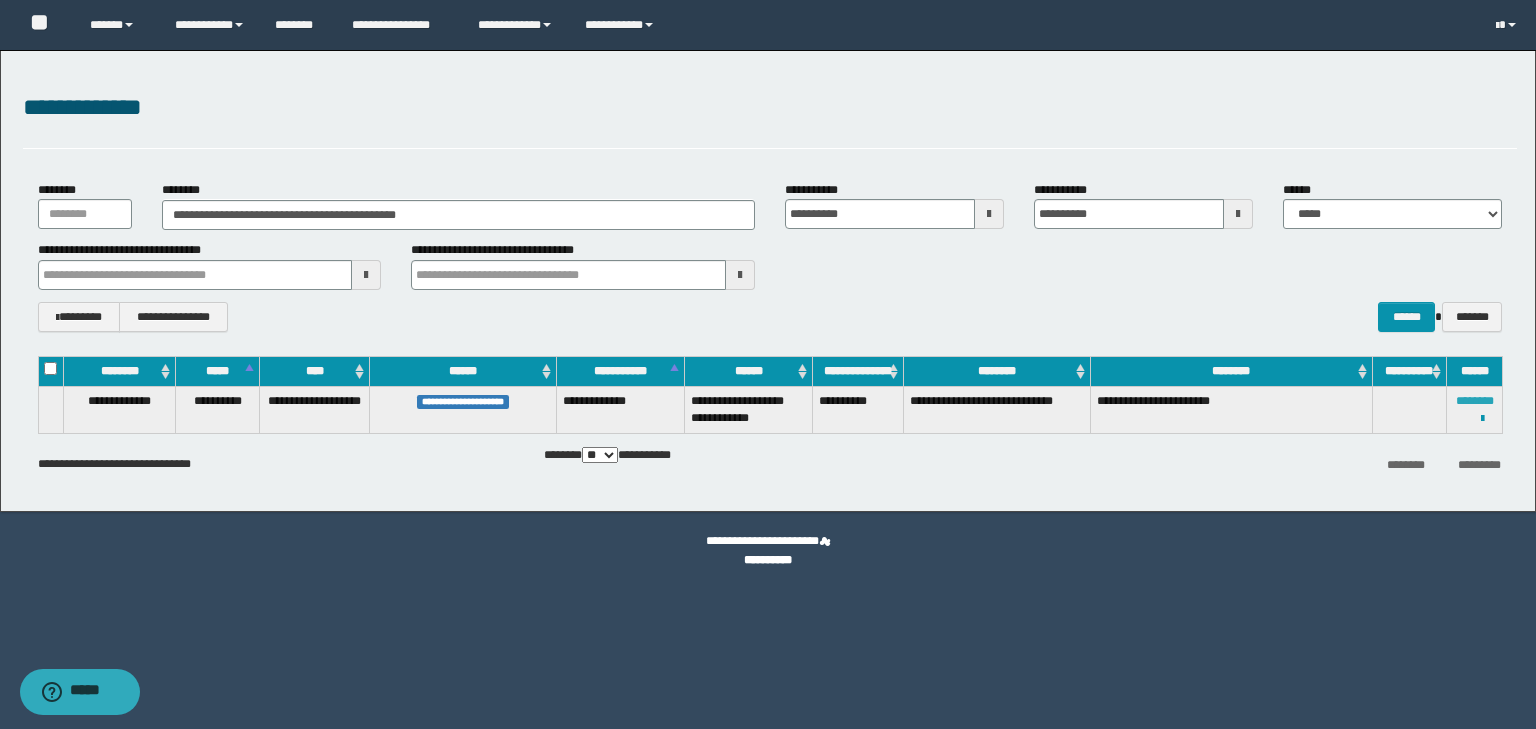 click on "********" at bounding box center [1475, 401] 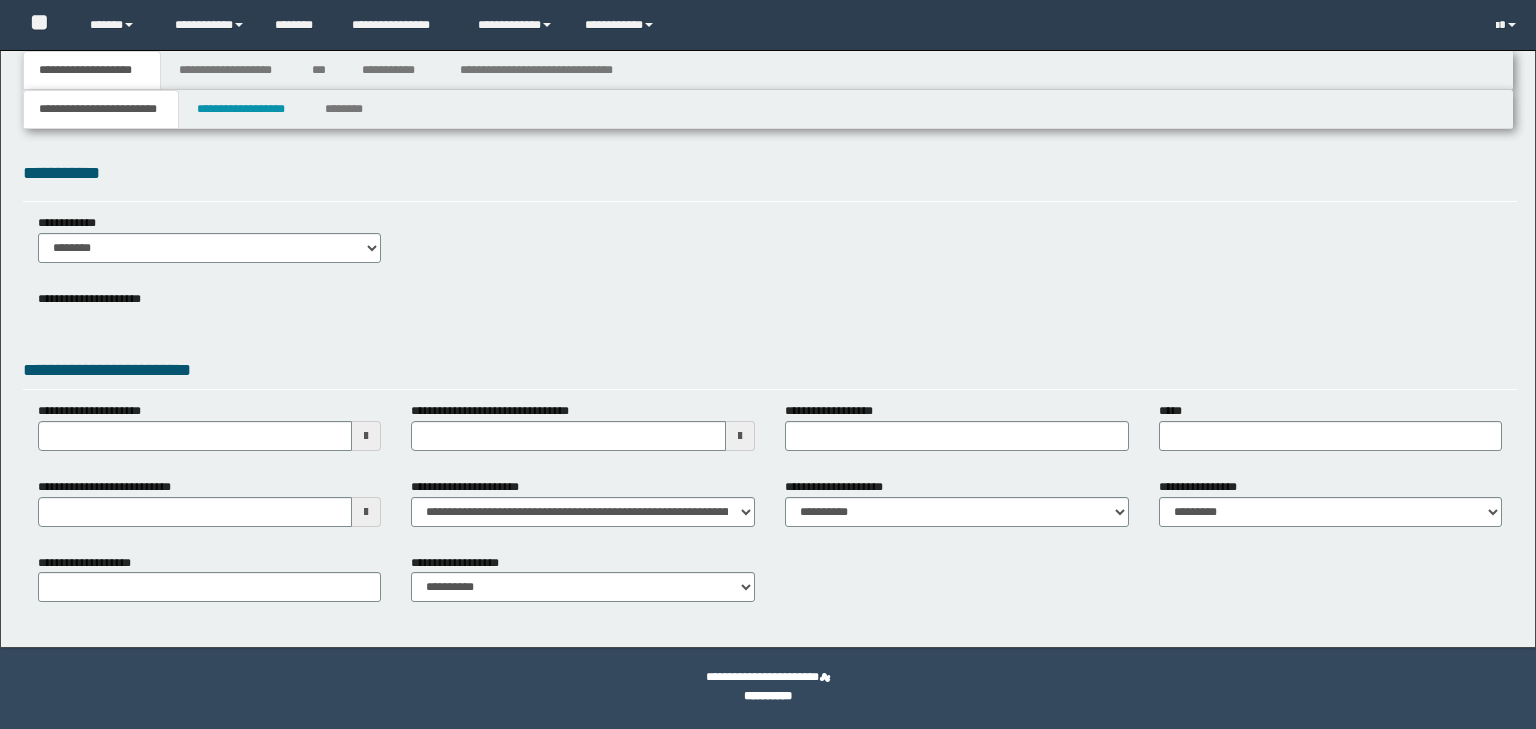 scroll, scrollTop: 0, scrollLeft: 0, axis: both 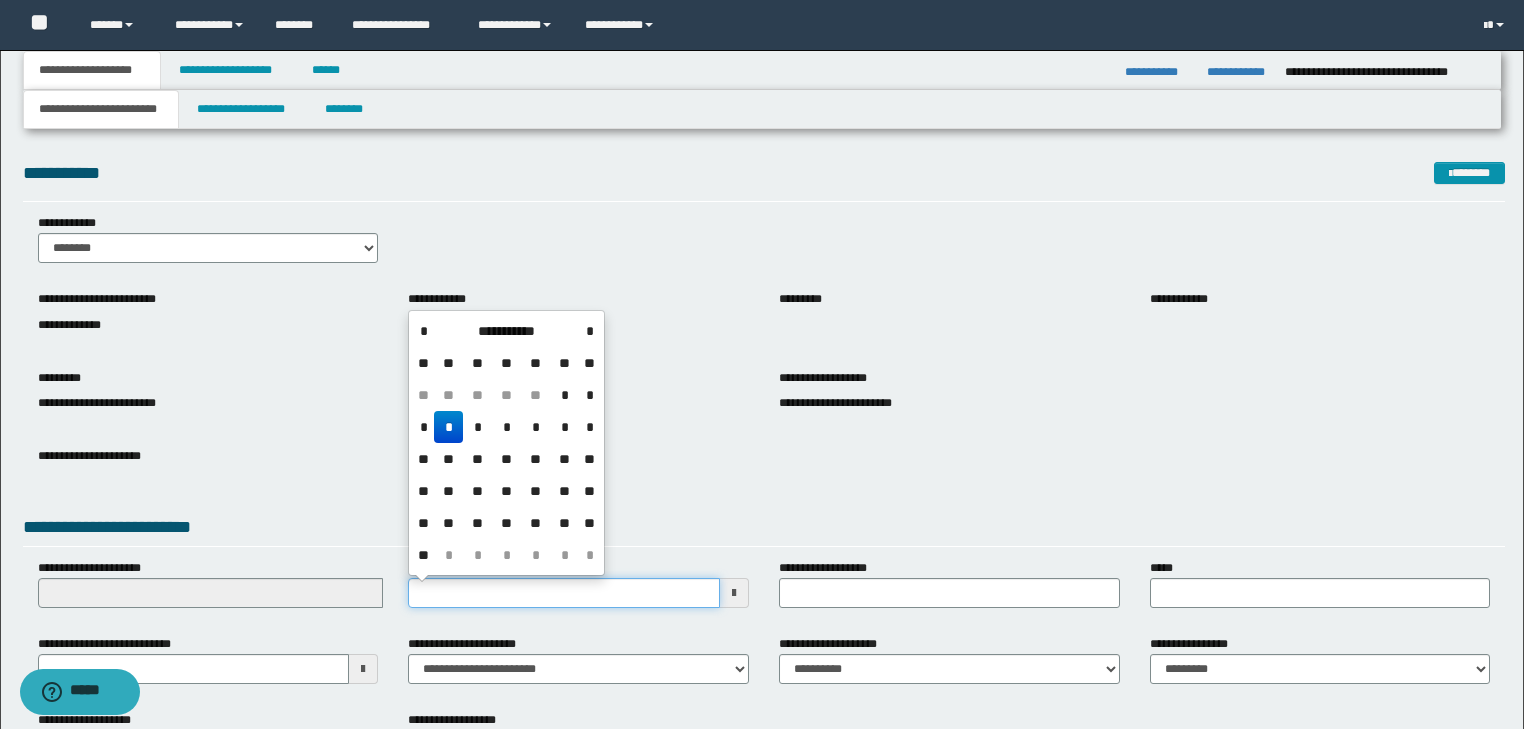 click on "**********" at bounding box center [564, 593] 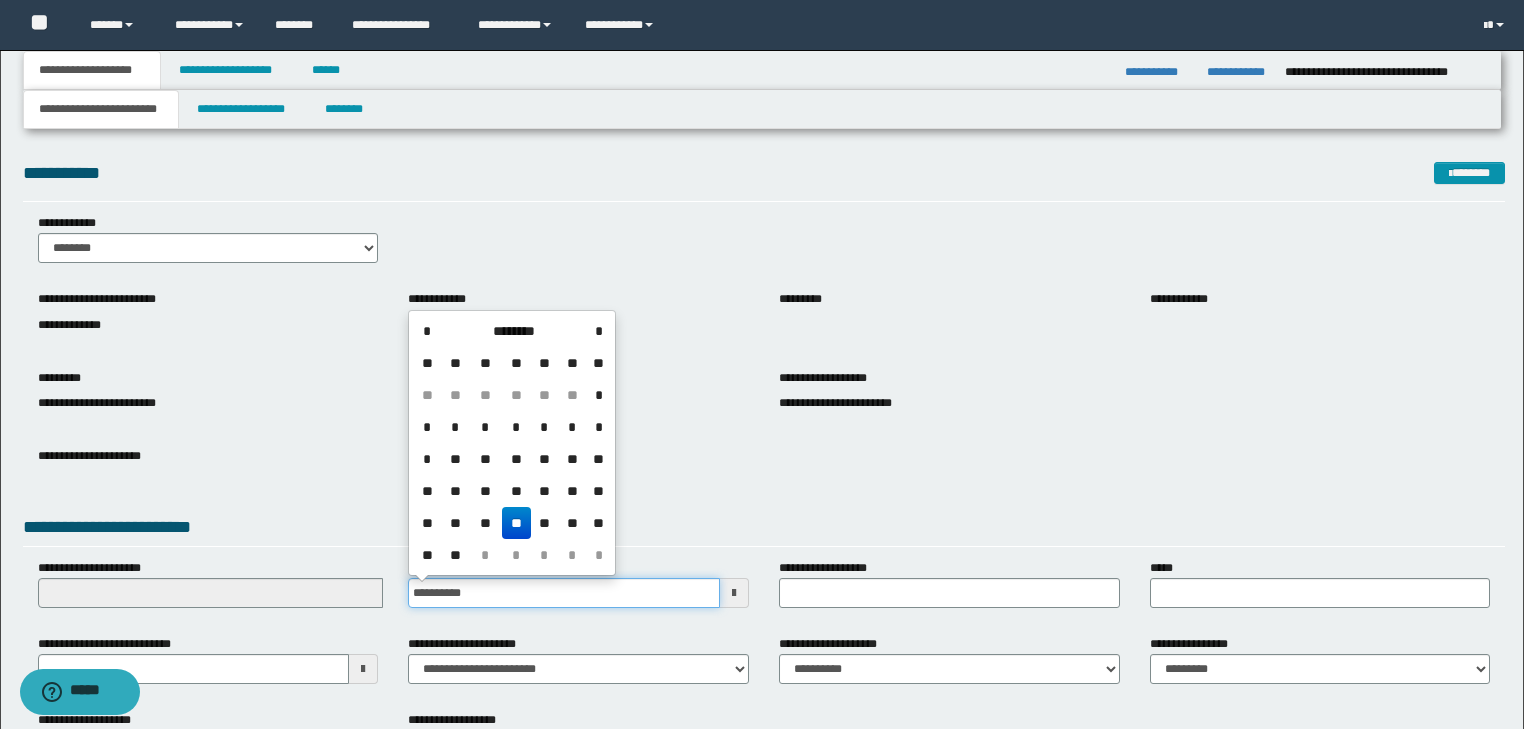 type on "**********" 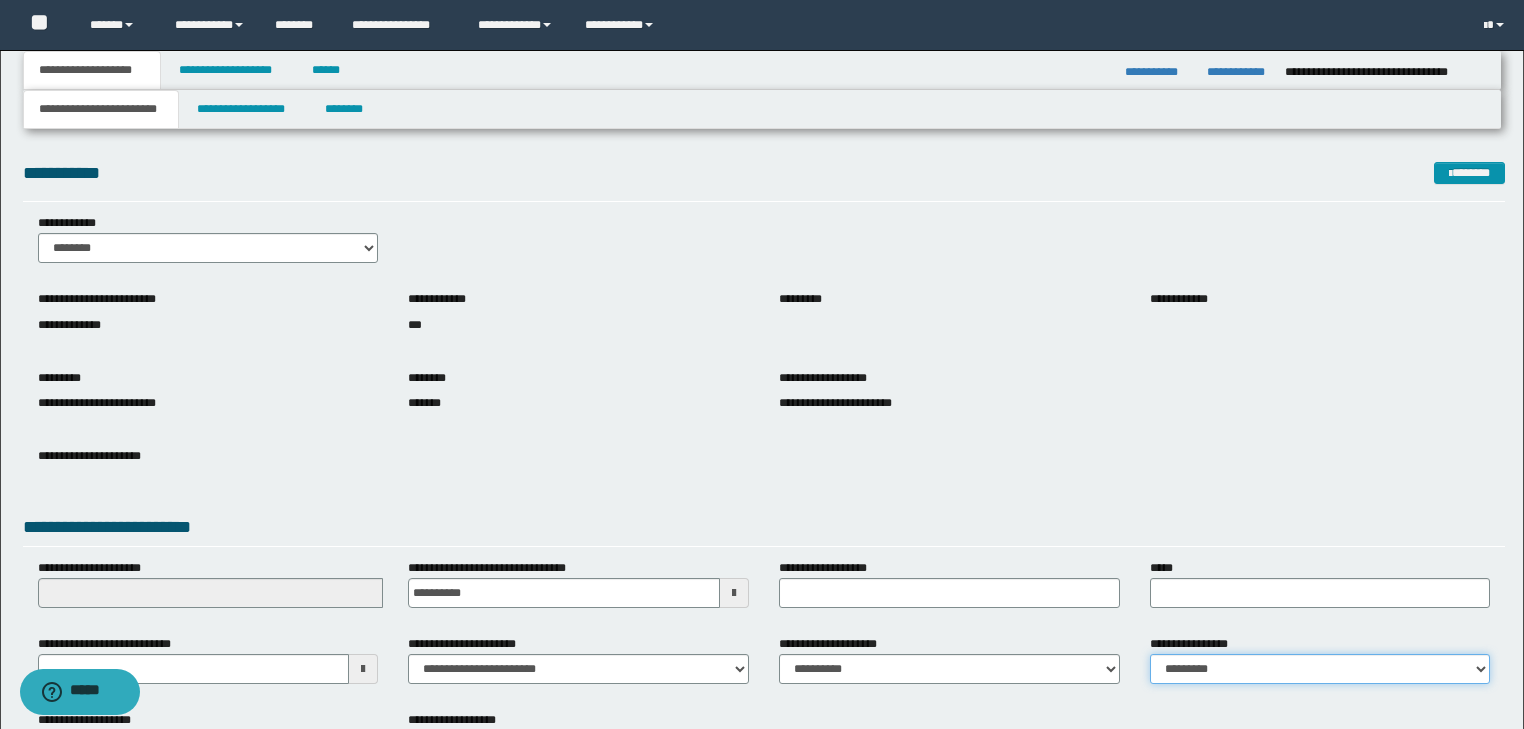 click on "**********" at bounding box center [1320, 669] 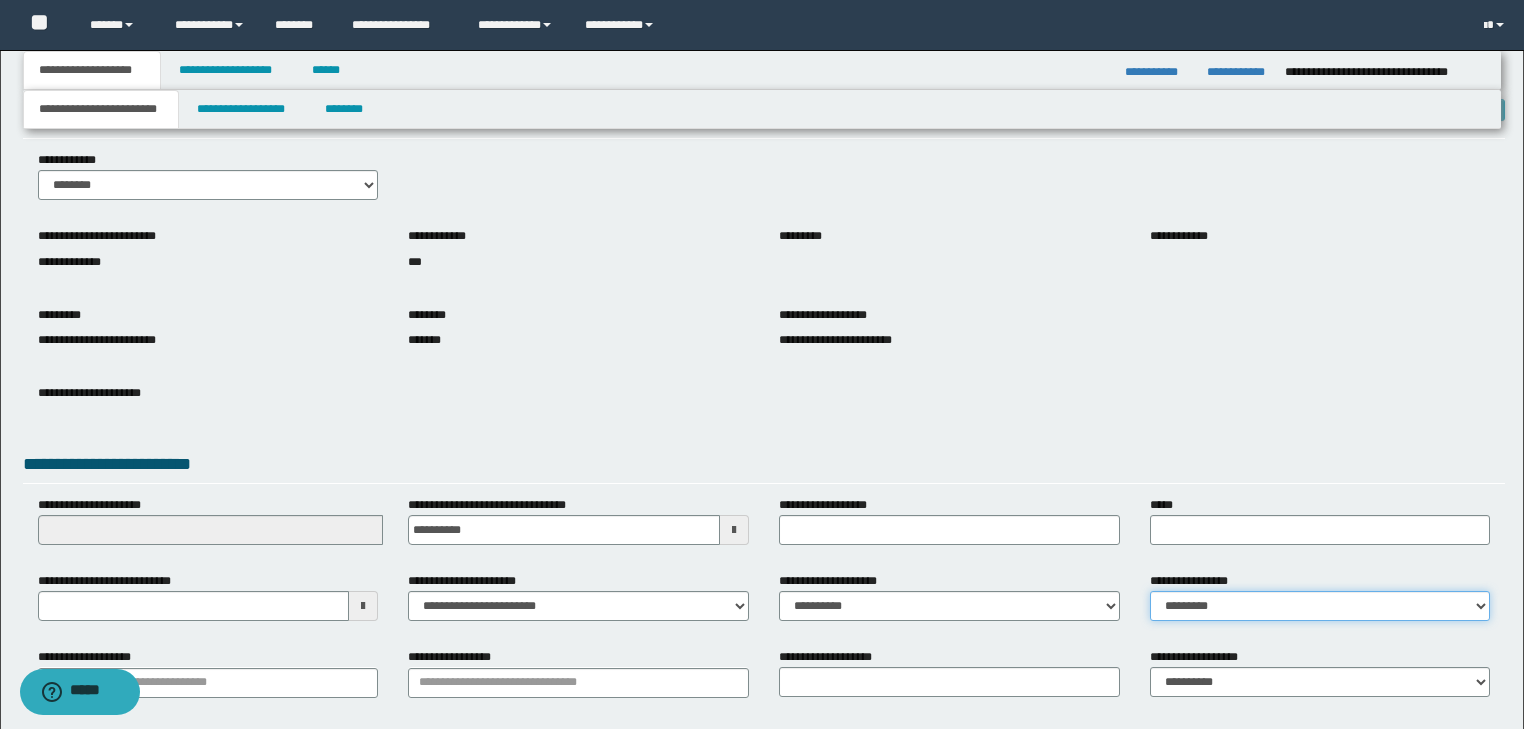 scroll, scrollTop: 154, scrollLeft: 0, axis: vertical 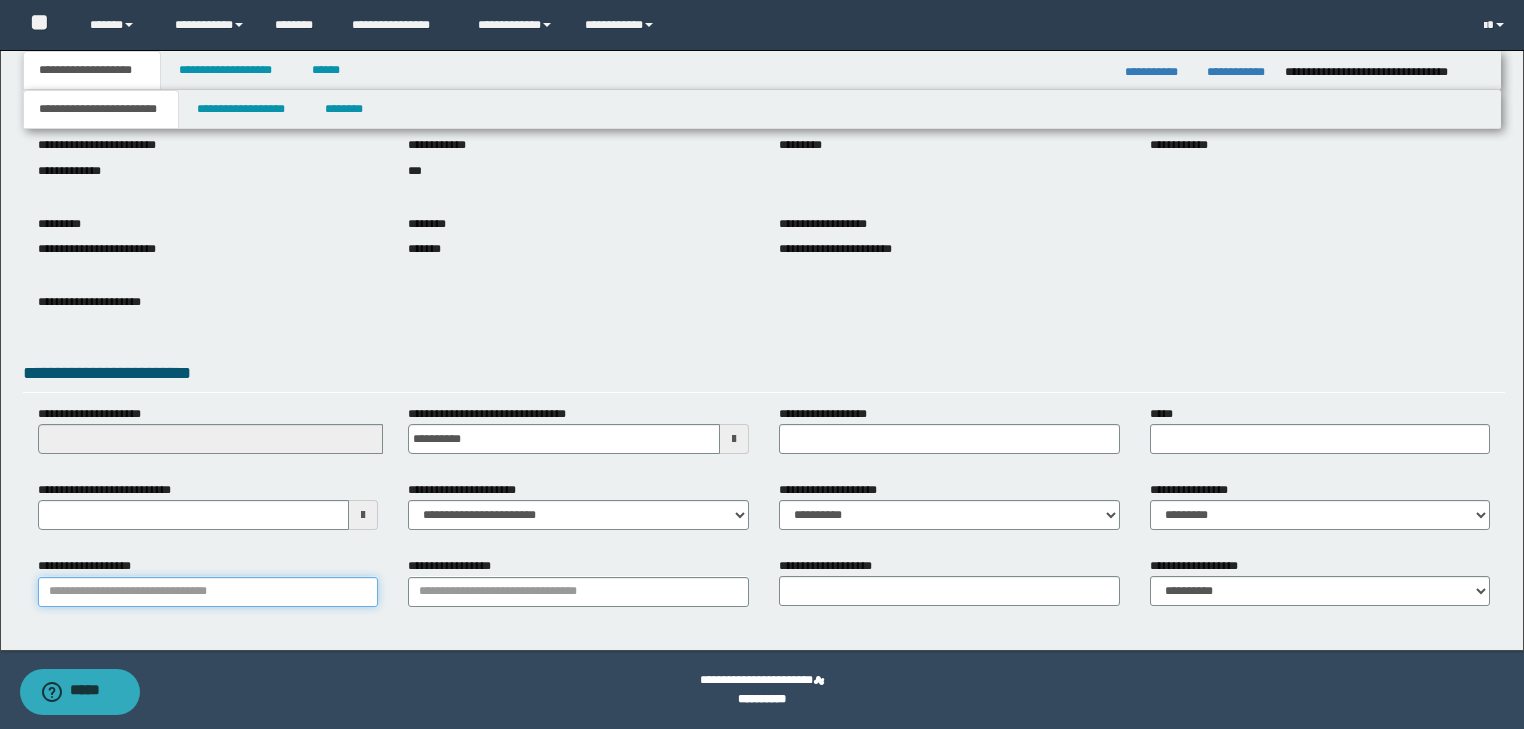 click on "**********" at bounding box center [208, 592] 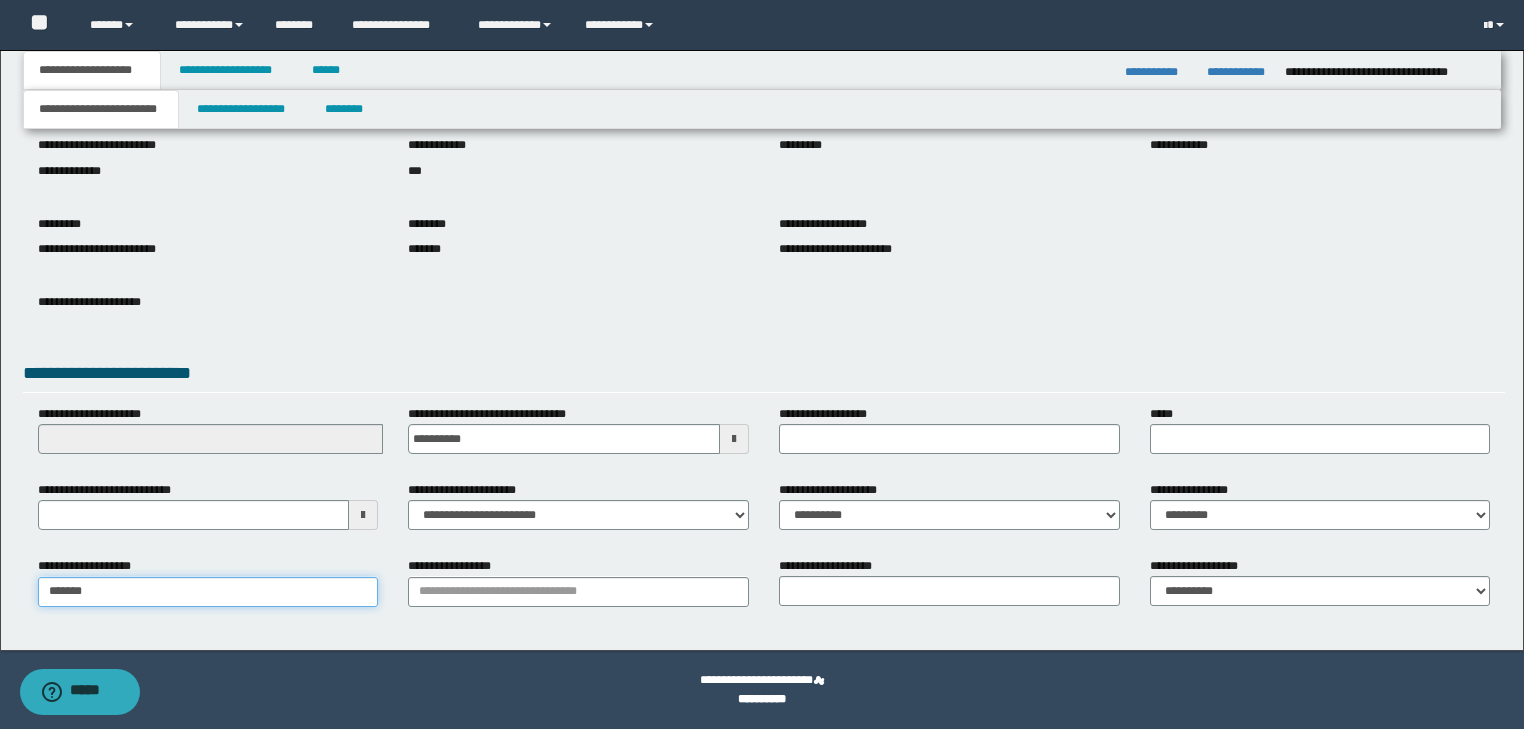 type on "********" 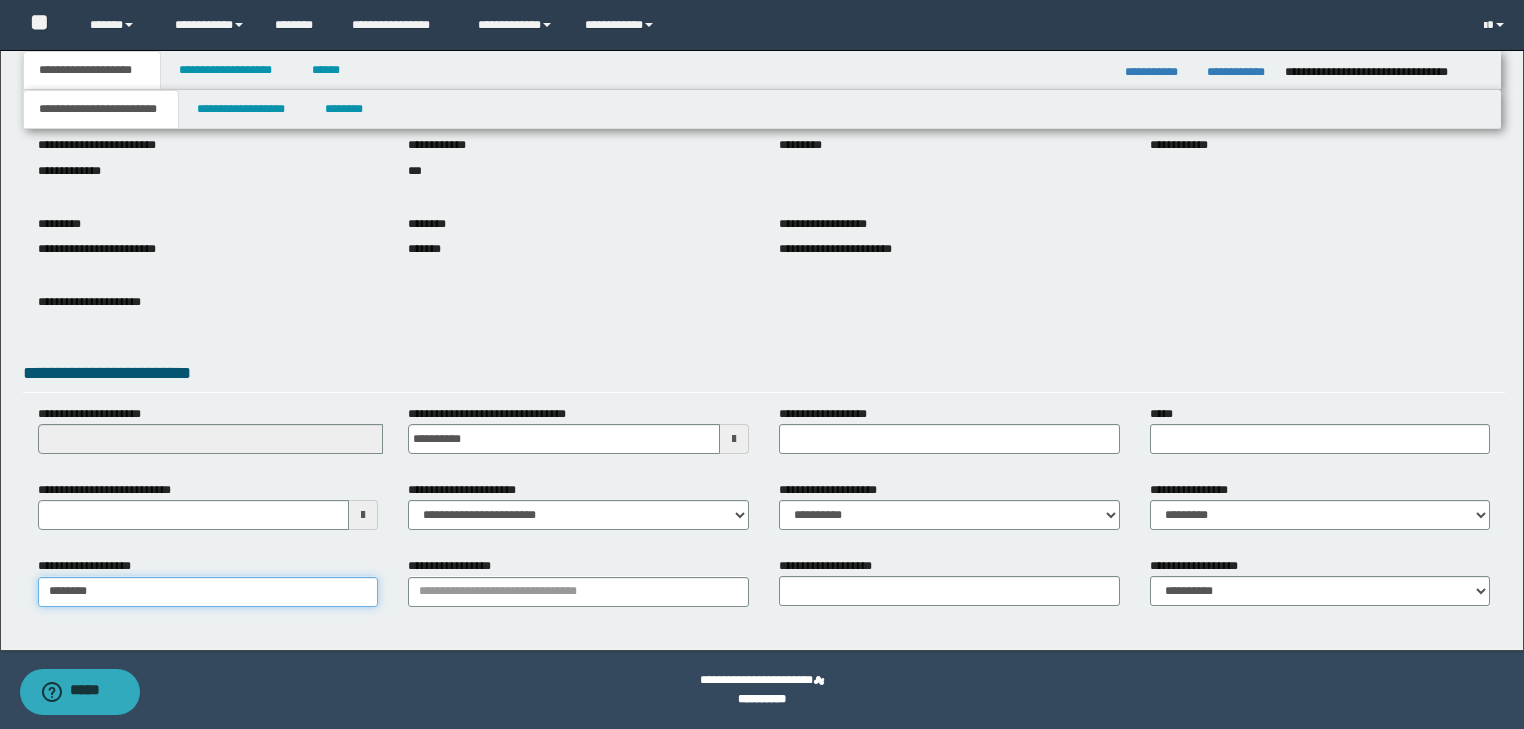 type on "********" 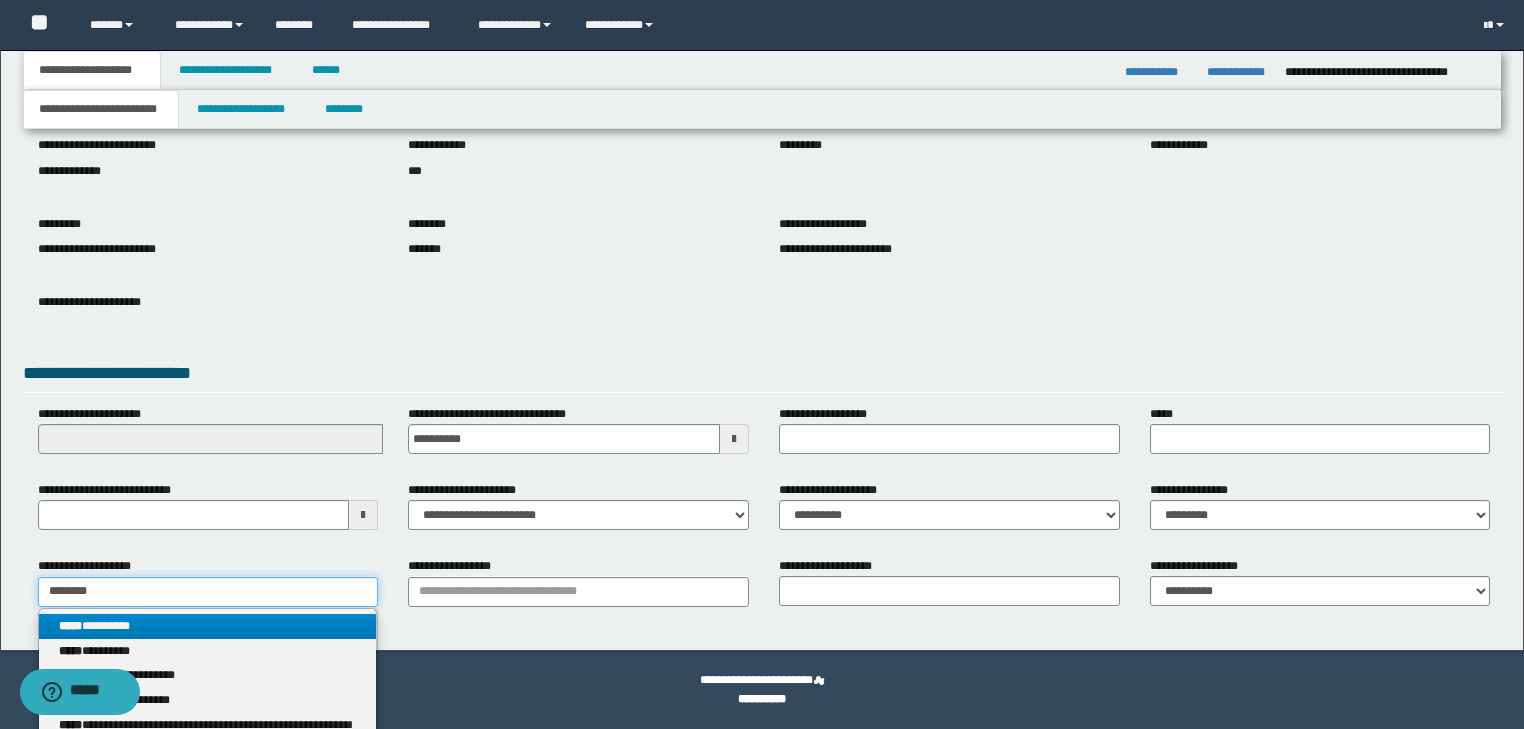 type on "********" 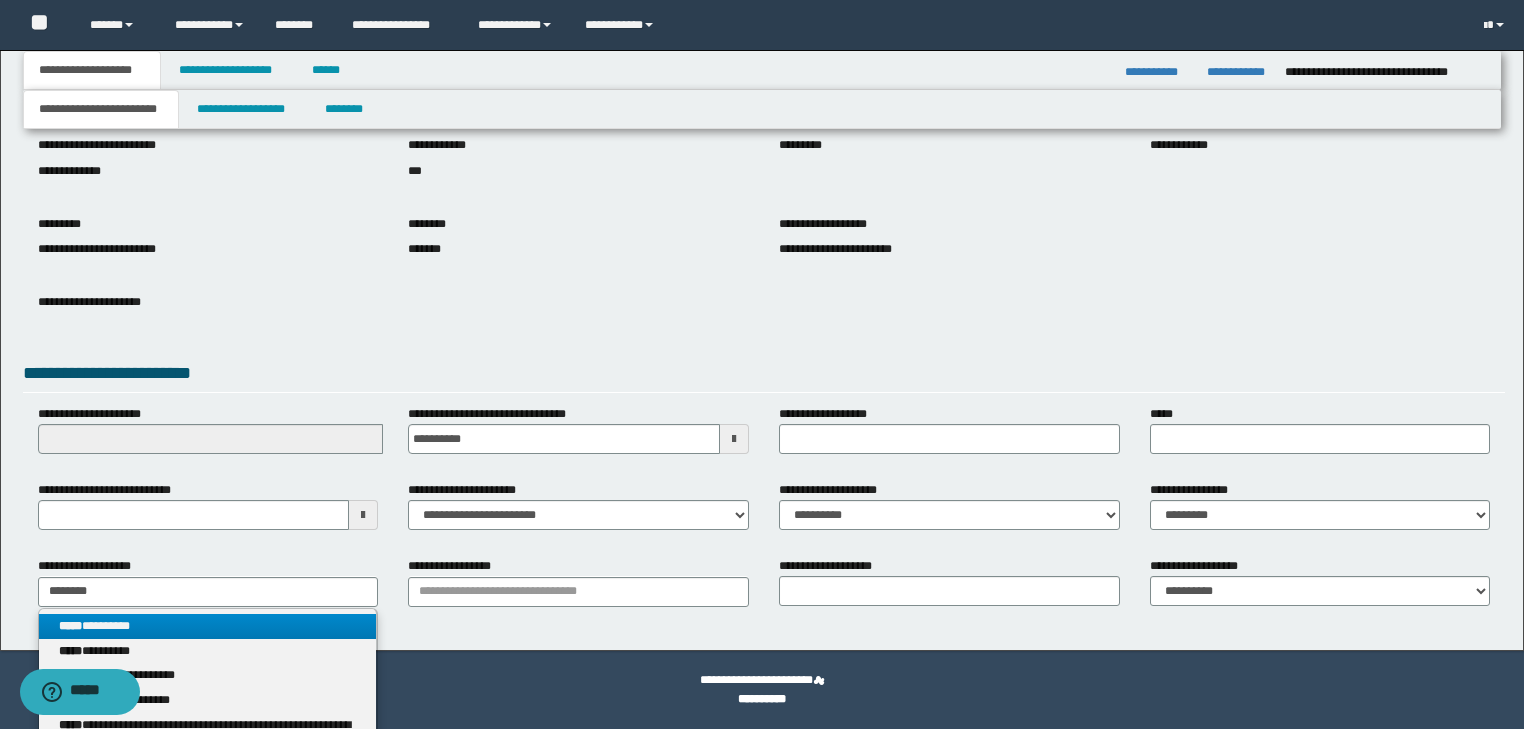 click on "**********" at bounding box center [208, 626] 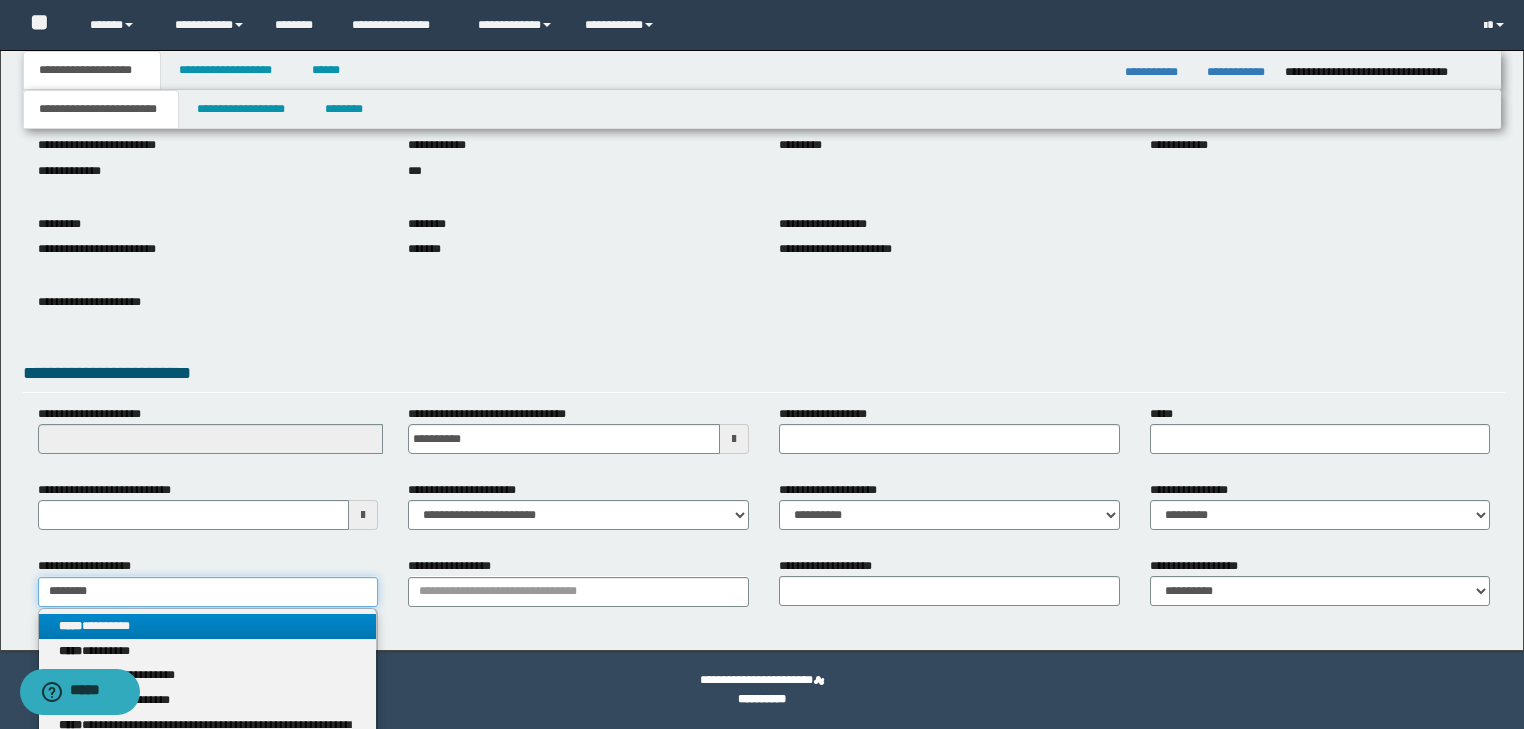 type 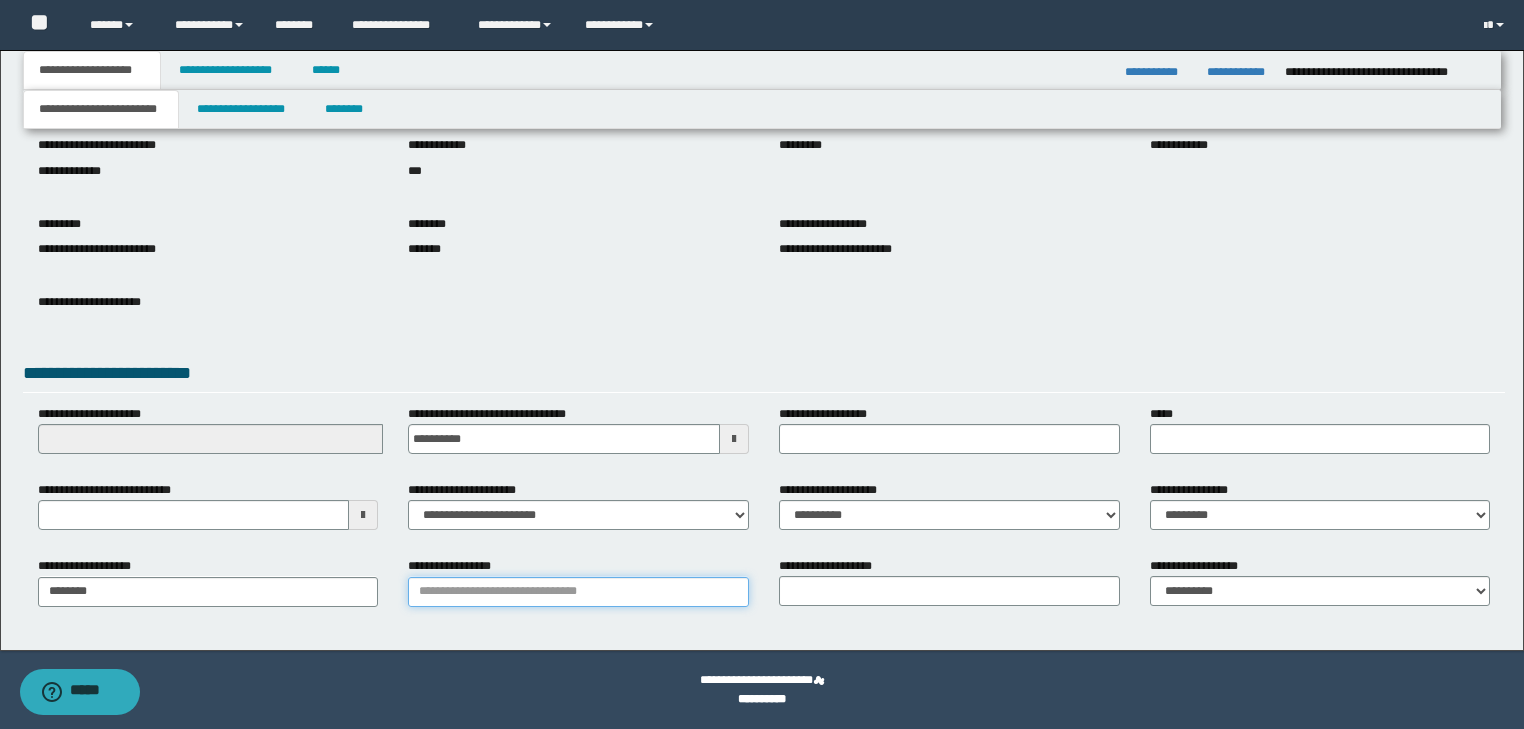 click on "**********" at bounding box center (578, 592) 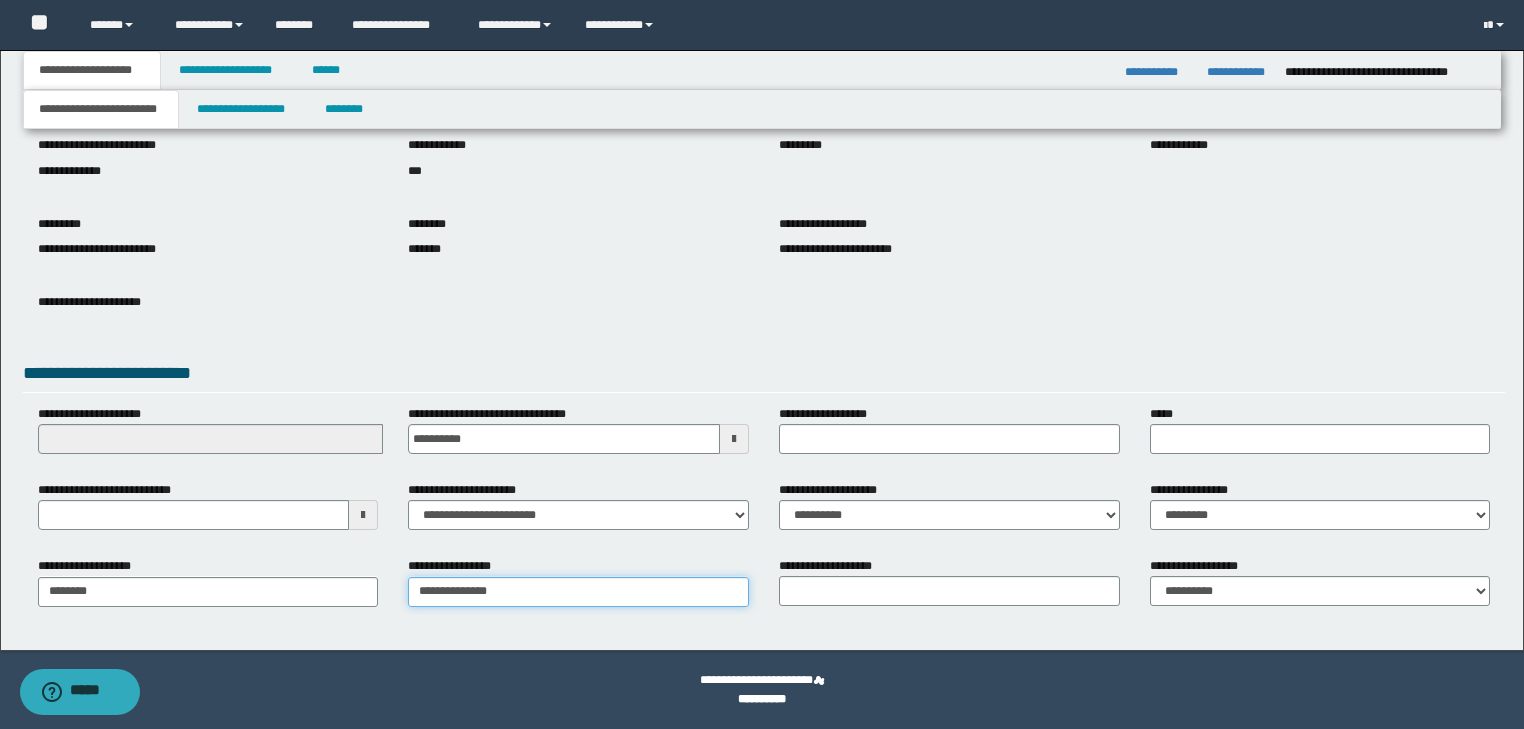 type on "**********" 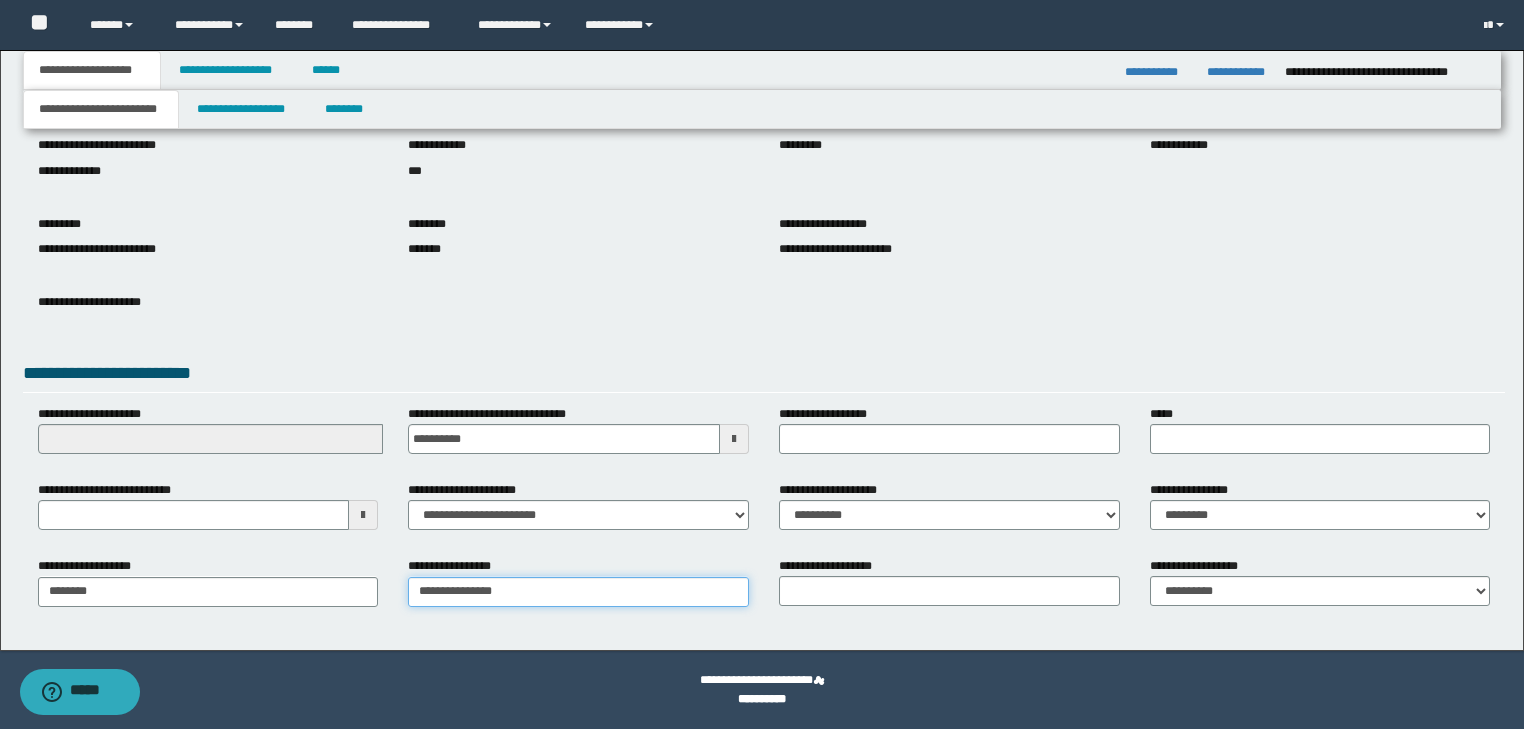 type on "**********" 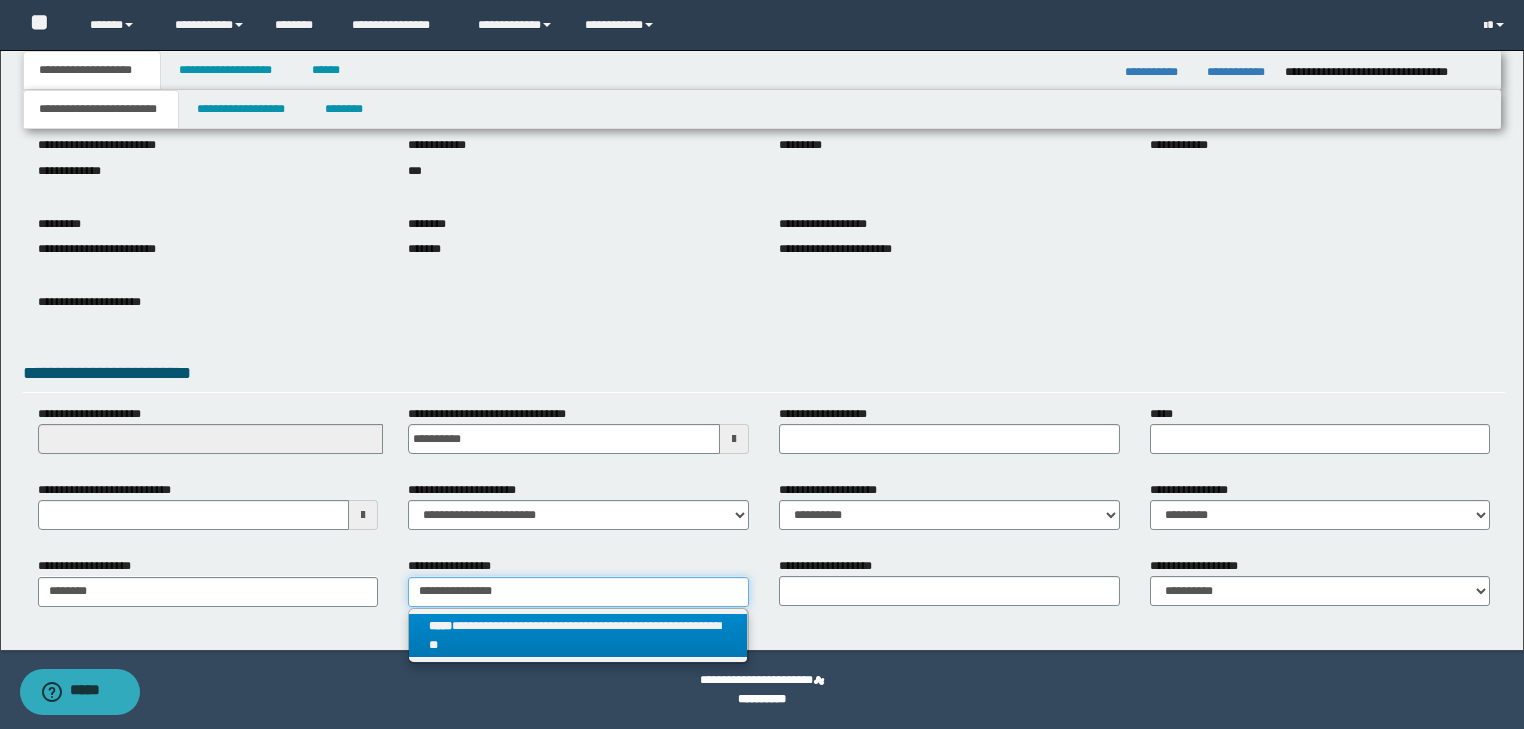 type on "**********" 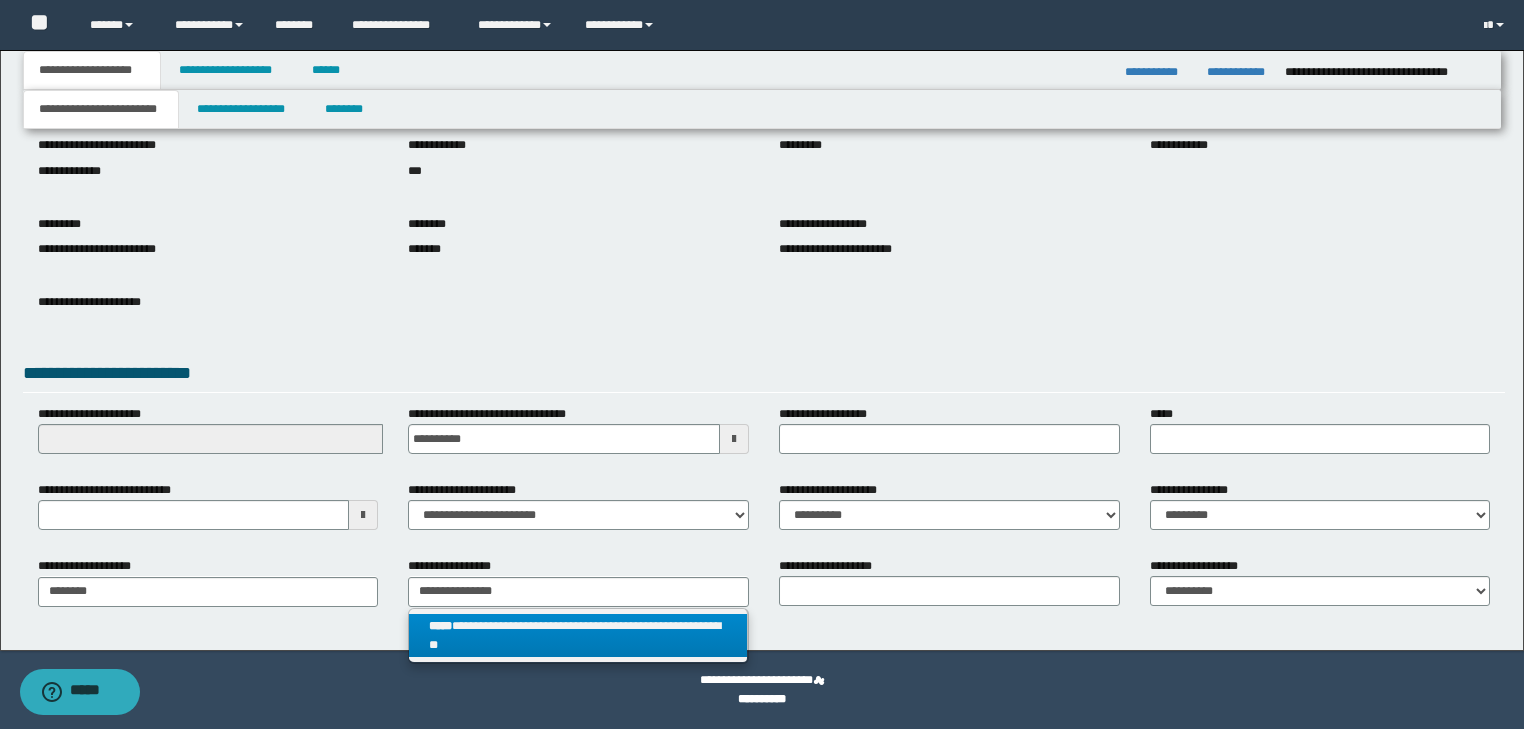 click on "**********" at bounding box center [578, 636] 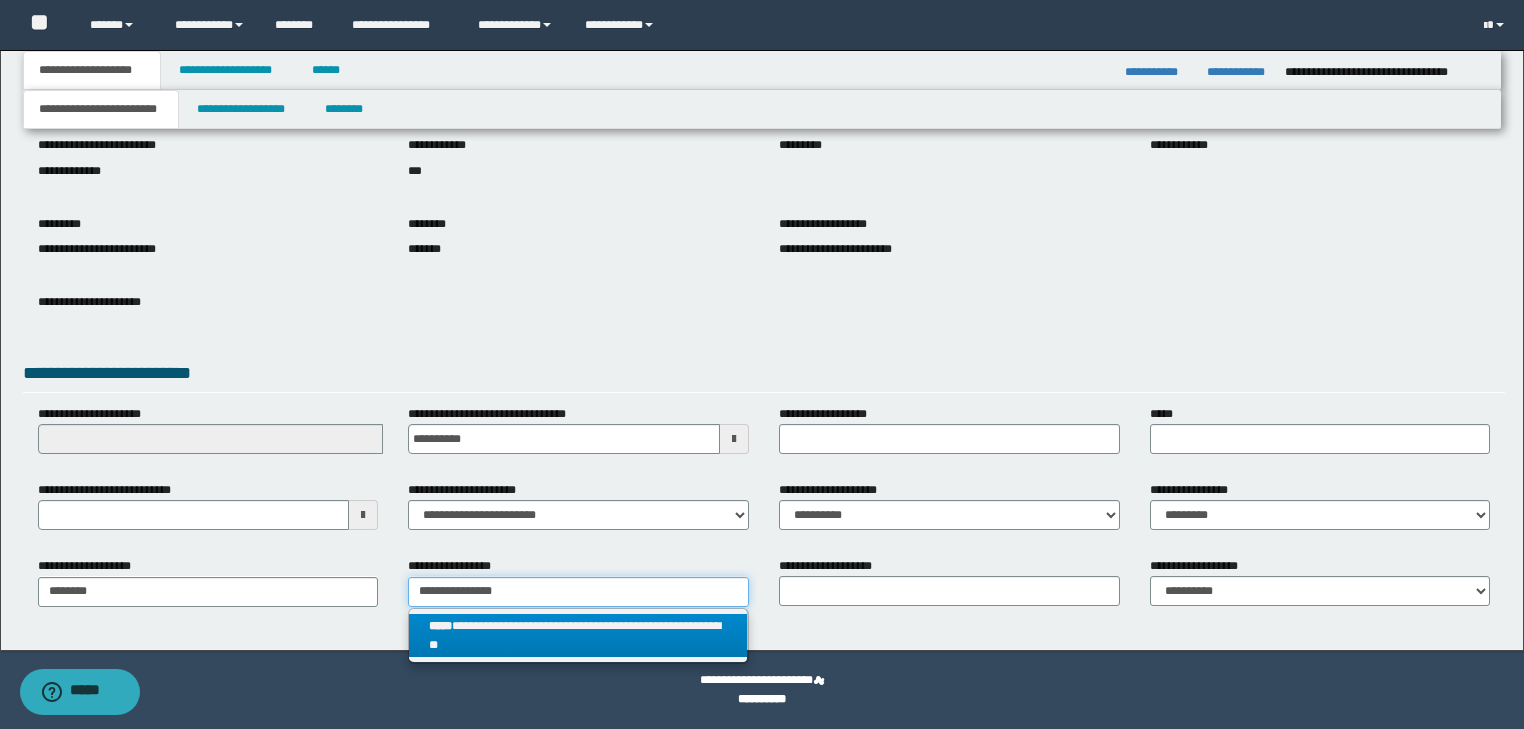 type 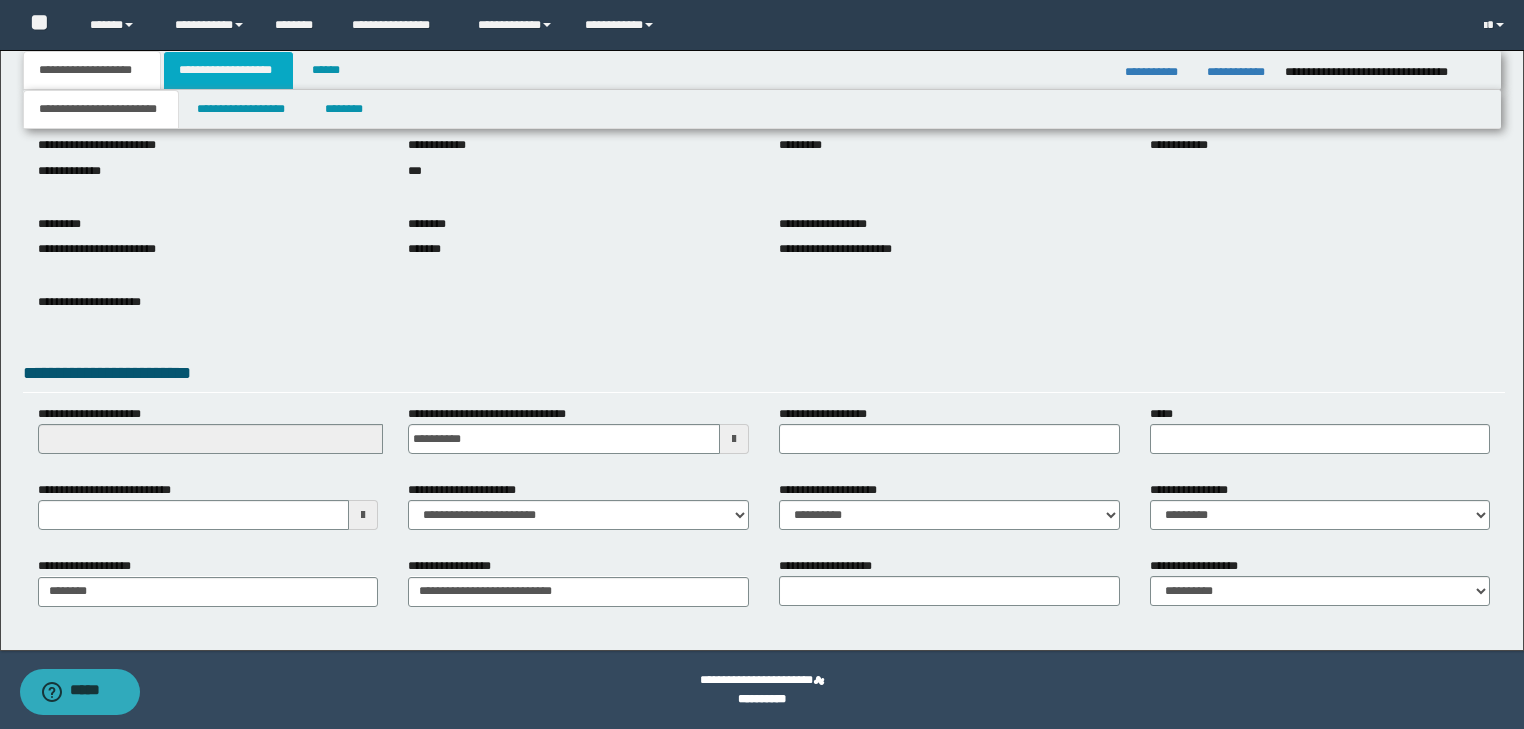 click on "**********" at bounding box center [228, 70] 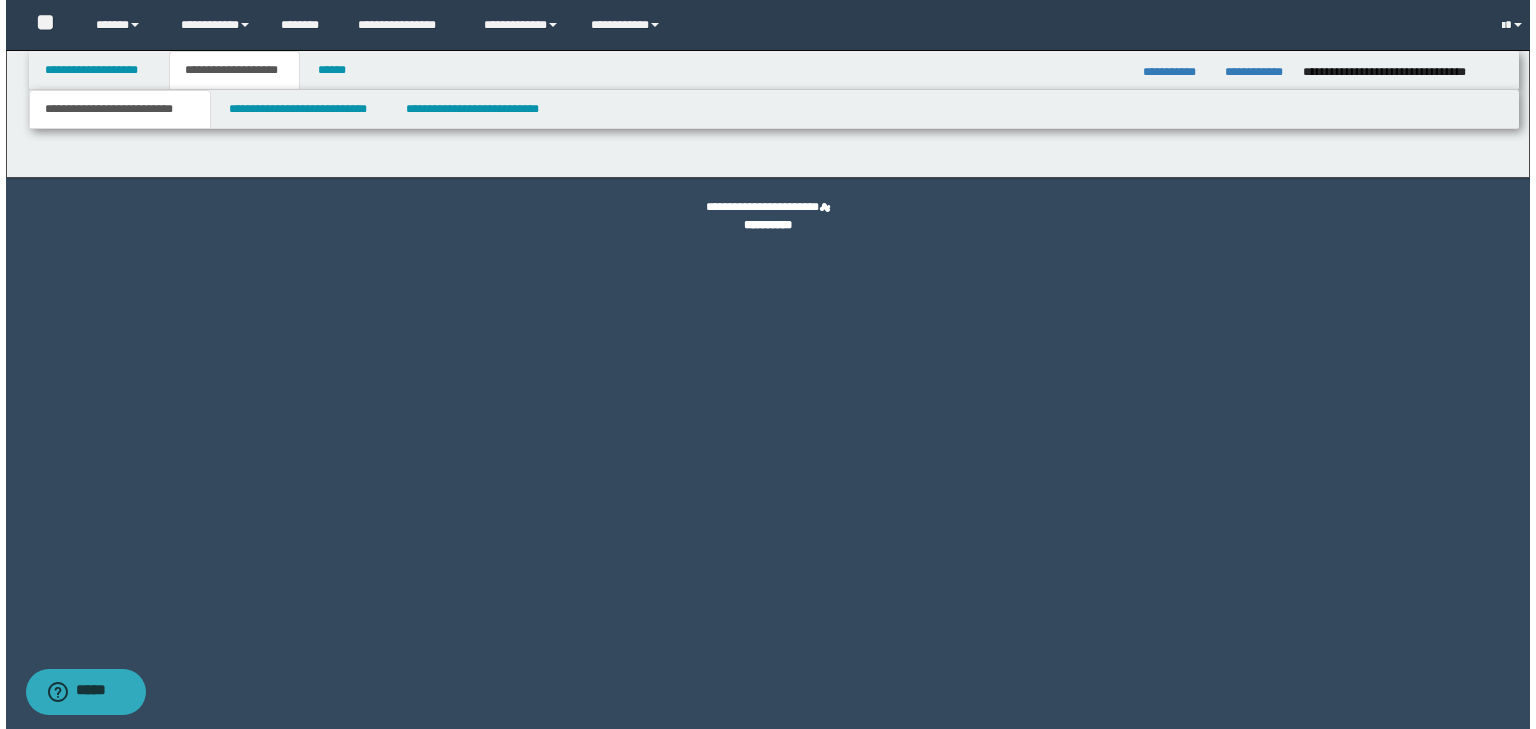 scroll, scrollTop: 0, scrollLeft: 0, axis: both 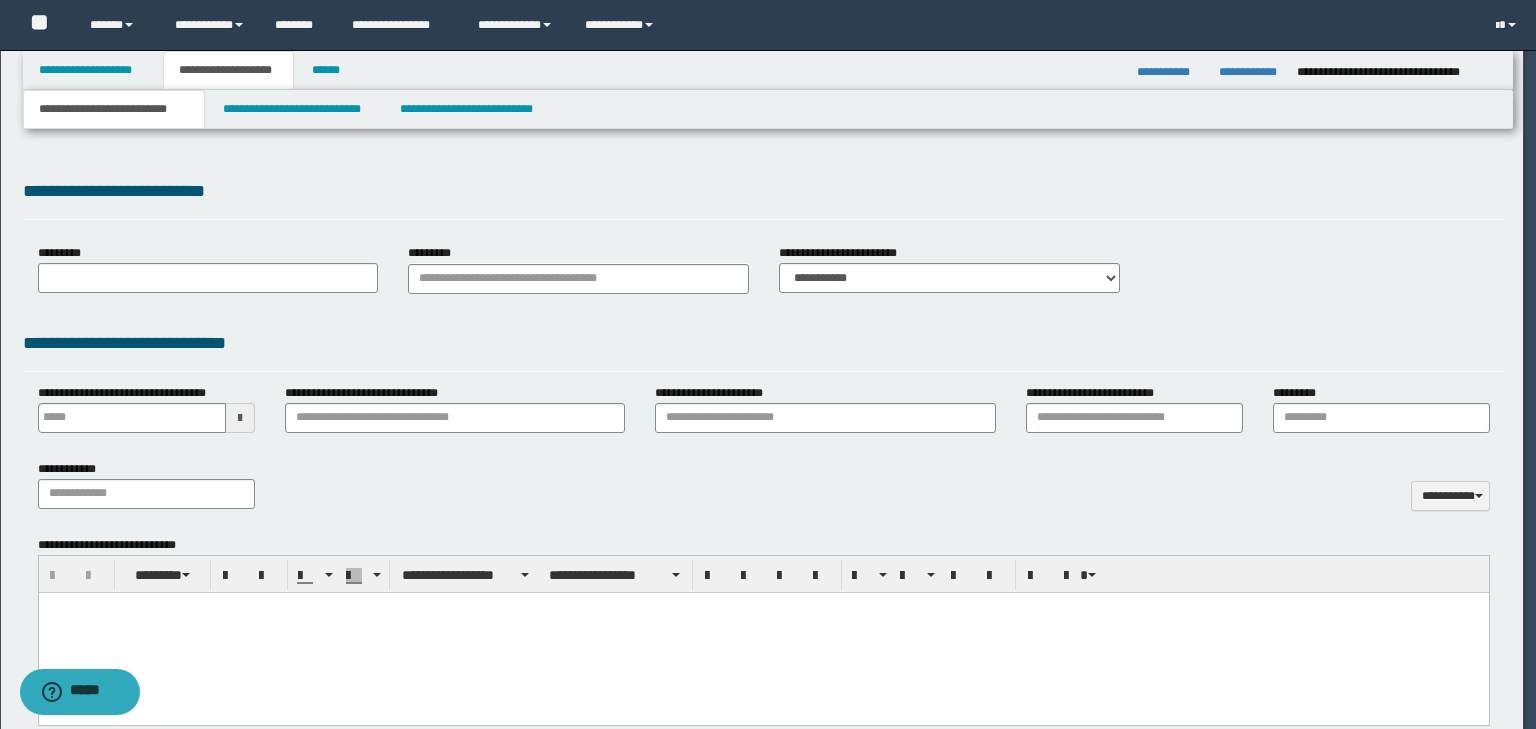 type 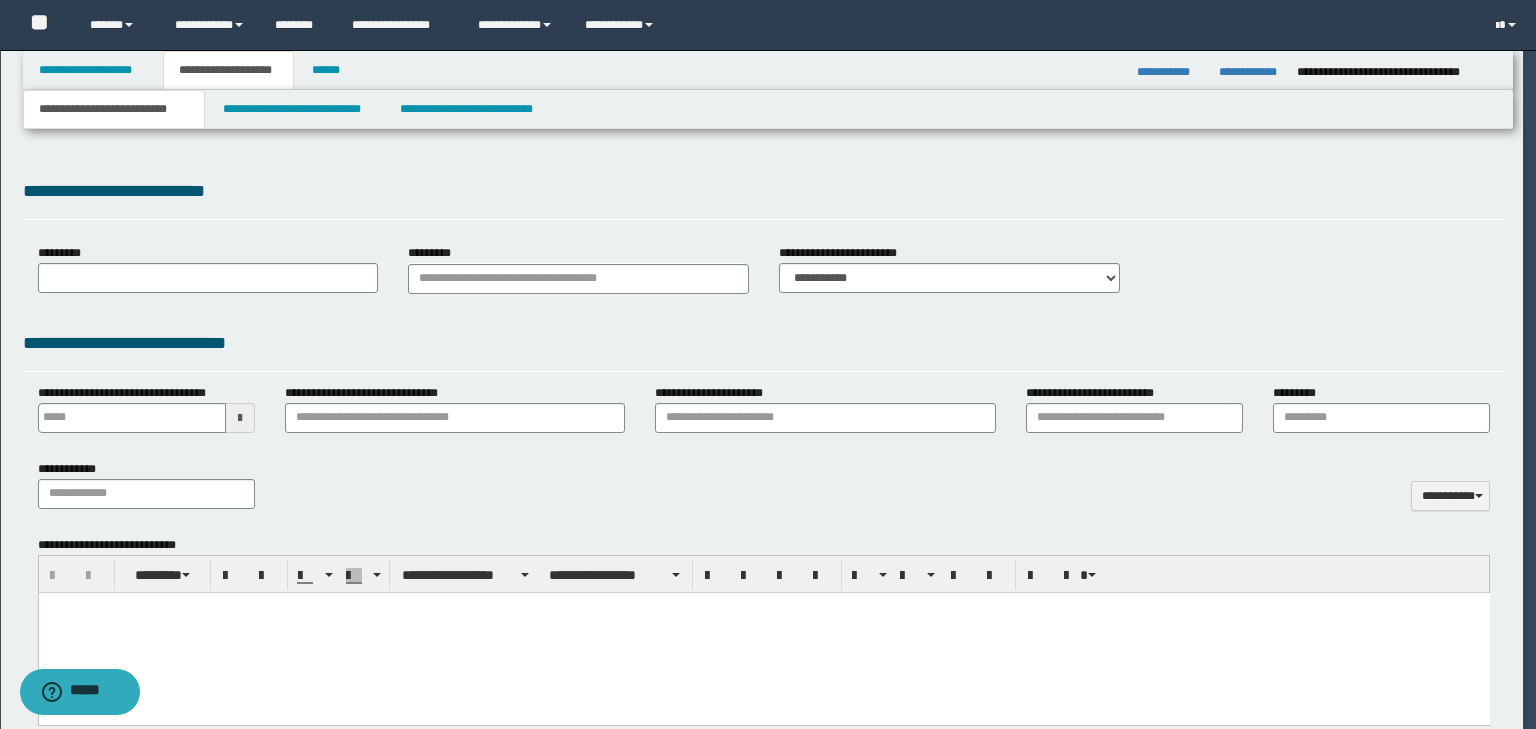 scroll, scrollTop: 0, scrollLeft: 0, axis: both 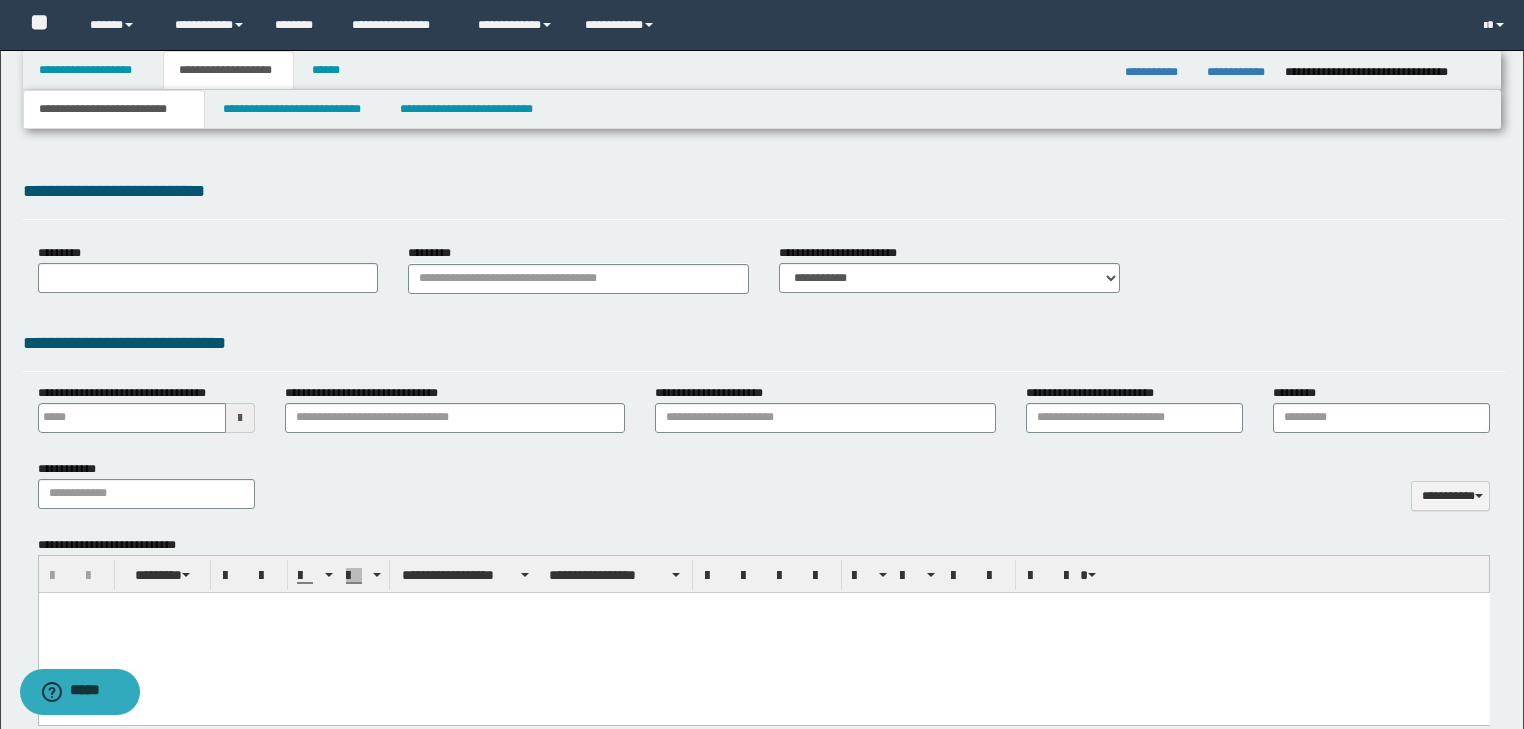 type on "**********" 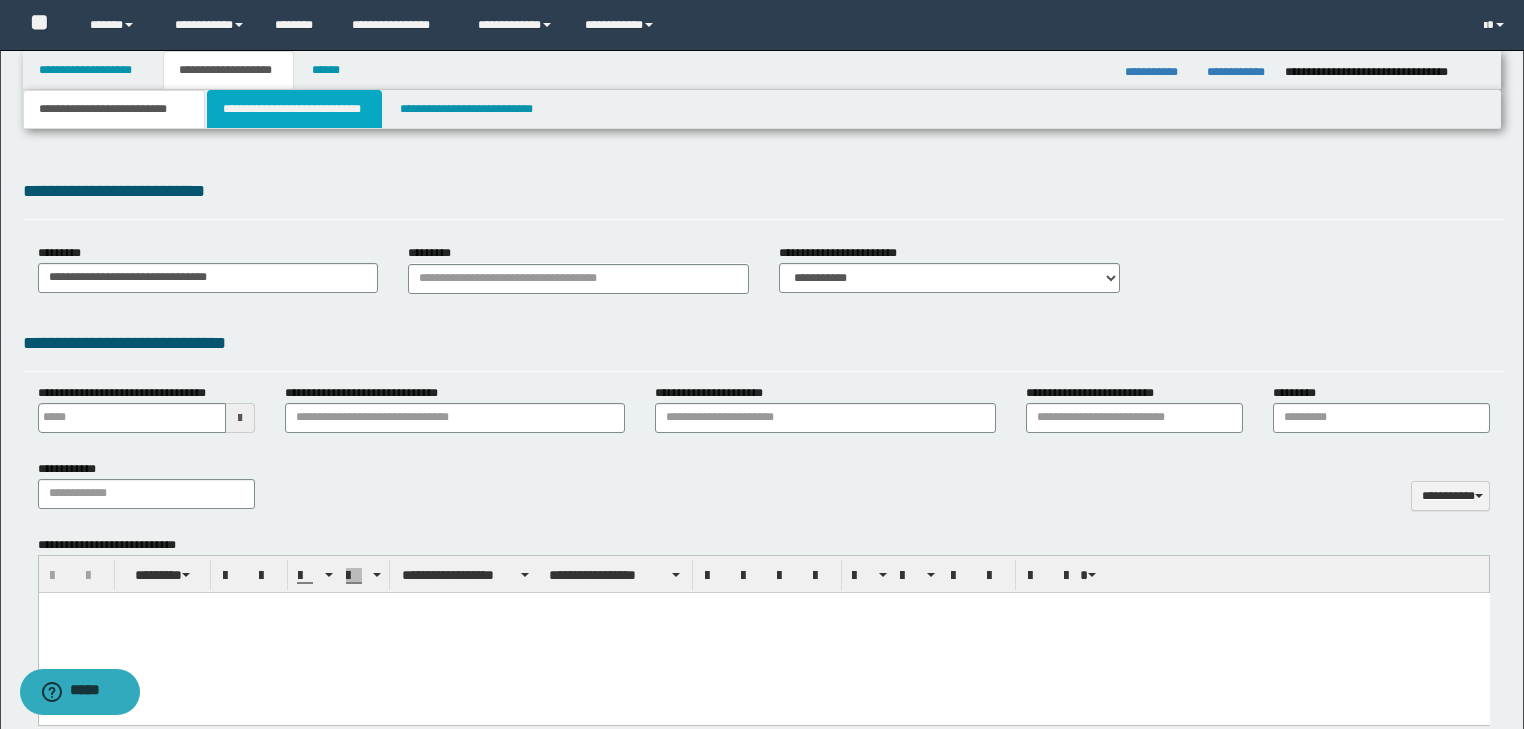 click on "**********" at bounding box center [294, 109] 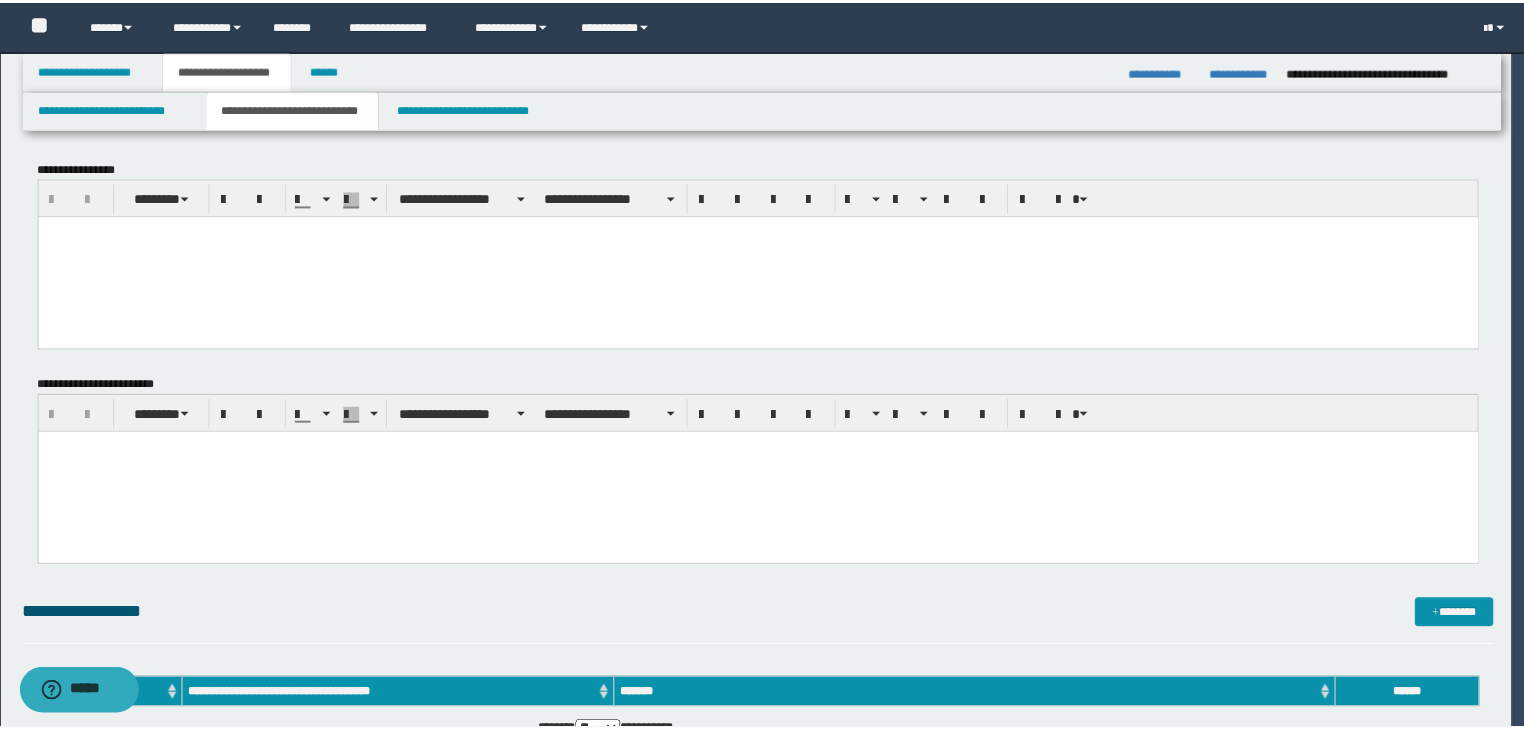 scroll, scrollTop: 0, scrollLeft: 0, axis: both 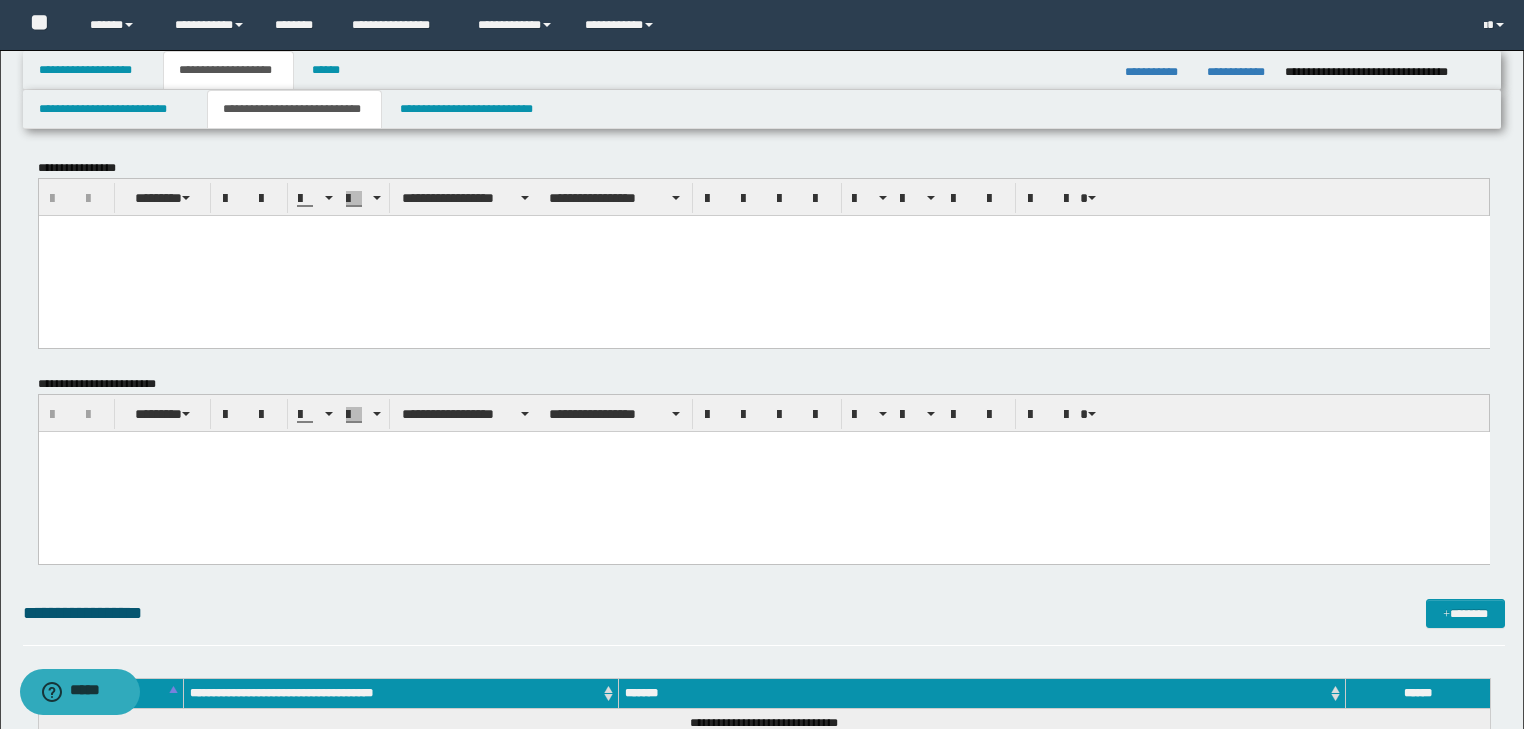 click at bounding box center [763, 255] 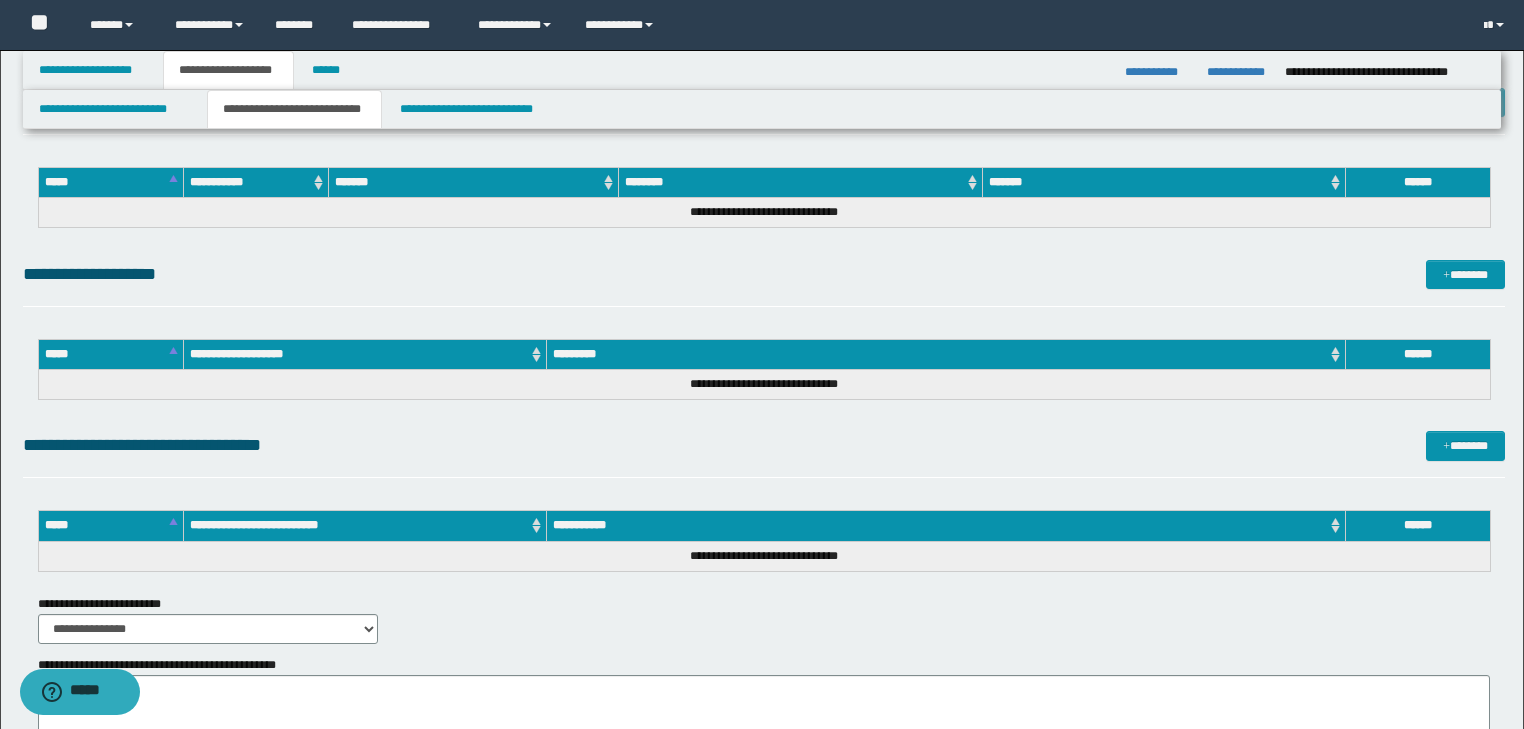 drag, startPoint x: 47, startPoint y: -1400, endPoint x: 766, endPoint y: 739, distance: 2256.6084 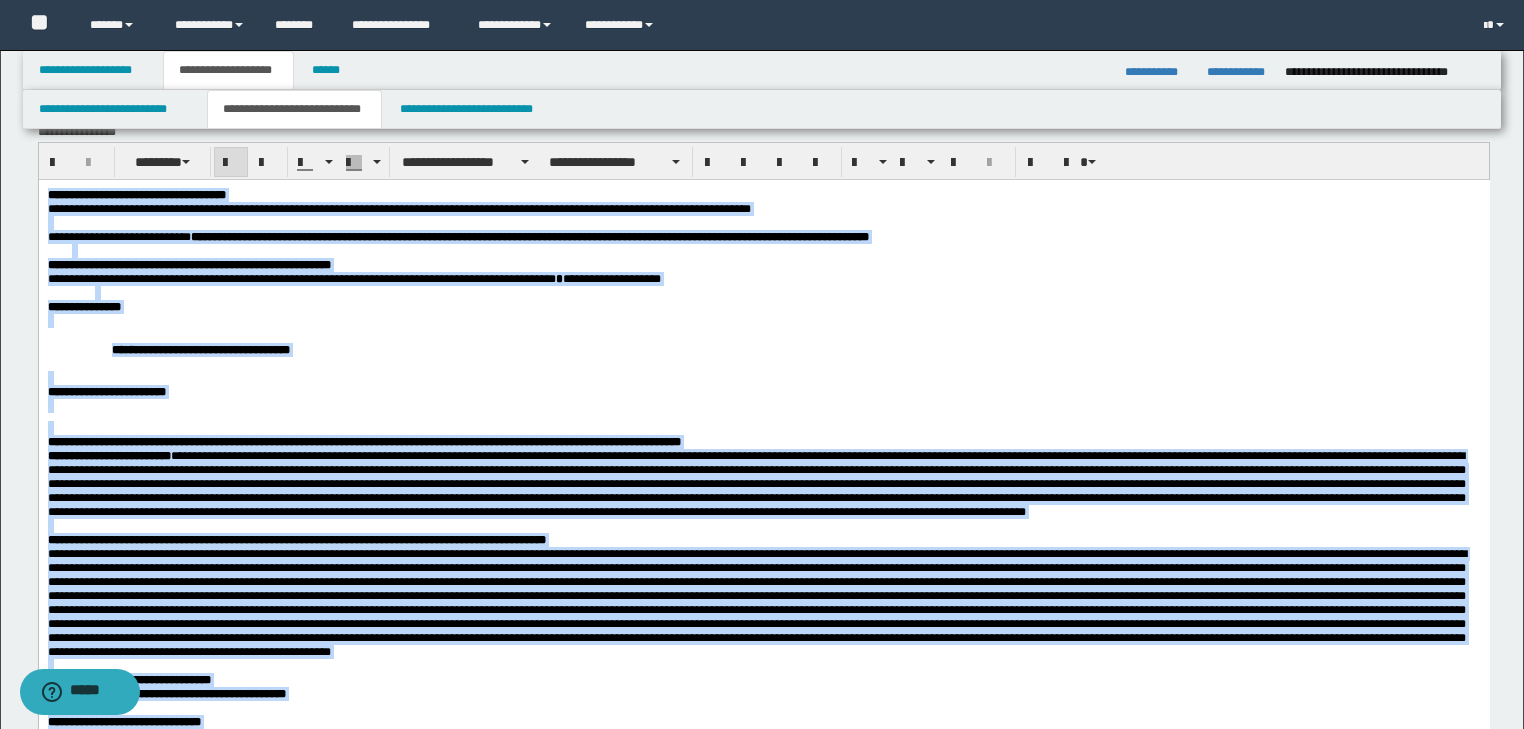 scroll, scrollTop: 0, scrollLeft: 0, axis: both 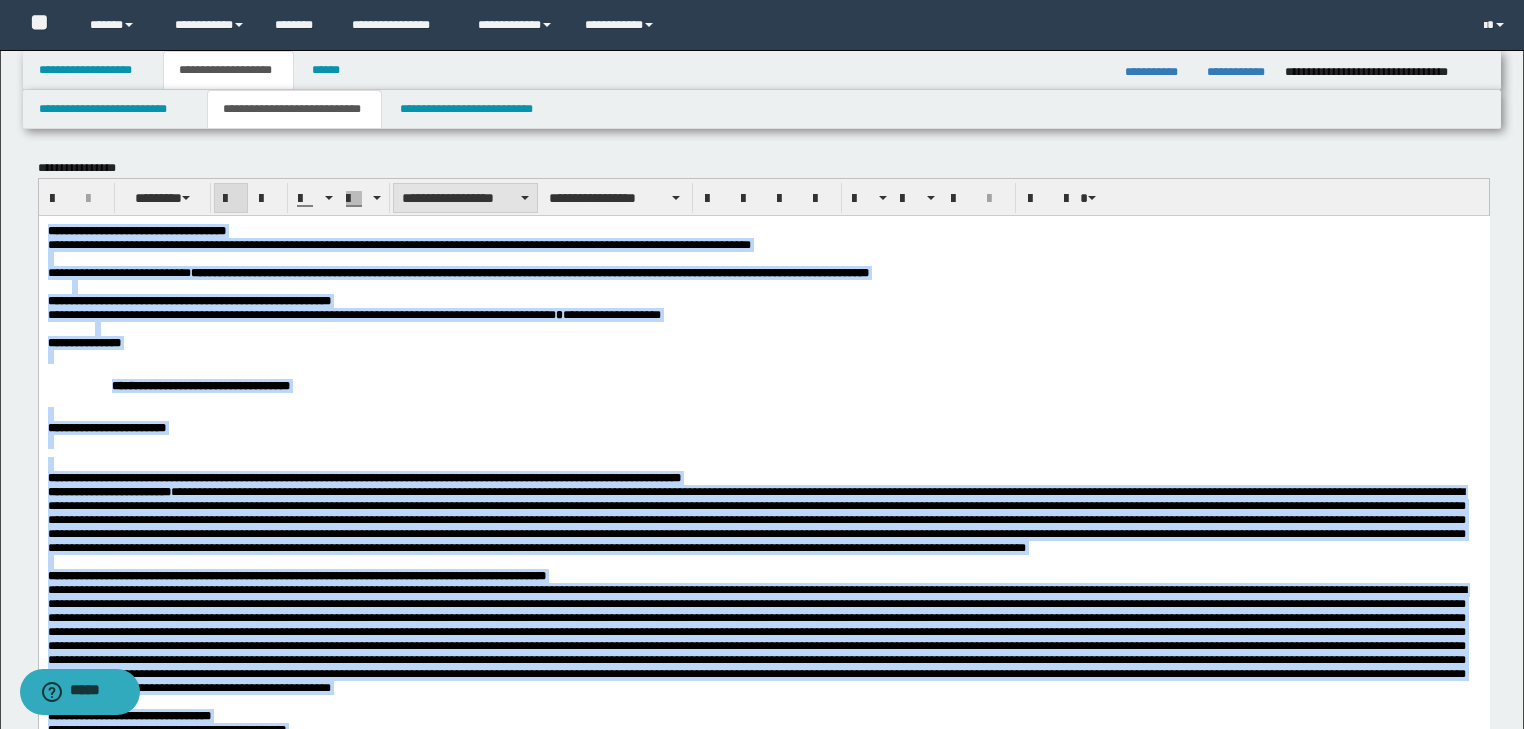 click on "**********" at bounding box center [465, 198] 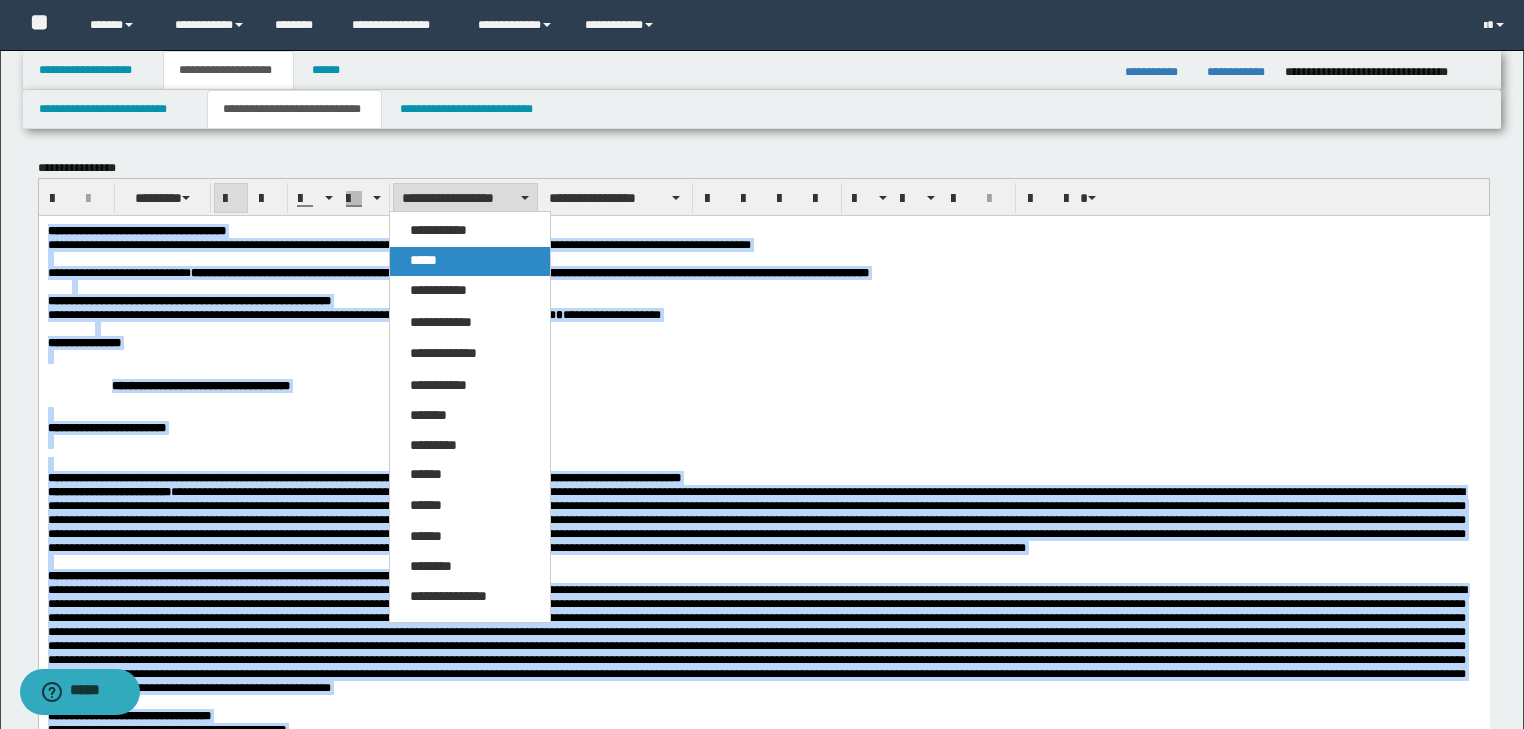 click on "*****" at bounding box center (470, 261) 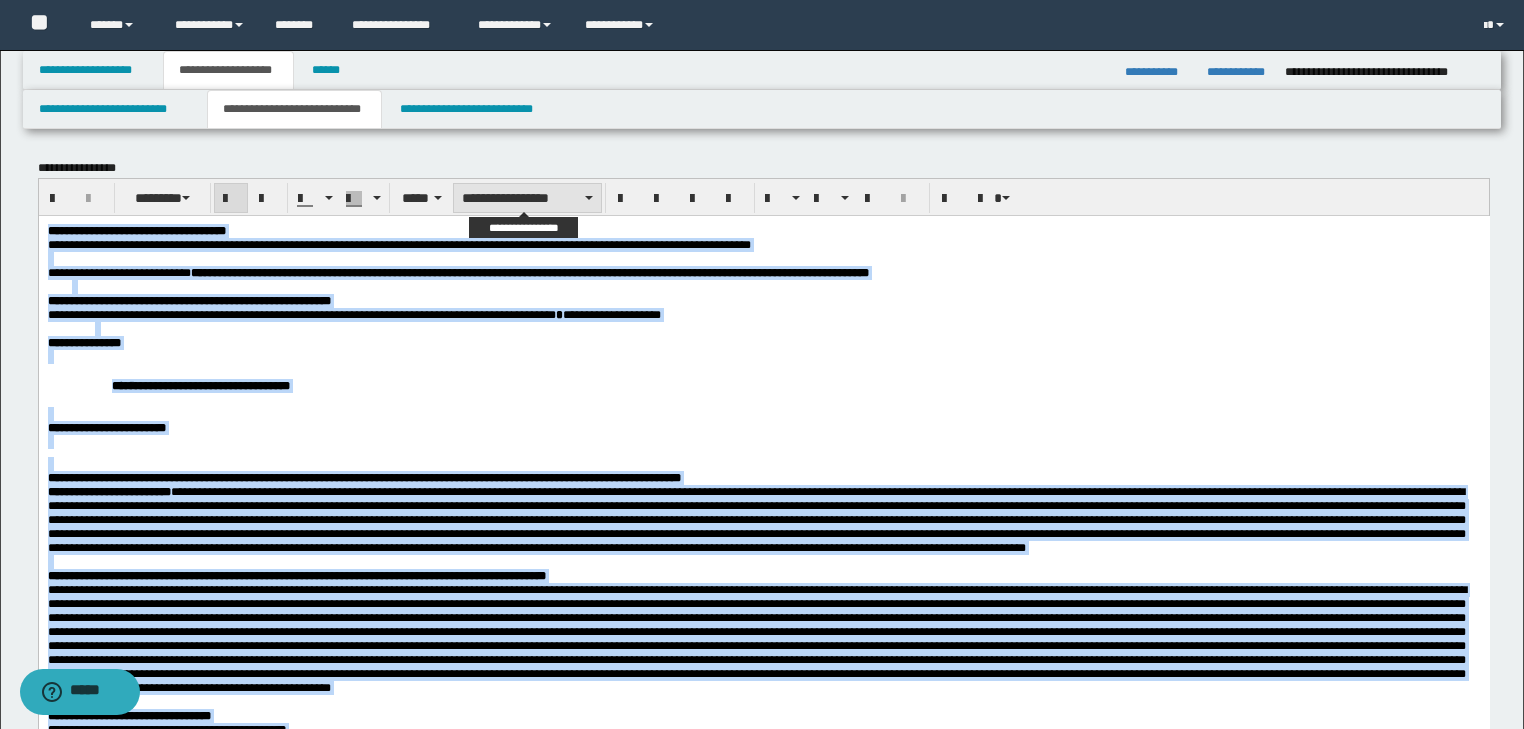 click on "**********" at bounding box center (527, 198) 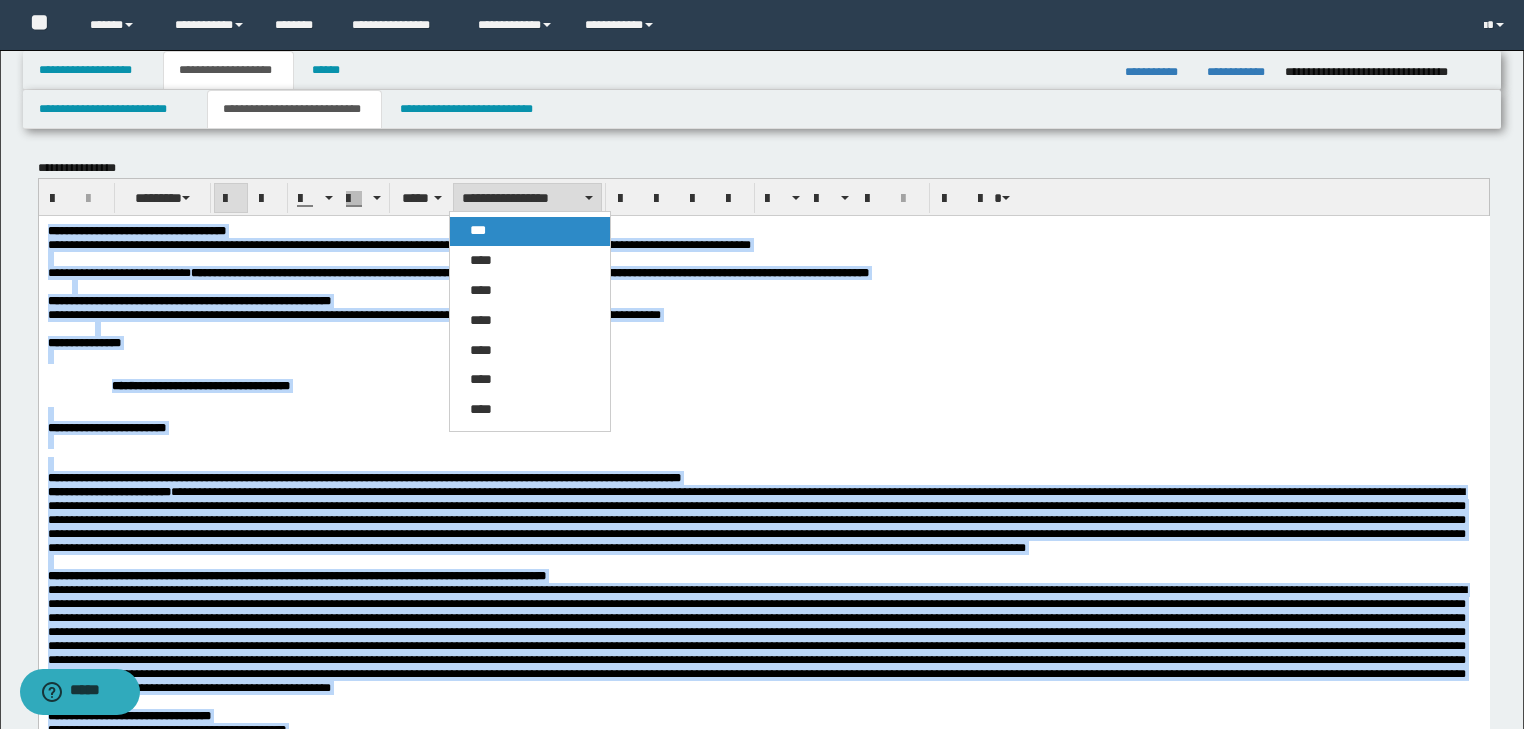 click on "***" at bounding box center [530, 231] 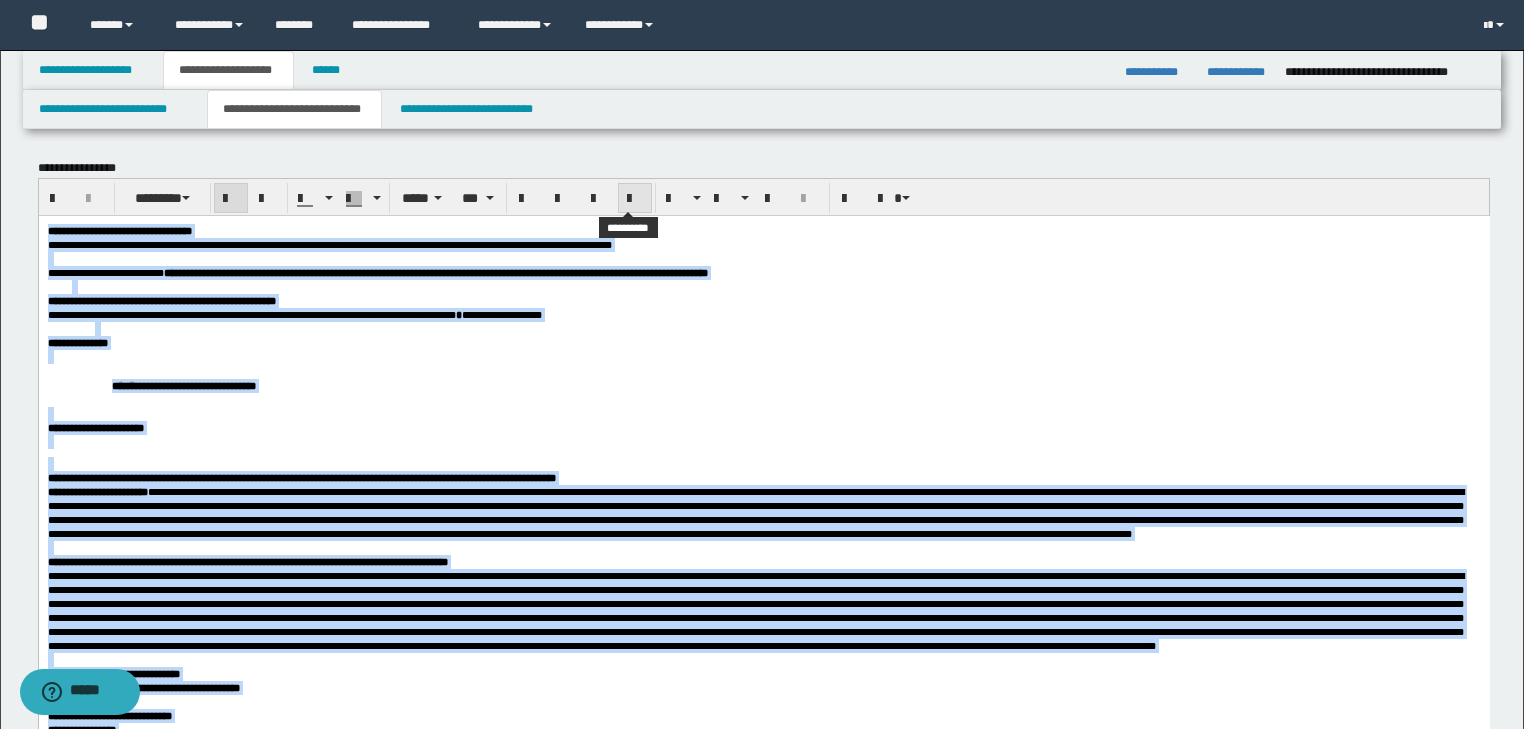 click at bounding box center (635, 198) 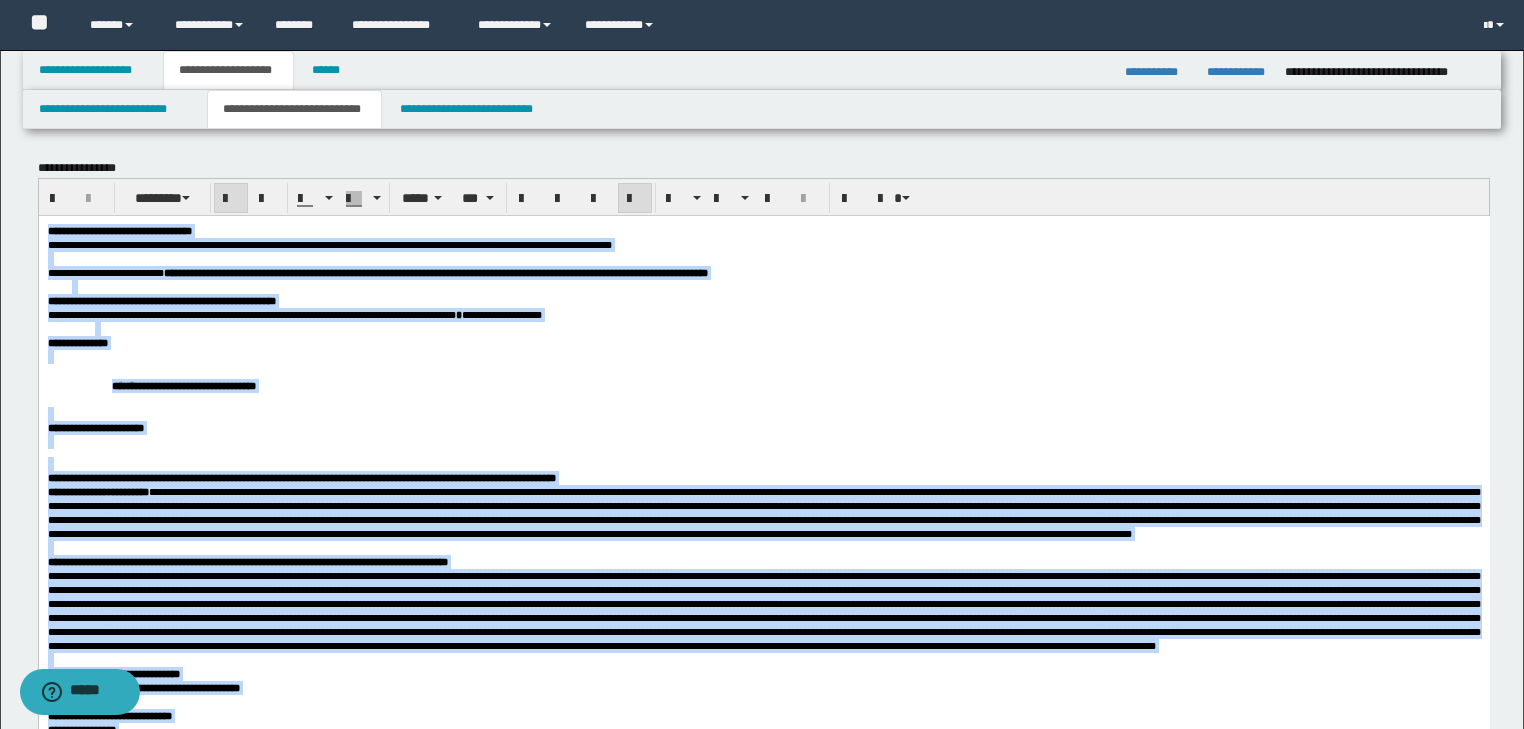 click on "**********" at bounding box center [763, 427] 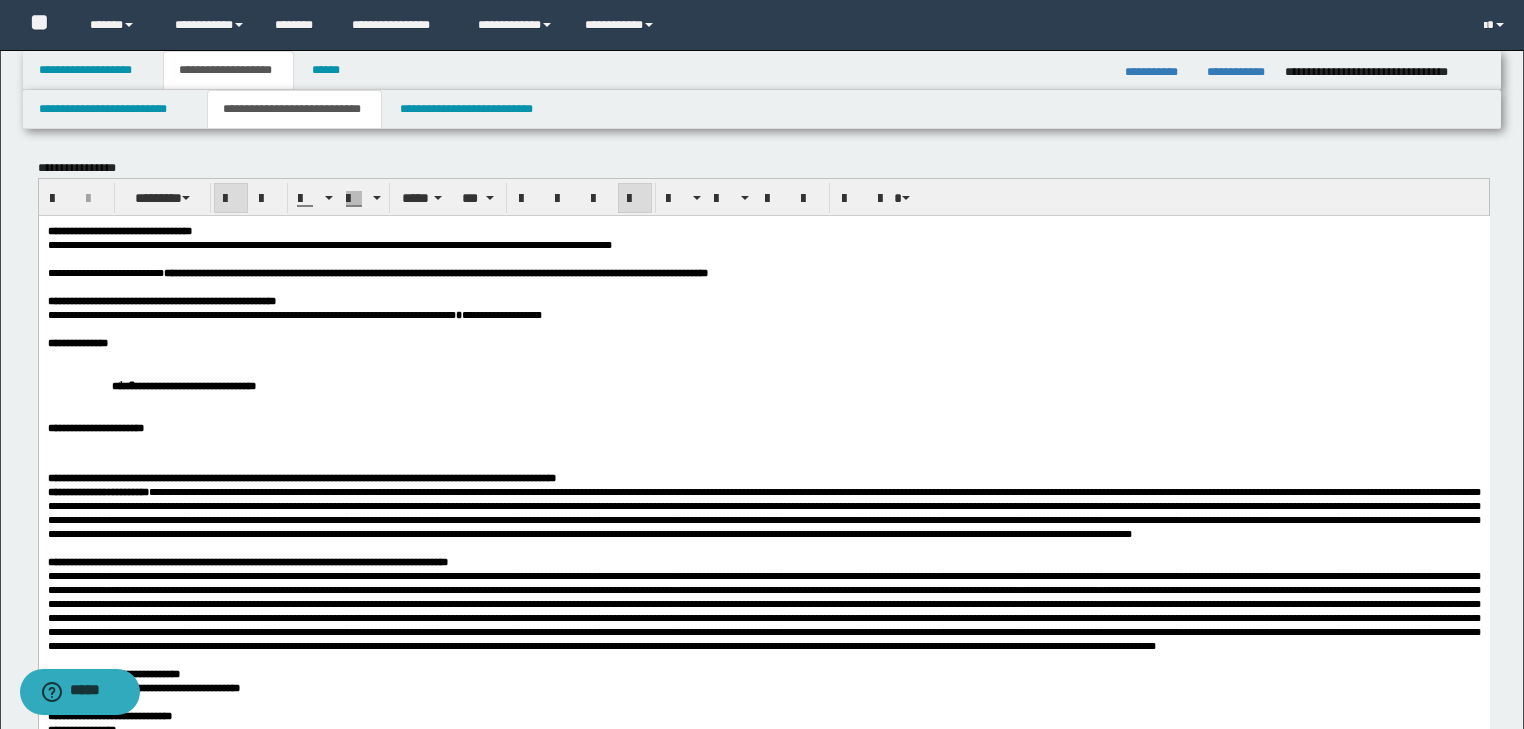click on "**********" at bounding box center (294, 314) 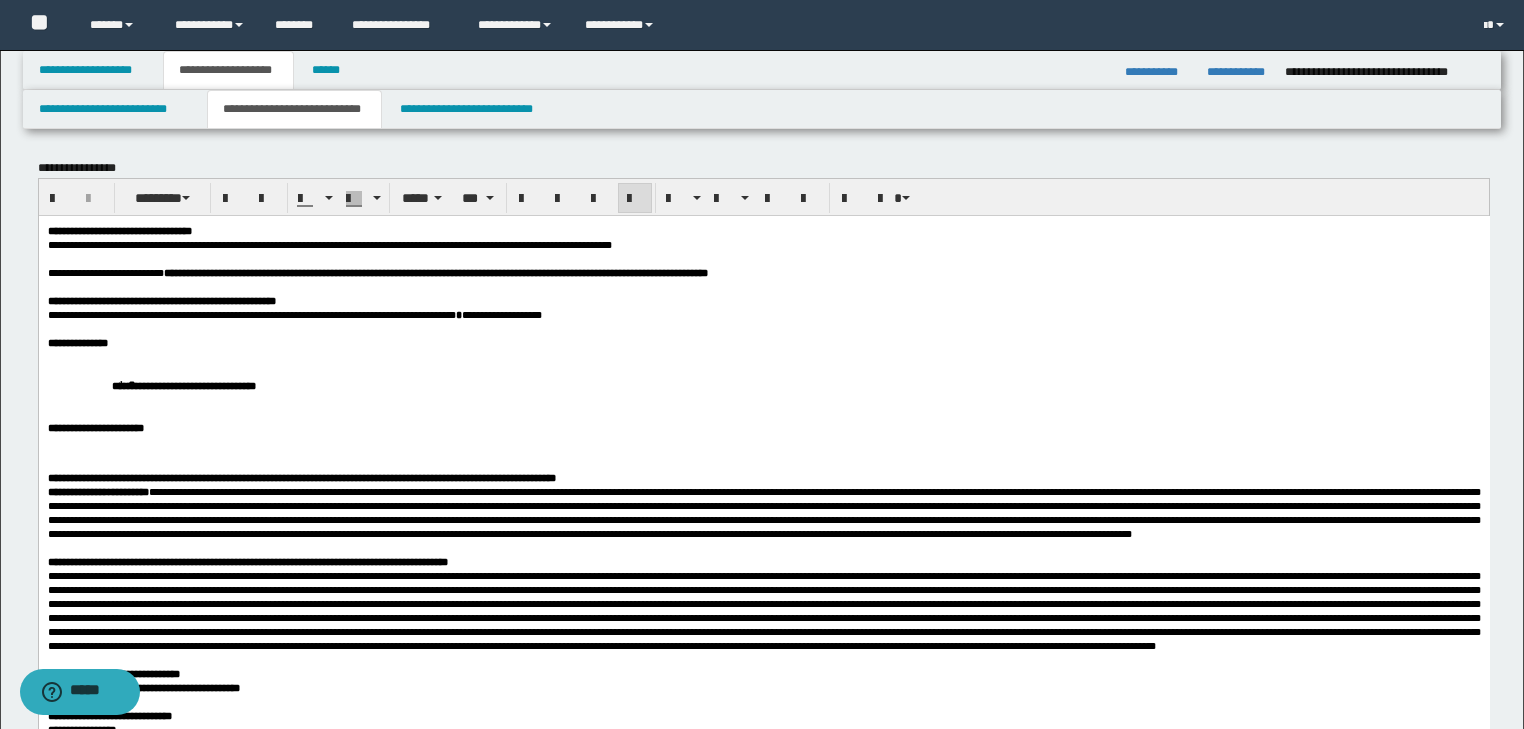 click at bounding box center (787, 328) 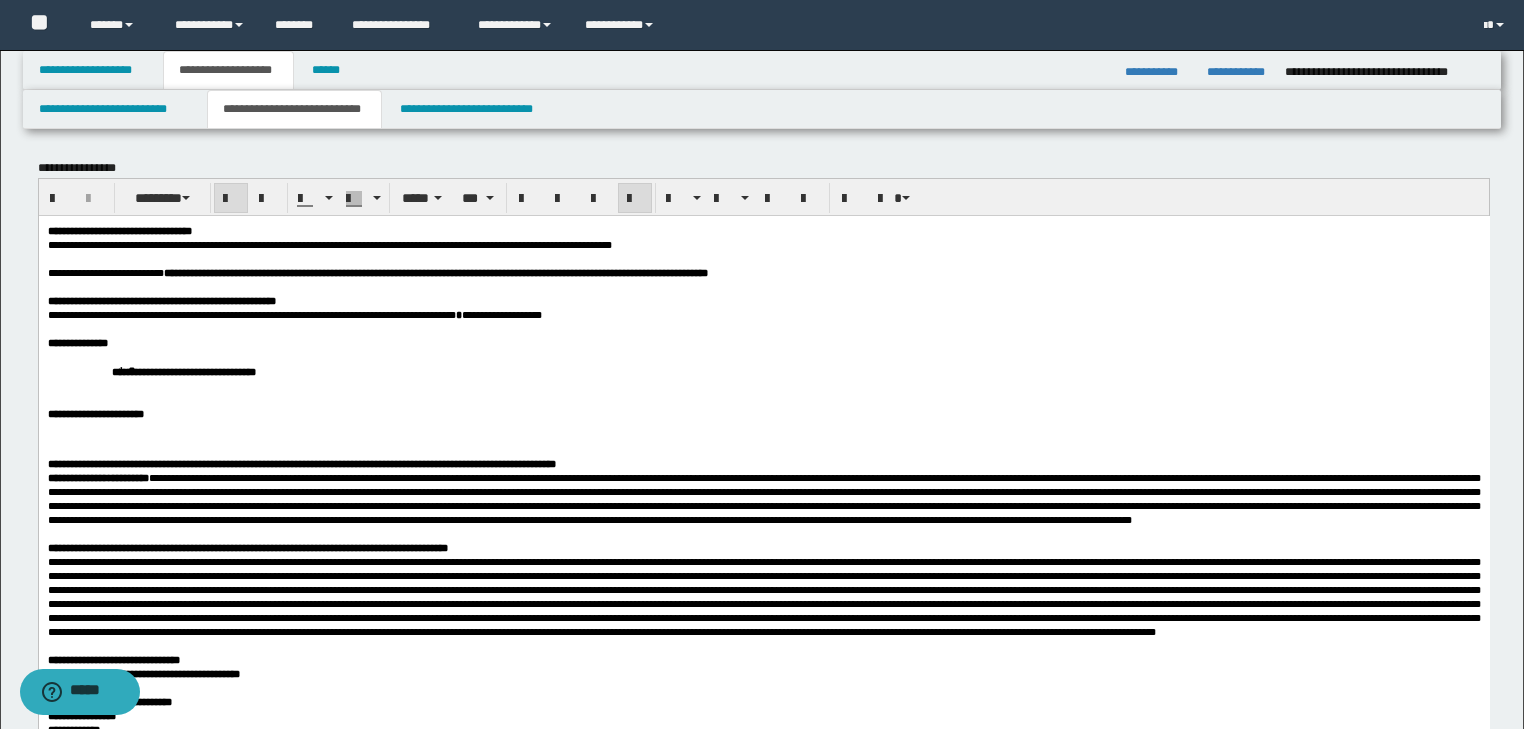 click on "**********" at bounding box center [763, 370] 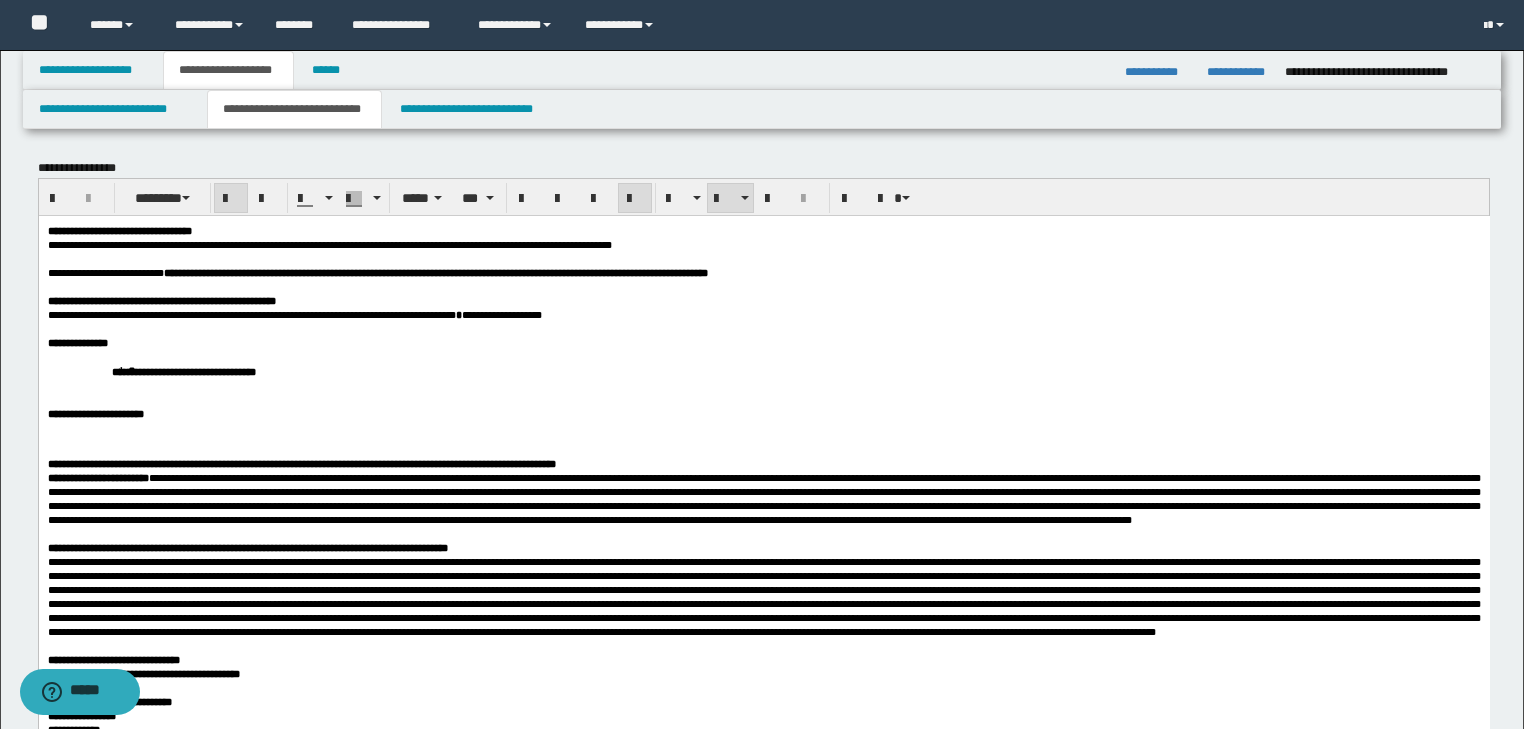 click on "**********" at bounding box center [807, 370] 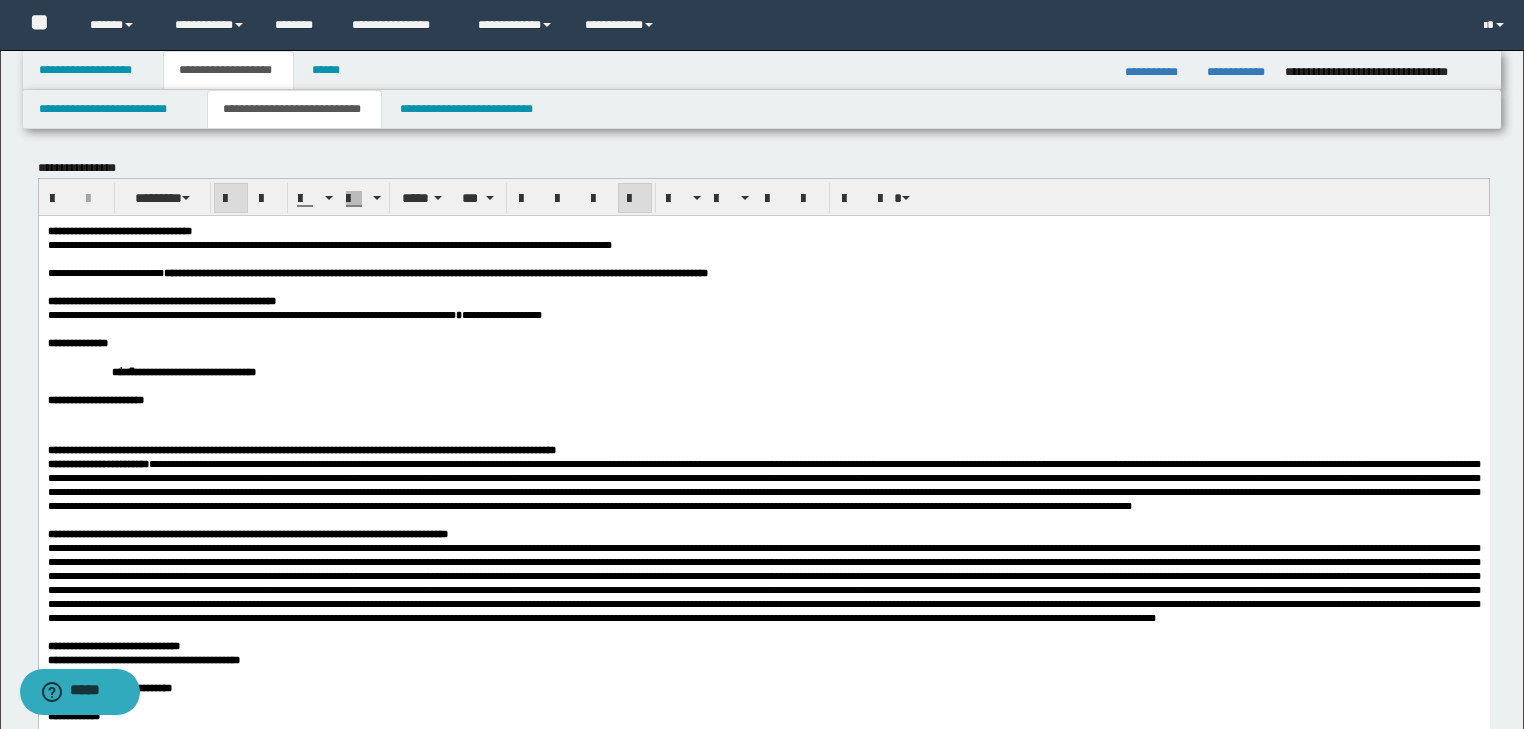 click on "**********" at bounding box center (763, 399) 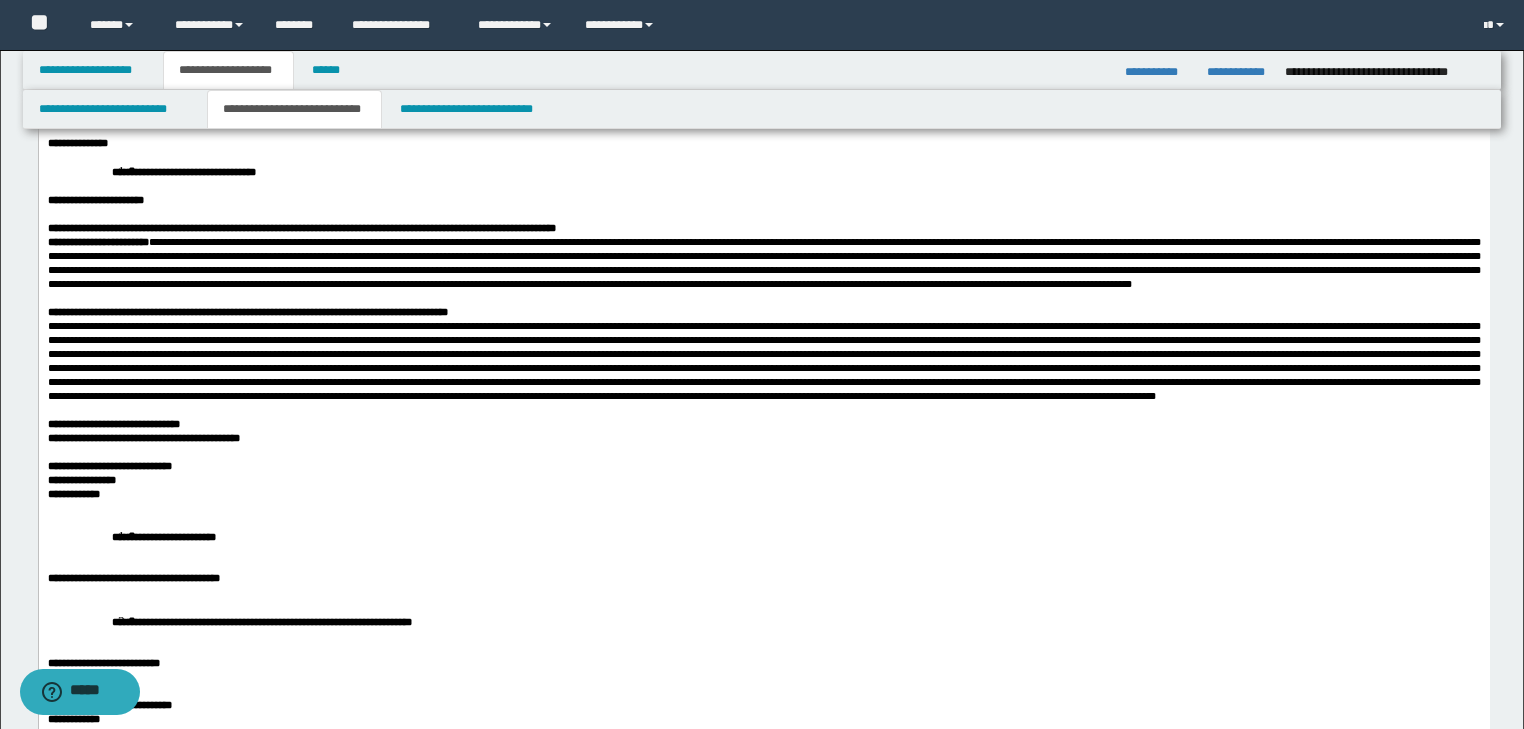 scroll, scrollTop: 240, scrollLeft: 0, axis: vertical 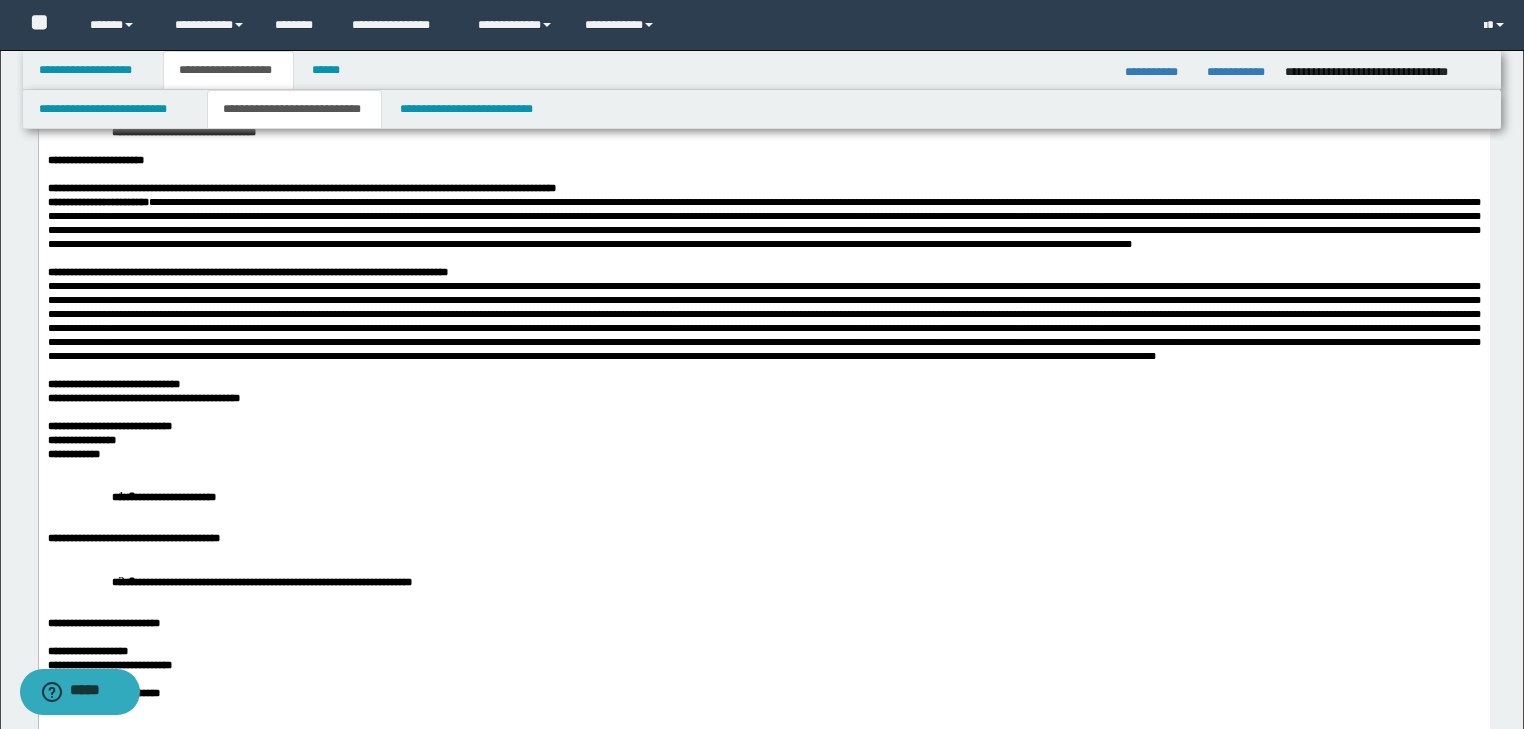 click on "**********" at bounding box center (763, 454) 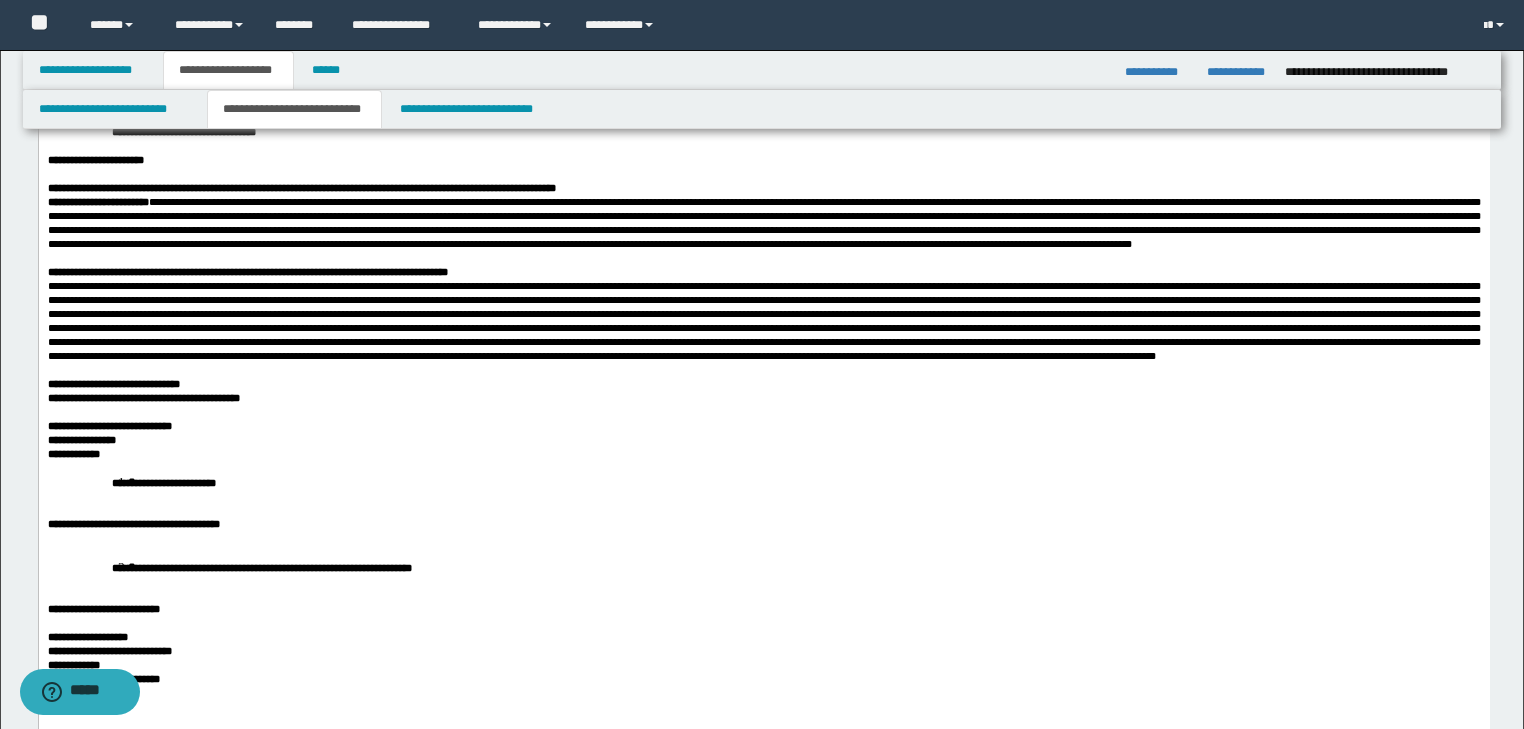 click on "**********" at bounding box center (763, 482) 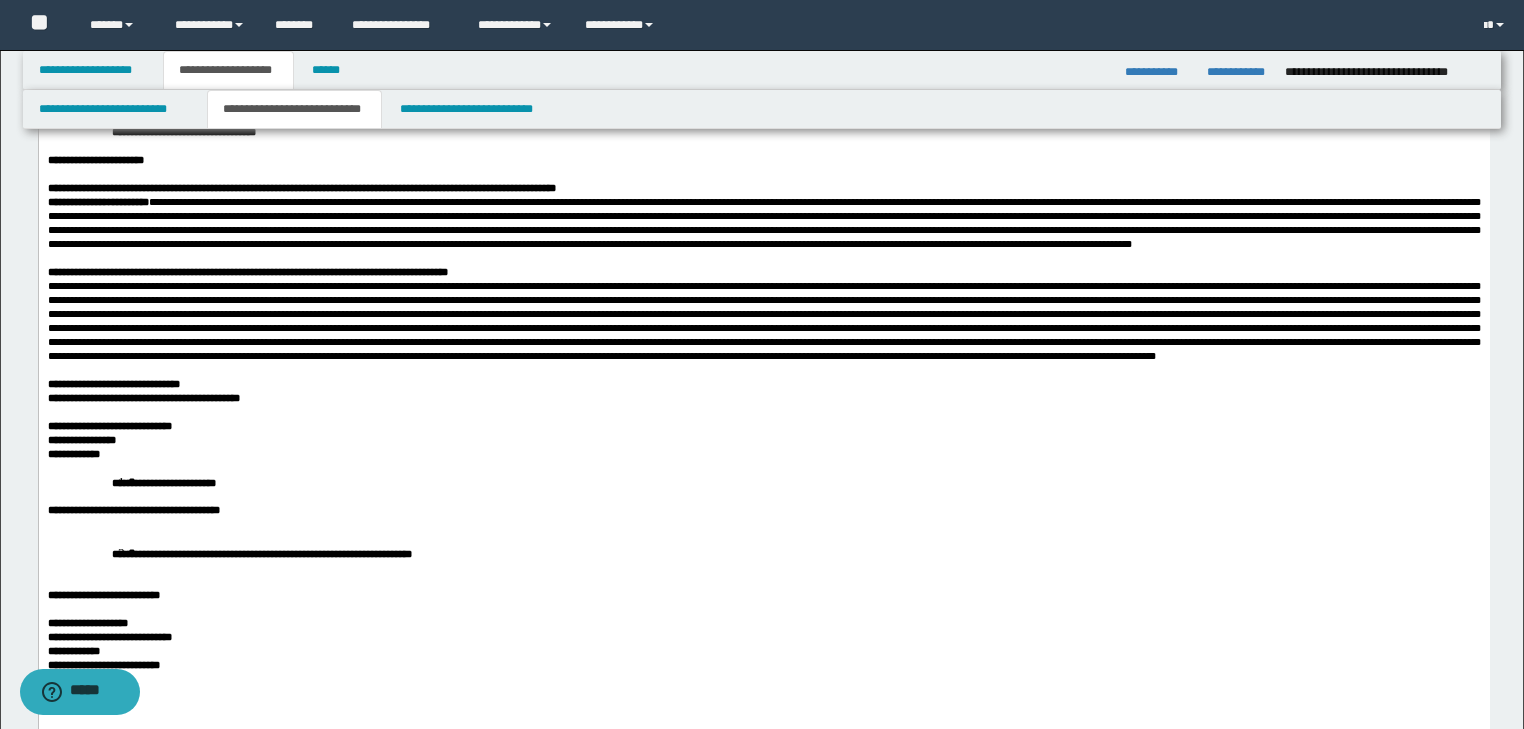 click on "**********" at bounding box center (763, 510) 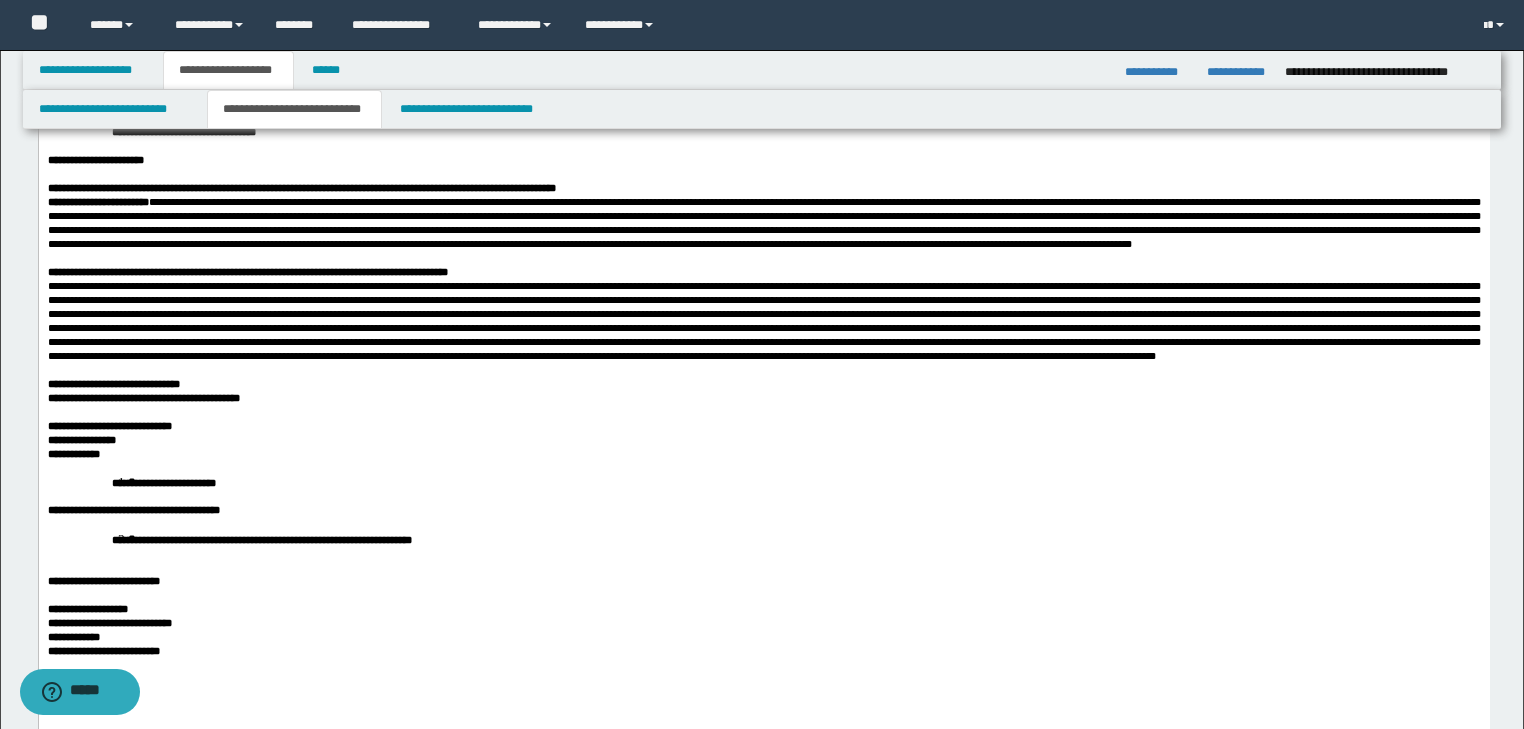 click on "**********" at bounding box center (763, 539) 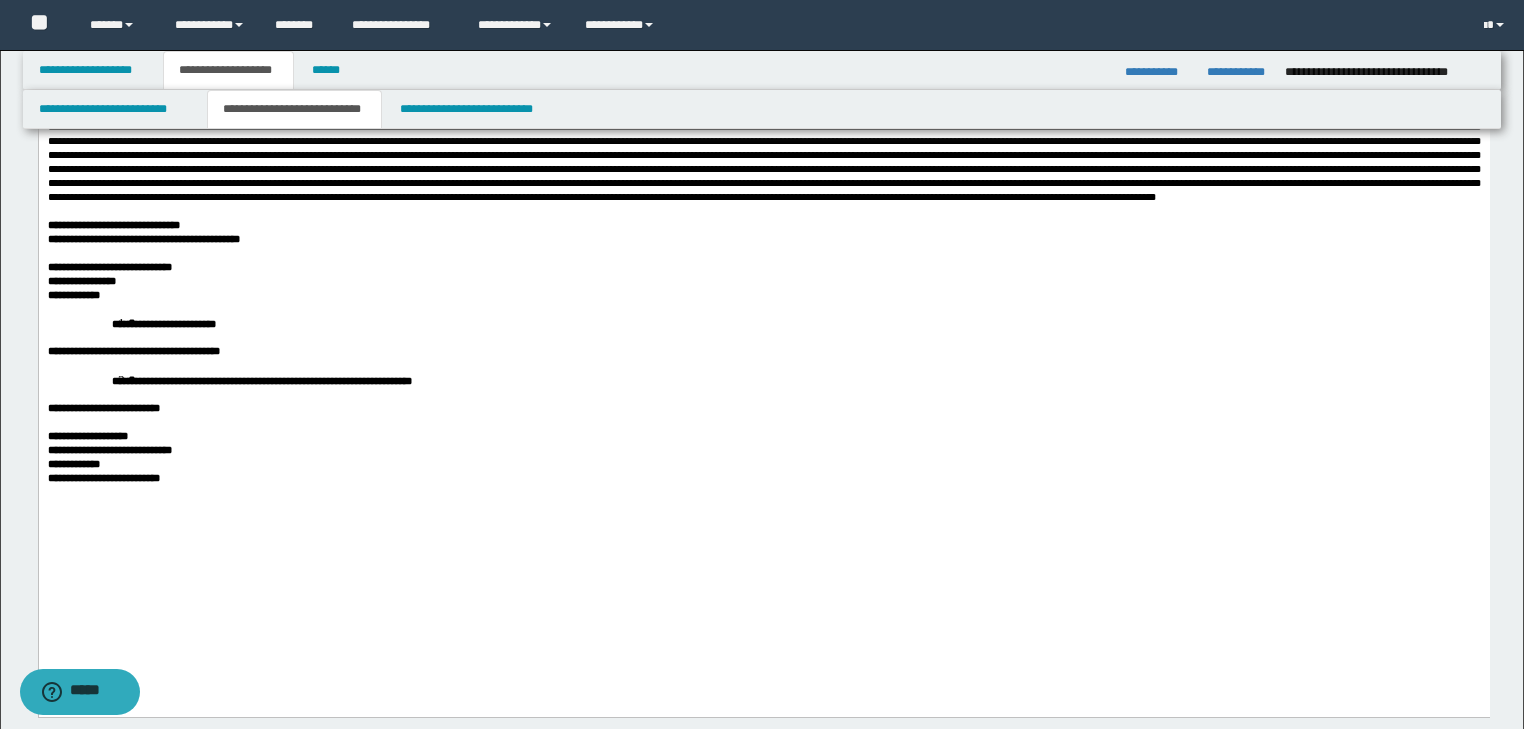 scroll, scrollTop: 400, scrollLeft: 0, axis: vertical 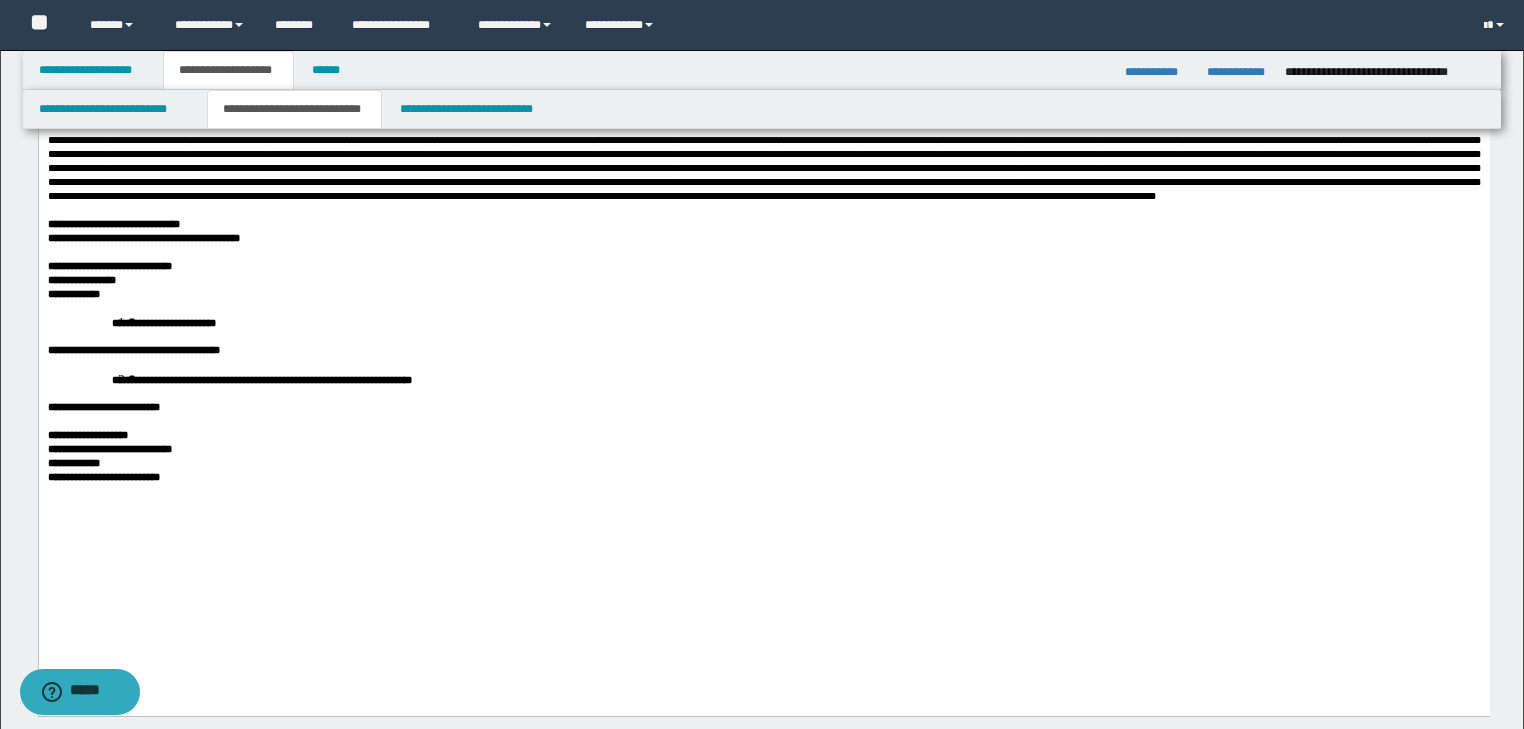 click on "**********" at bounding box center (763, 477) 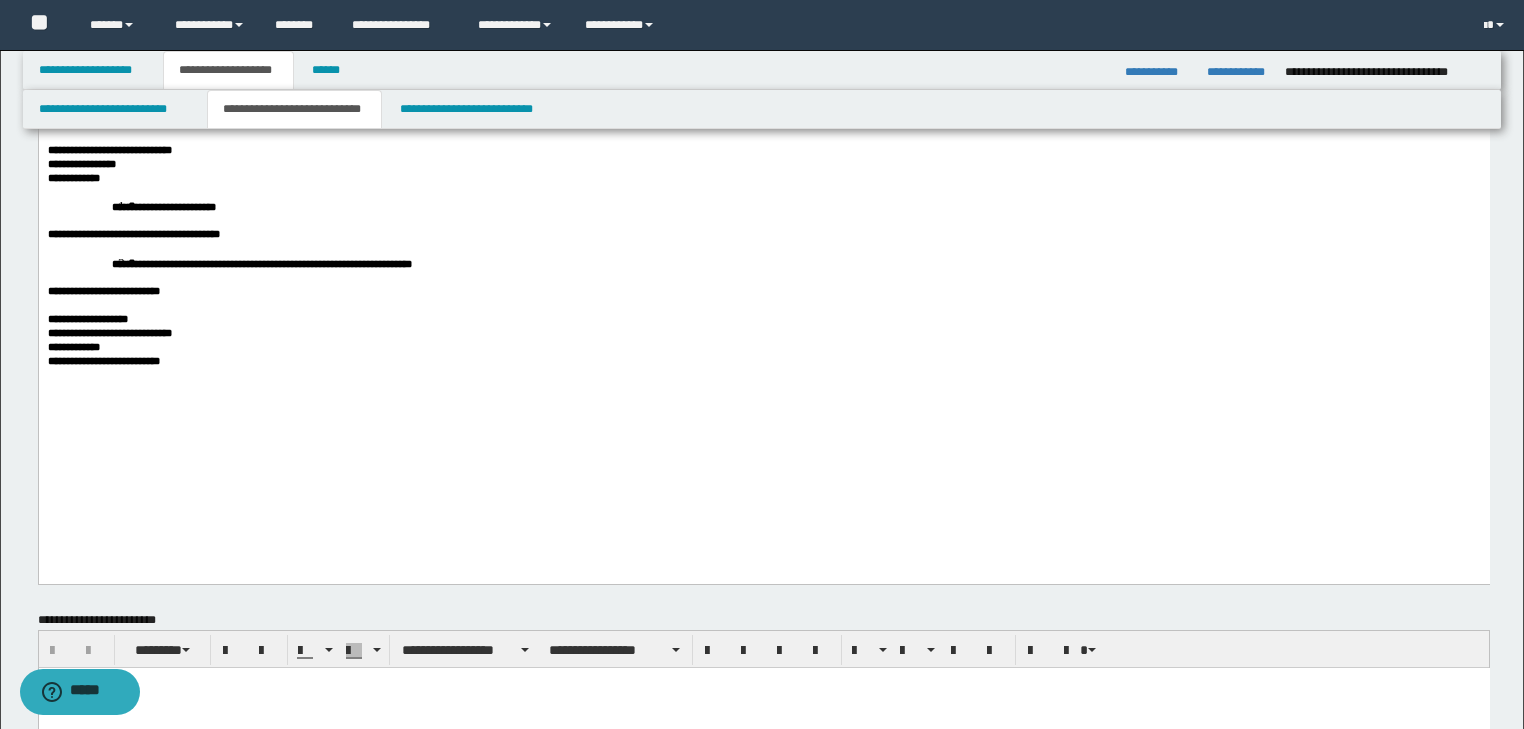 scroll, scrollTop: 640, scrollLeft: 0, axis: vertical 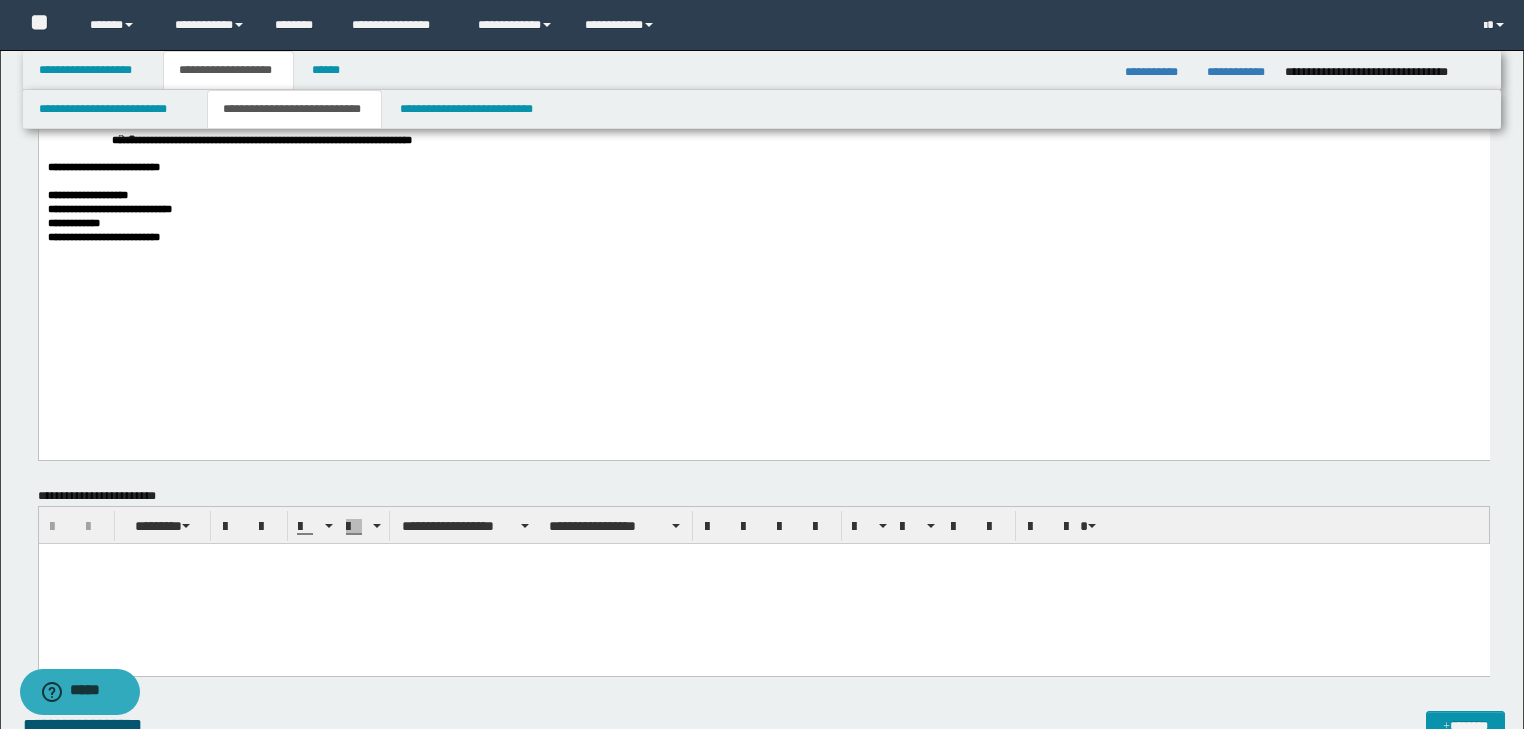 click at bounding box center (763, 583) 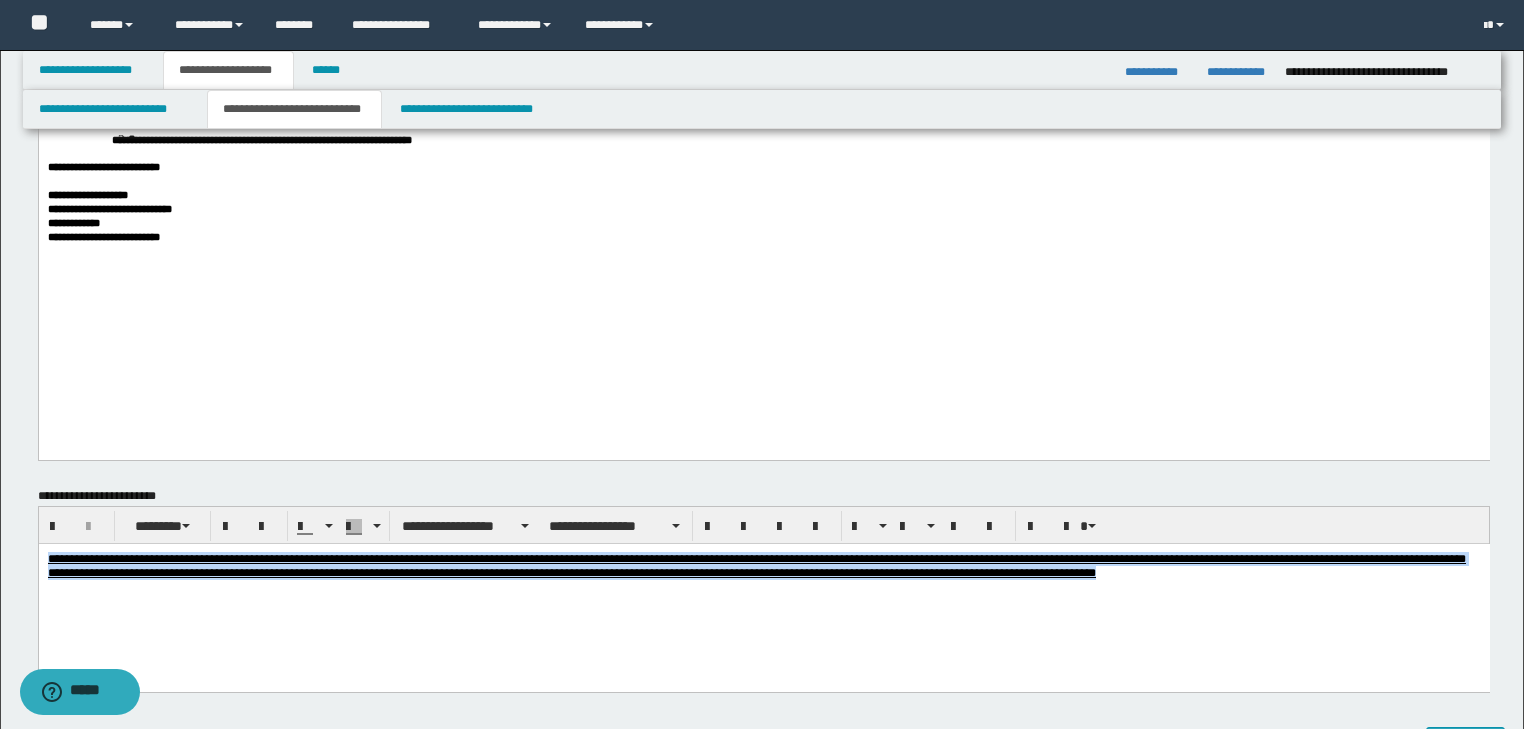 drag, startPoint x: 47, startPoint y: 556, endPoint x: 843, endPoint y: 558, distance: 796.0025 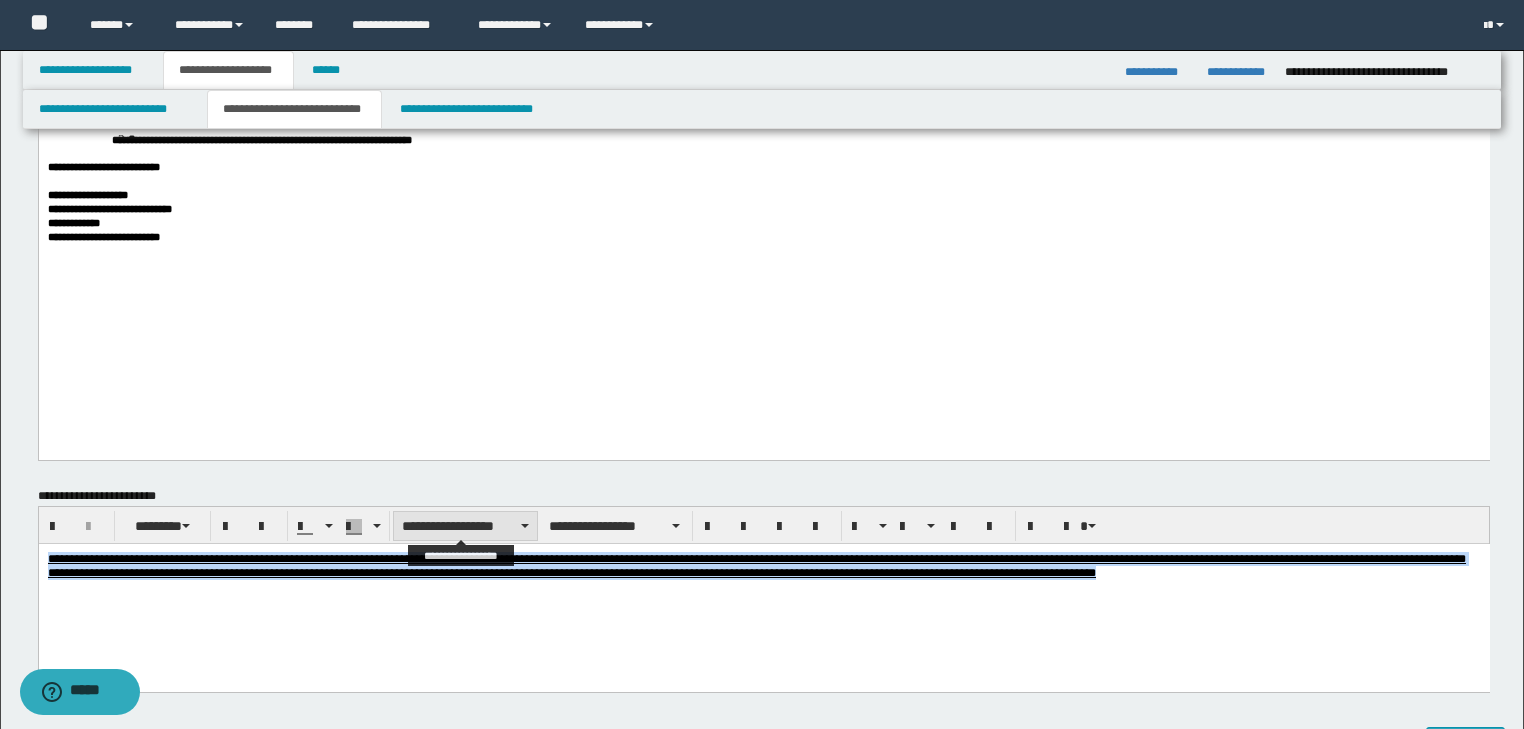 click on "**********" at bounding box center (465, 526) 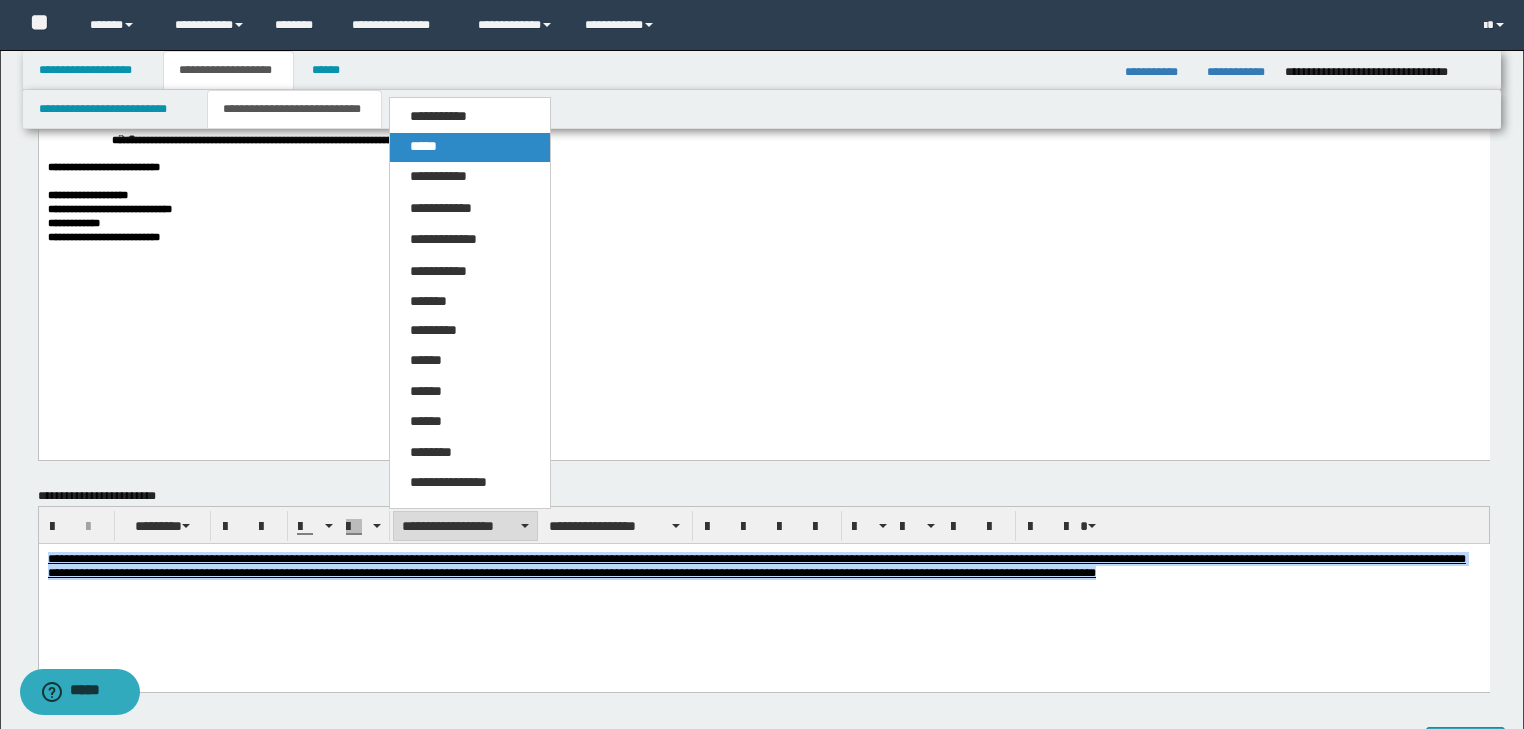 click on "*****" at bounding box center (470, 147) 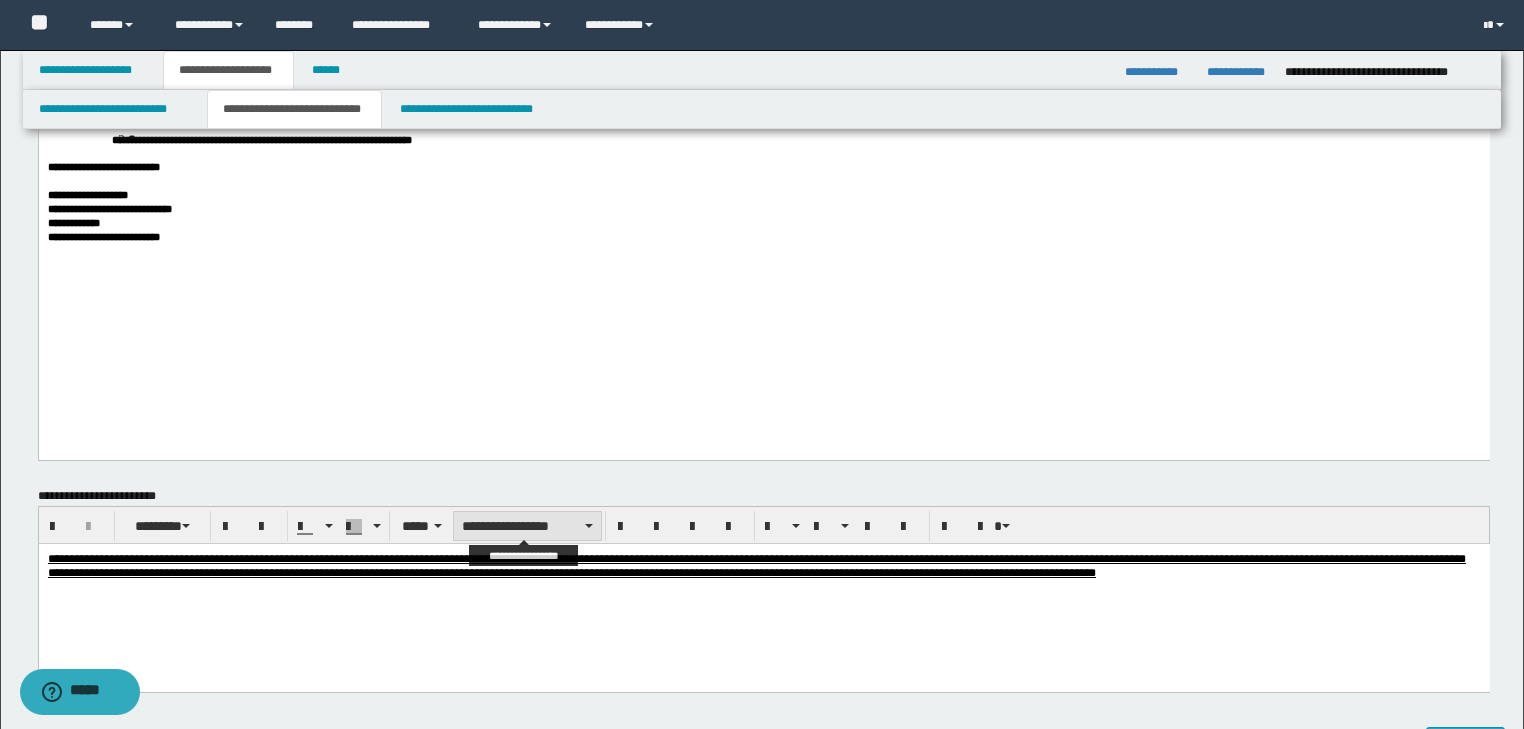 click on "**********" at bounding box center (527, 526) 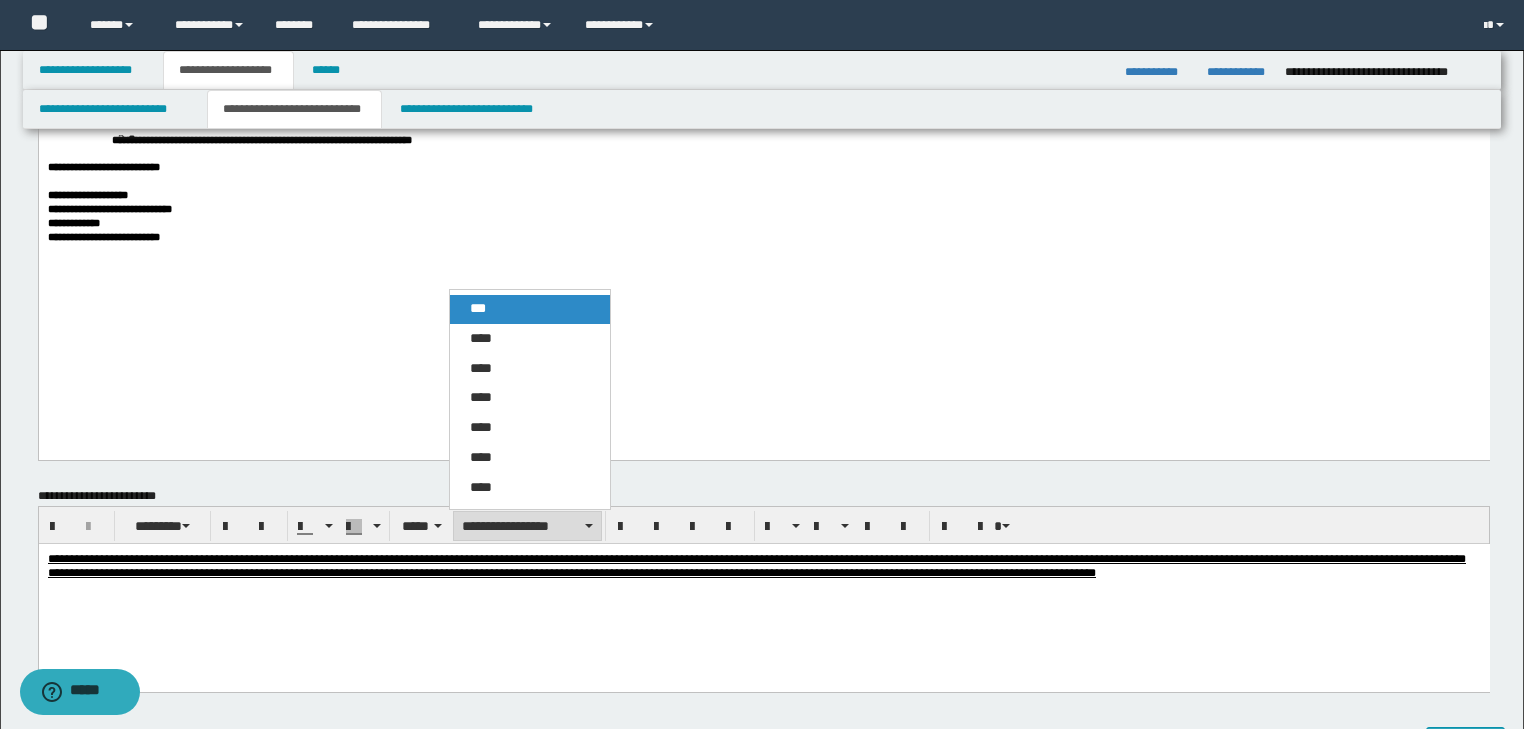 click on "***" at bounding box center [478, 308] 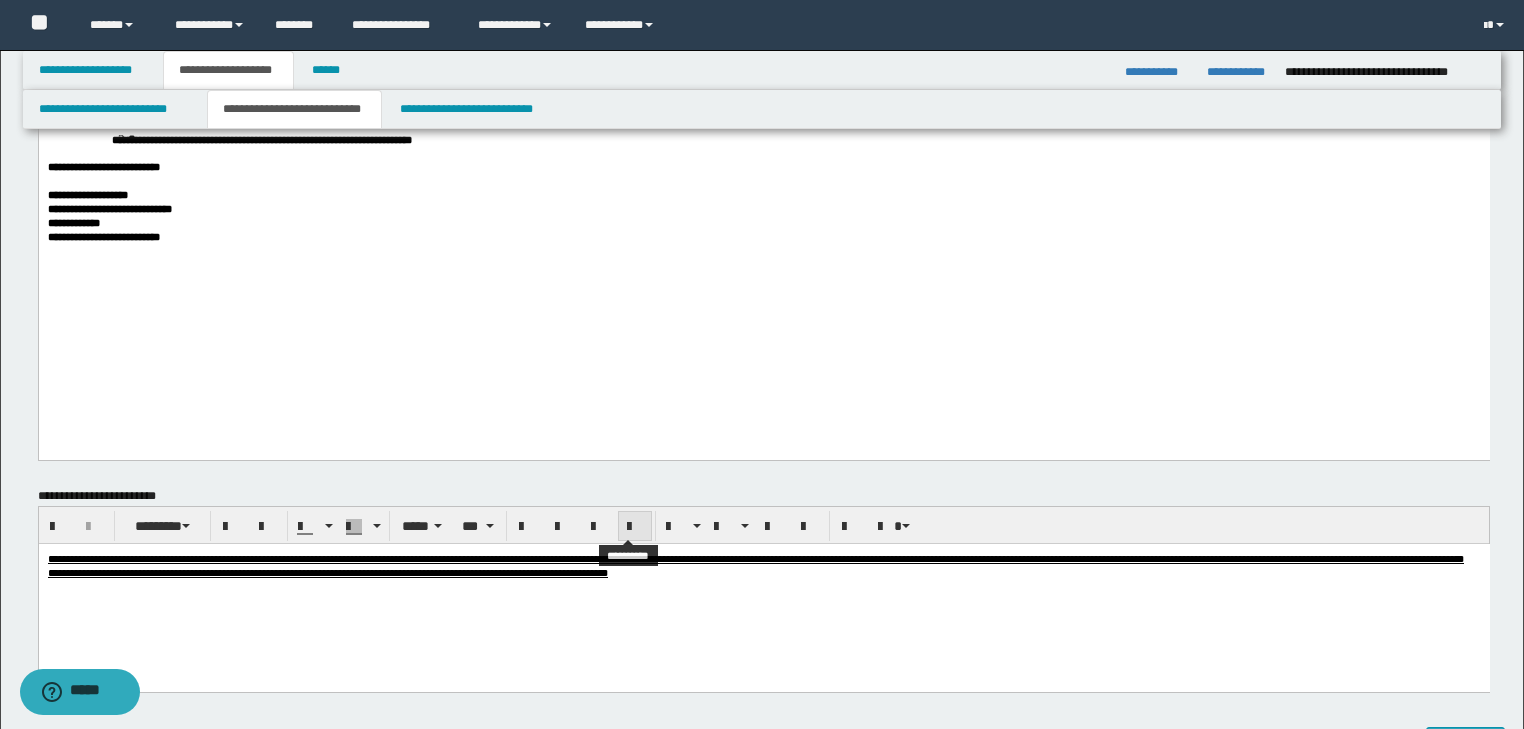 click at bounding box center [635, 527] 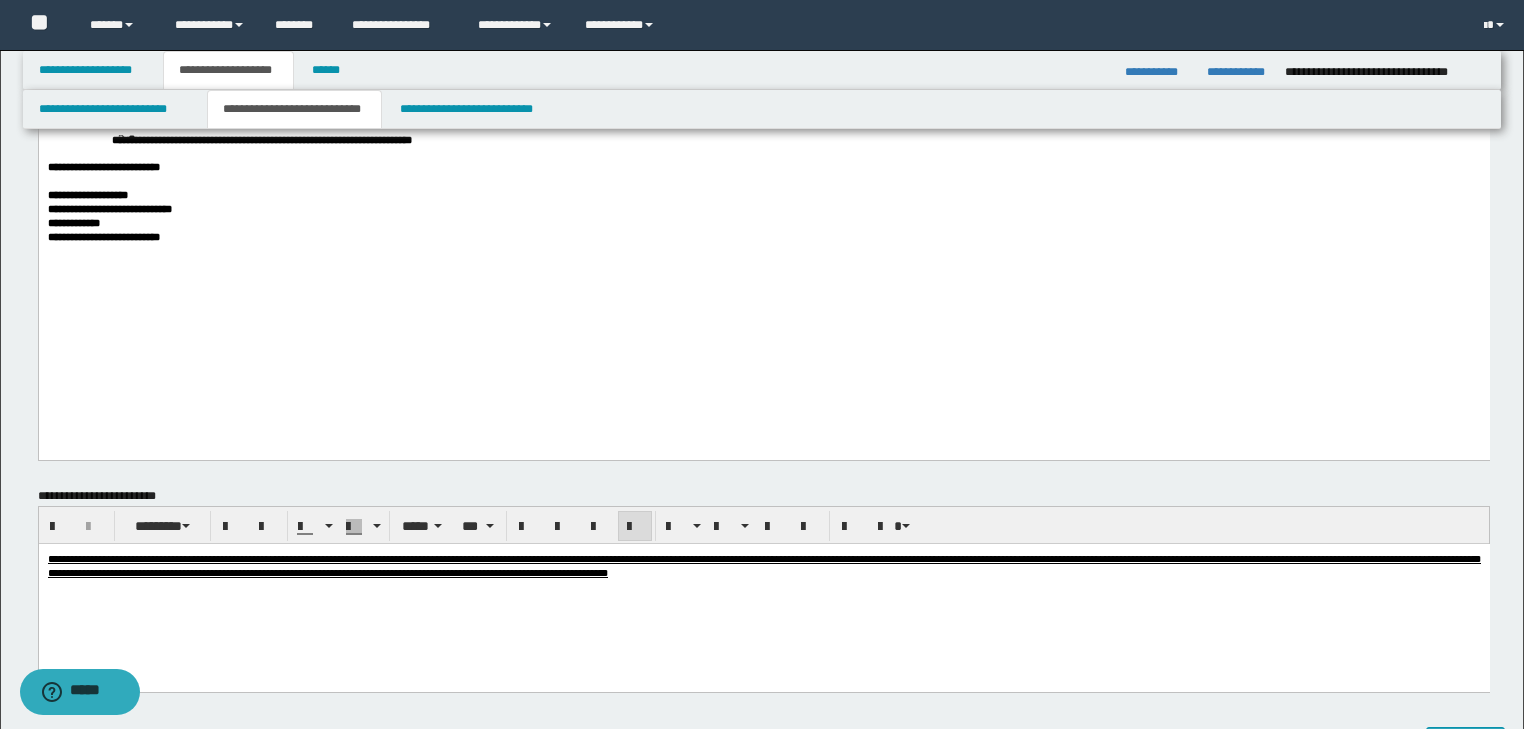click on "**********" at bounding box center [763, 590] 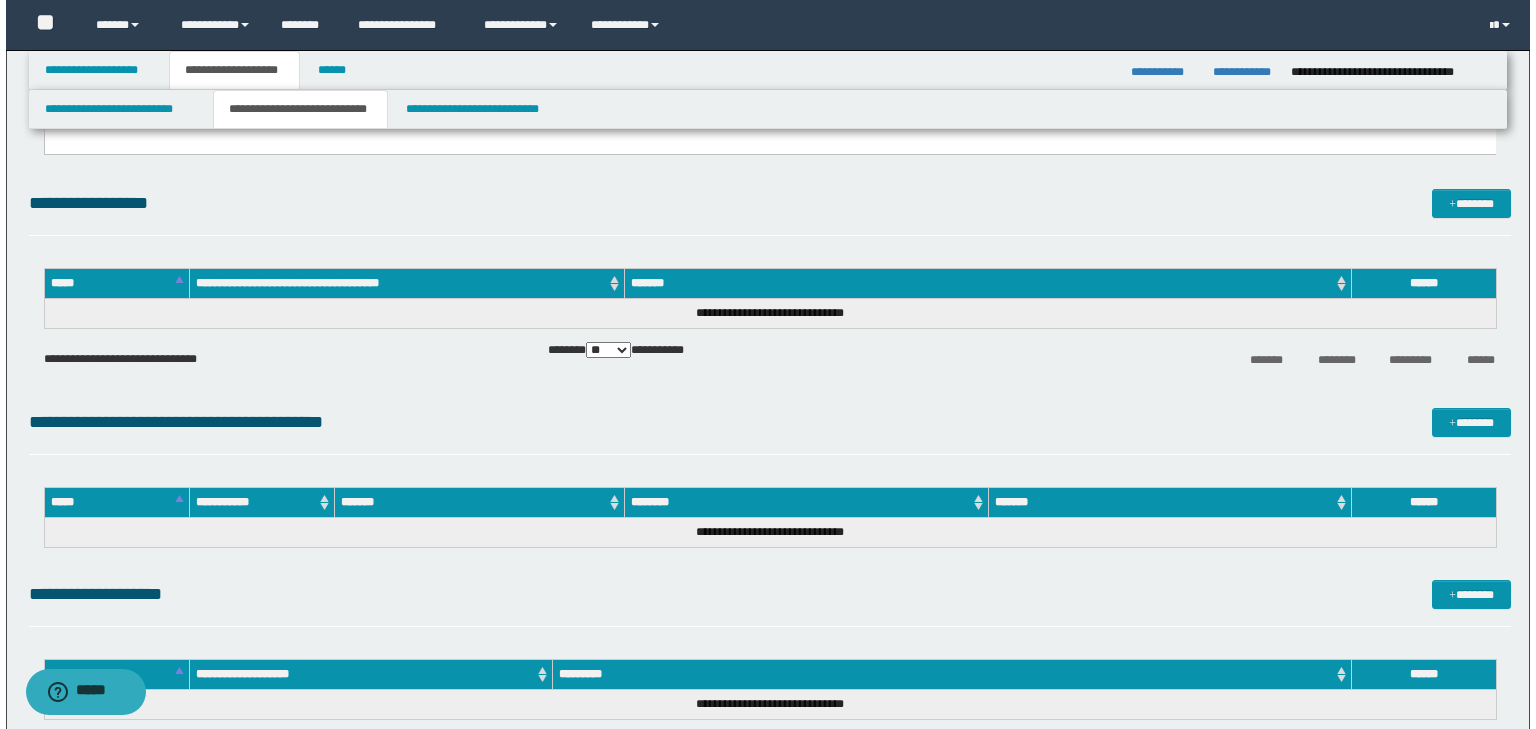 scroll, scrollTop: 1360, scrollLeft: 0, axis: vertical 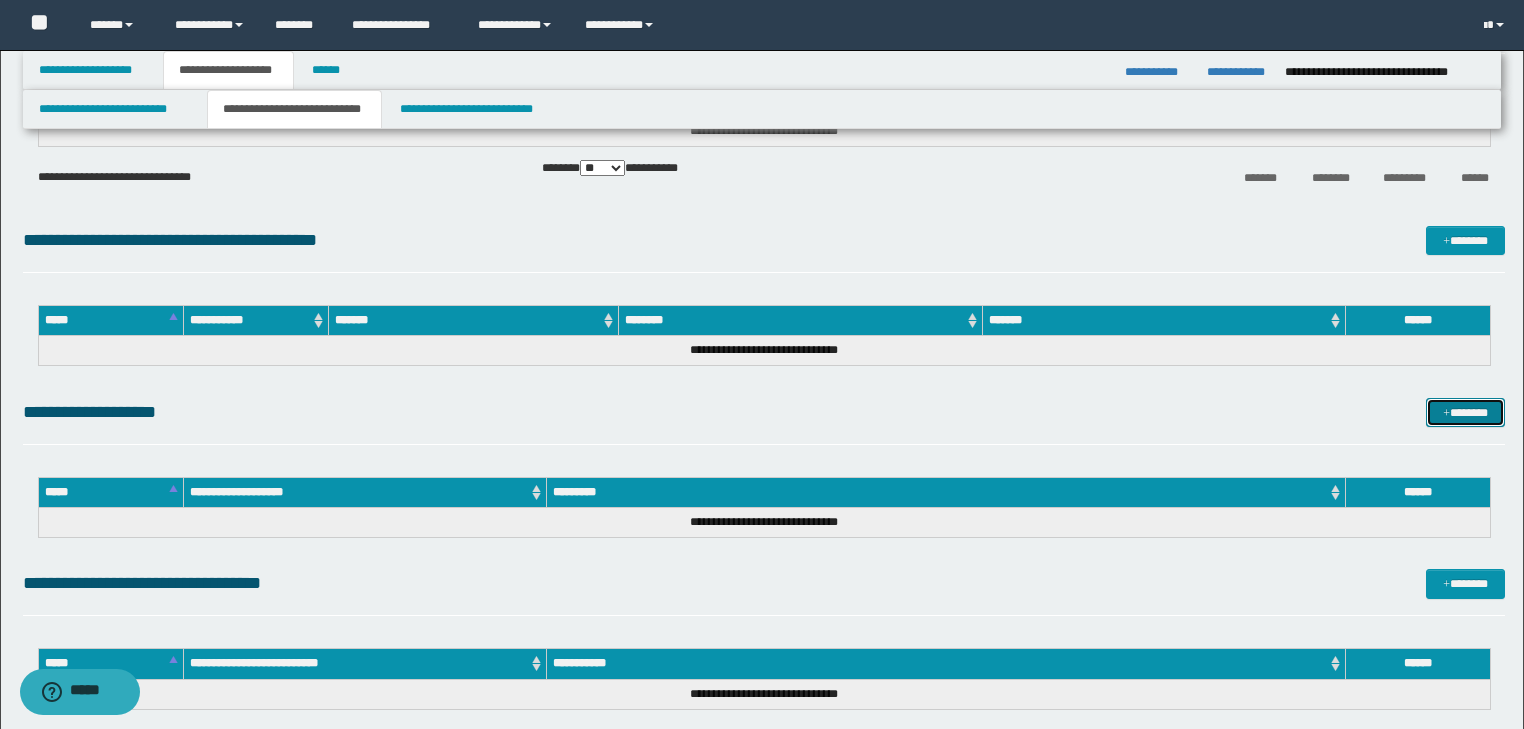 click on "*******" at bounding box center (1465, 413) 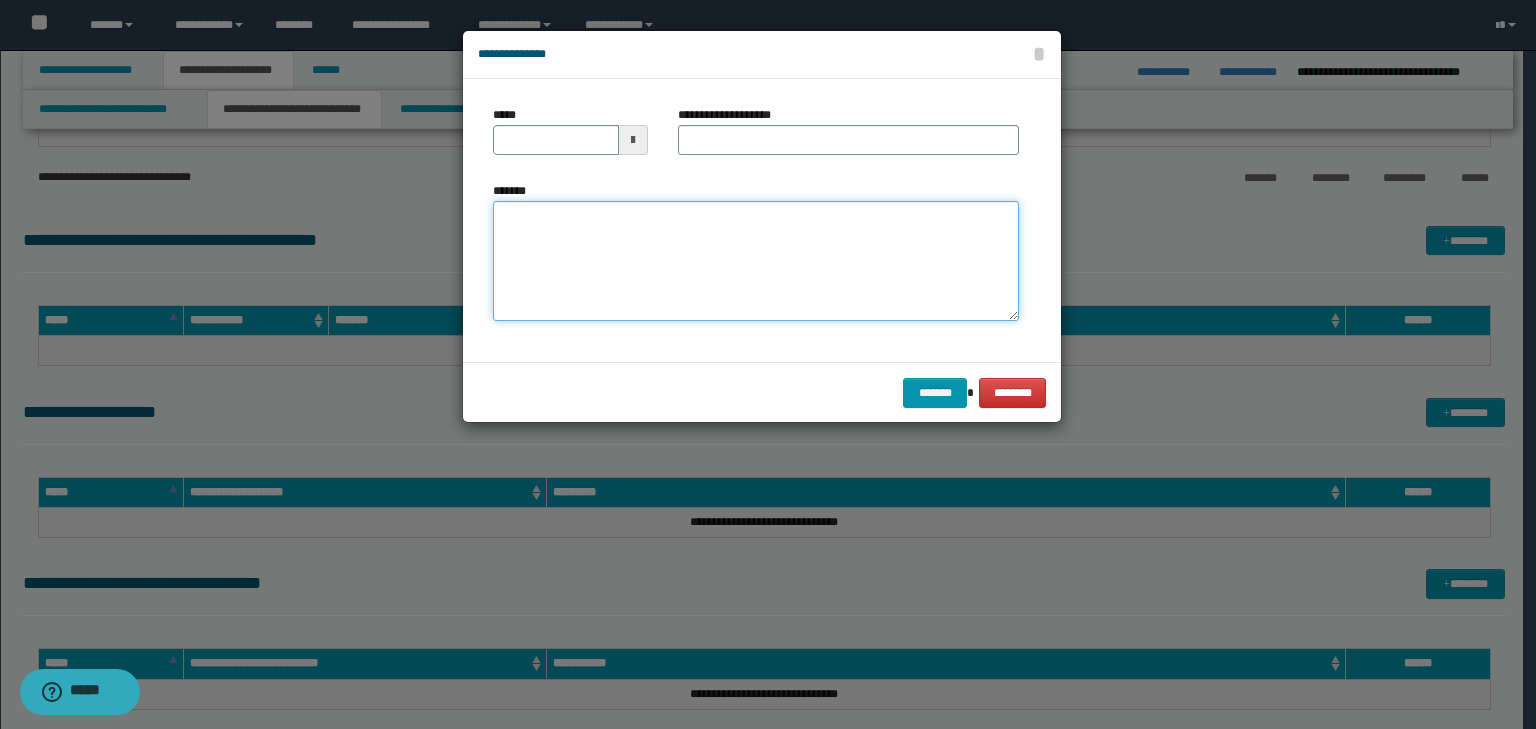 click on "*******" at bounding box center [756, 261] 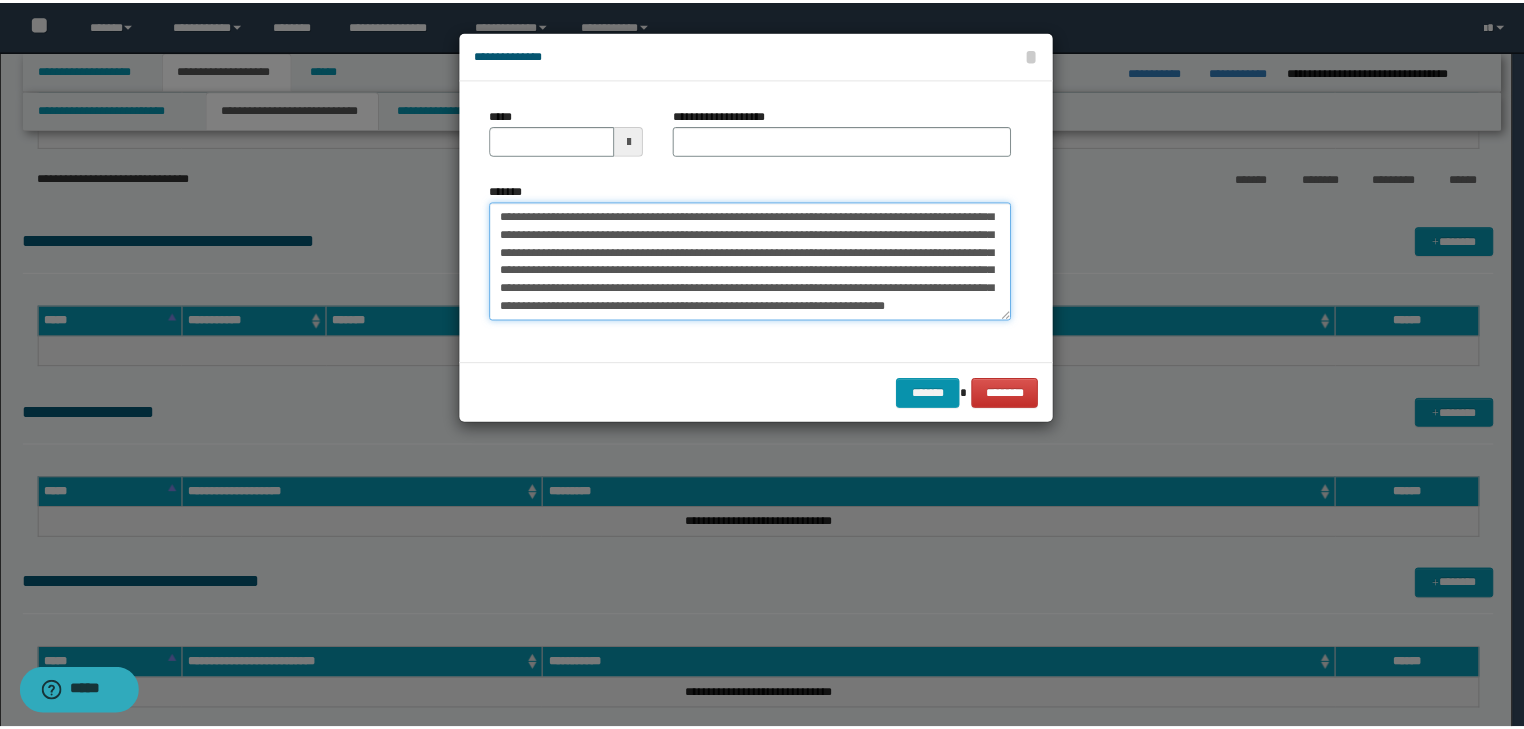 scroll, scrollTop: 0, scrollLeft: 0, axis: both 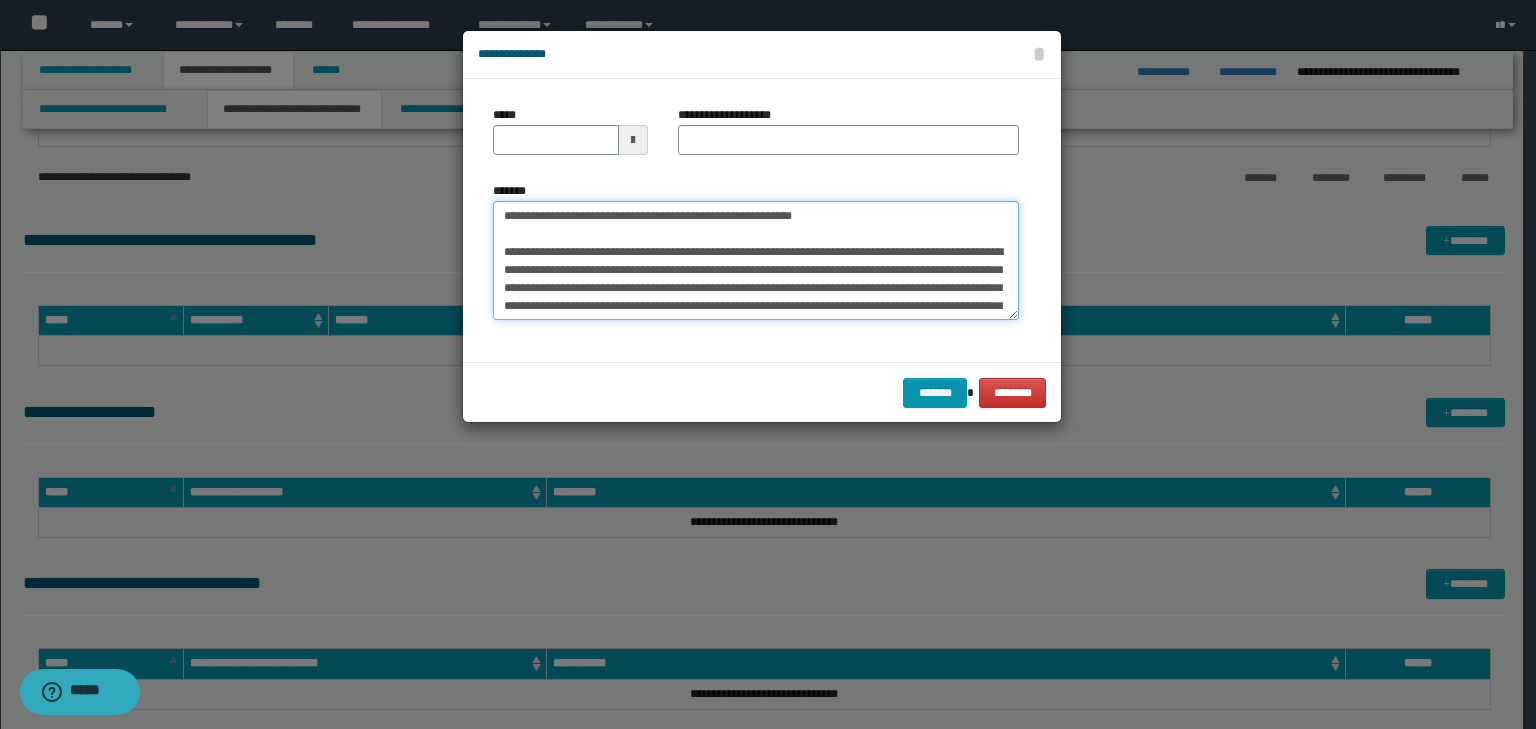 drag, startPoint x: 565, startPoint y: 211, endPoint x: 371, endPoint y: 184, distance: 195.86986 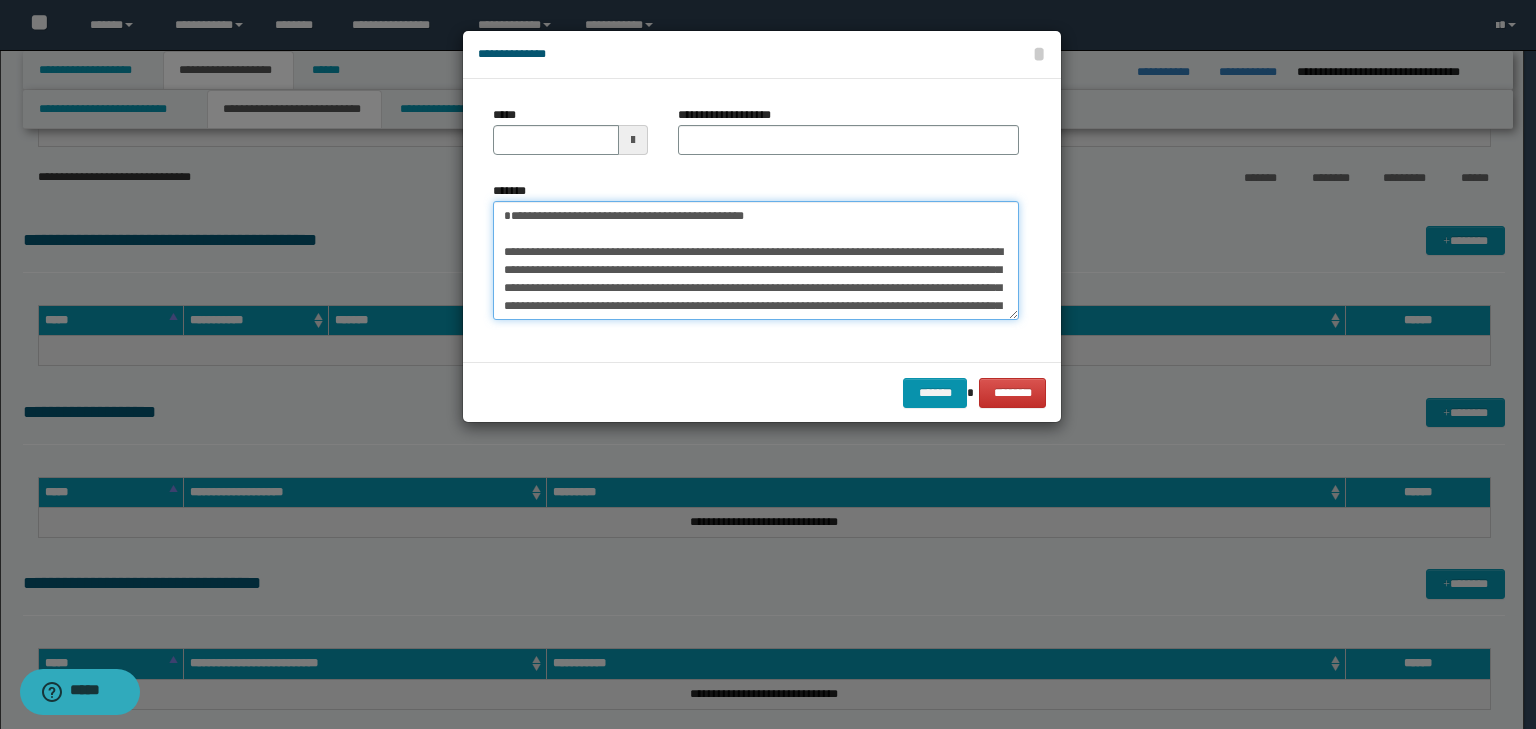 type 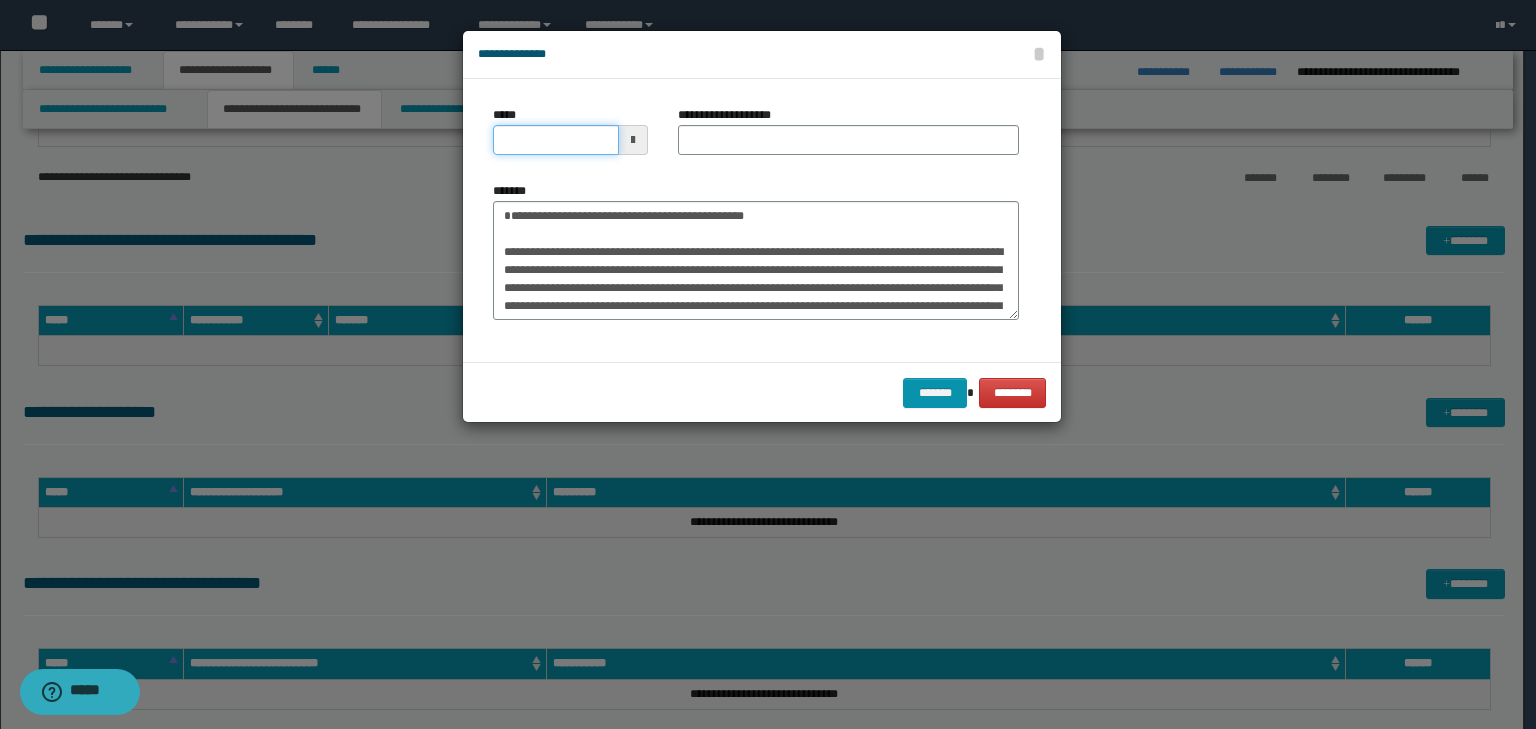 click on "*****" at bounding box center (556, 140) 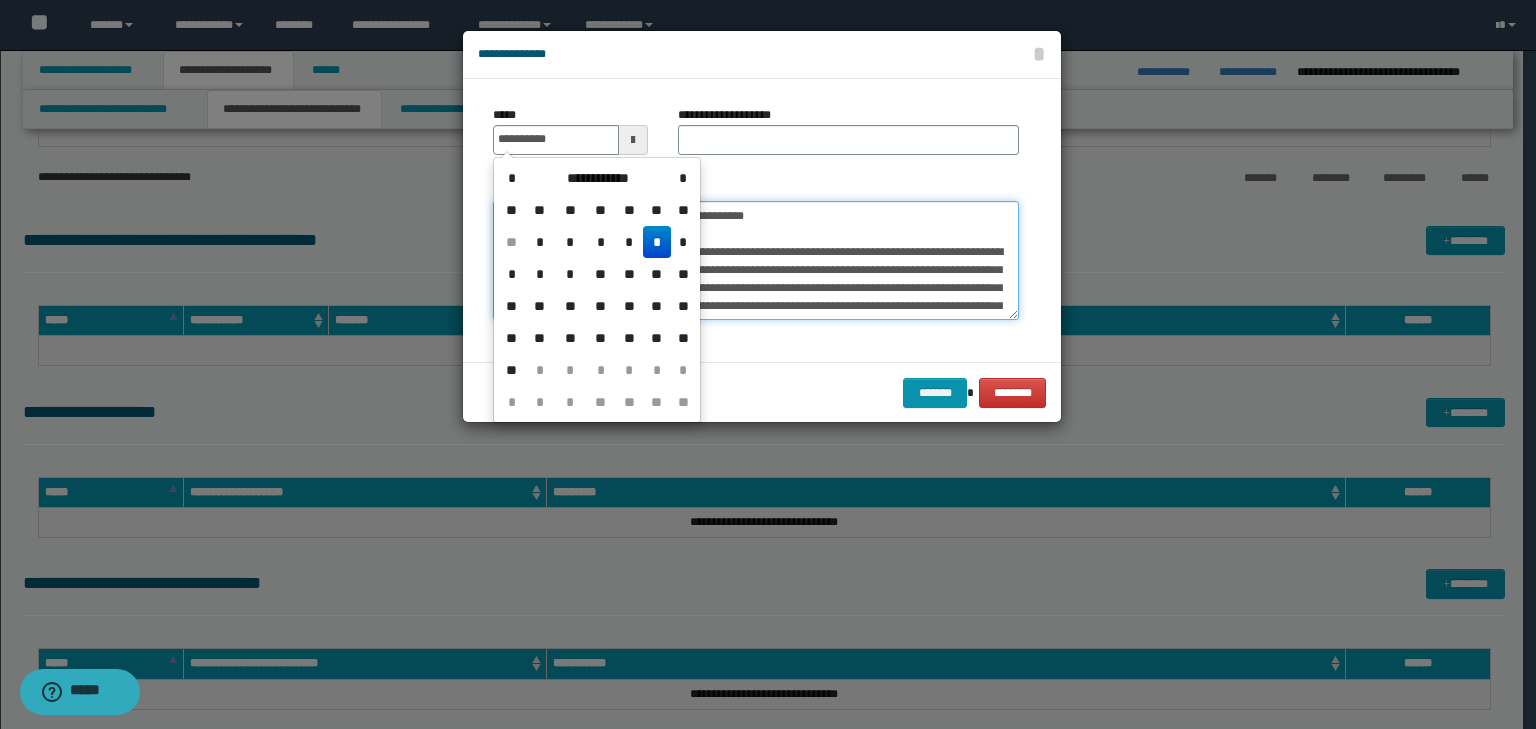 type on "**********" 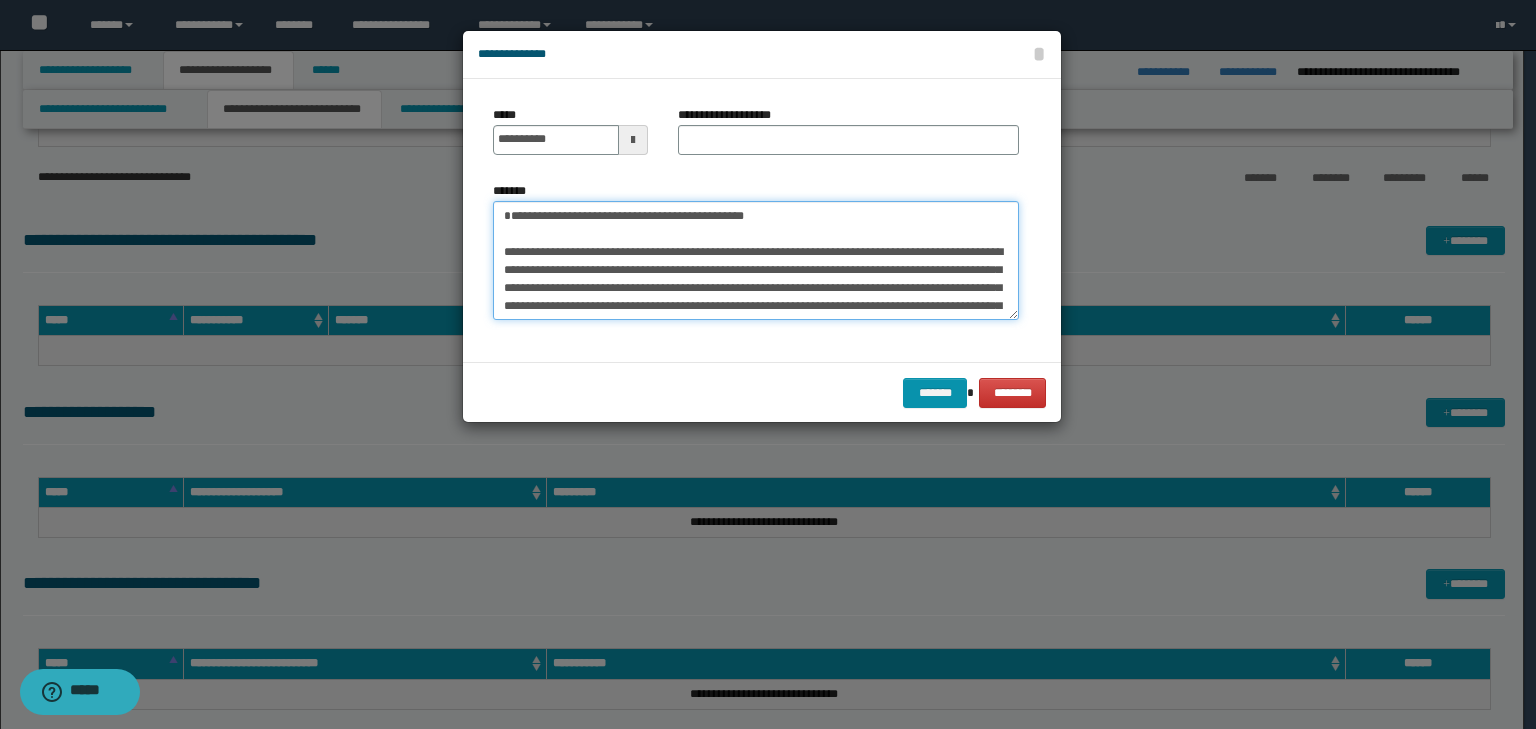 drag, startPoint x: 662, startPoint y: 183, endPoint x: 269, endPoint y: 150, distance: 394.38306 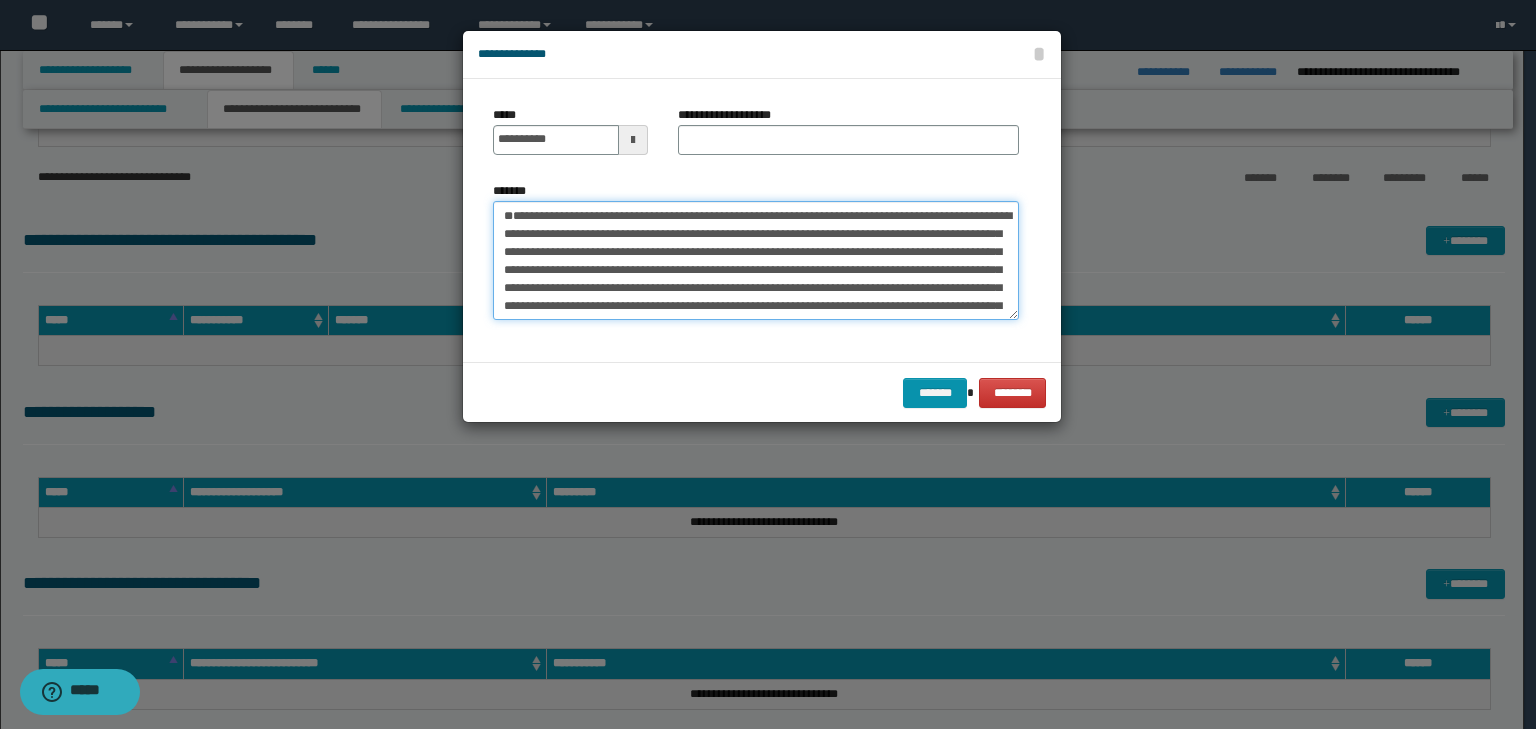 type on "**********" 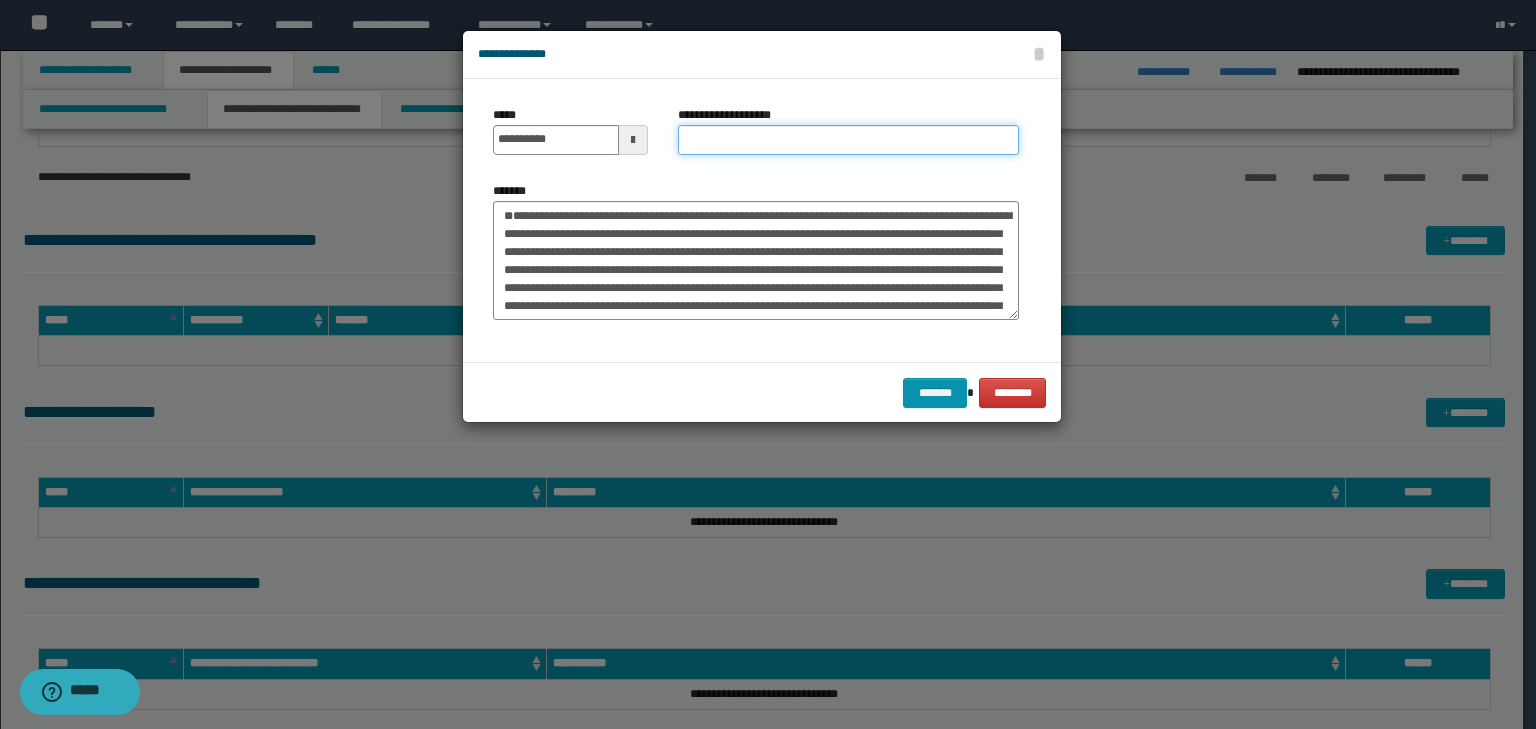 click on "**********" at bounding box center [848, 140] 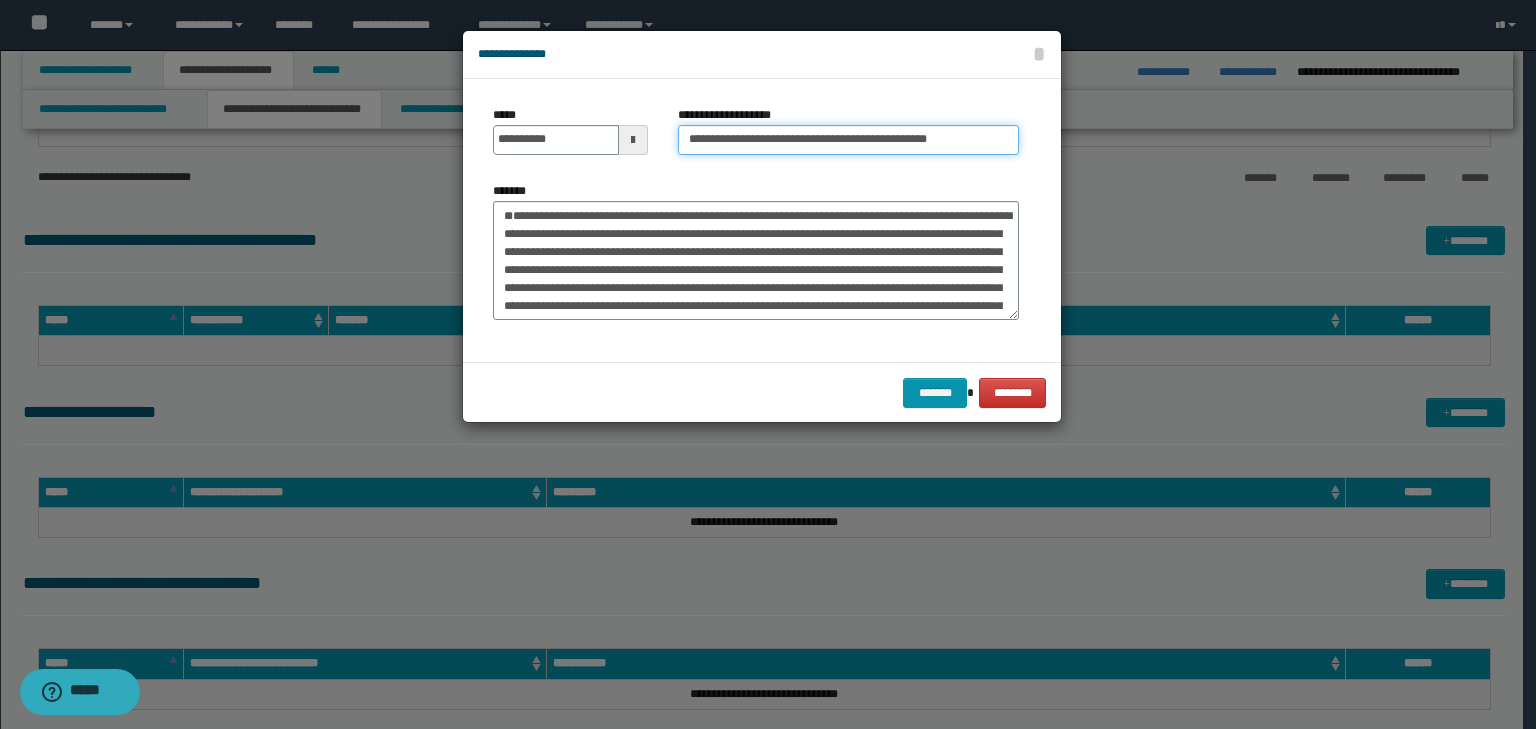 type on "**********" 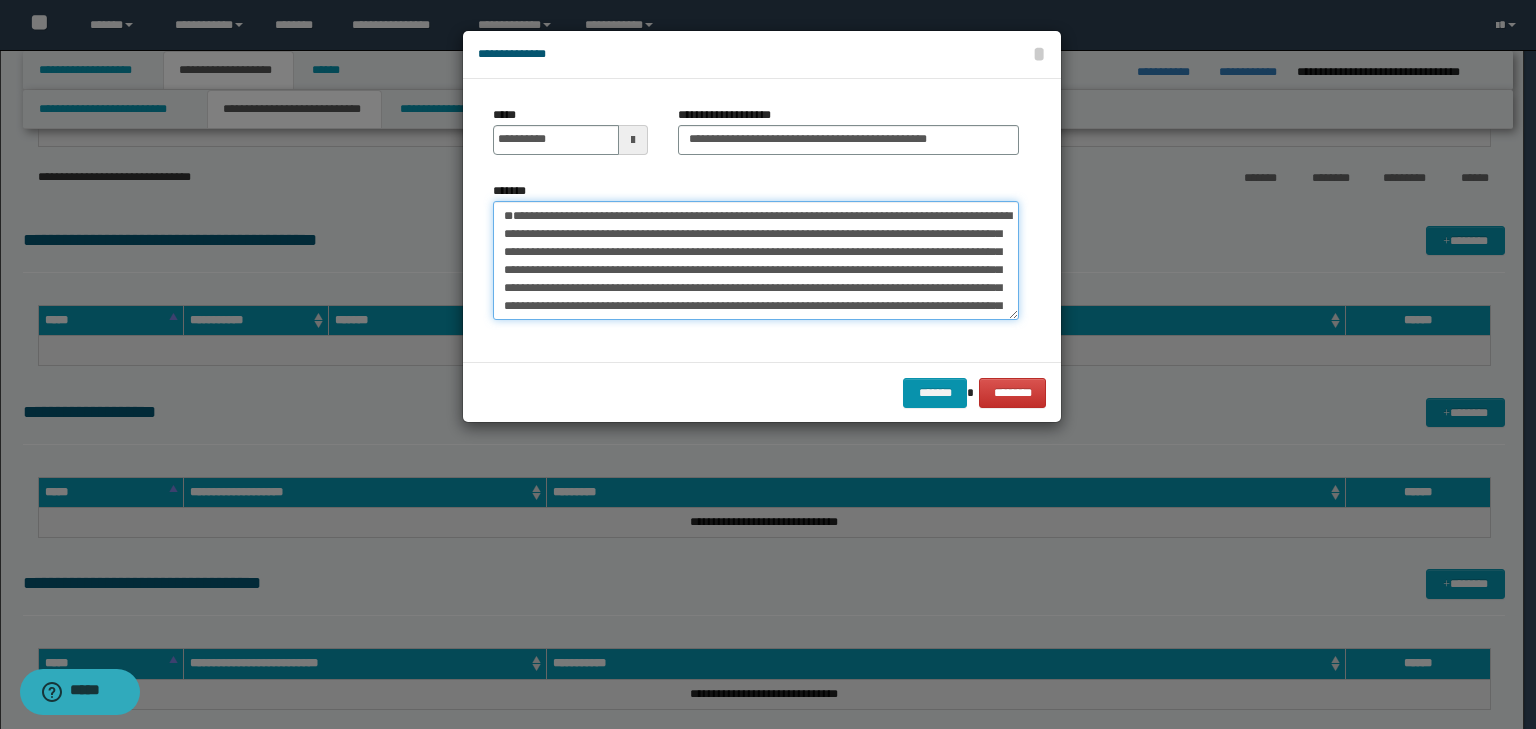 click on "*******" at bounding box center (756, 261) 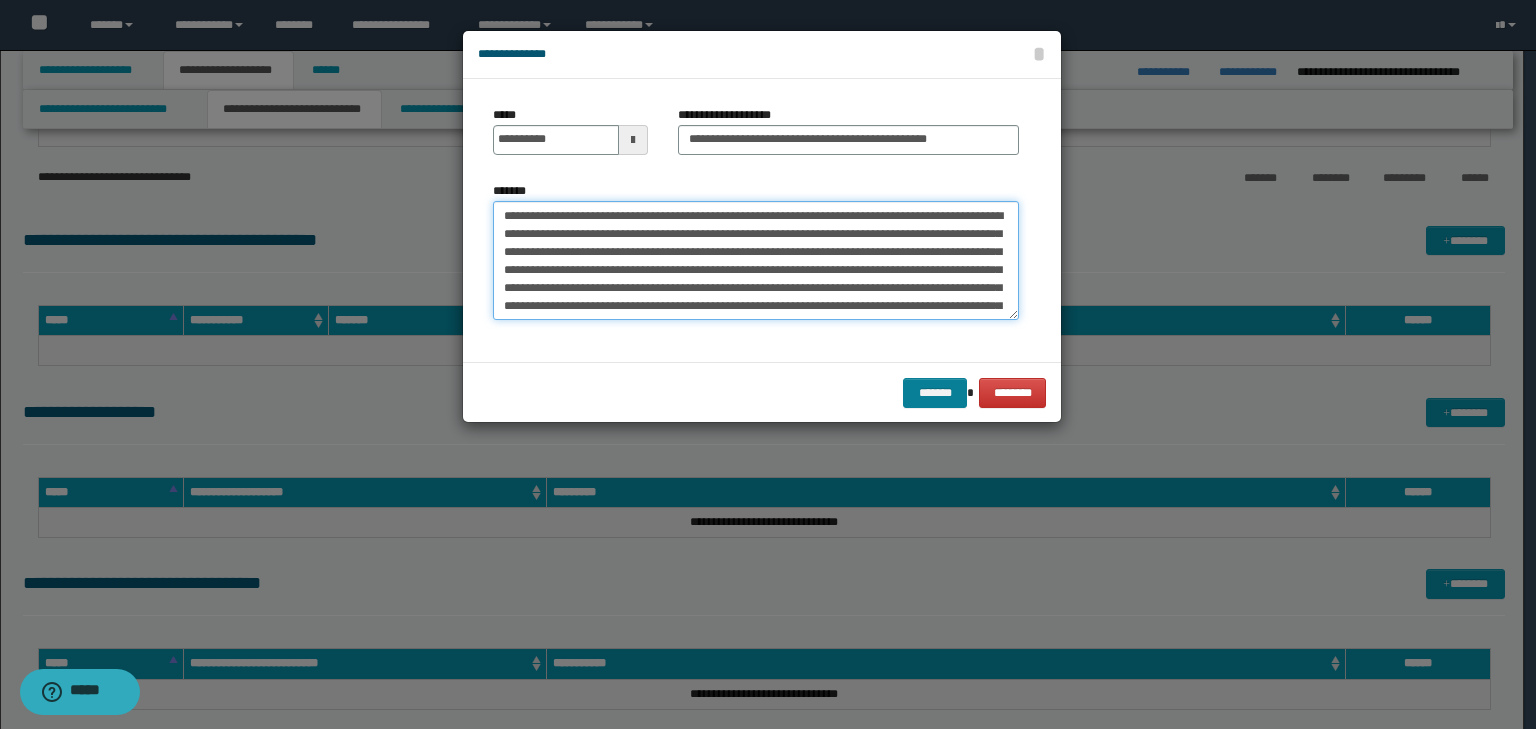type on "**********" 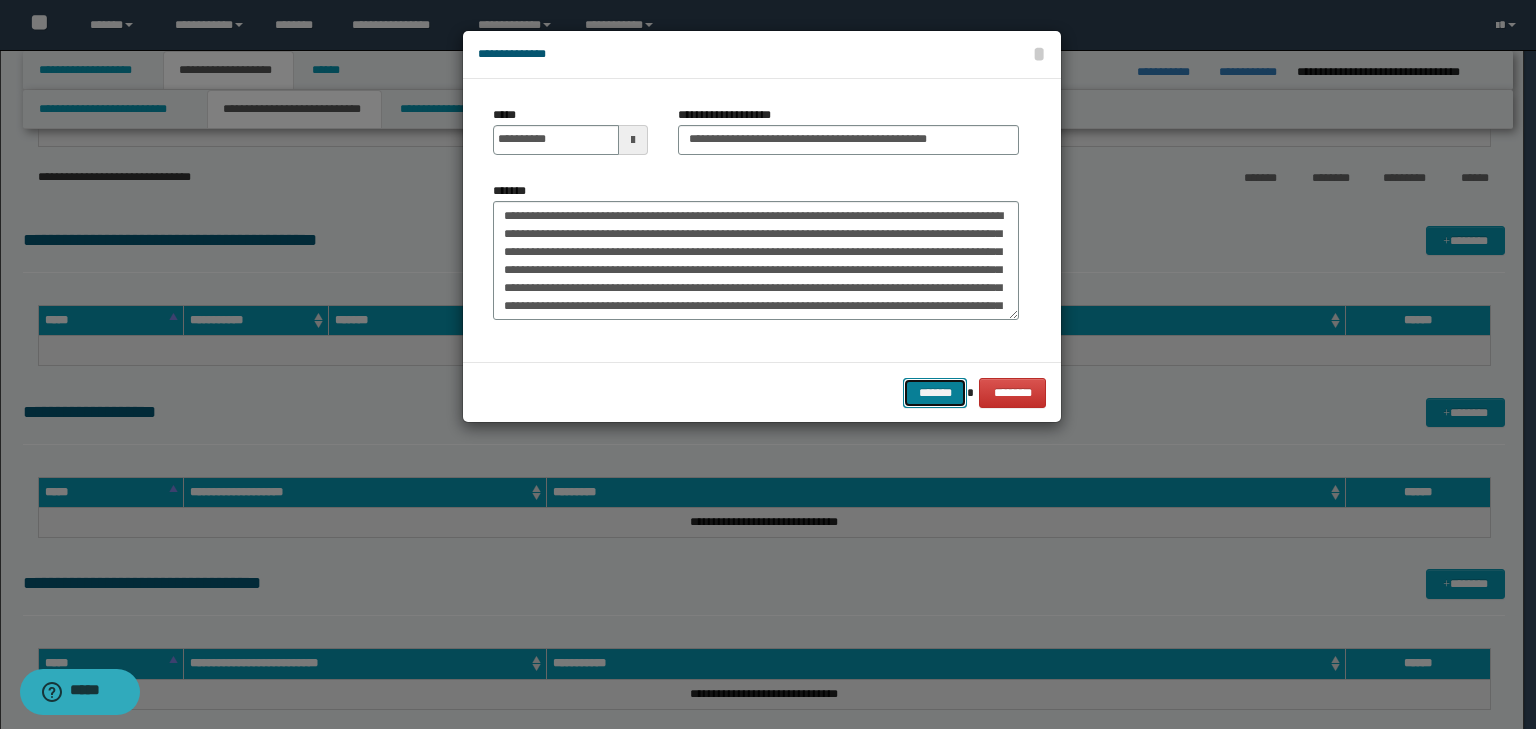 click on "*******" at bounding box center [935, 393] 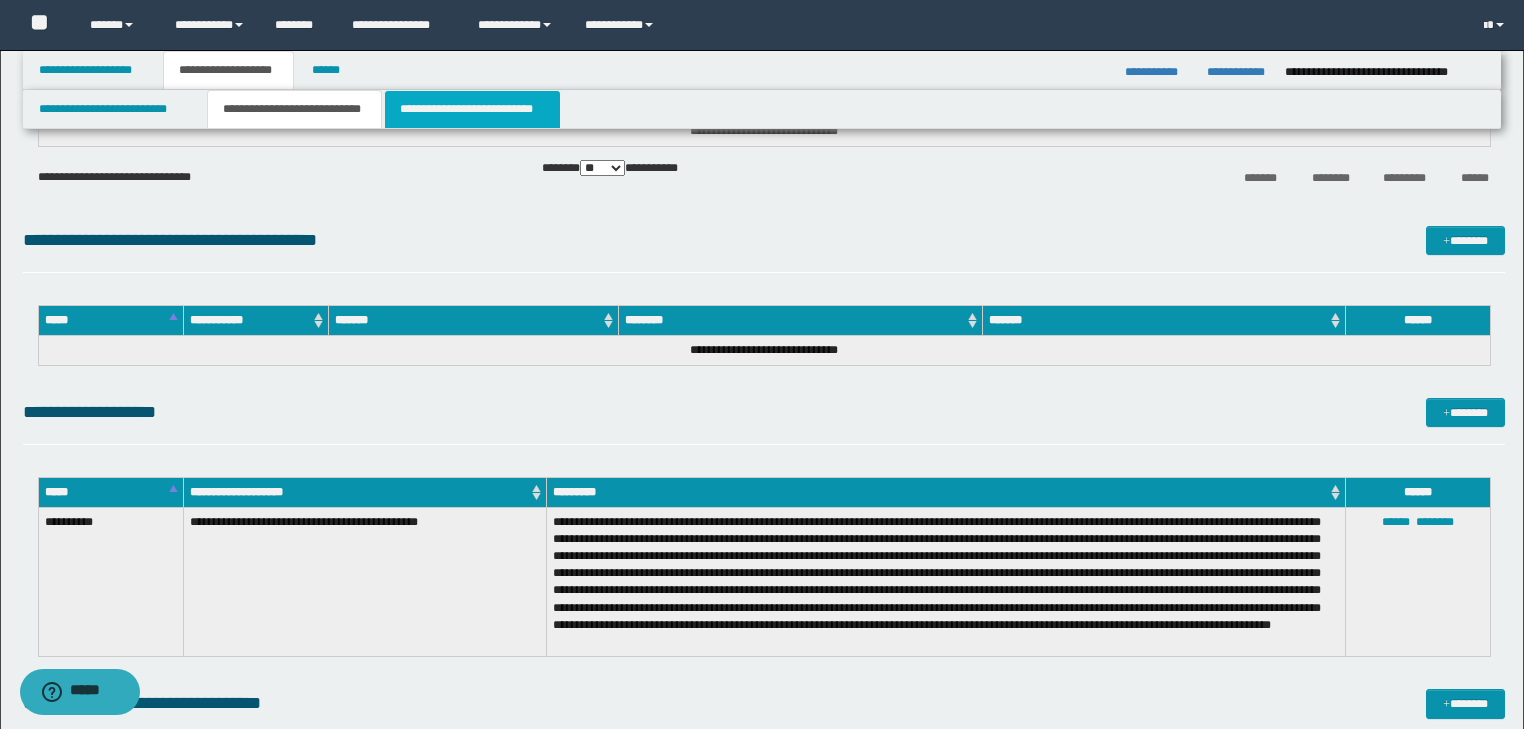 click on "**********" at bounding box center (472, 109) 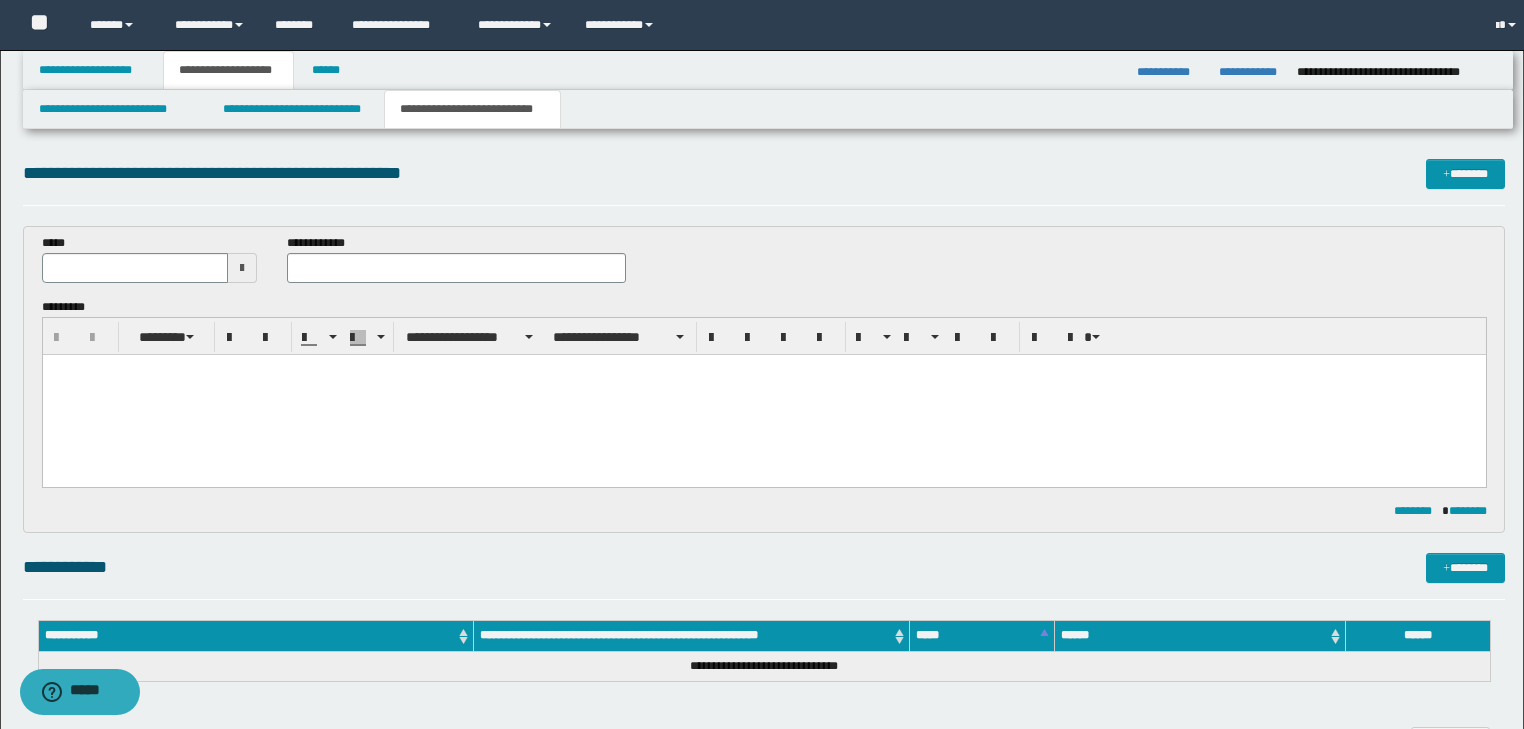 scroll, scrollTop: 0, scrollLeft: 0, axis: both 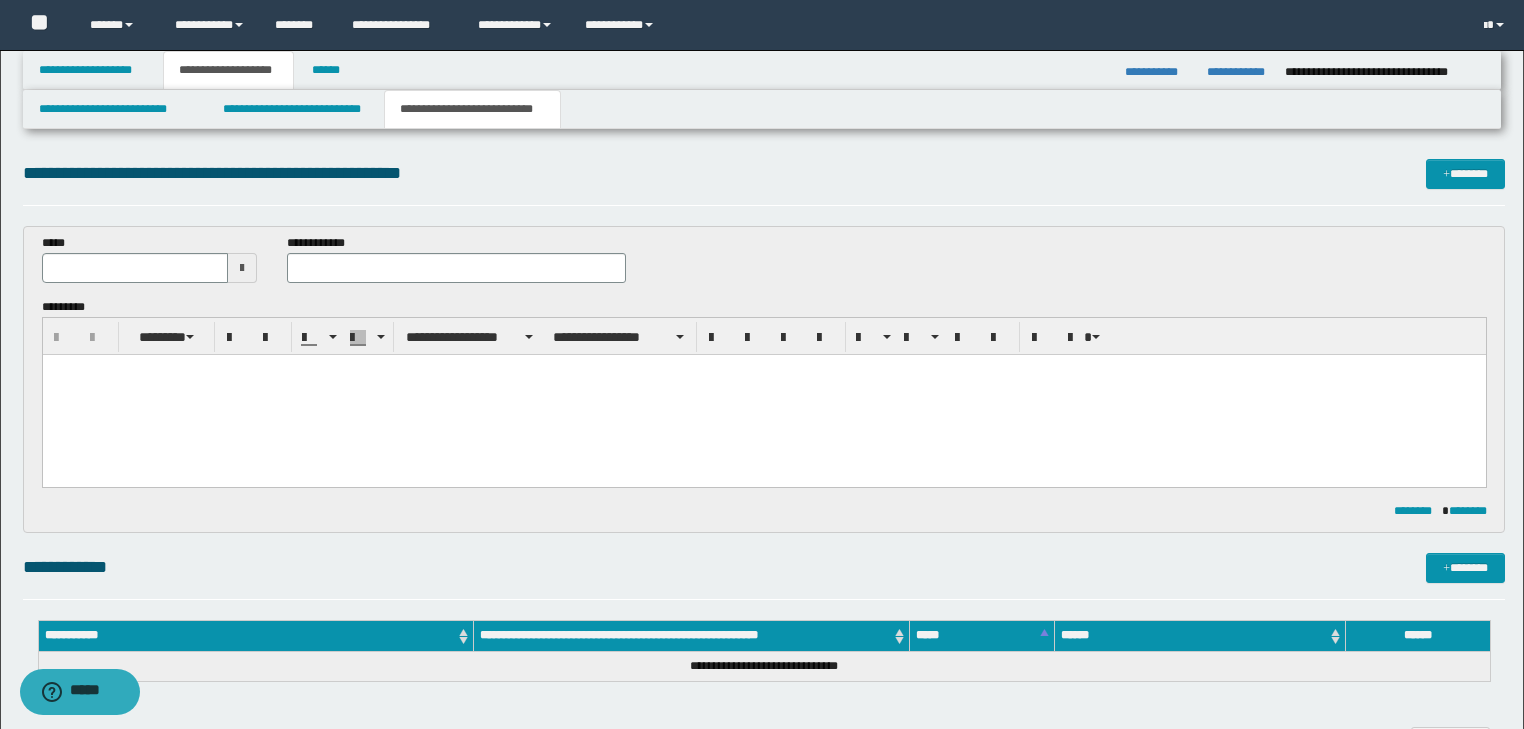 click at bounding box center [763, 369] 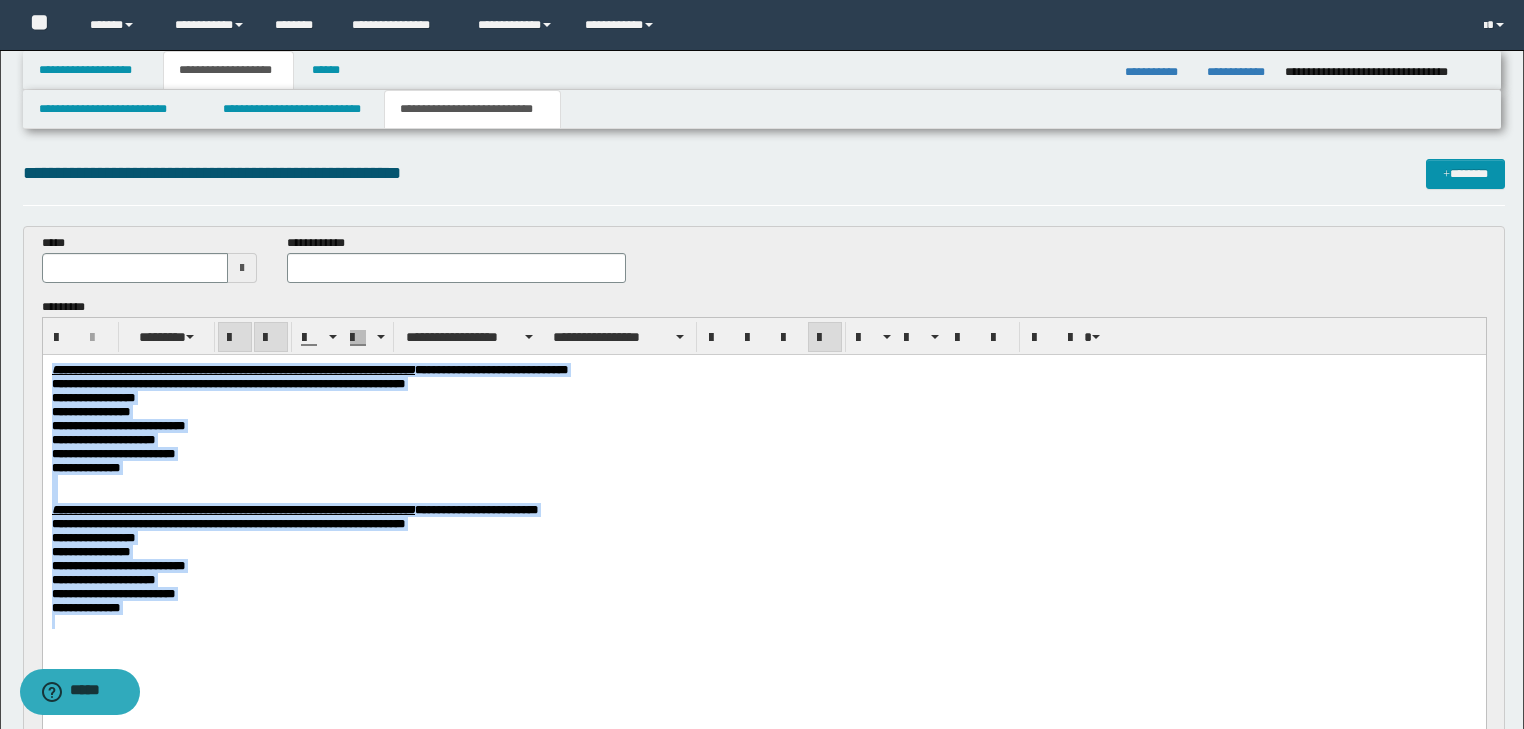 drag, startPoint x: 51, startPoint y: 372, endPoint x: 248, endPoint y: 677, distance: 363.0895 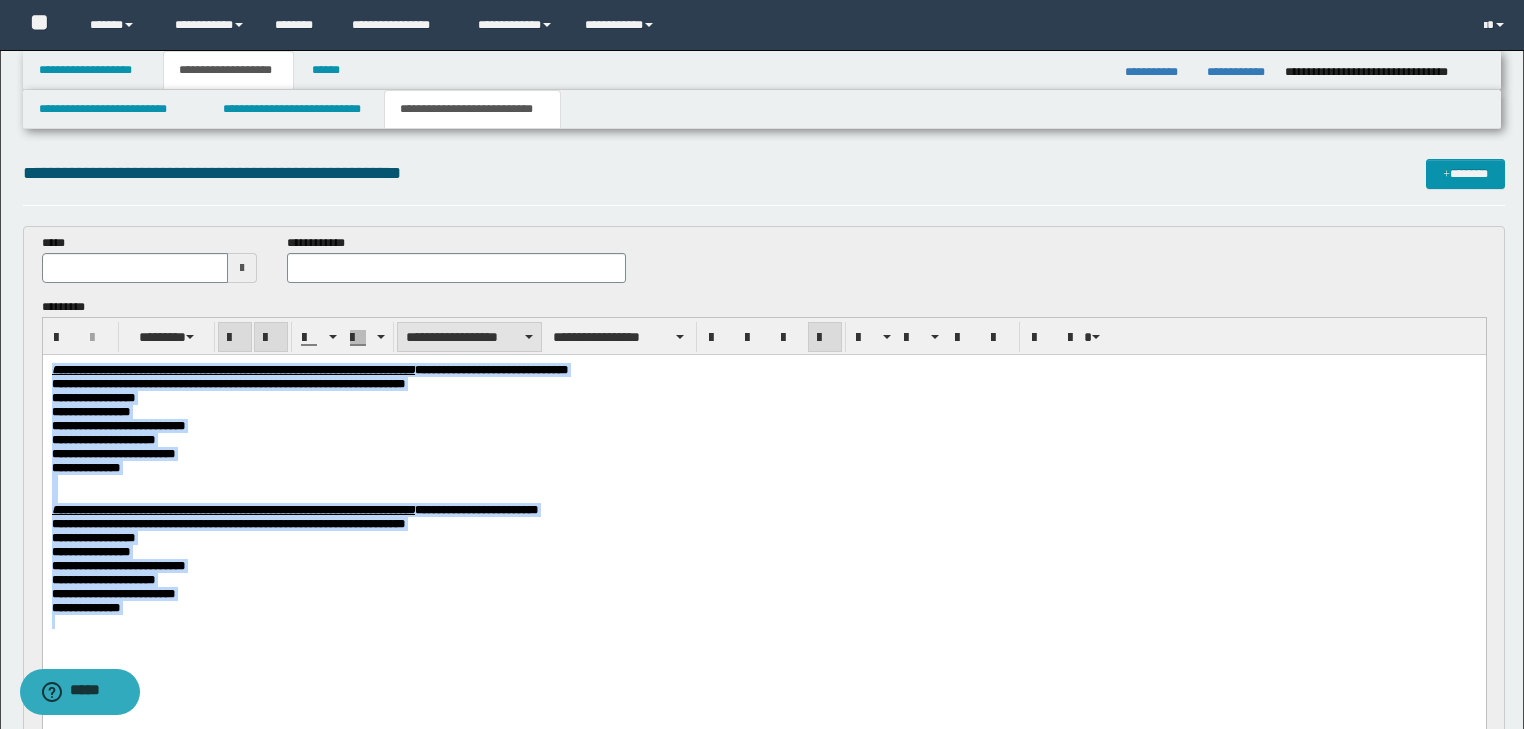 click on "**********" at bounding box center [469, 337] 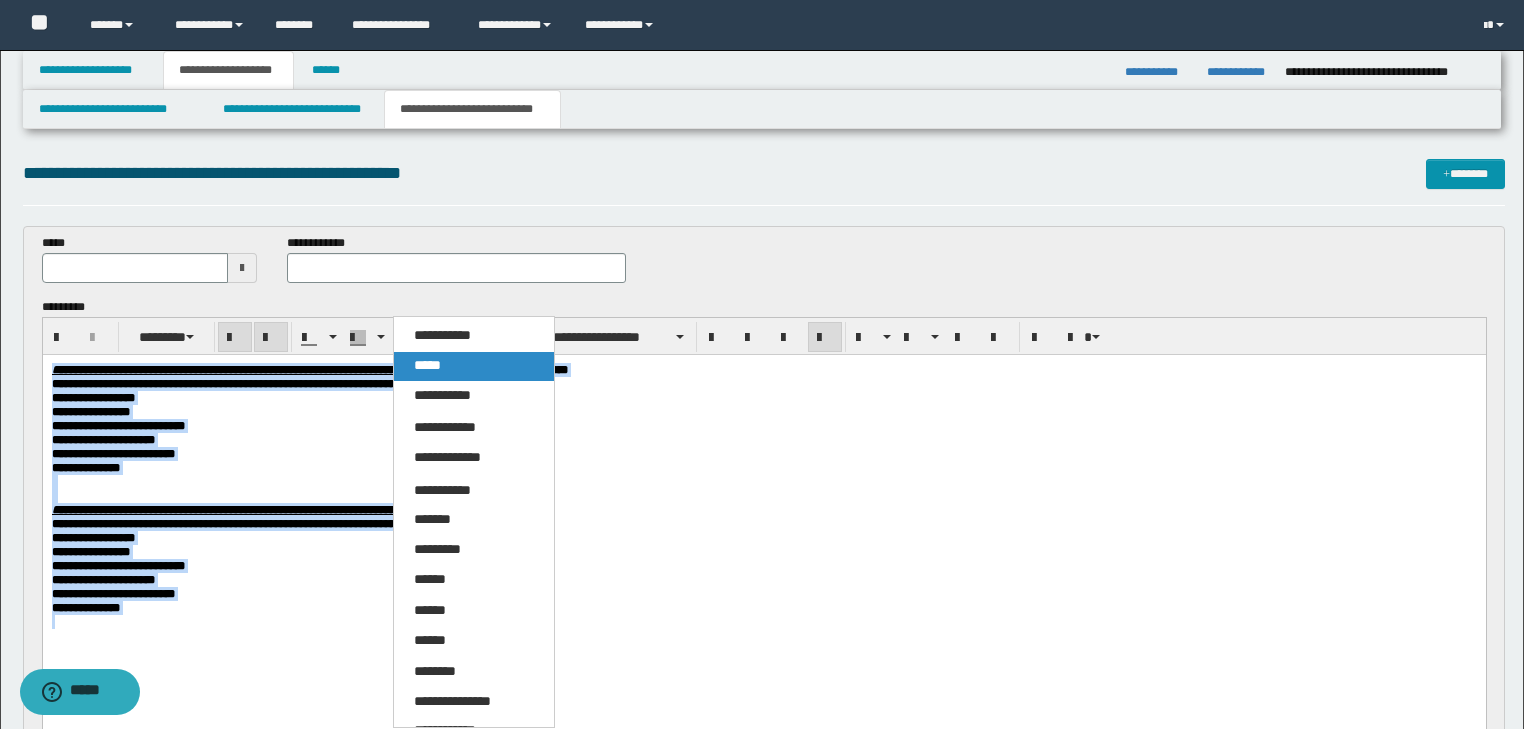 click on "*****" at bounding box center [427, 365] 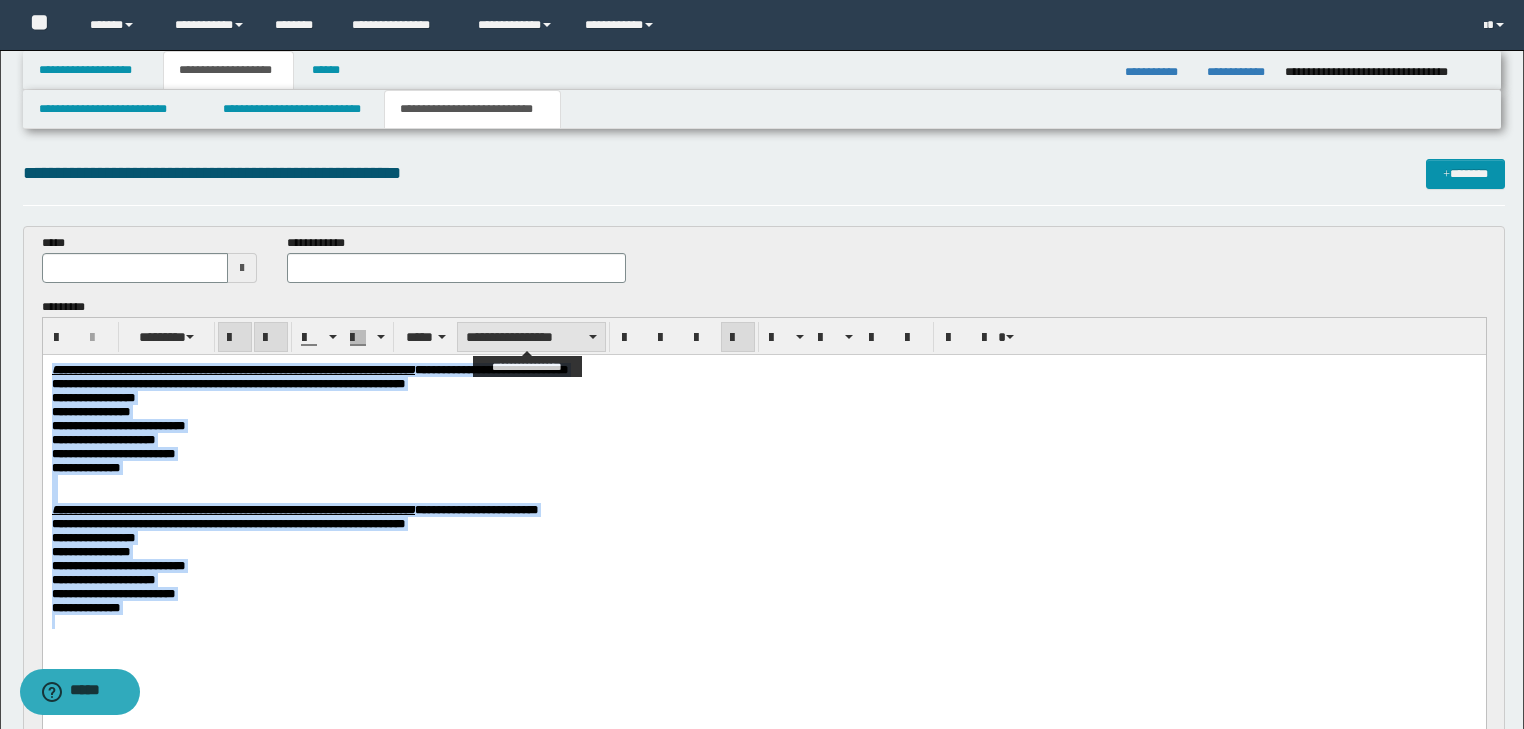 click on "**********" at bounding box center (531, 337) 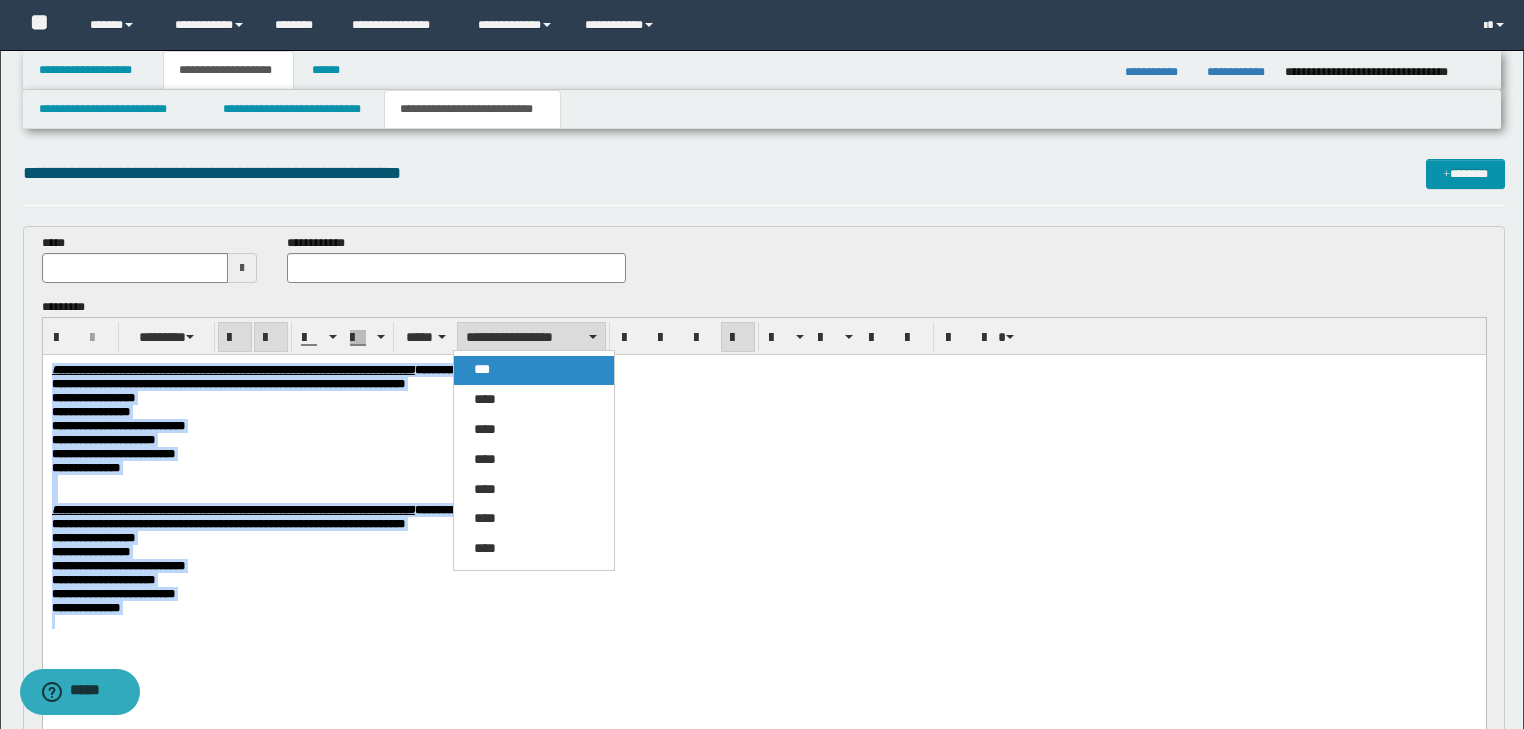 click on "***" at bounding box center (482, 369) 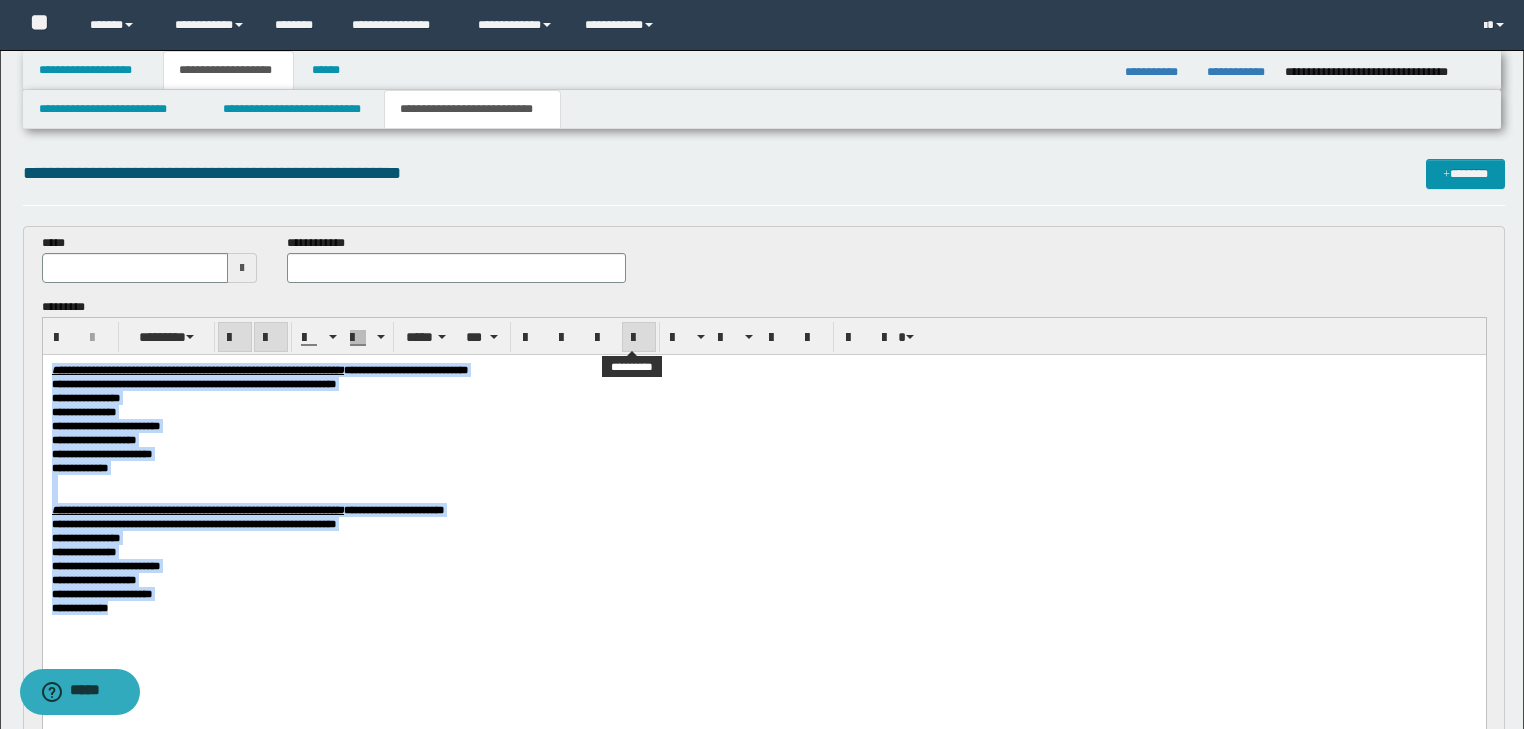 click at bounding box center (639, 337) 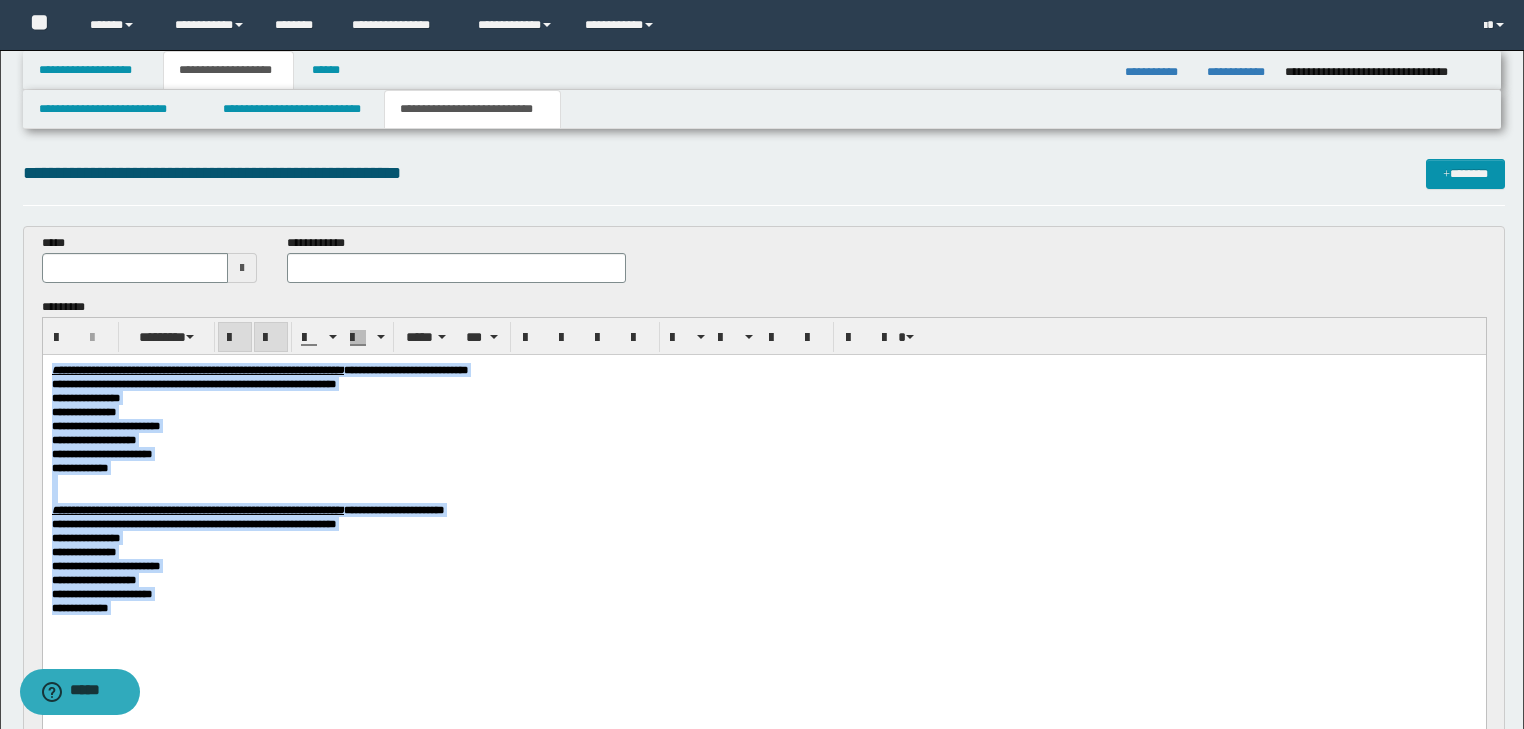 click on "**********" at bounding box center [763, 425] 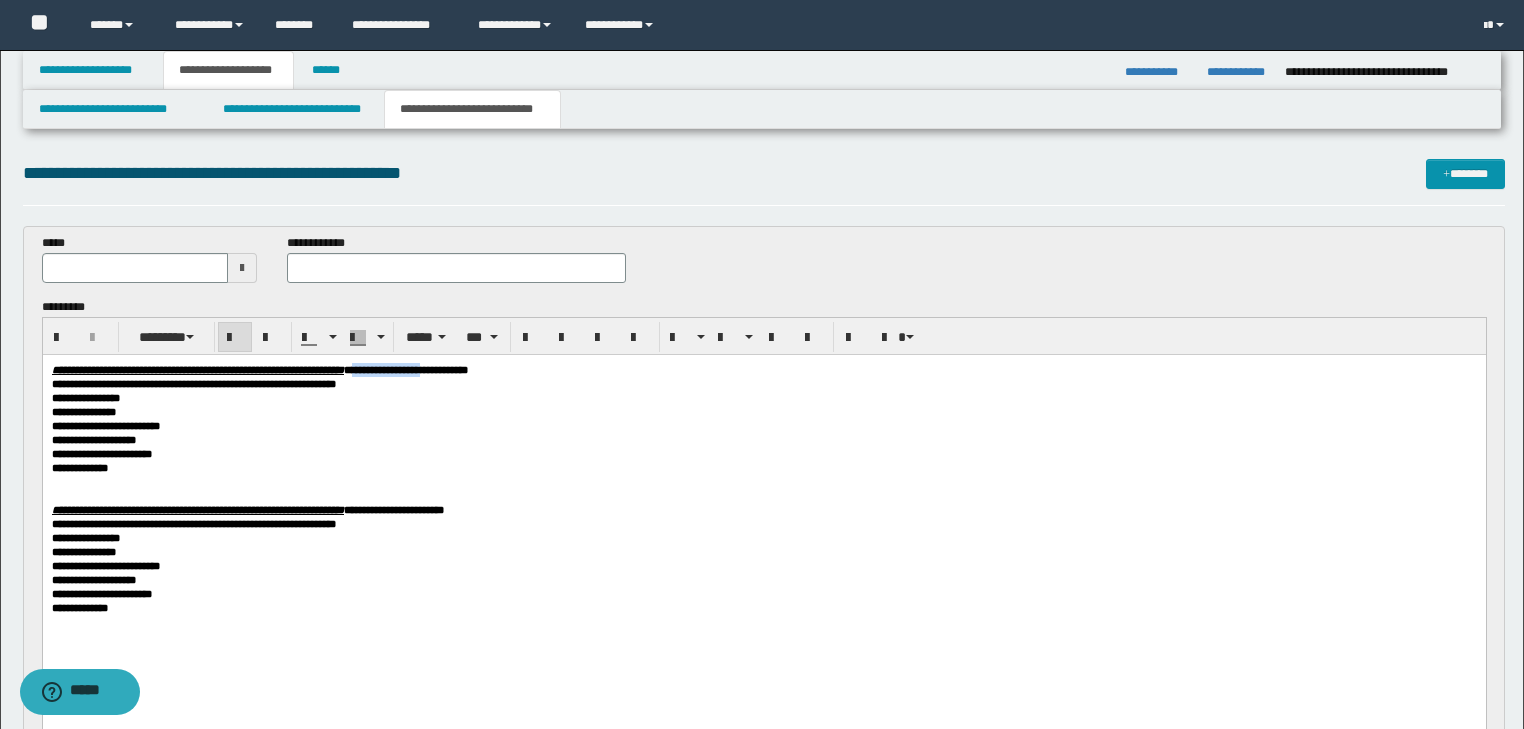 drag, startPoint x: 509, startPoint y: 369, endPoint x: 600, endPoint y: 371, distance: 91.02197 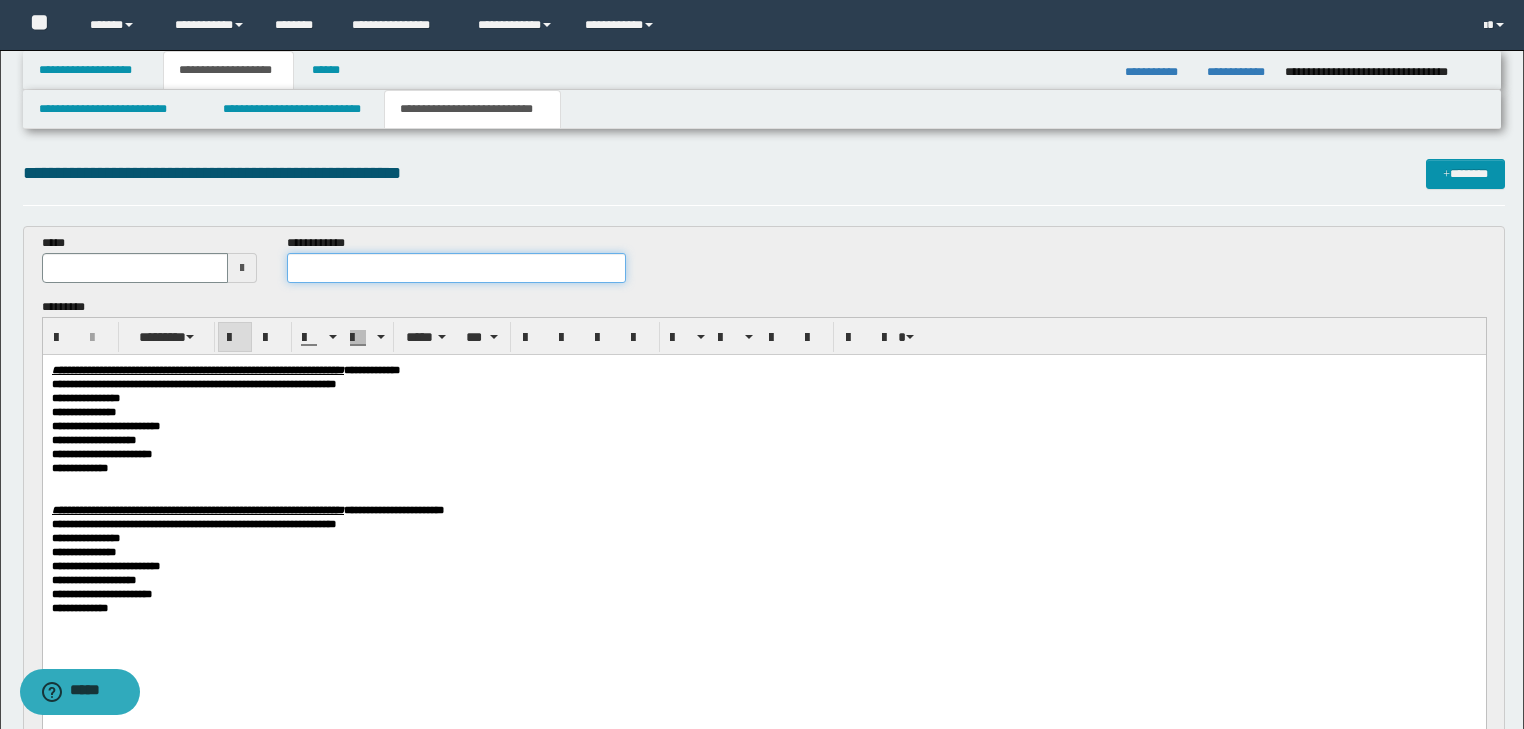click at bounding box center [456, 268] 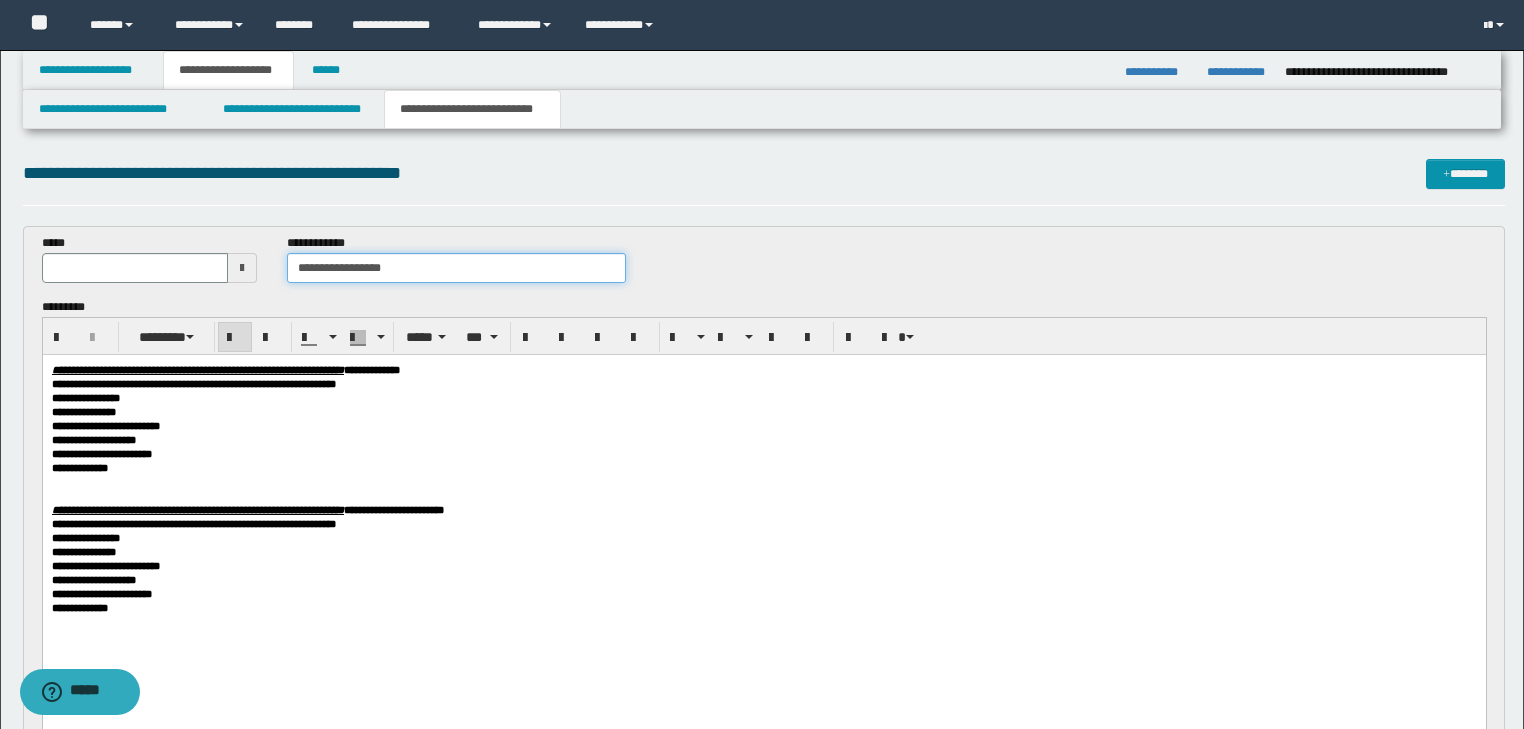 type on "**********" 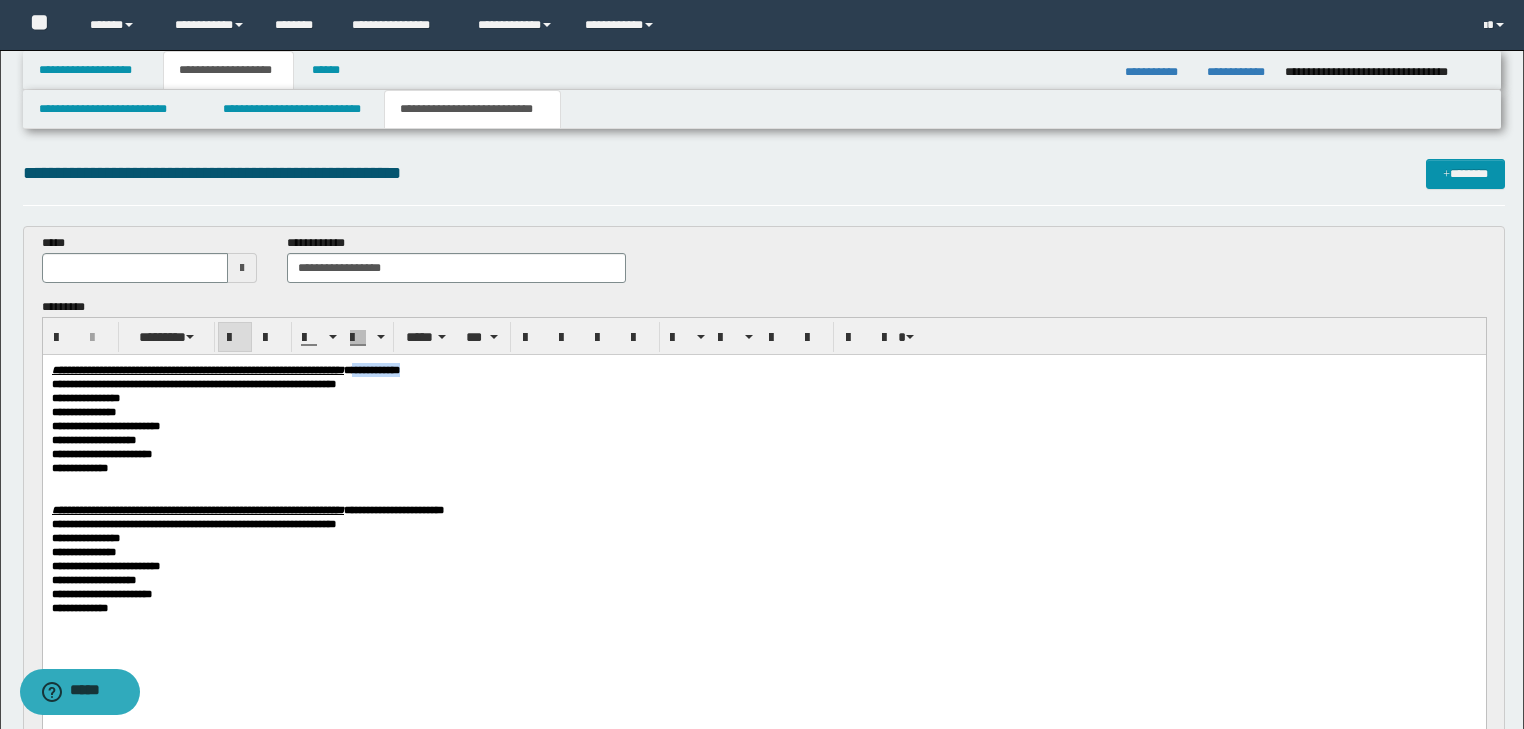 drag, startPoint x: 509, startPoint y: 369, endPoint x: 623, endPoint y: 370, distance: 114.00439 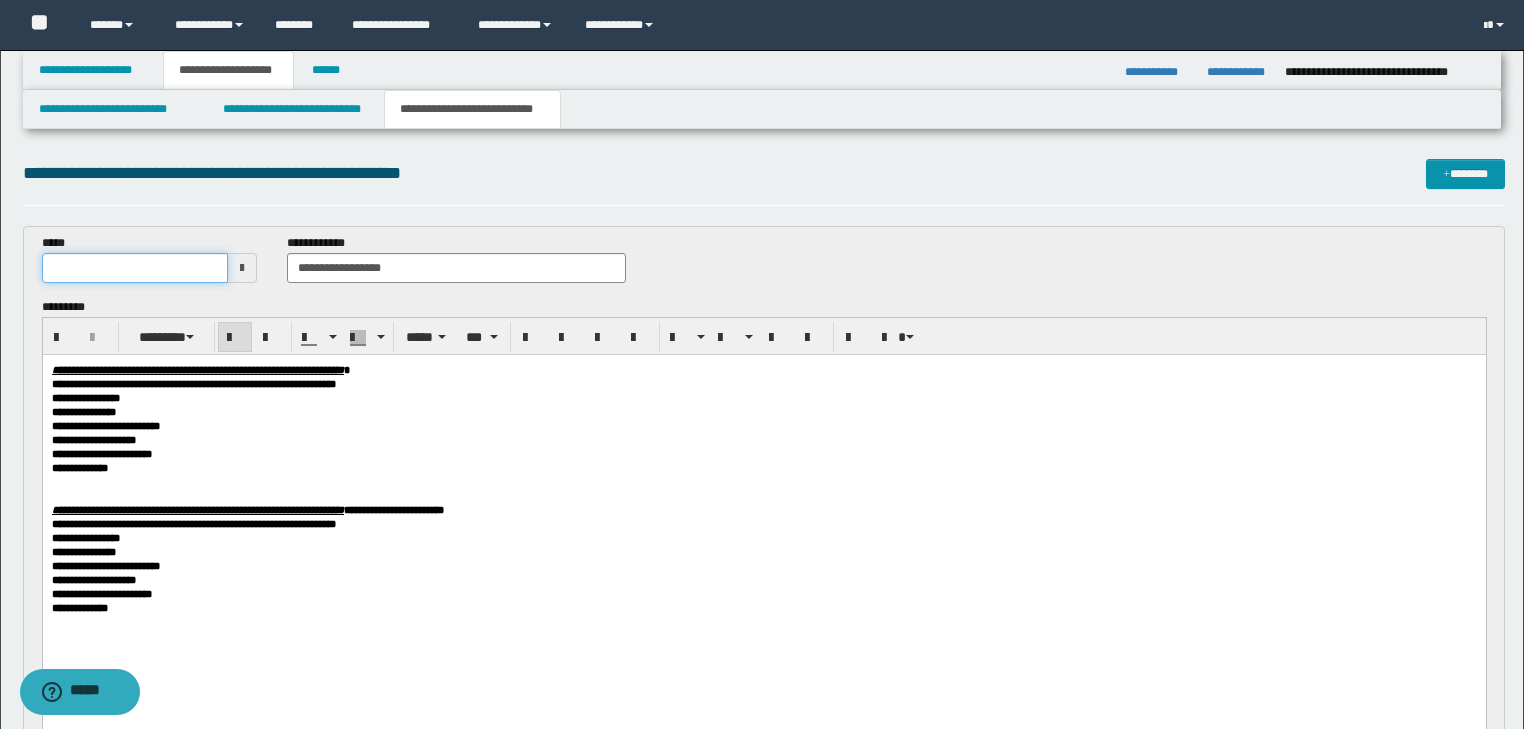 click at bounding box center (135, 268) 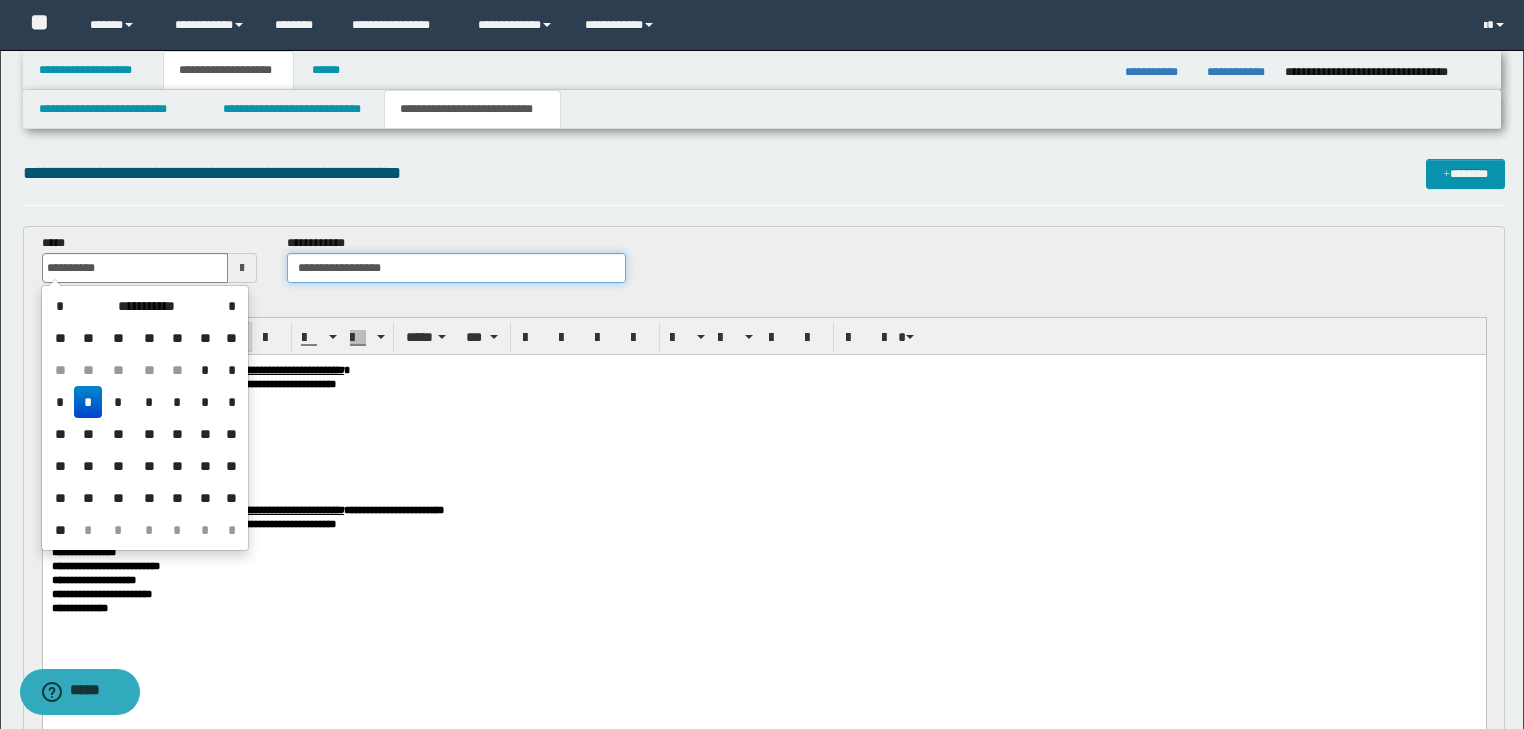 type on "**********" 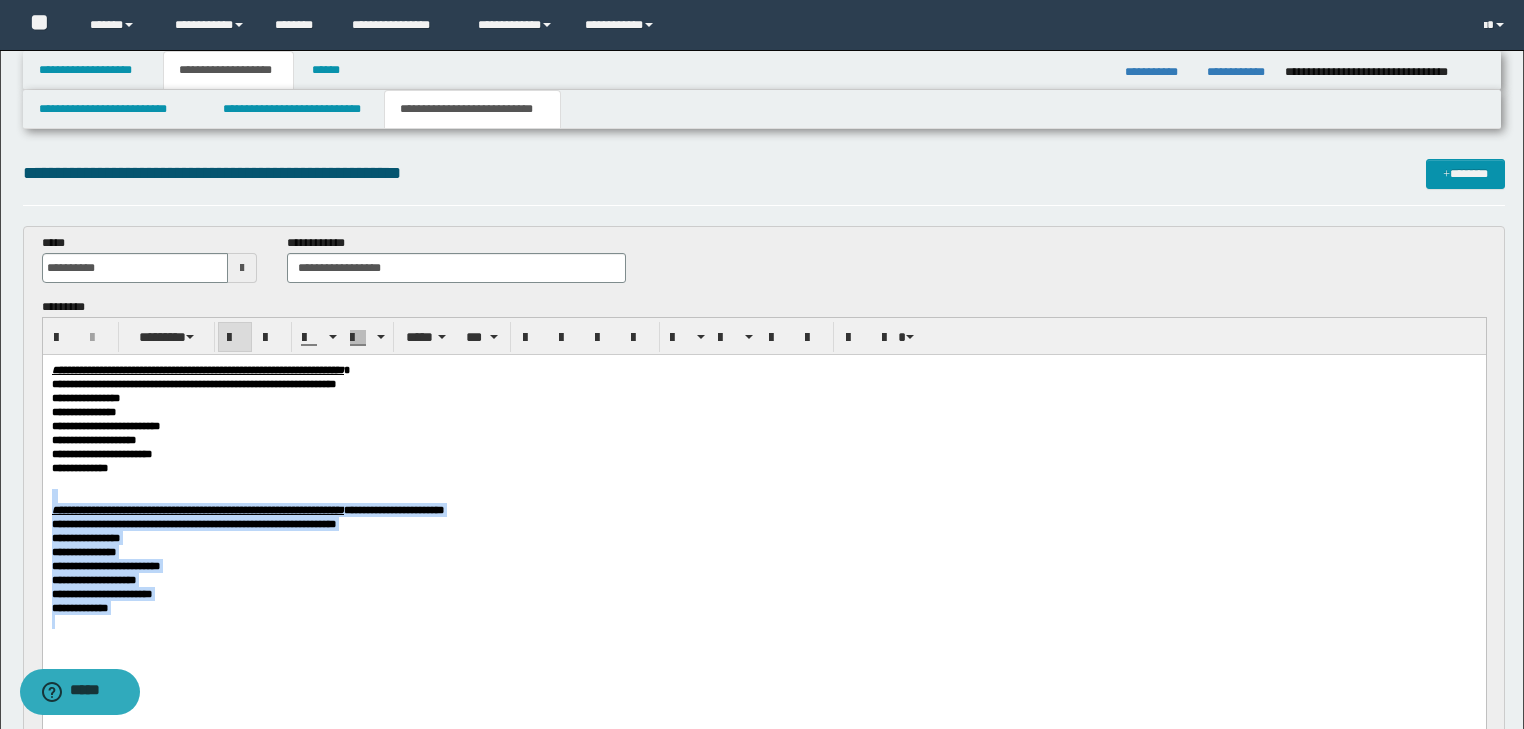 drag, startPoint x: 321, startPoint y: 538, endPoint x: 348, endPoint y: 661, distance: 125.92855 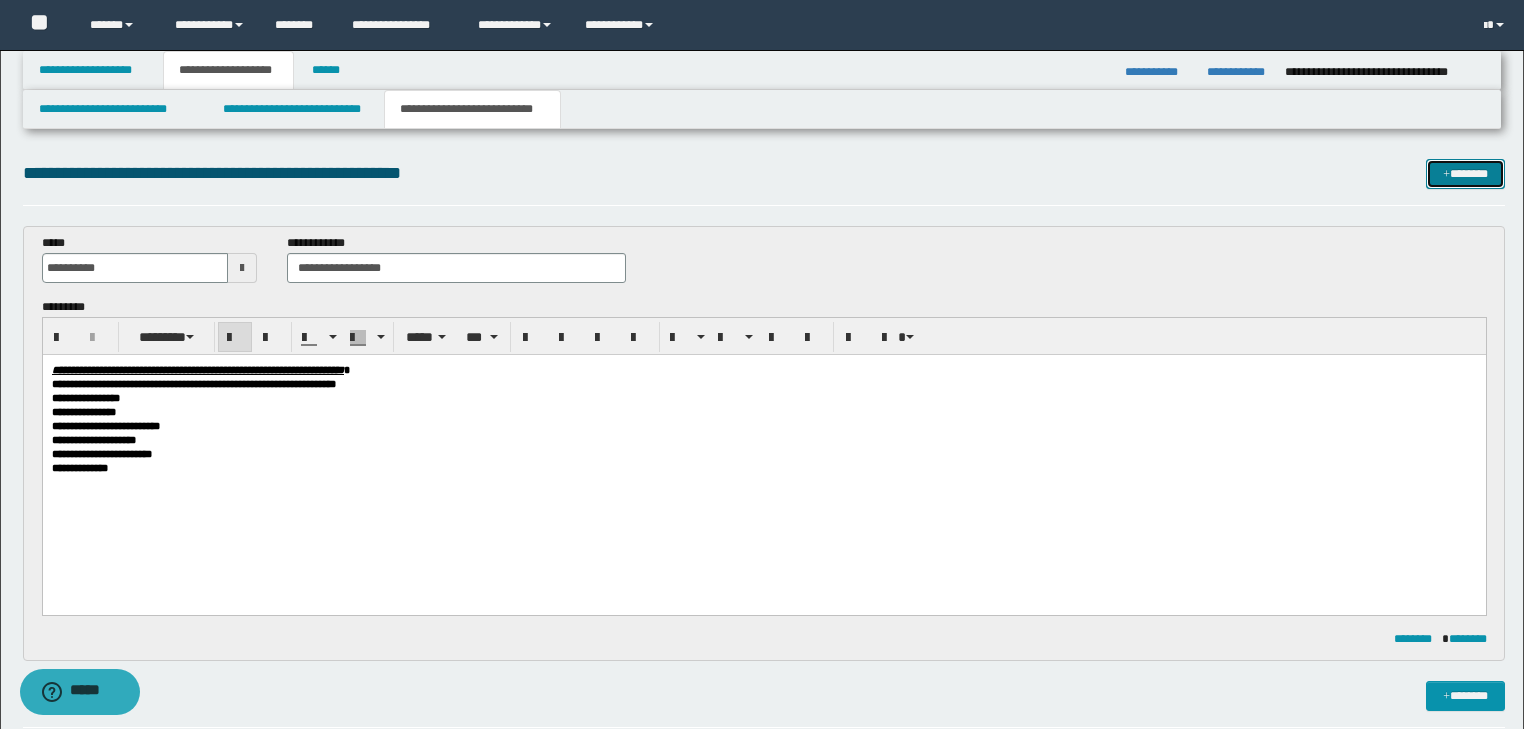 click at bounding box center [1446, 175] 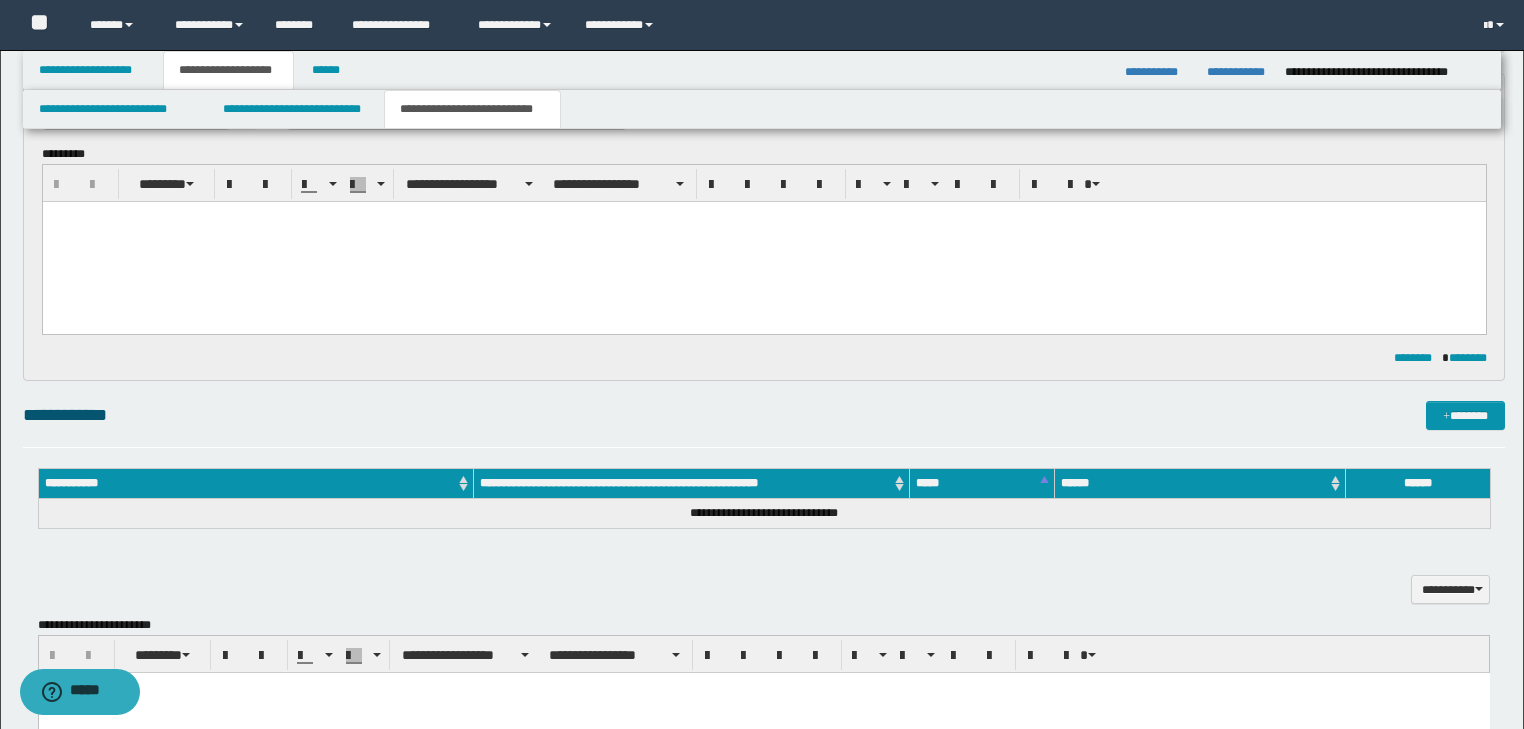 scroll, scrollTop: 0, scrollLeft: 0, axis: both 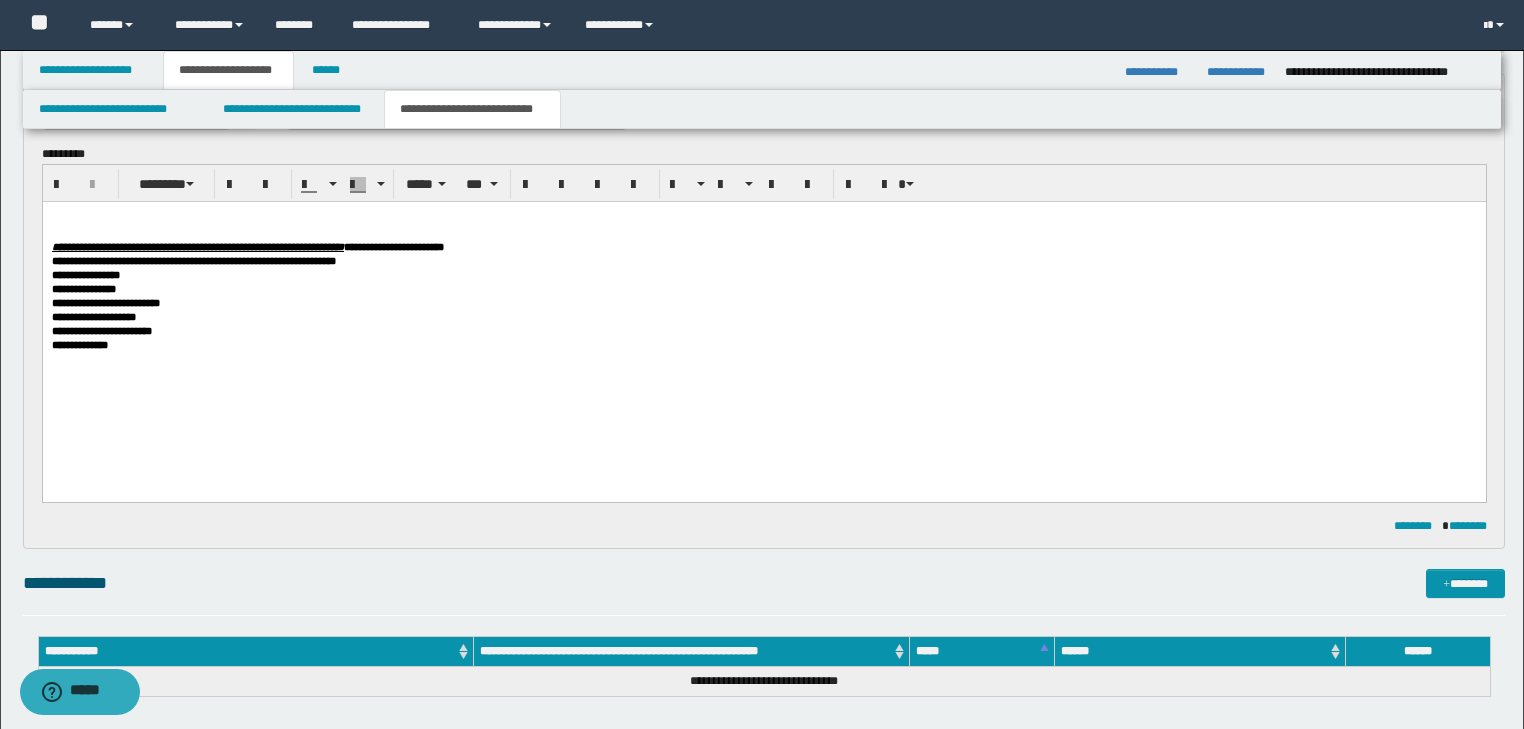 click on "**********" at bounding box center (197, 247) 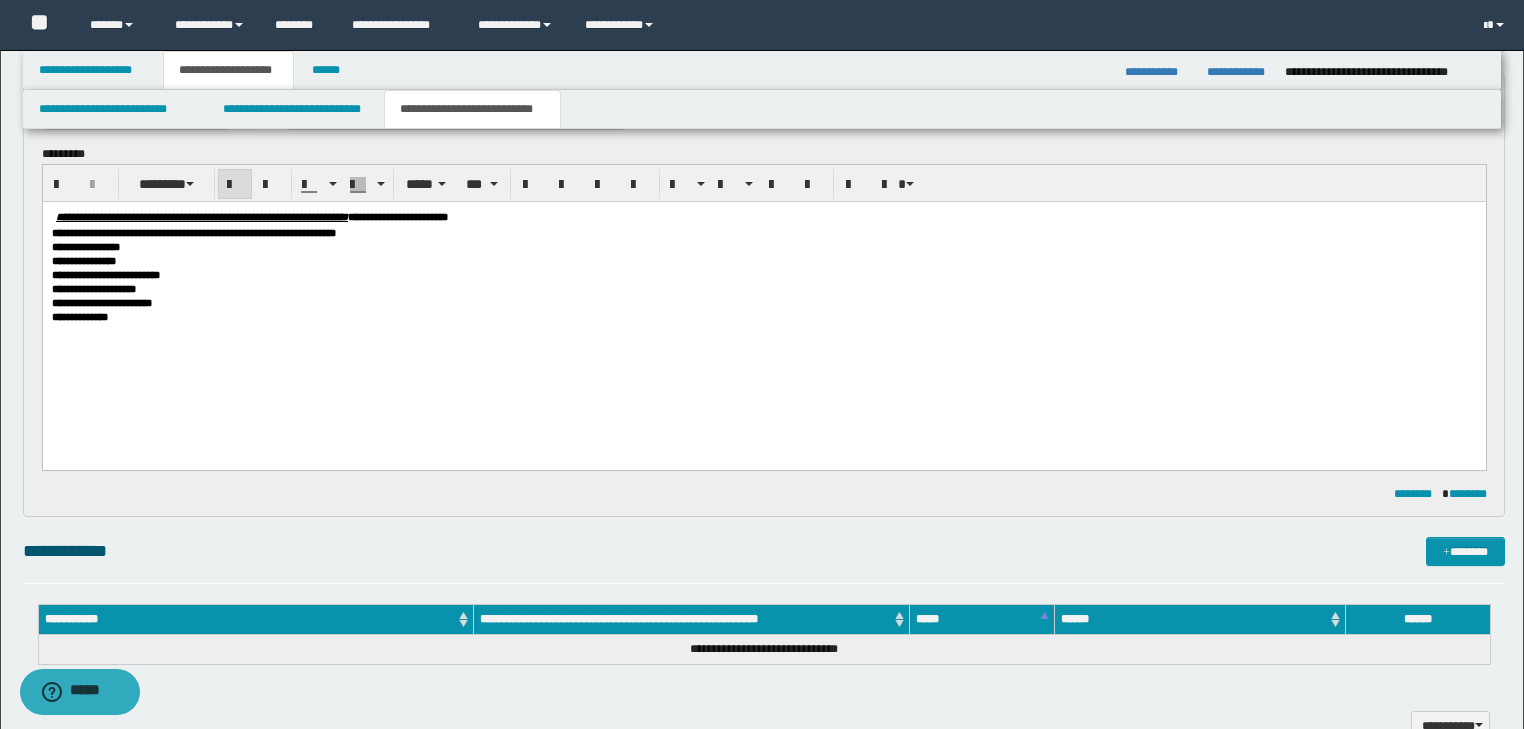 click on "**********" at bounding box center (397, 217) 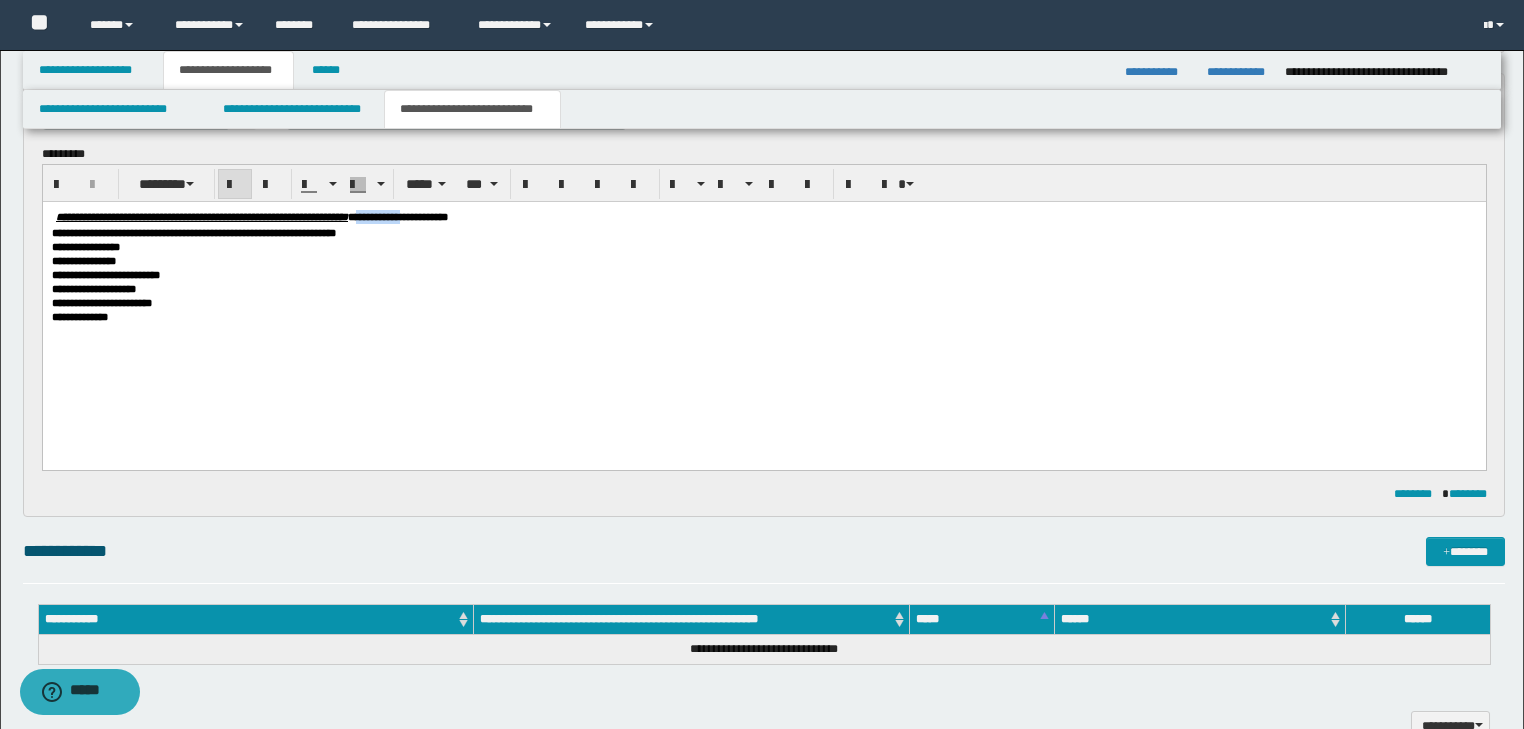 click on "**********" at bounding box center (397, 217) 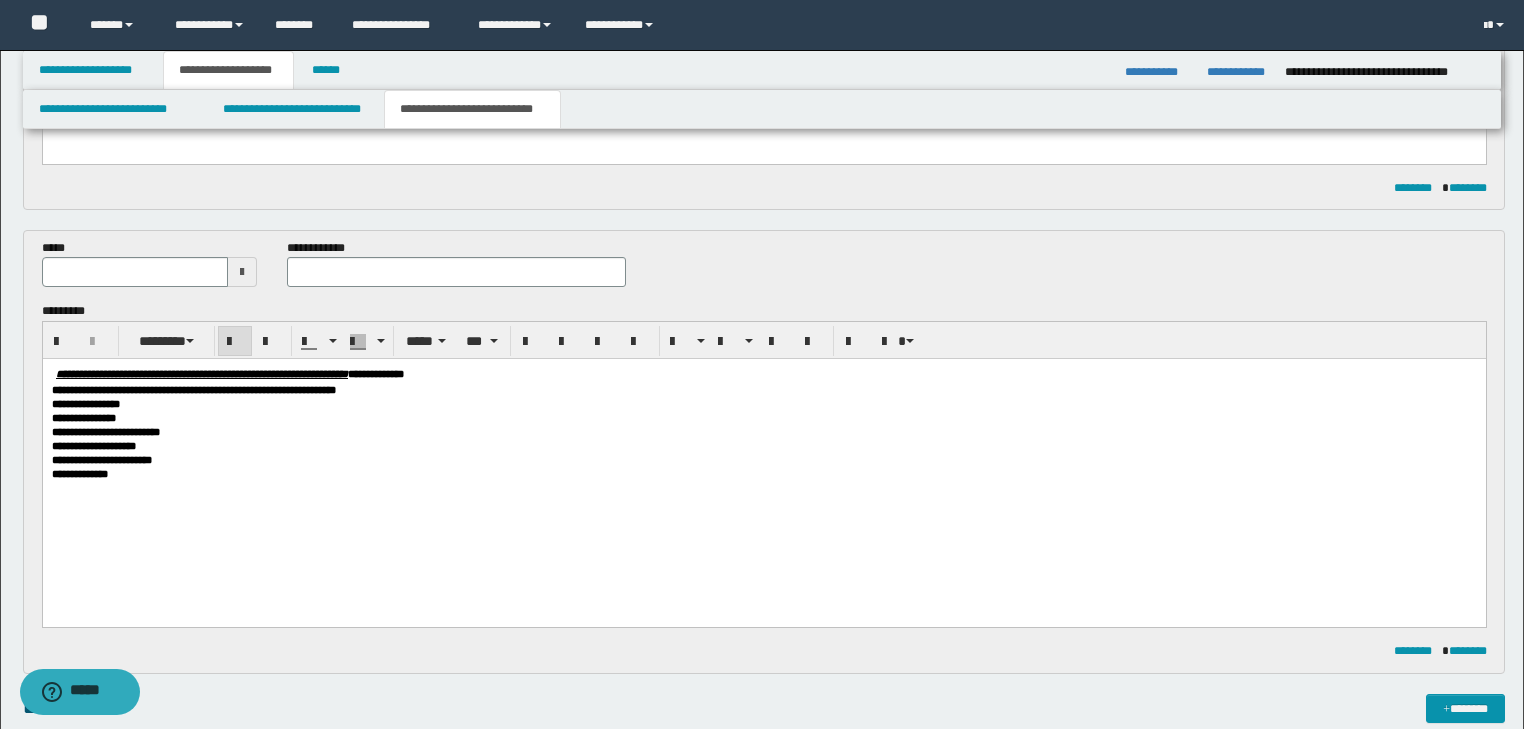 scroll, scrollTop: 448, scrollLeft: 0, axis: vertical 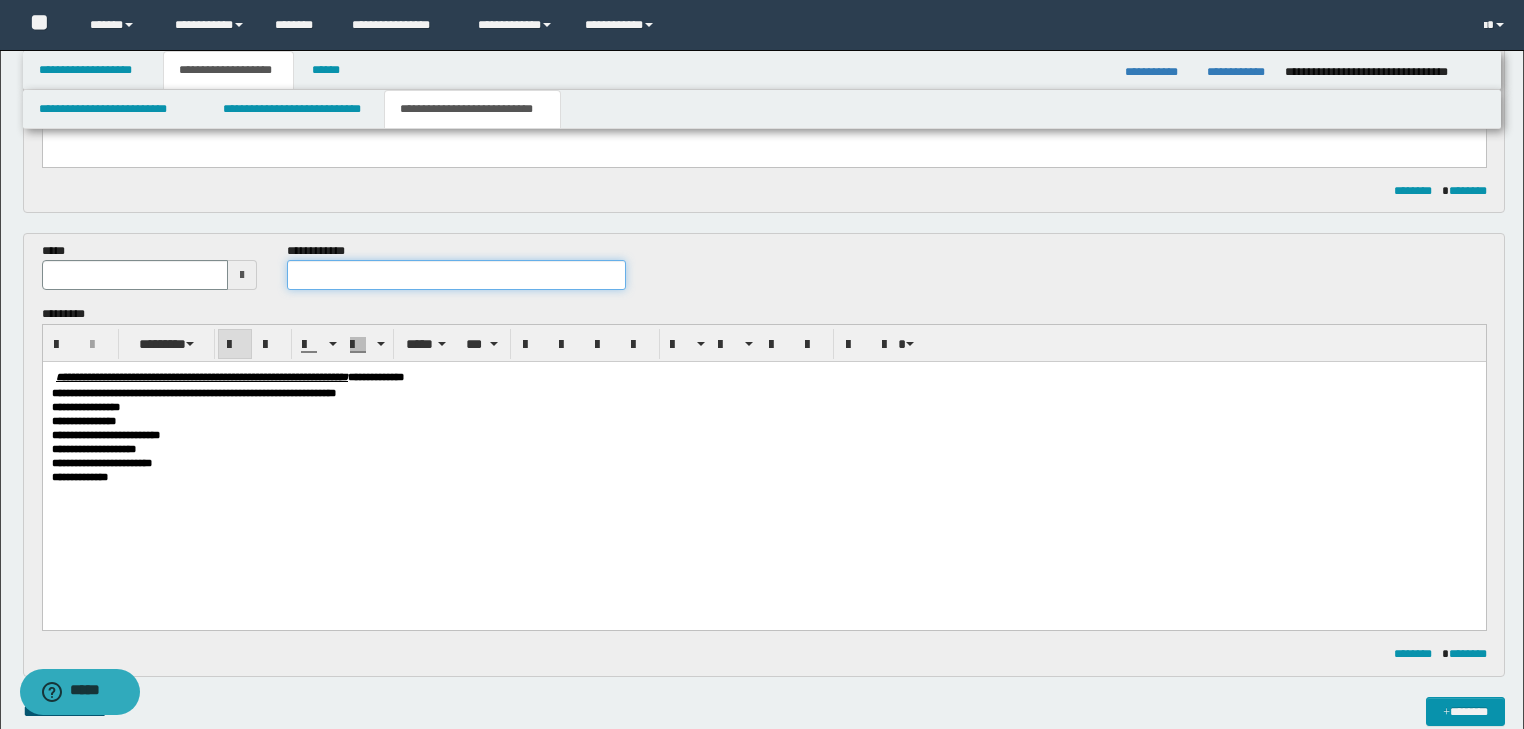 click at bounding box center [456, 275] 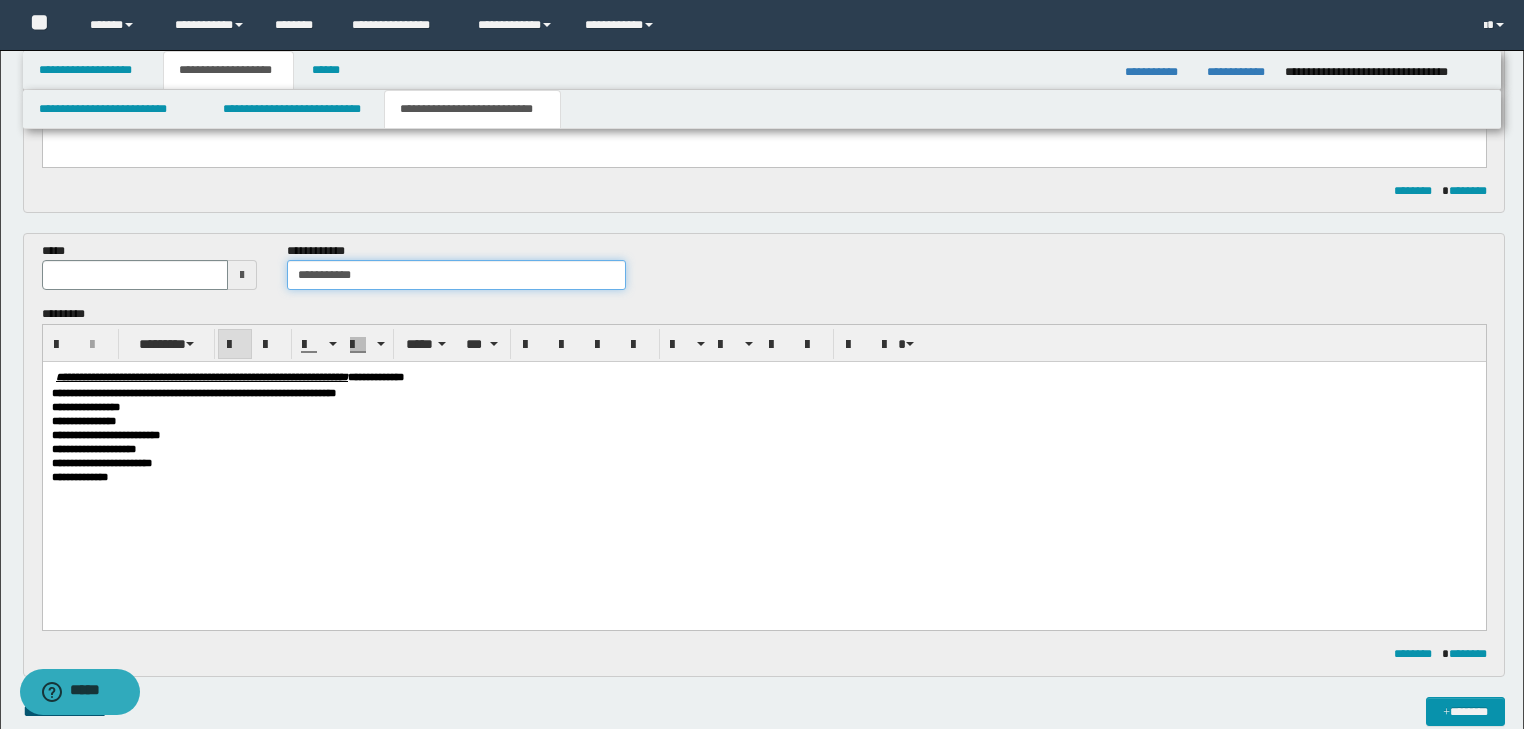 type on "**********" 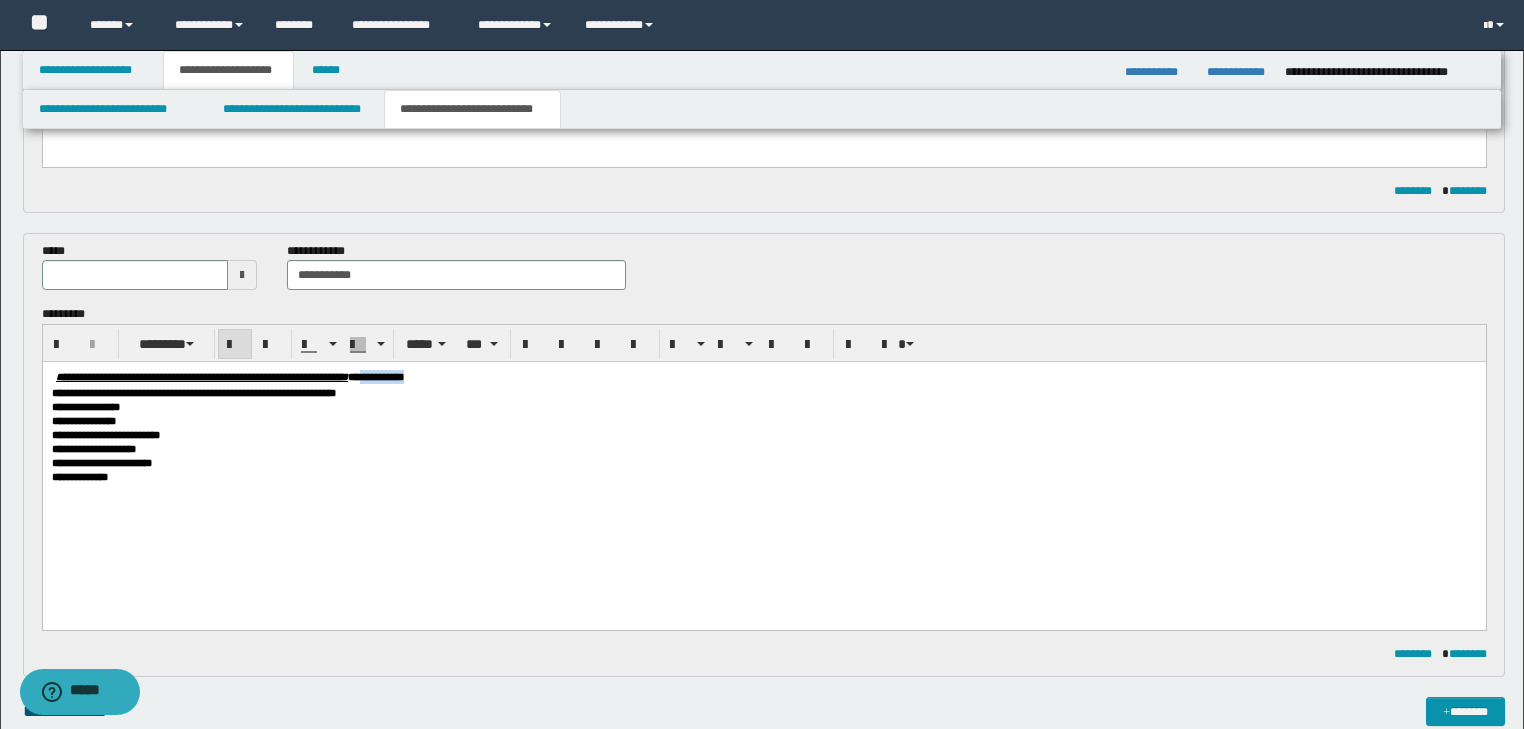 drag, startPoint x: 516, startPoint y: 377, endPoint x: 627, endPoint y: 380, distance: 111.040535 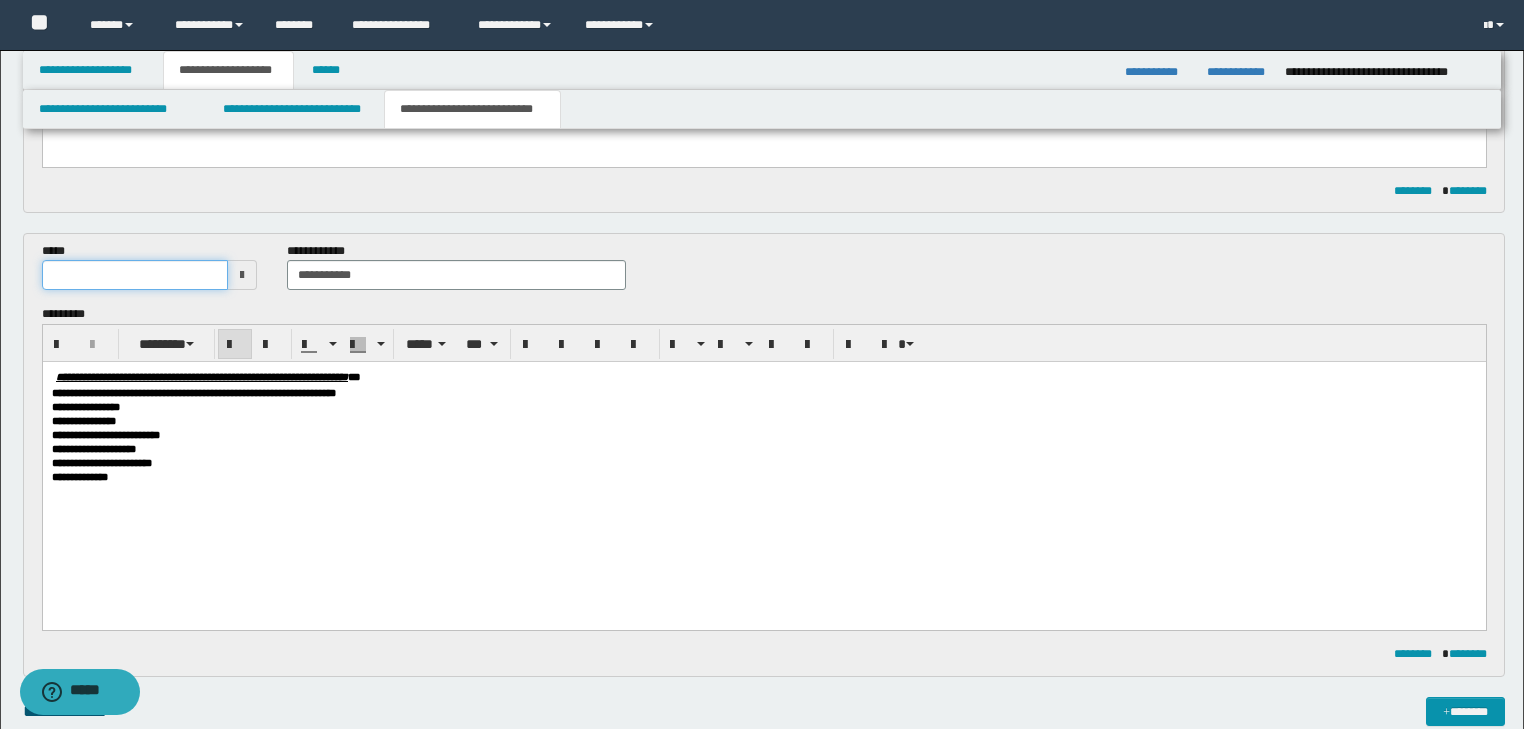 click at bounding box center [135, 275] 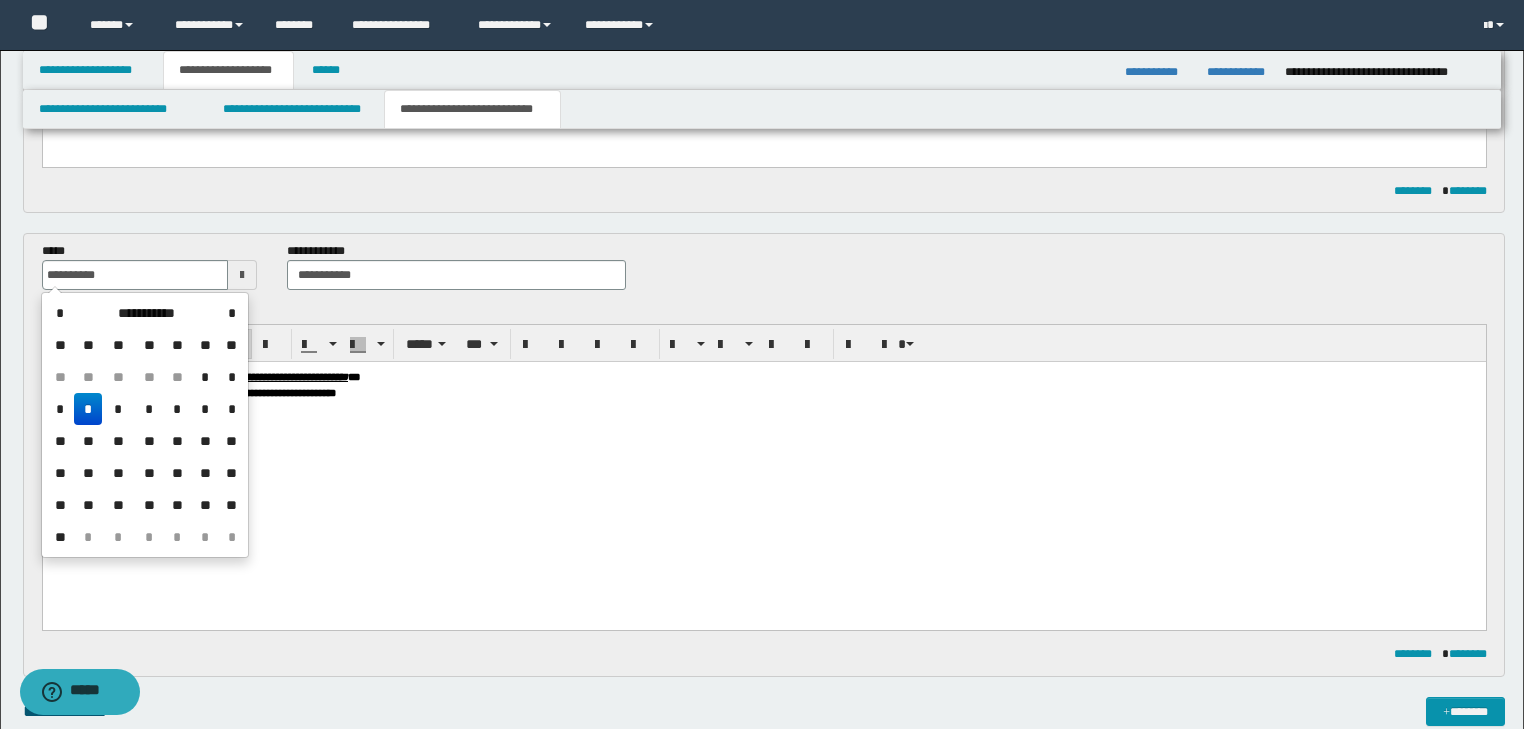 click on "**********" at bounding box center (764, 378) 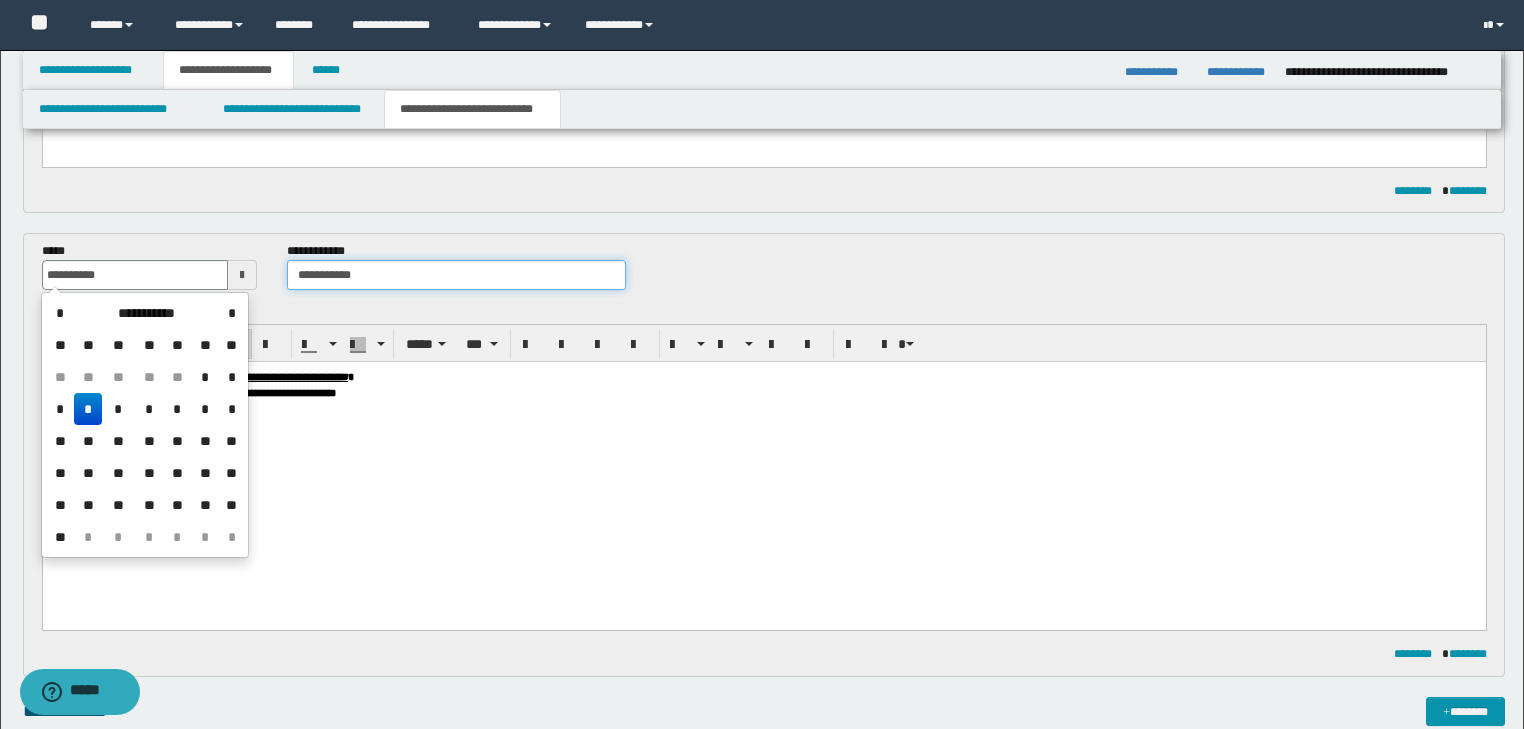 type on "**********" 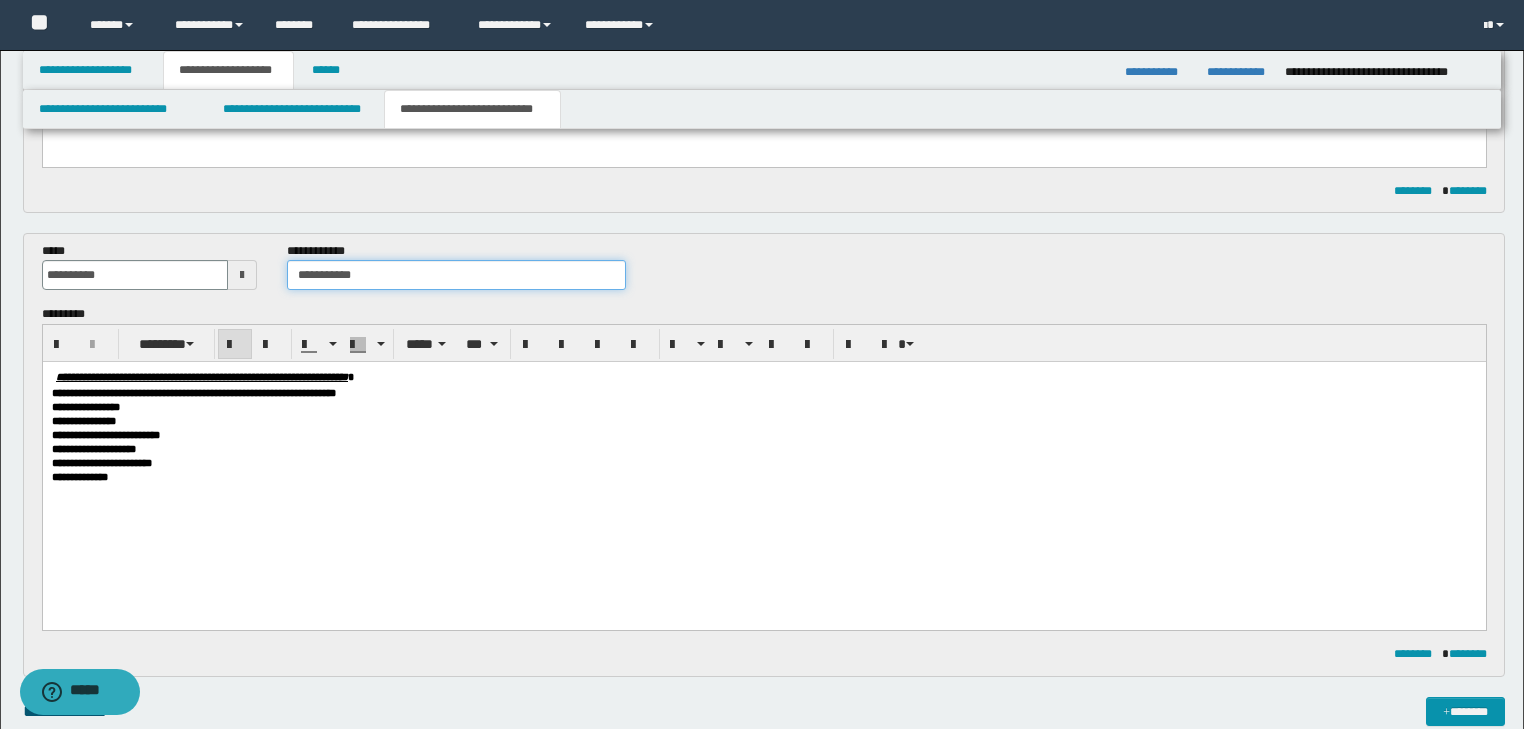 click on "**********" at bounding box center [456, 275] 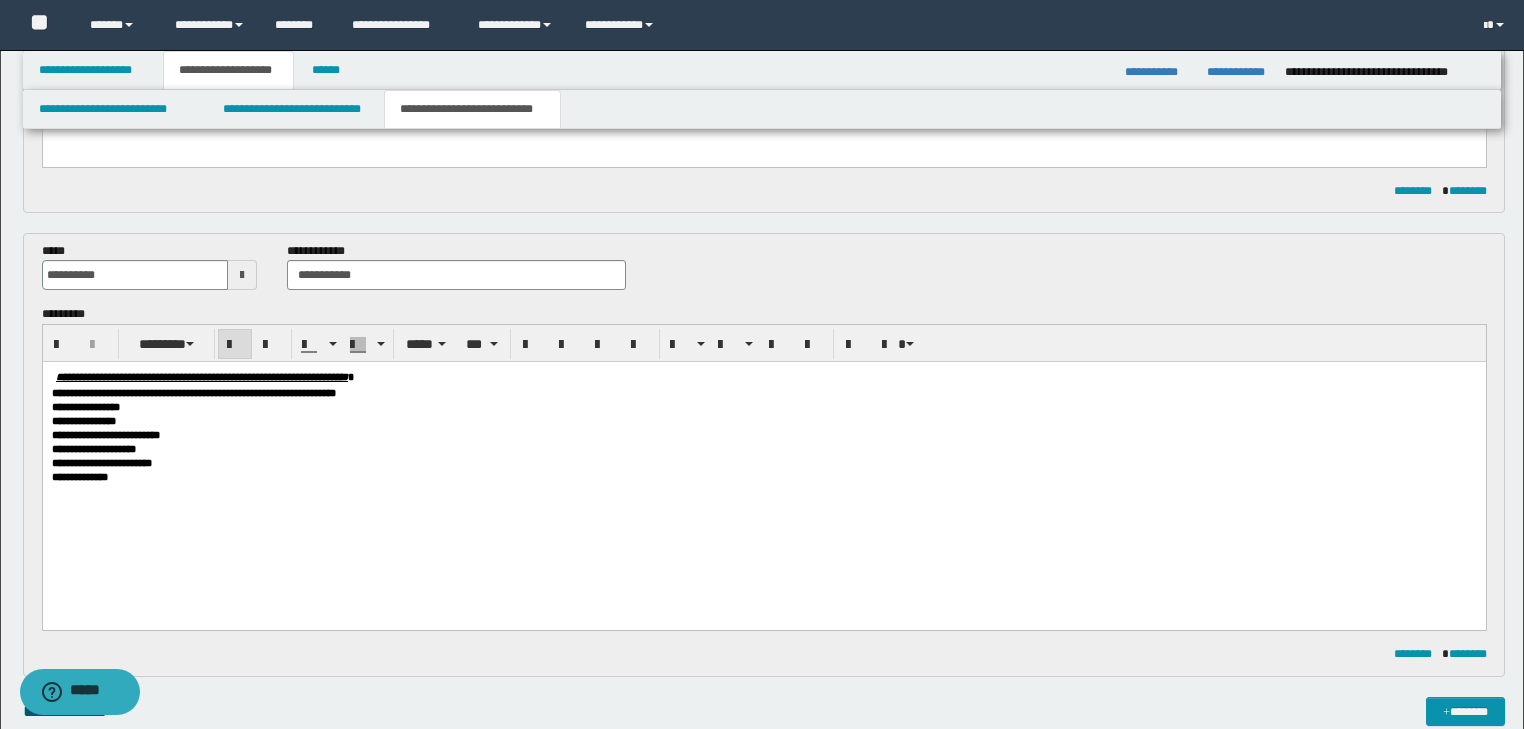 click on "**********" at bounding box center [763, 435] 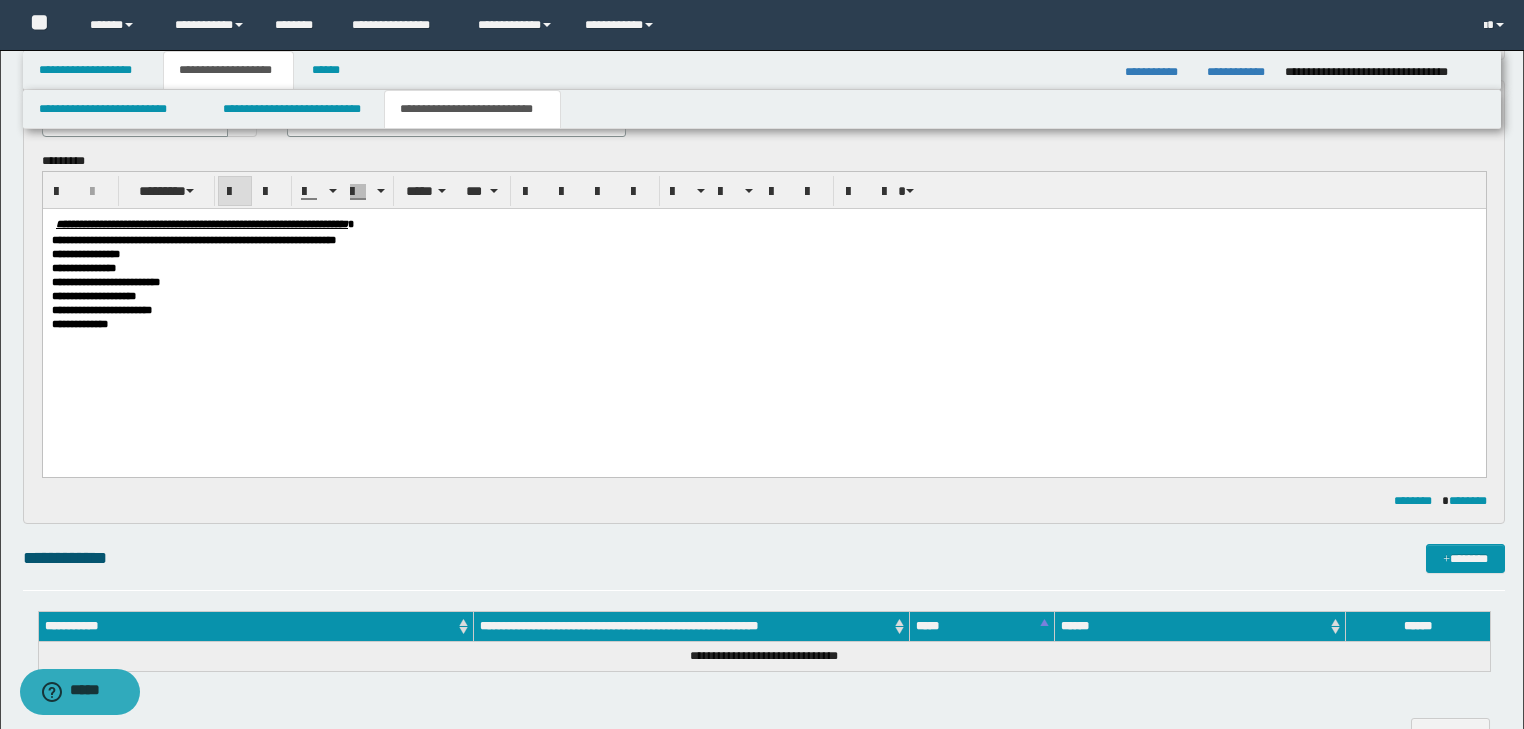 scroll, scrollTop: 768, scrollLeft: 0, axis: vertical 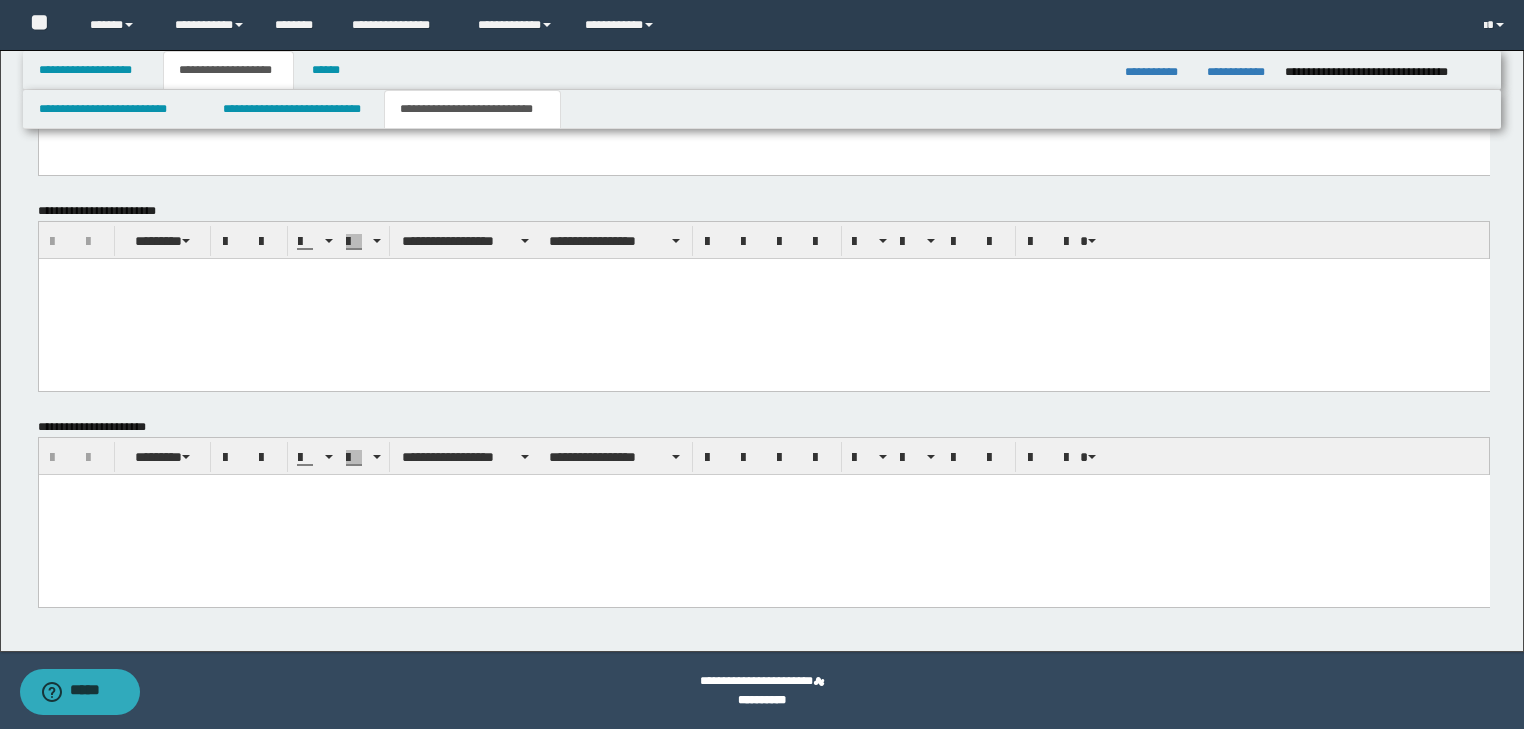 click at bounding box center (763, 514) 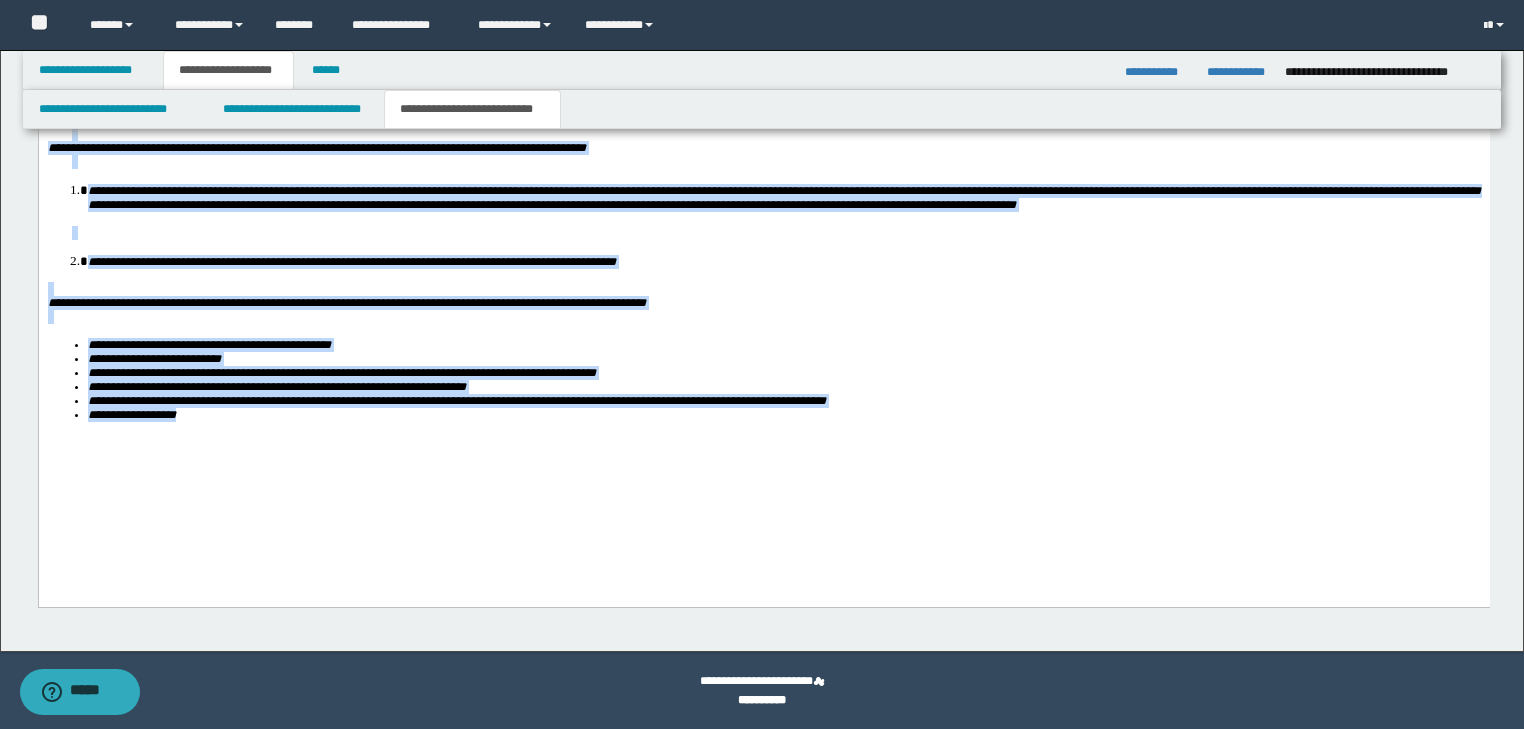 drag, startPoint x: 47, startPoint y: -120, endPoint x: 566, endPoint y: 746, distance: 1009.6123 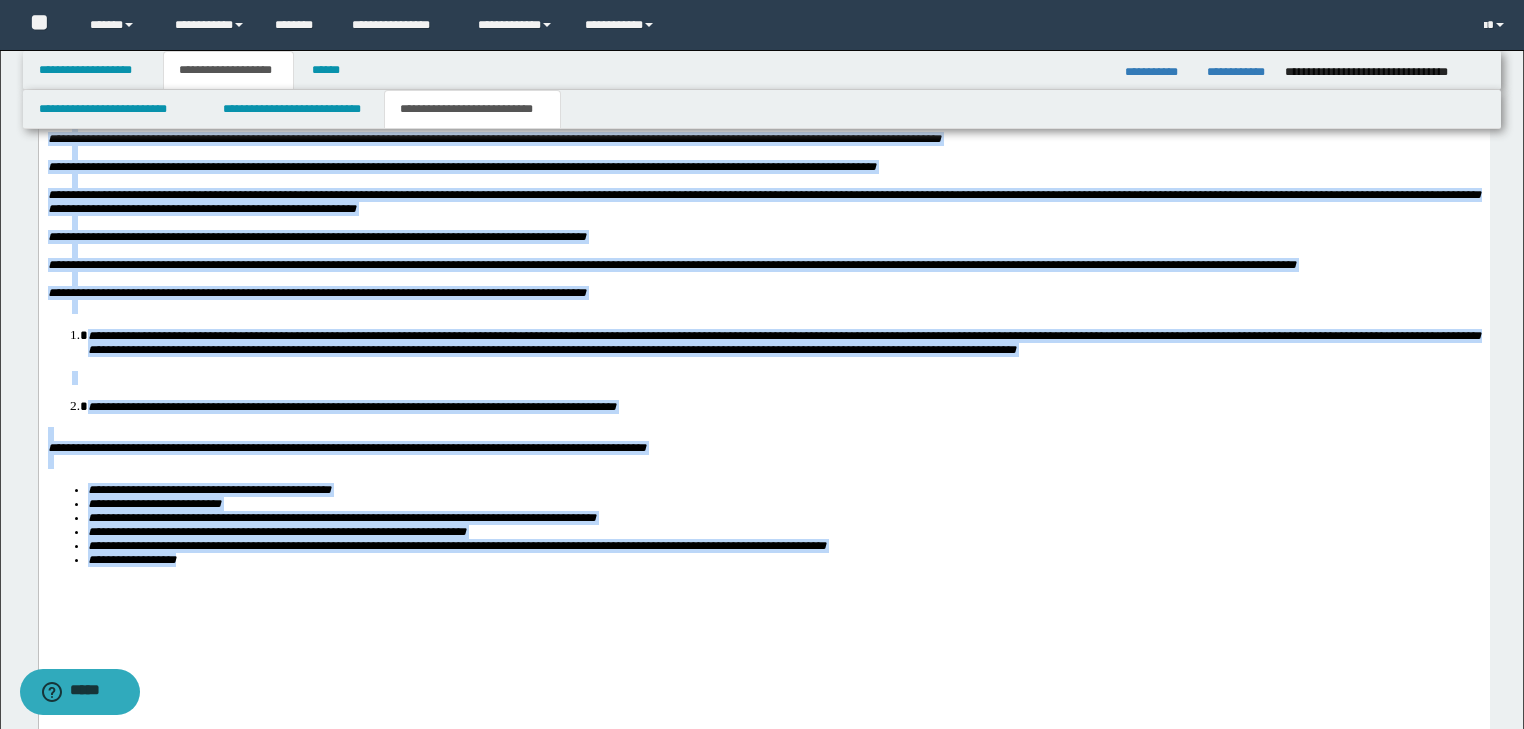 scroll, scrollTop: 1662, scrollLeft: 0, axis: vertical 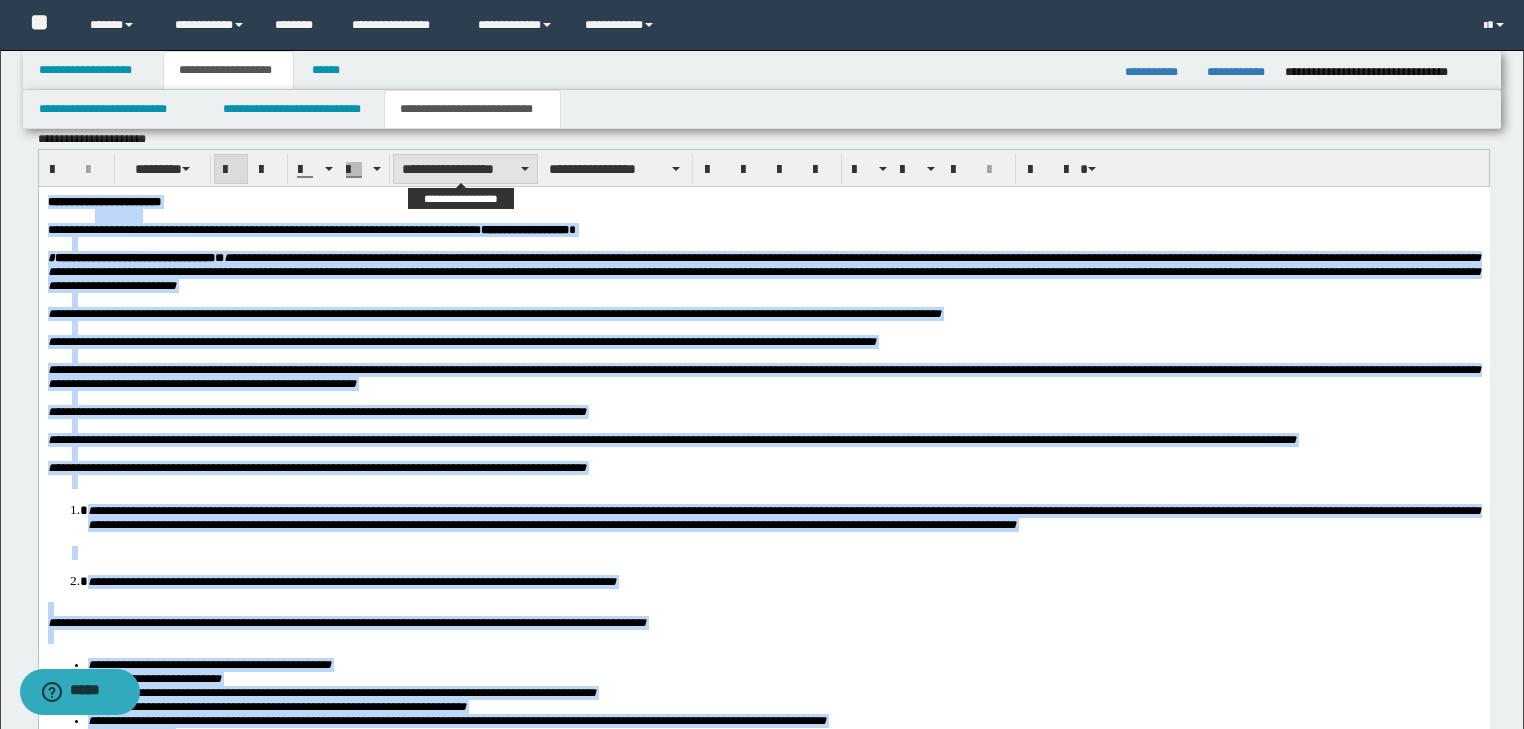 click on "**********" at bounding box center (465, 169) 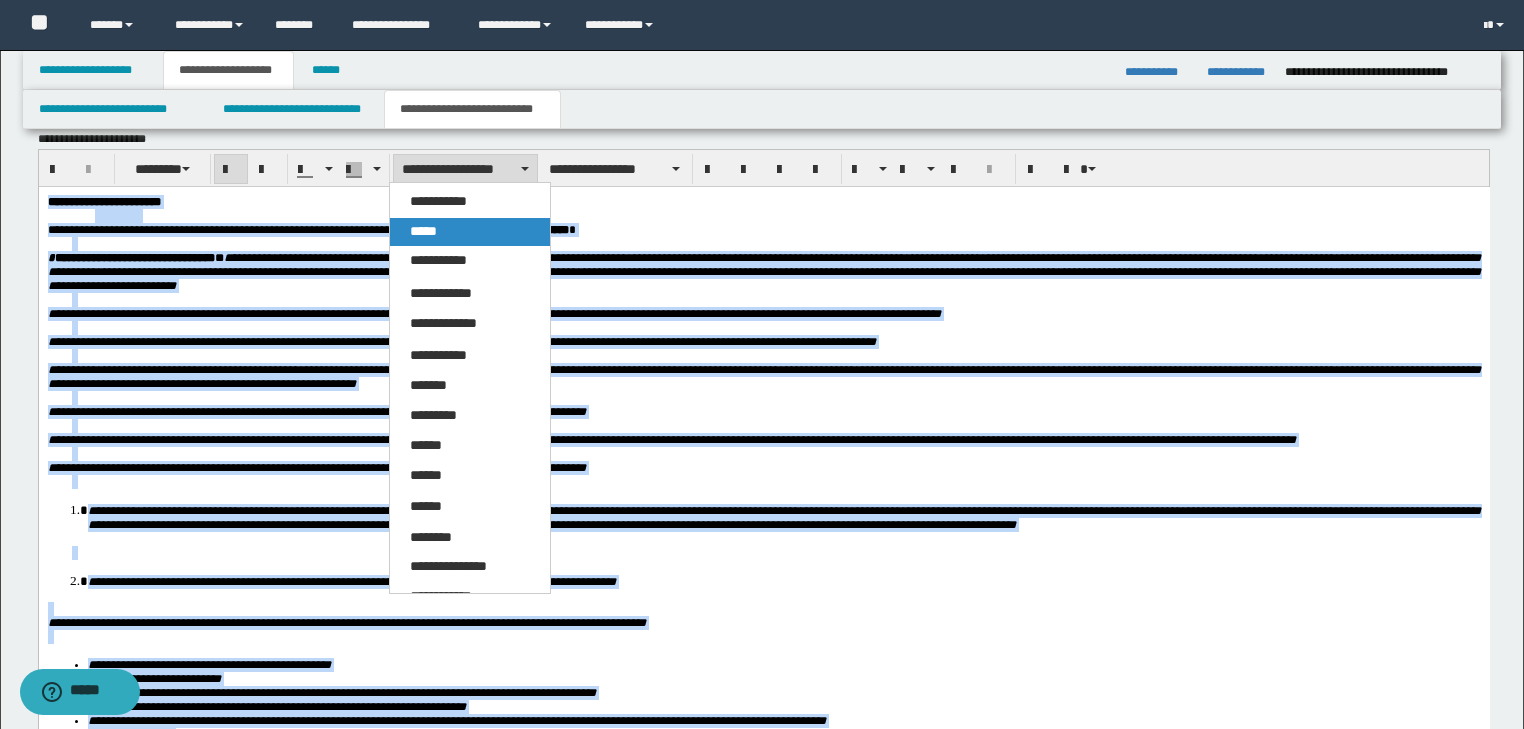 click on "*****" at bounding box center [423, 231] 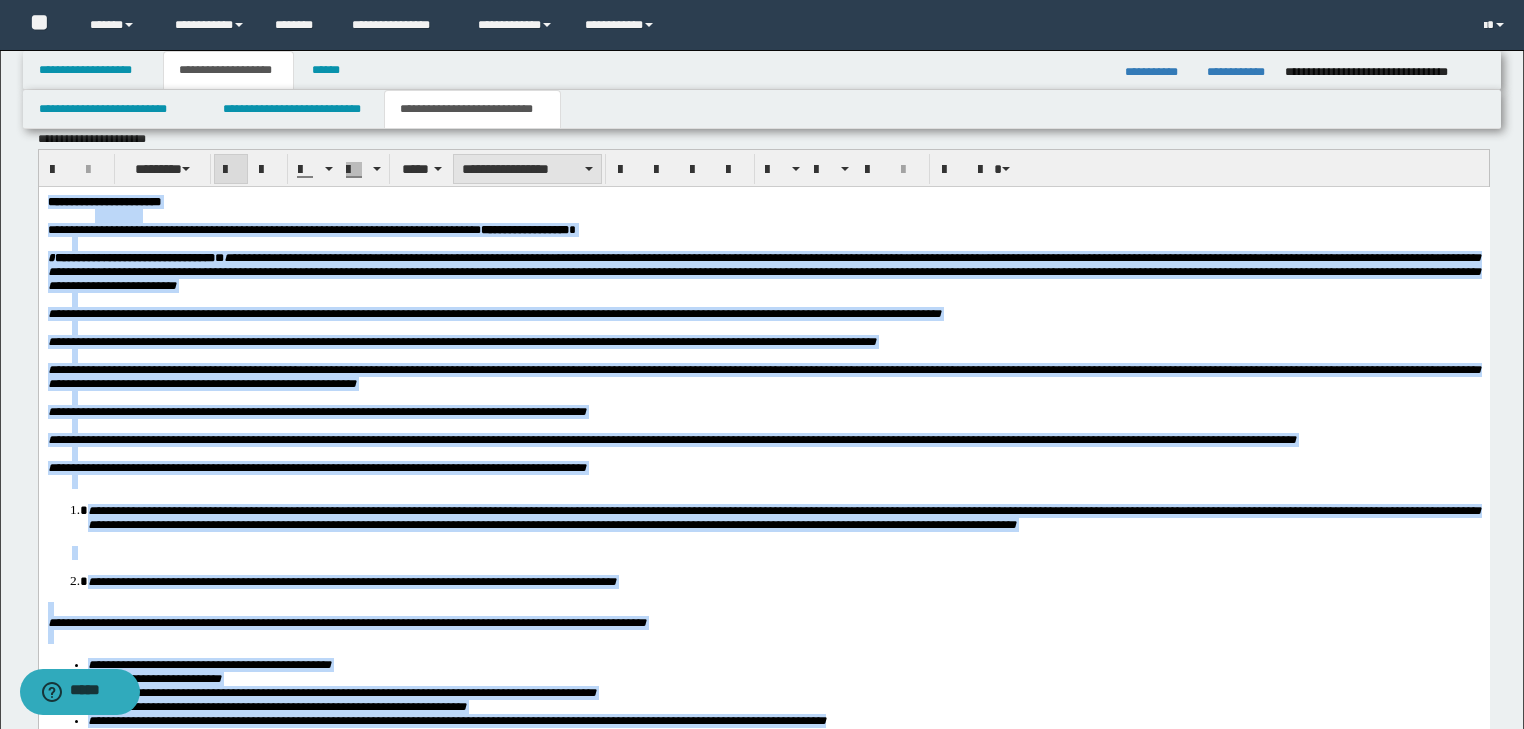 click on "**********" at bounding box center (527, 169) 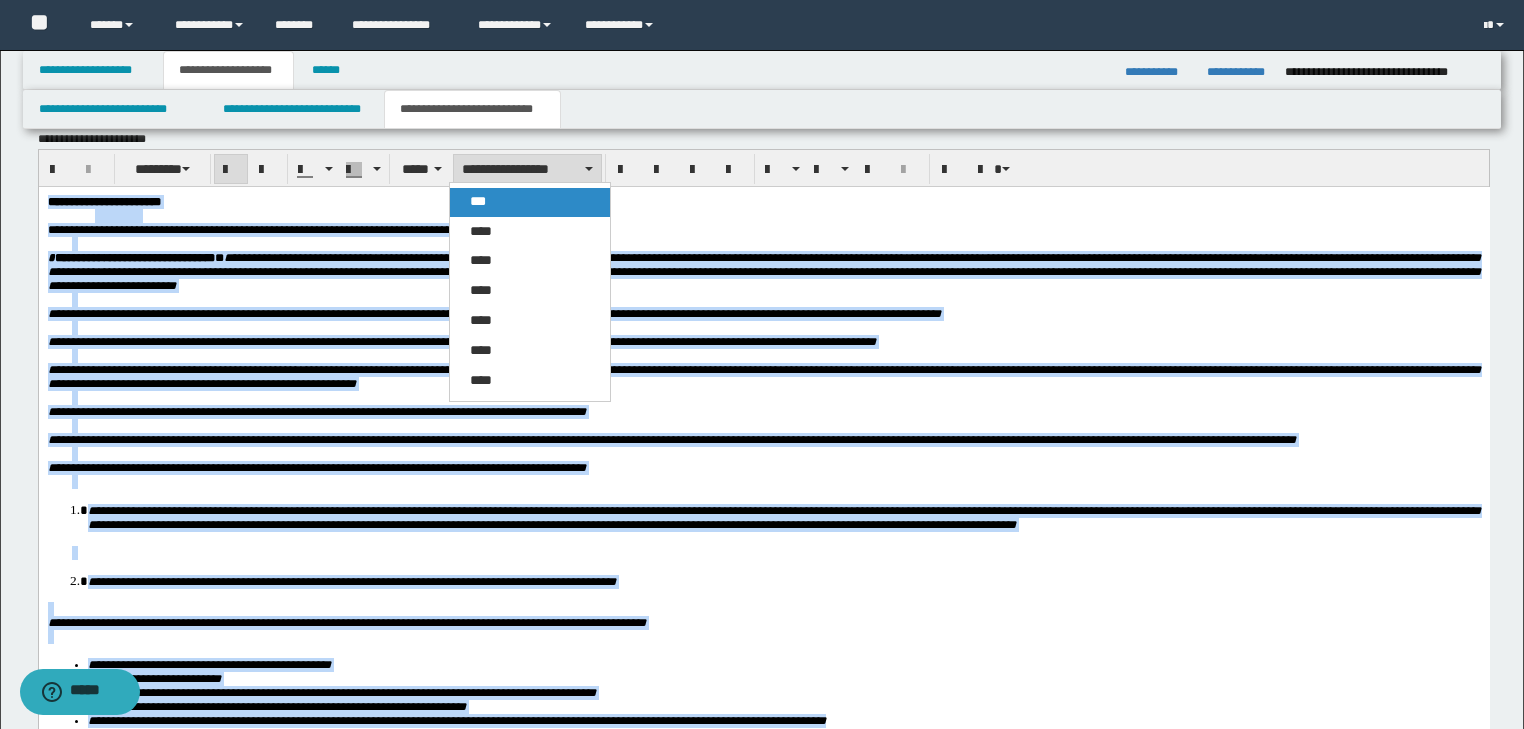 click on "***" at bounding box center [478, 201] 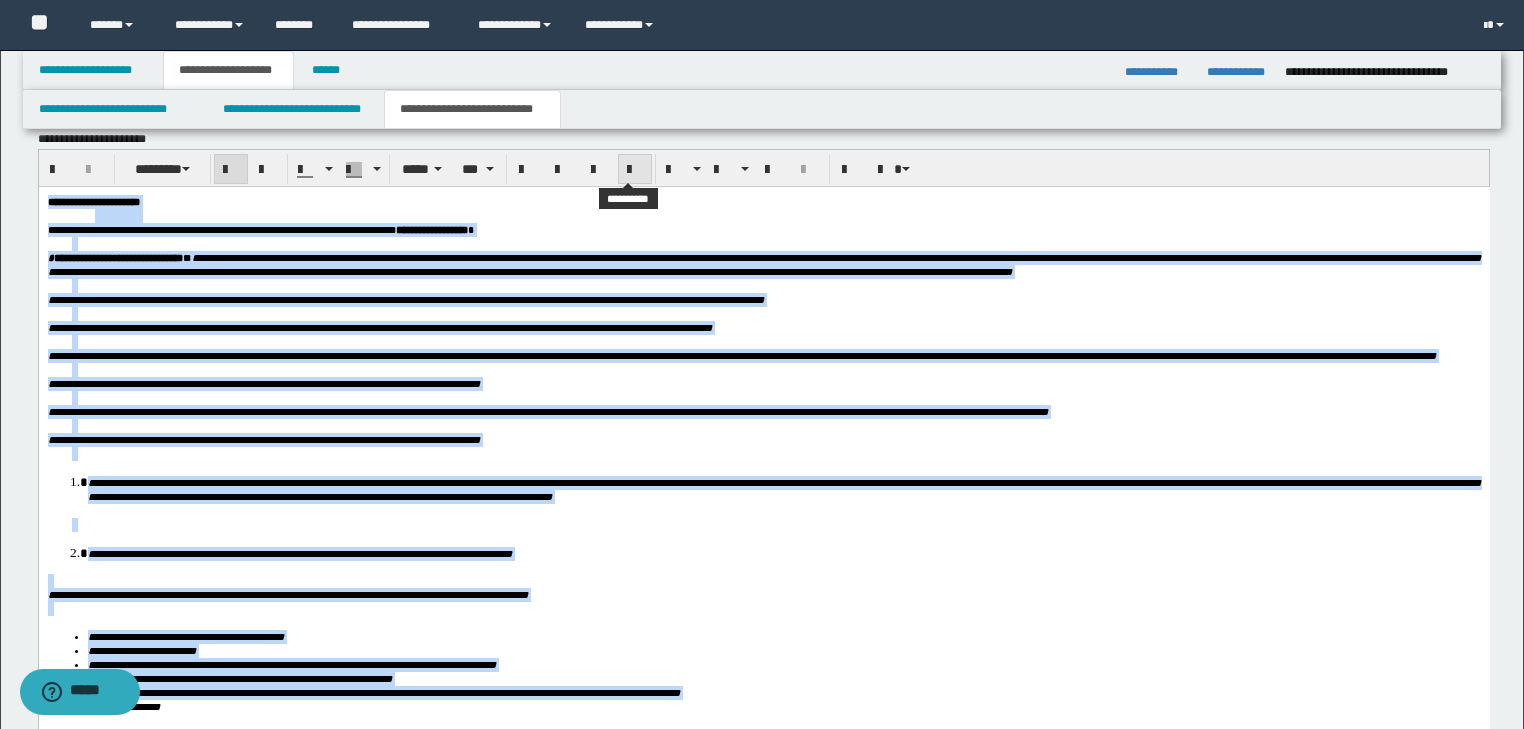 click at bounding box center (635, 170) 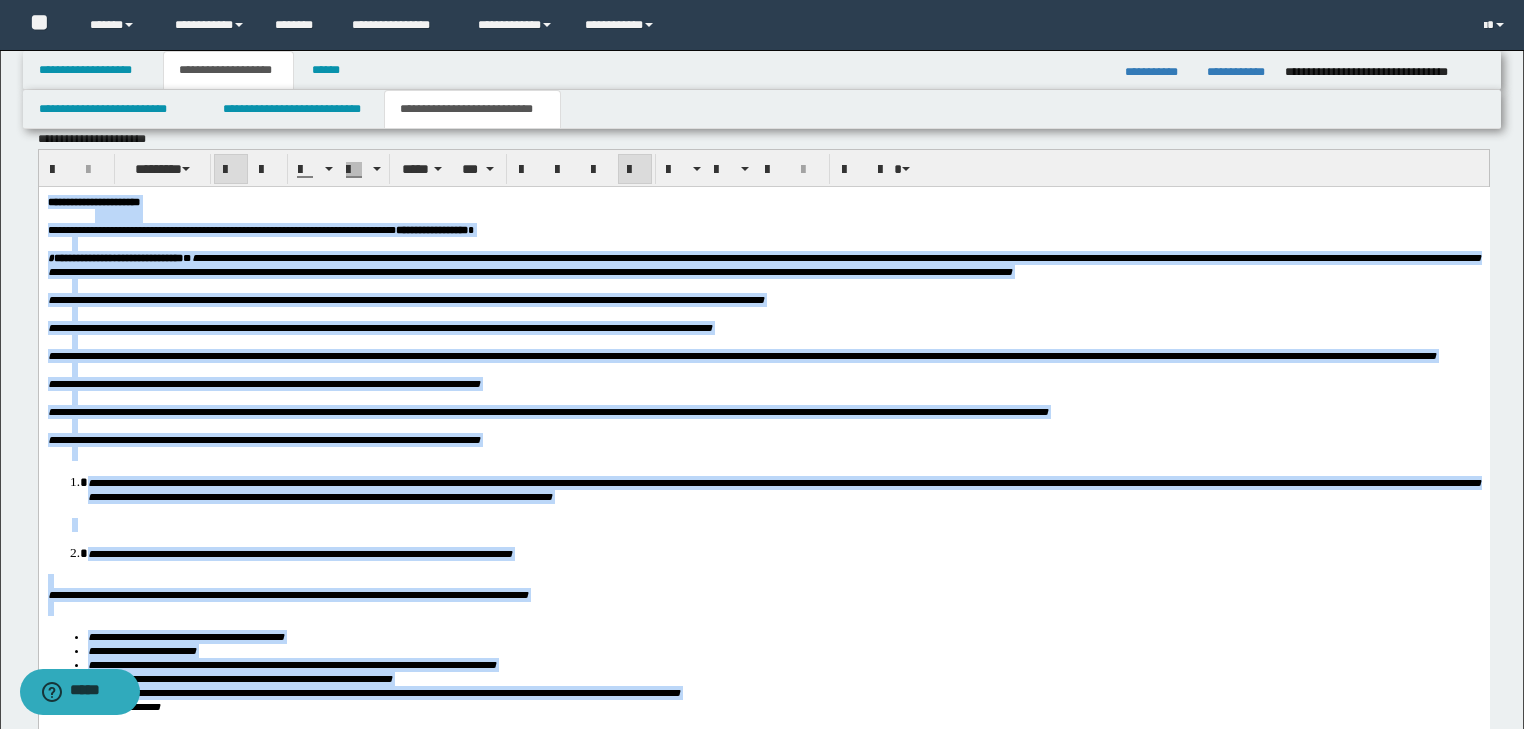 click at bounding box center (775, 341) 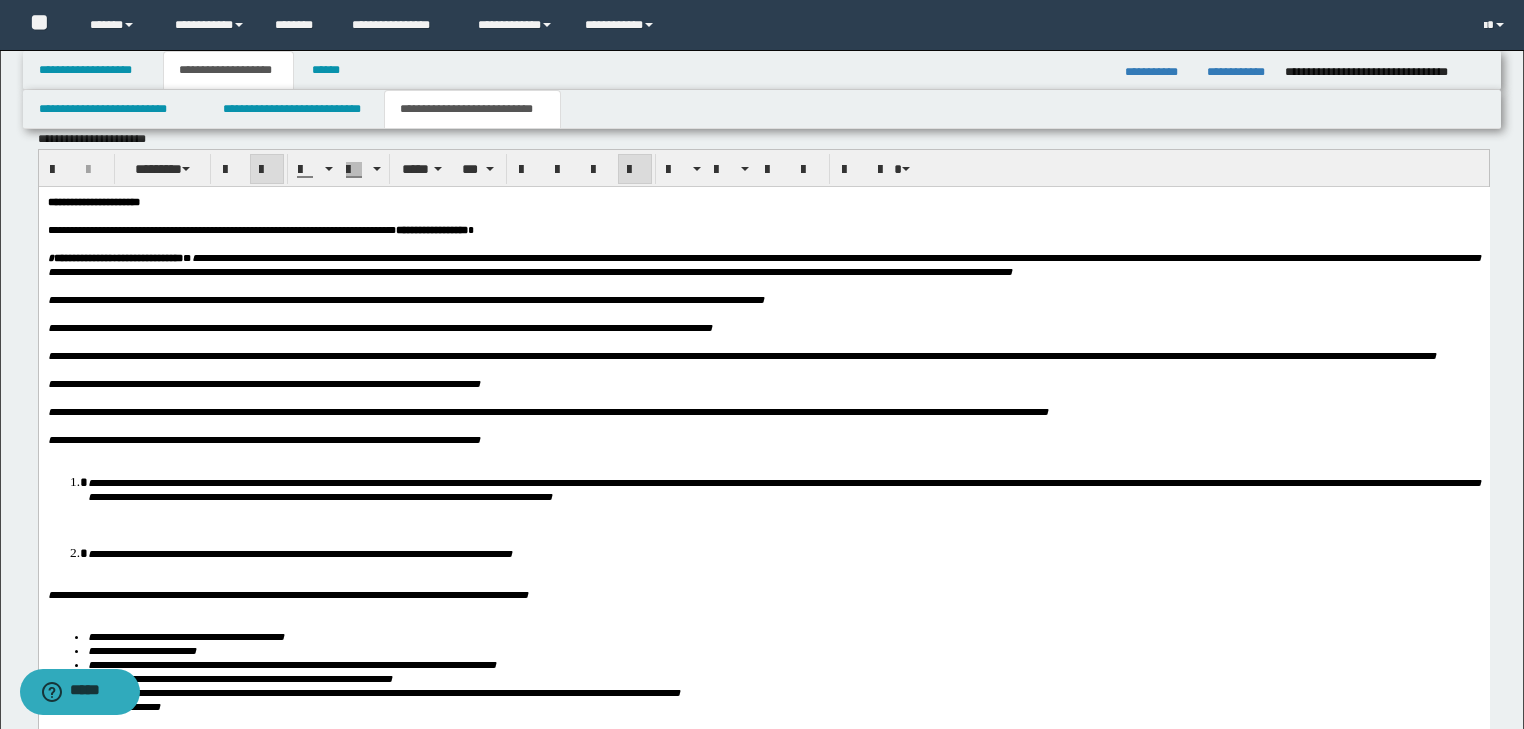 click on "**********" at bounding box center (763, 439) 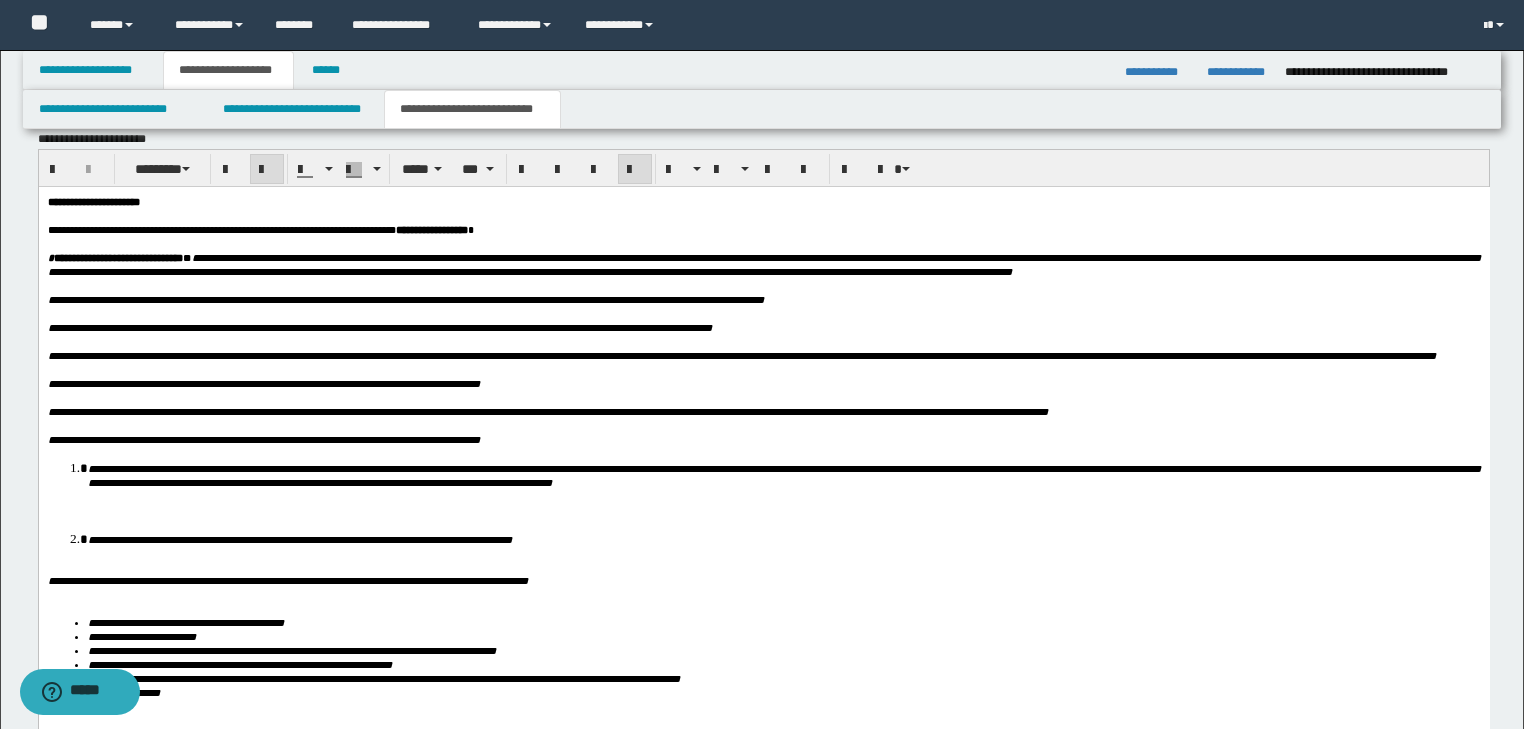 click on "**********" at bounding box center (783, 474) 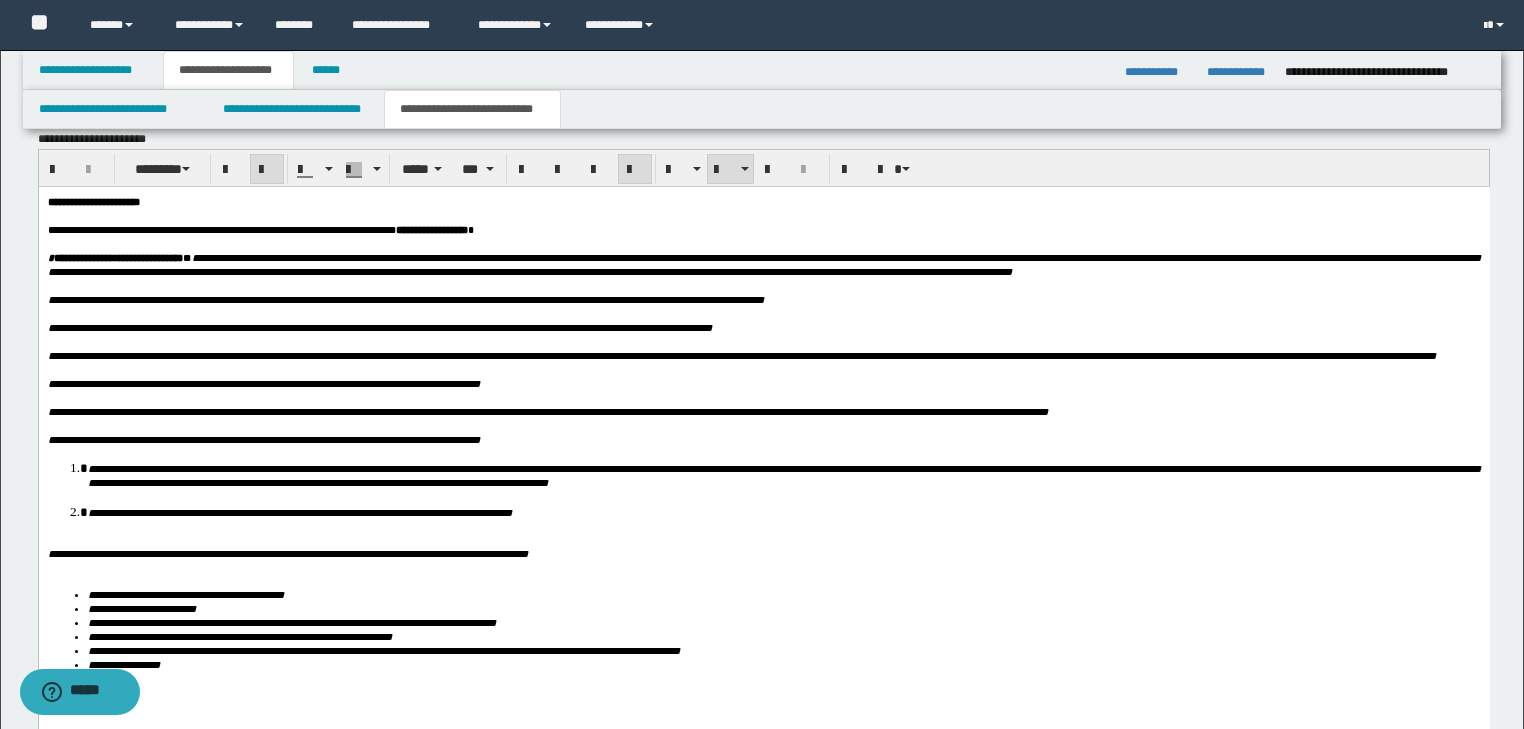 click on "**********" at bounding box center (783, 511) 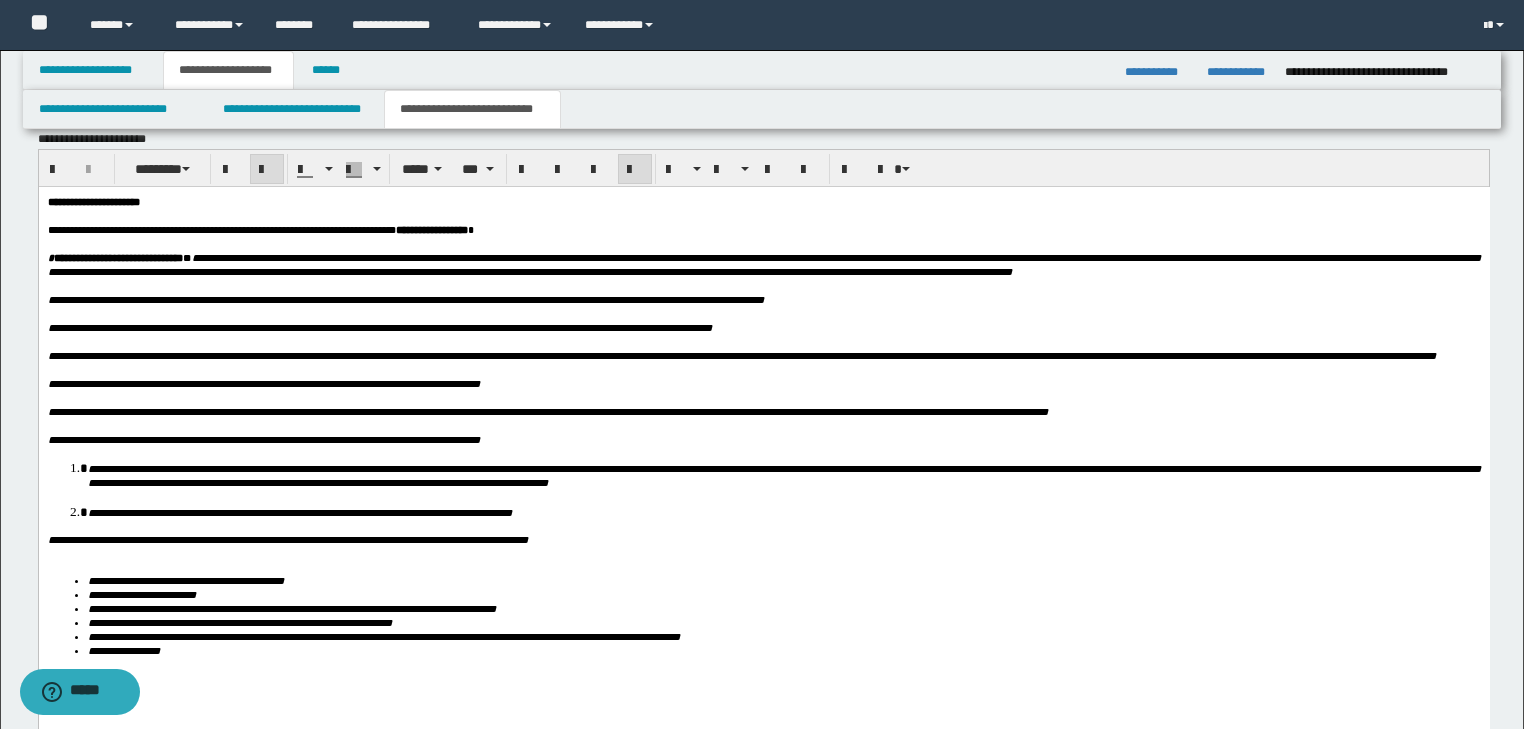 click at bounding box center (763, 553) 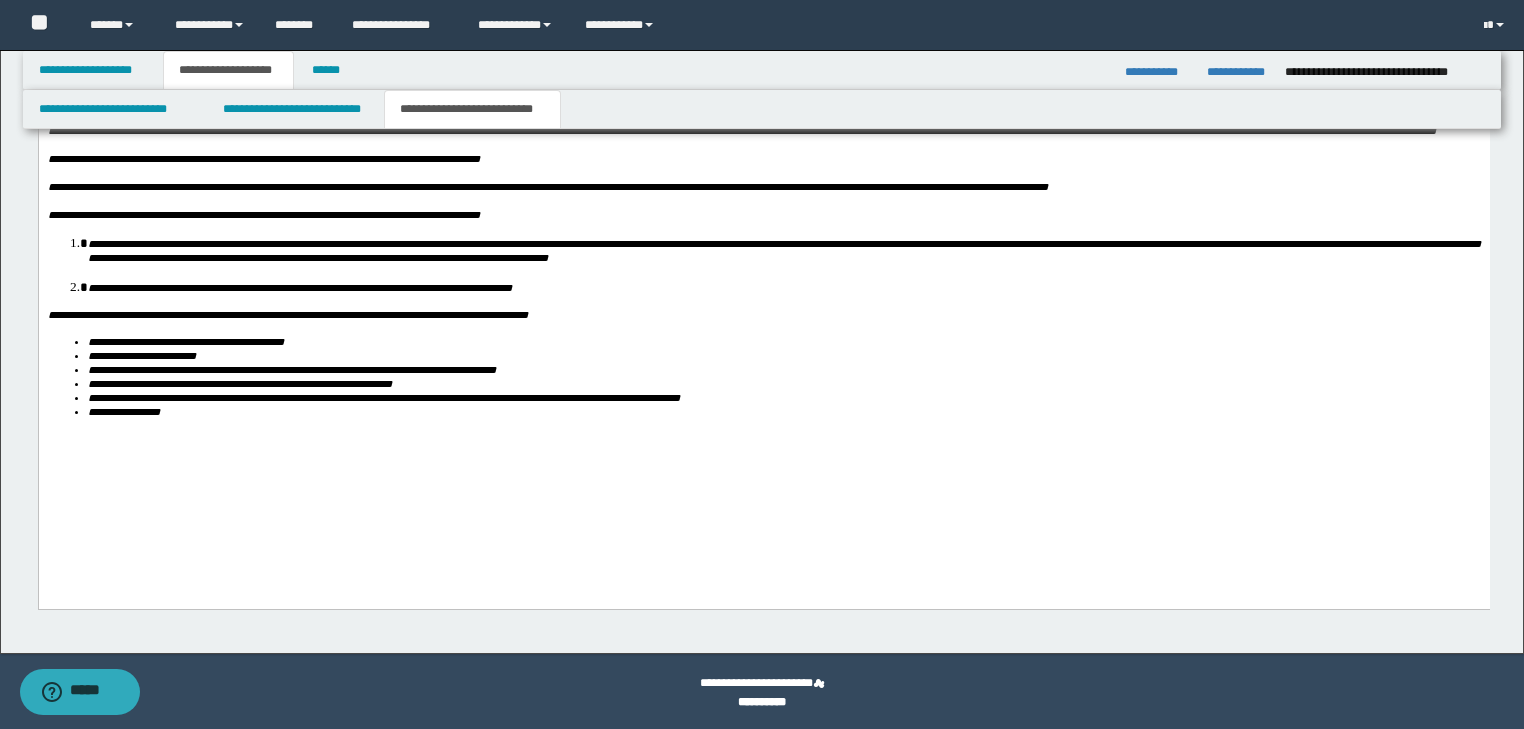 scroll, scrollTop: 1889, scrollLeft: 0, axis: vertical 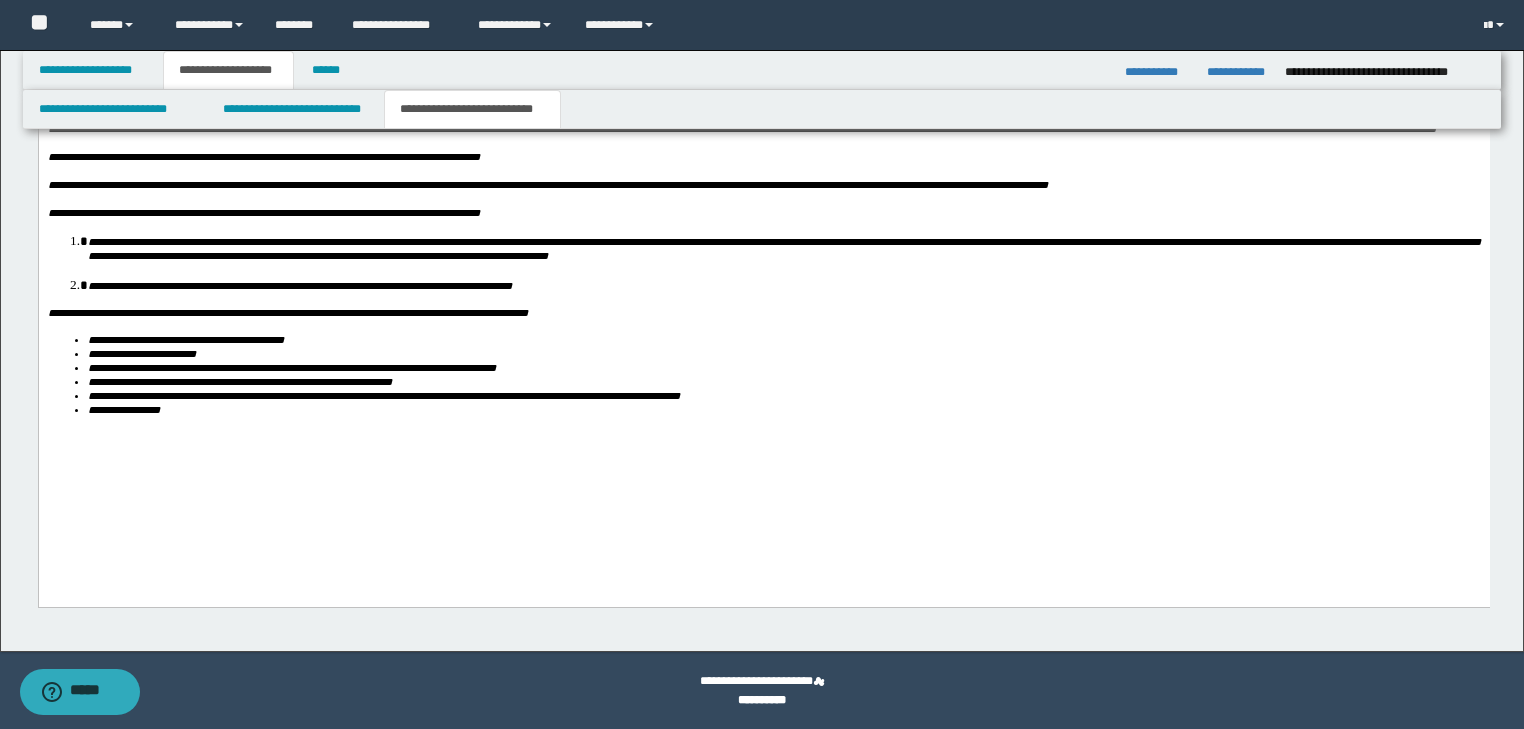 click on "**********" at bounding box center (783, 410) 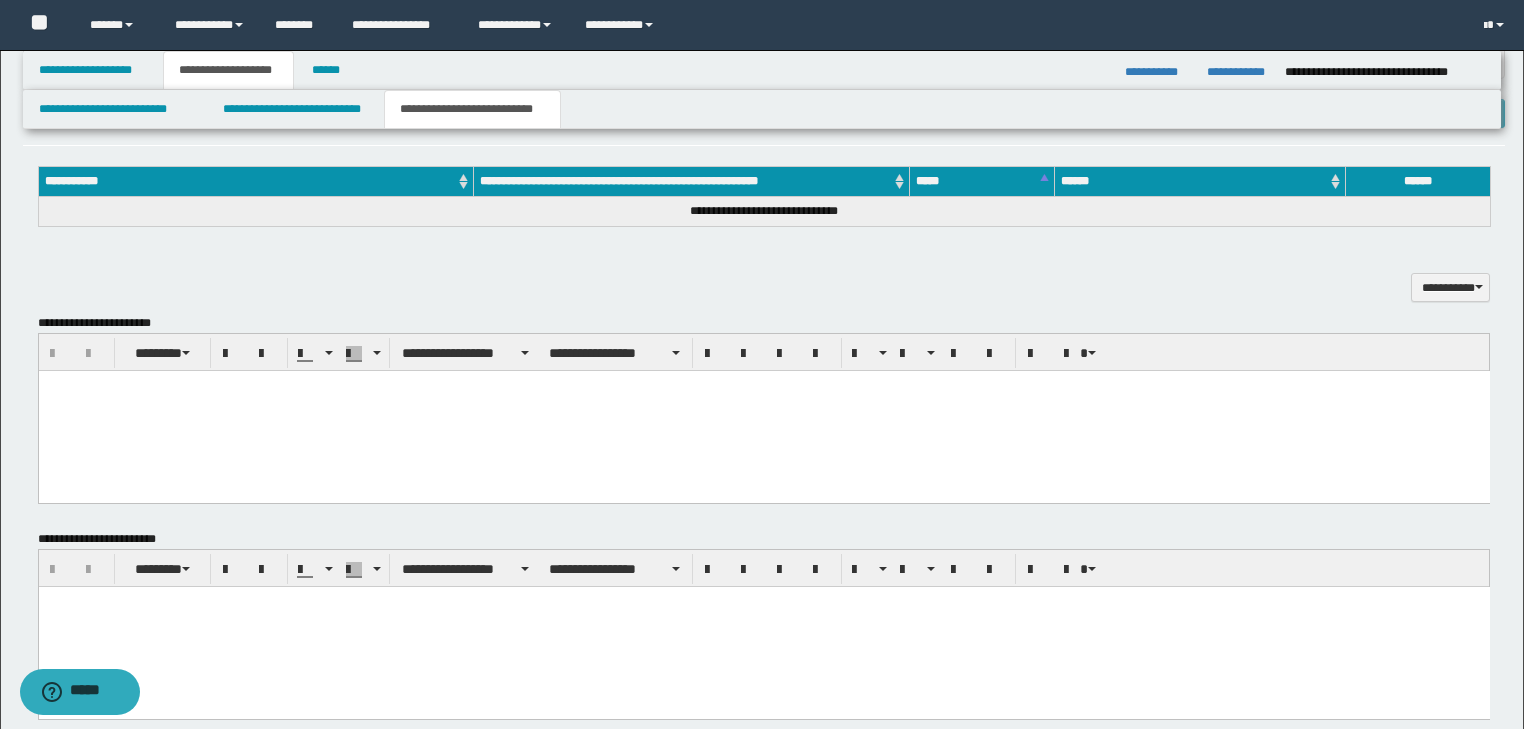 scroll, scrollTop: 1009, scrollLeft: 0, axis: vertical 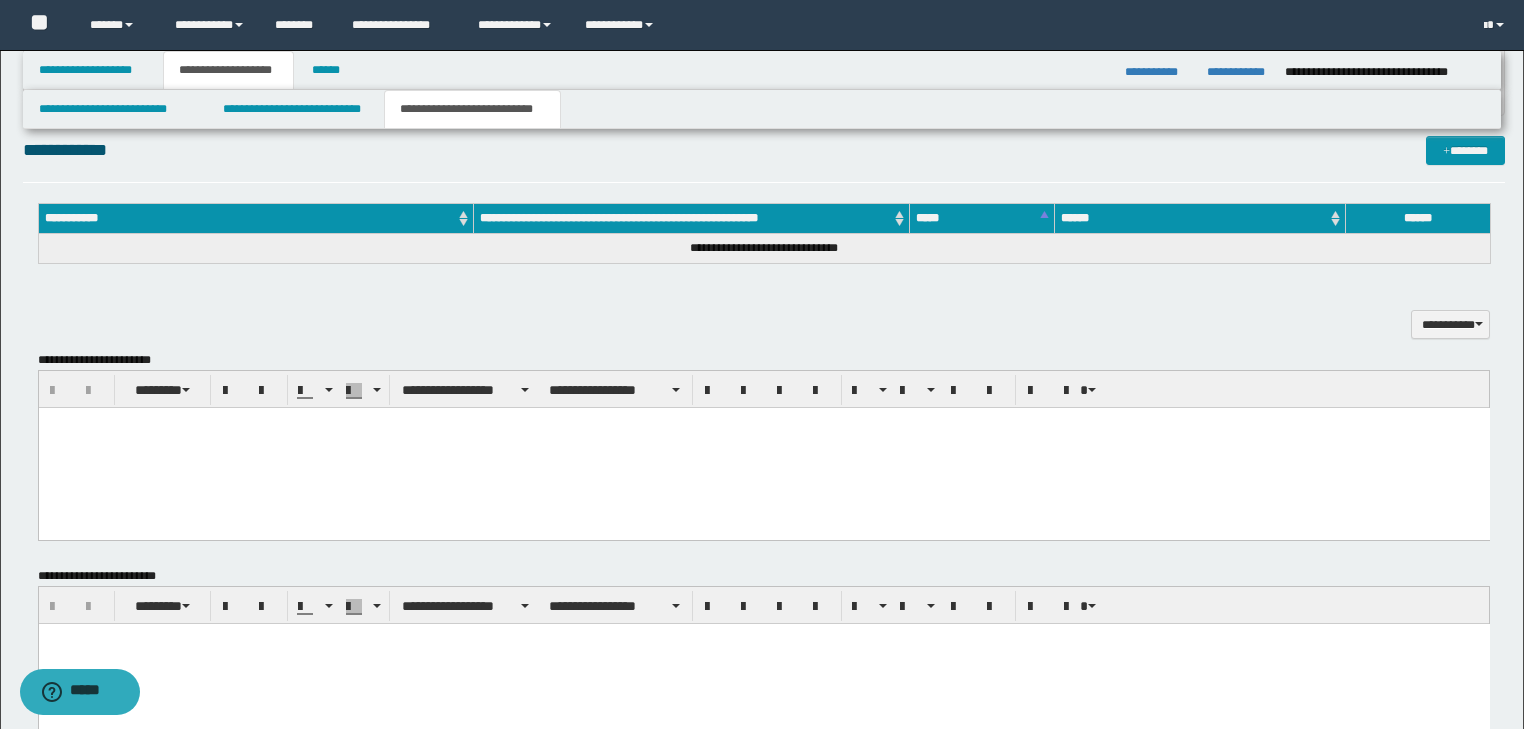 click on "**********" at bounding box center [764, 159] 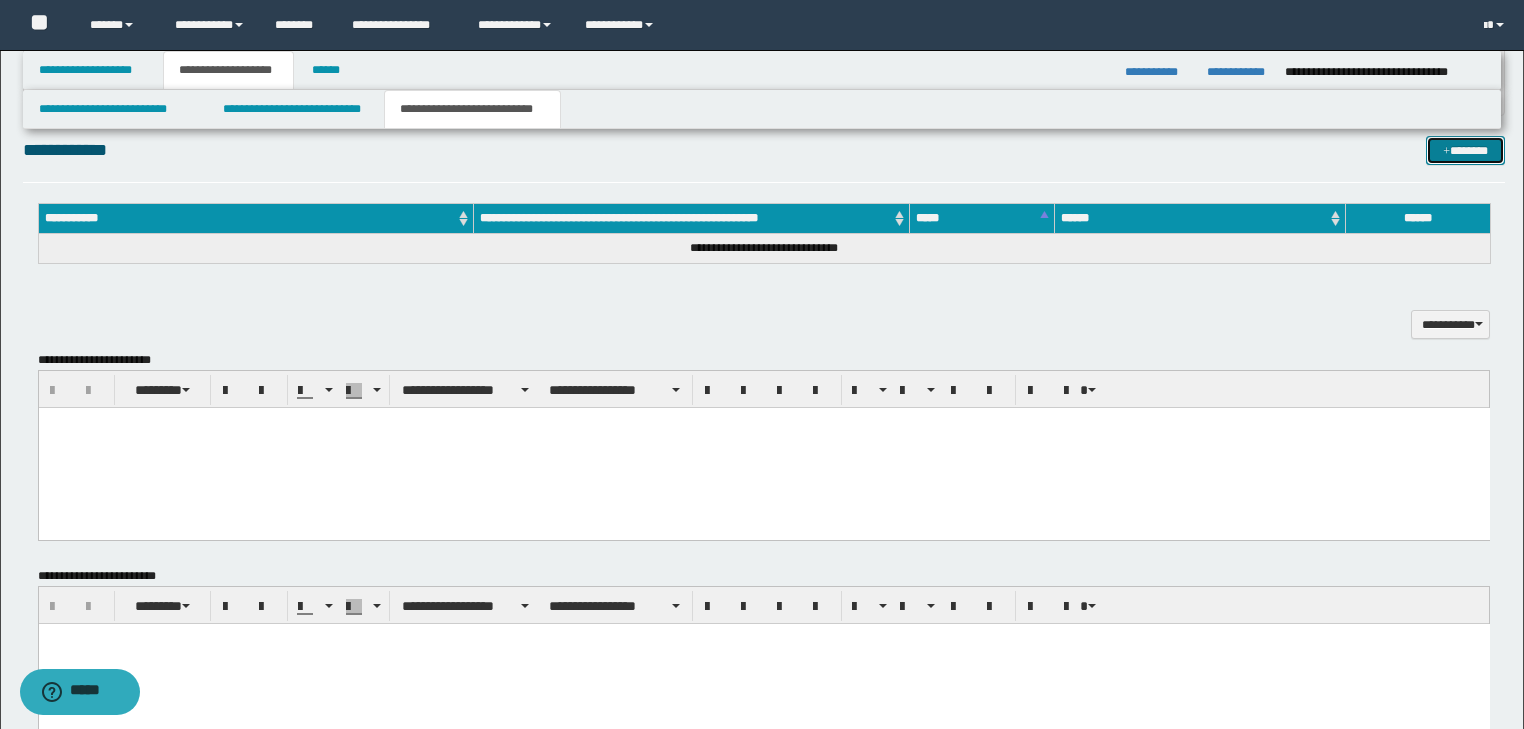 click on "*******" at bounding box center (1465, 151) 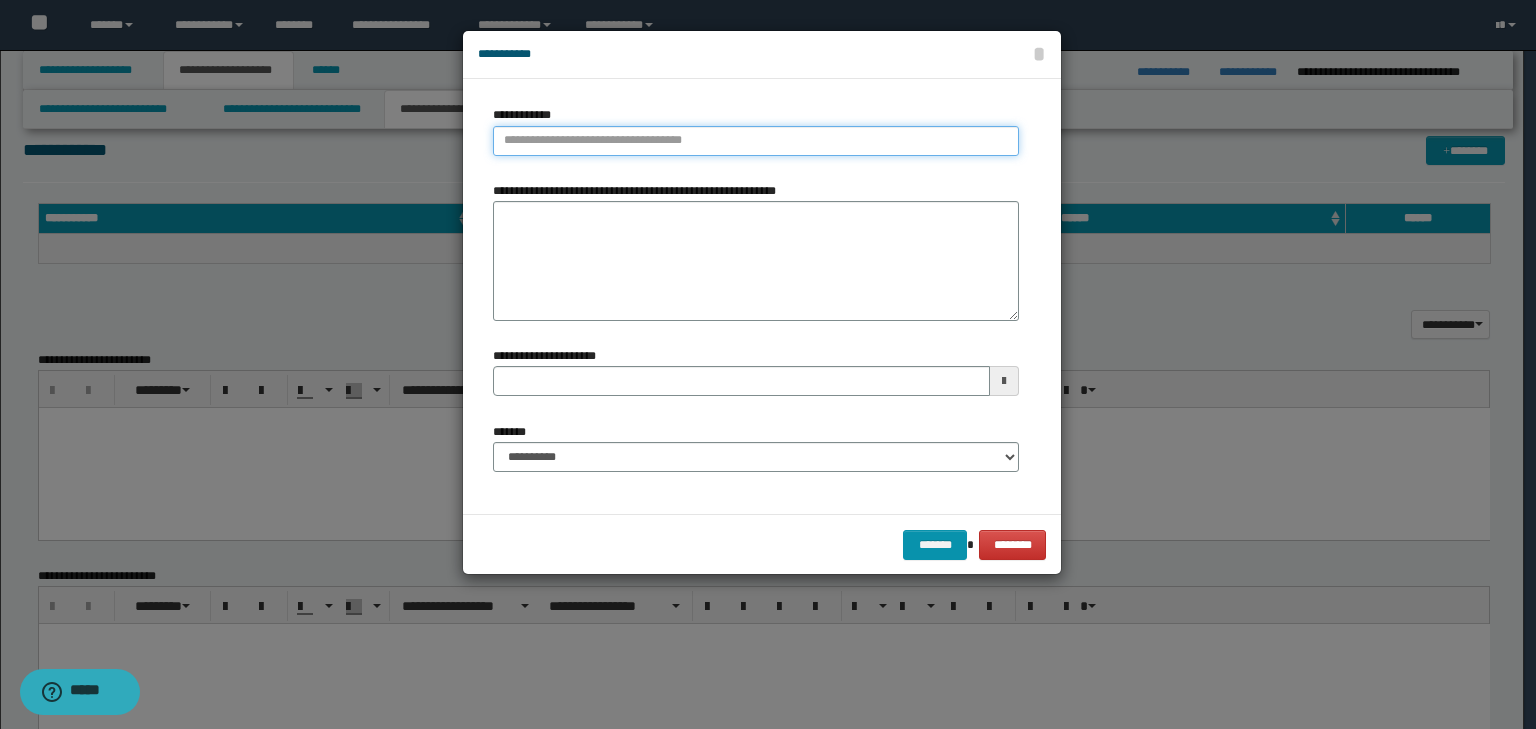click on "**********" at bounding box center [756, 141] 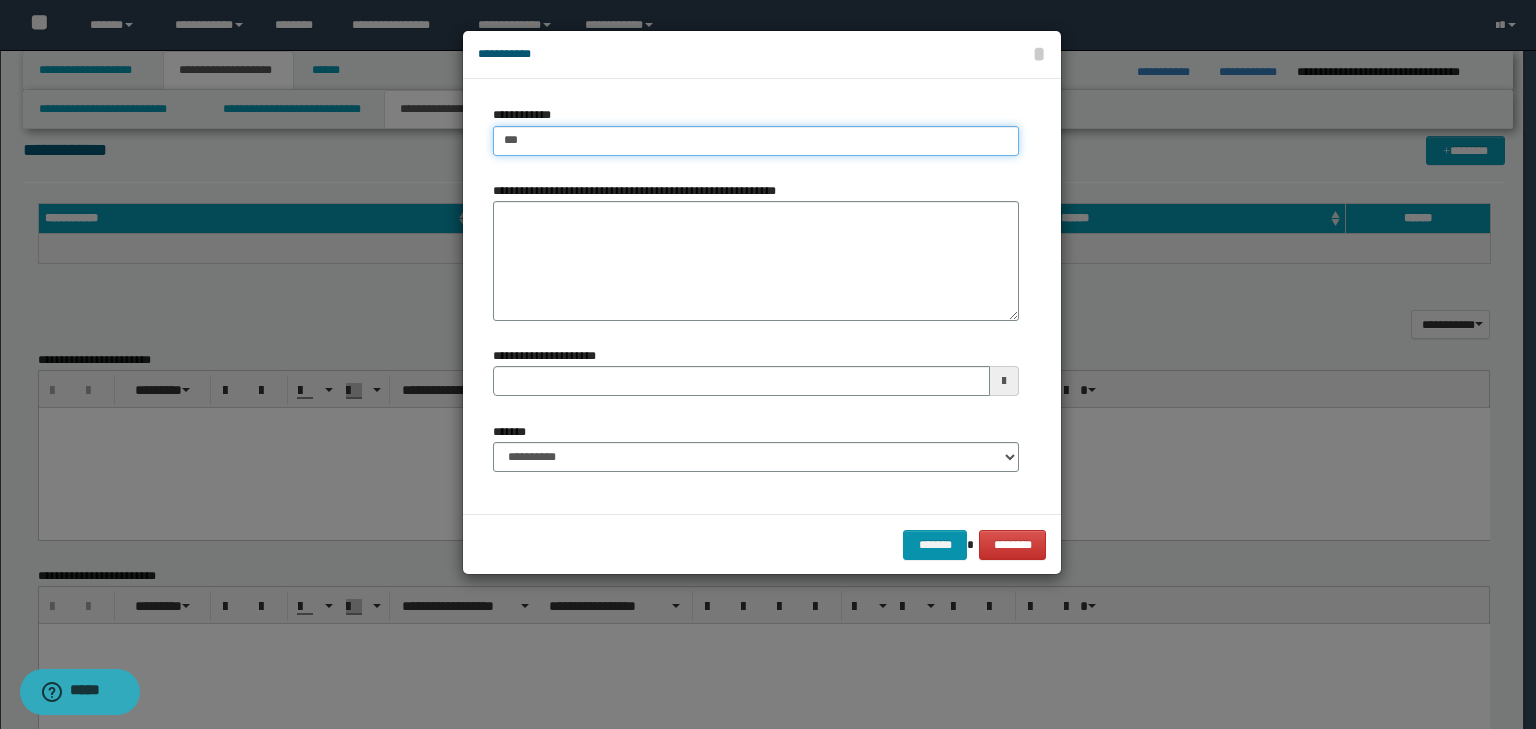 type on "****" 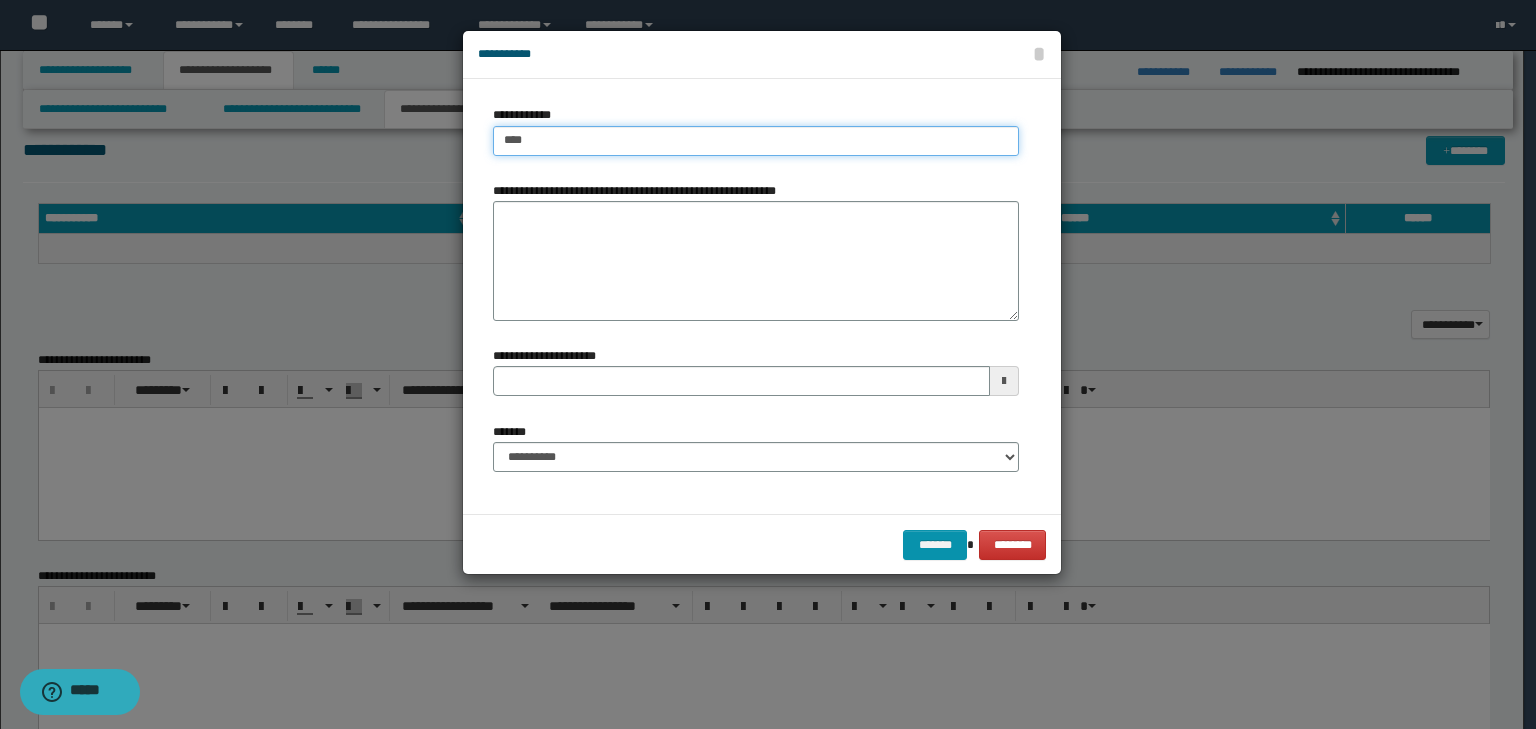 type on "****" 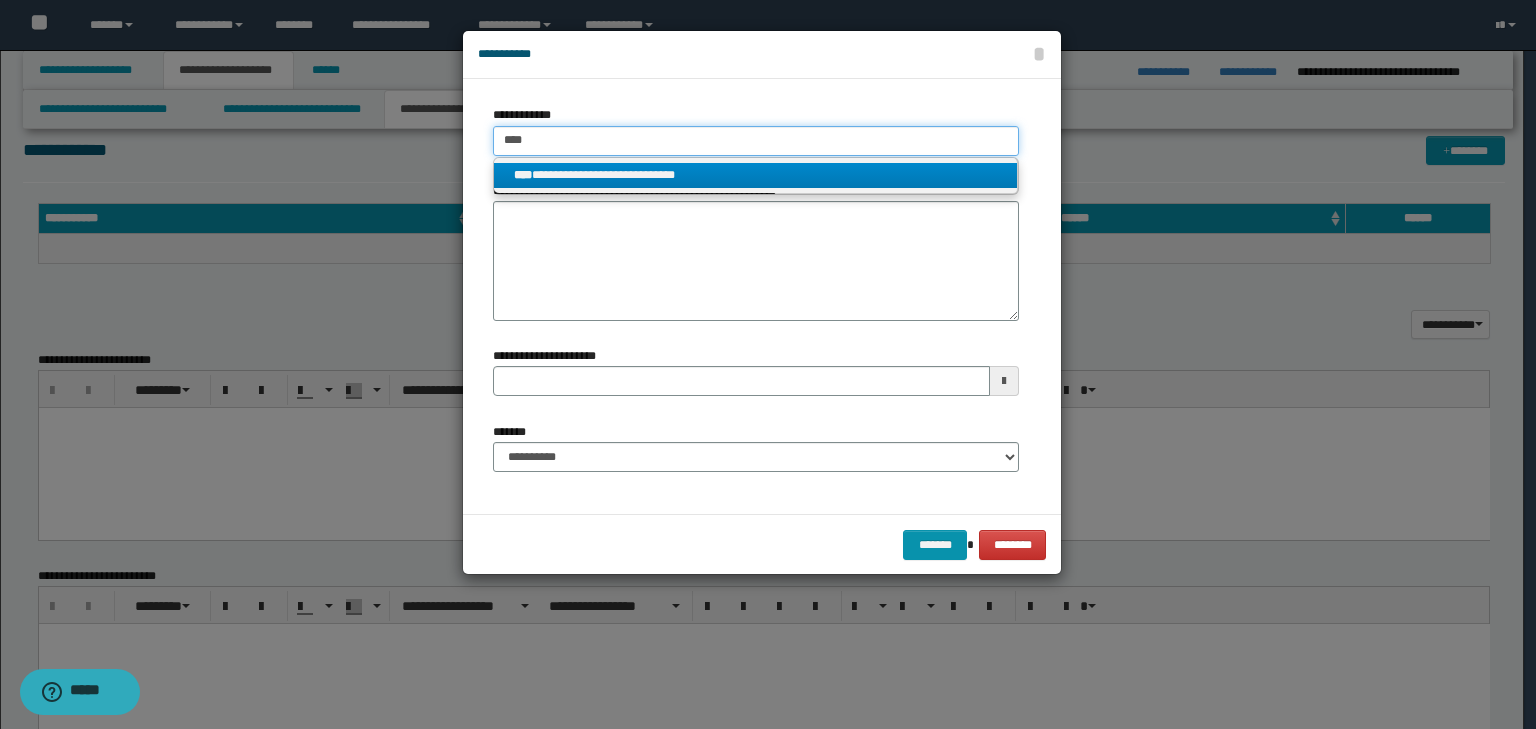 type on "****" 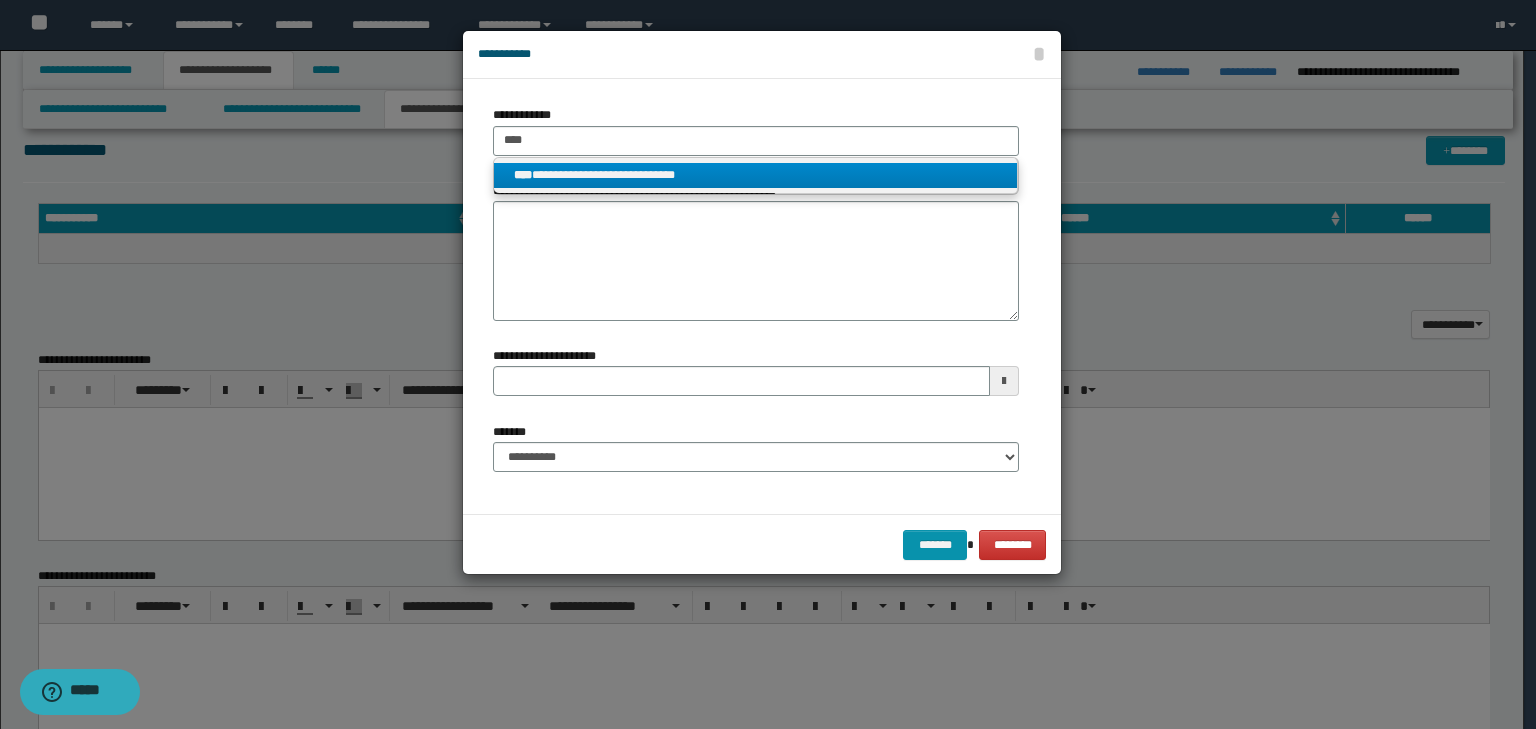 click on "**********" at bounding box center (756, 175) 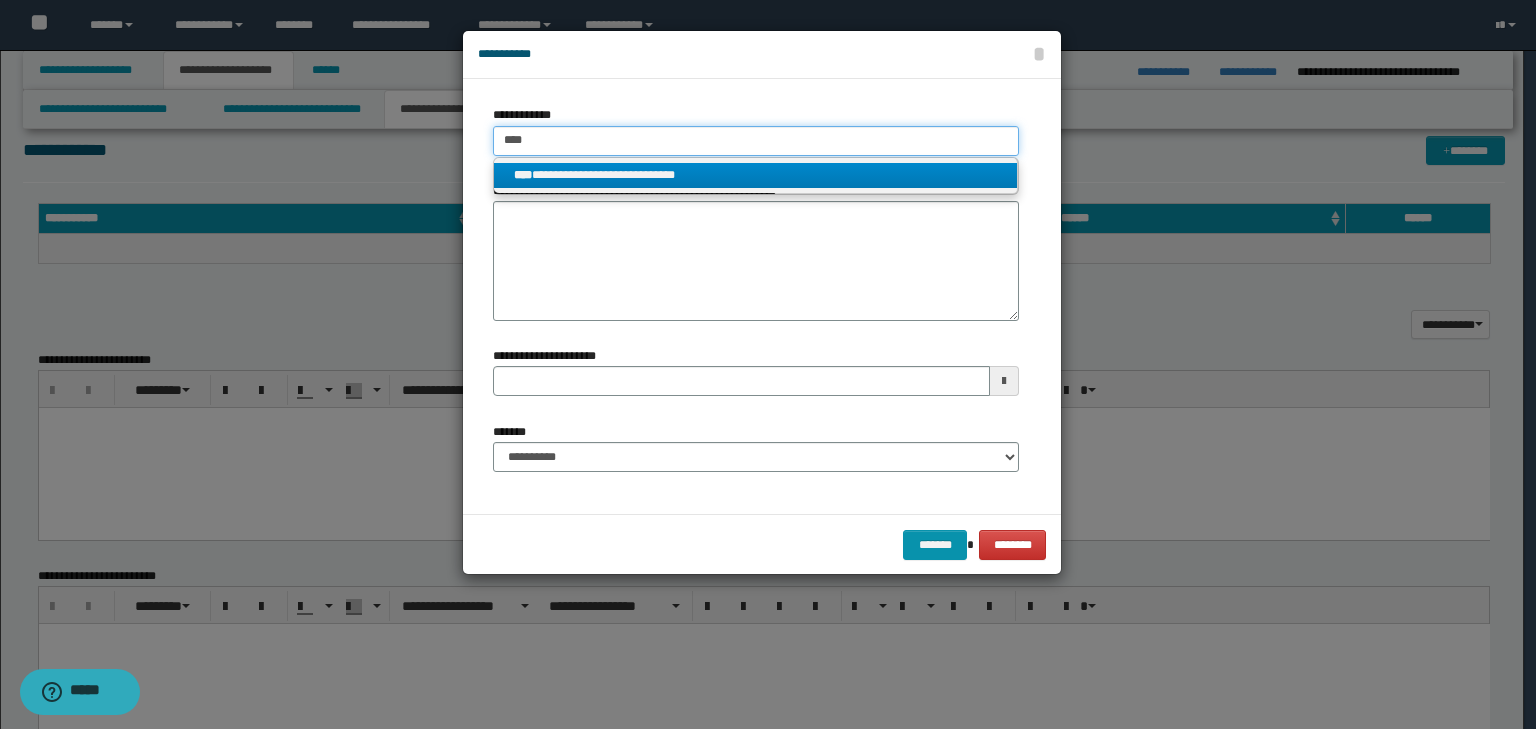 type 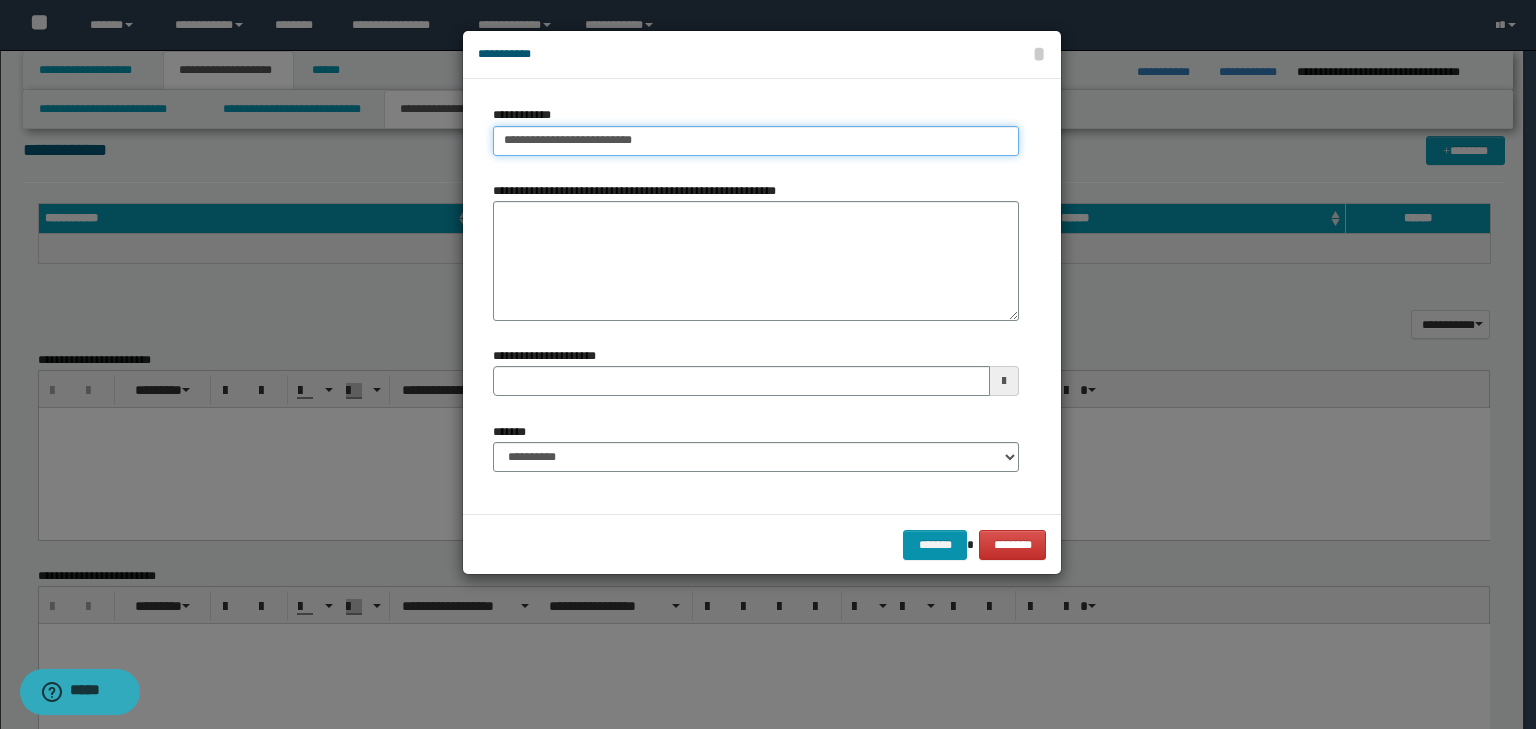 type on "**********" 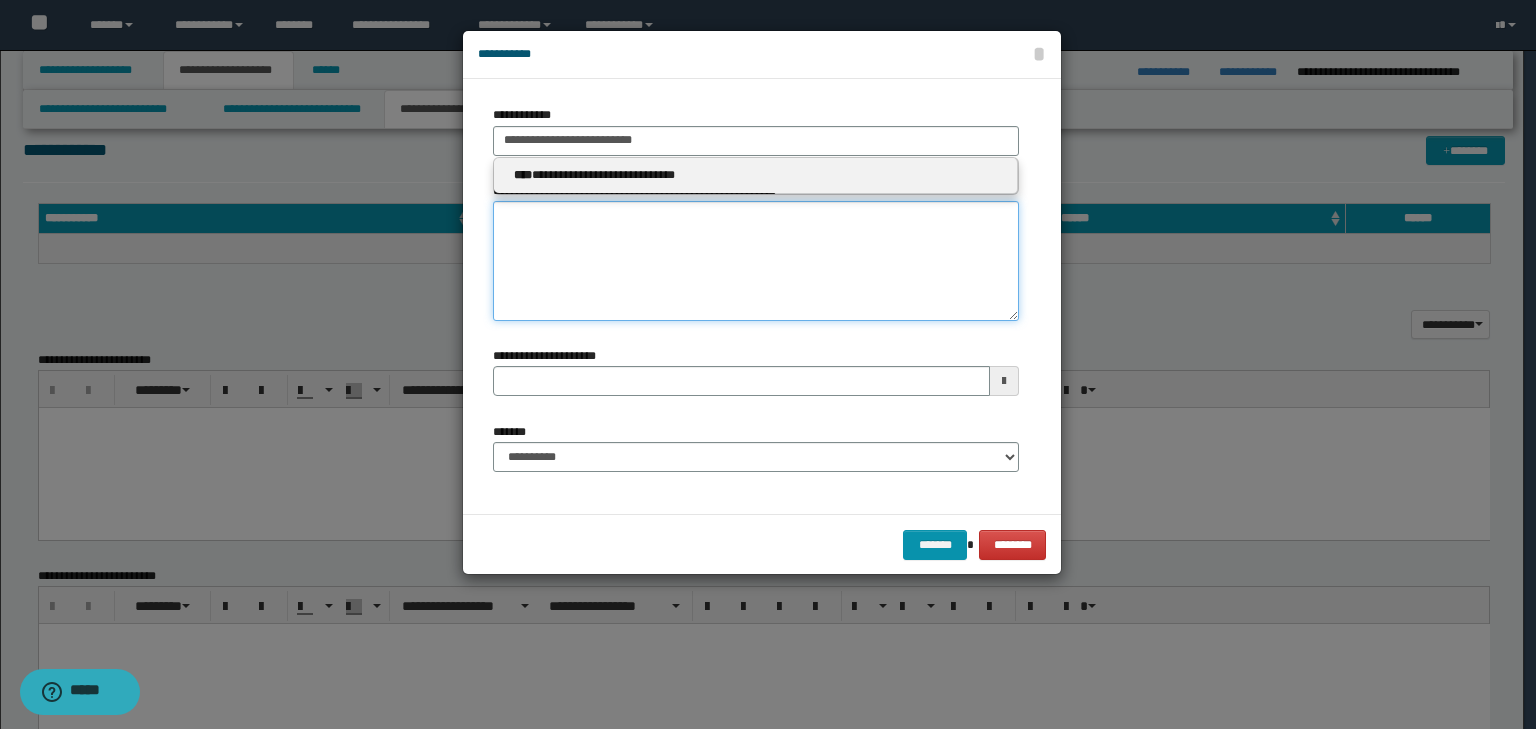 type 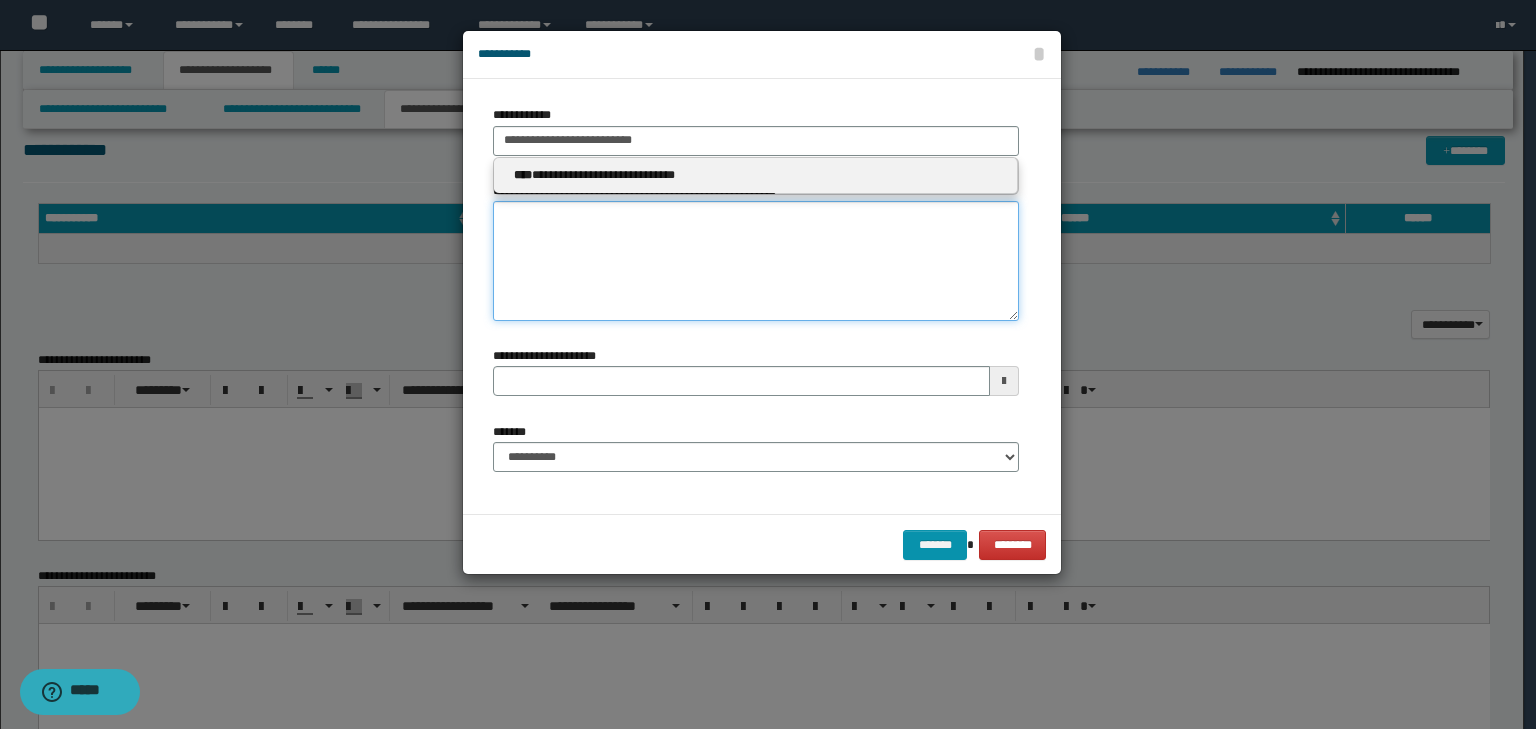 click on "**********" at bounding box center [756, 261] 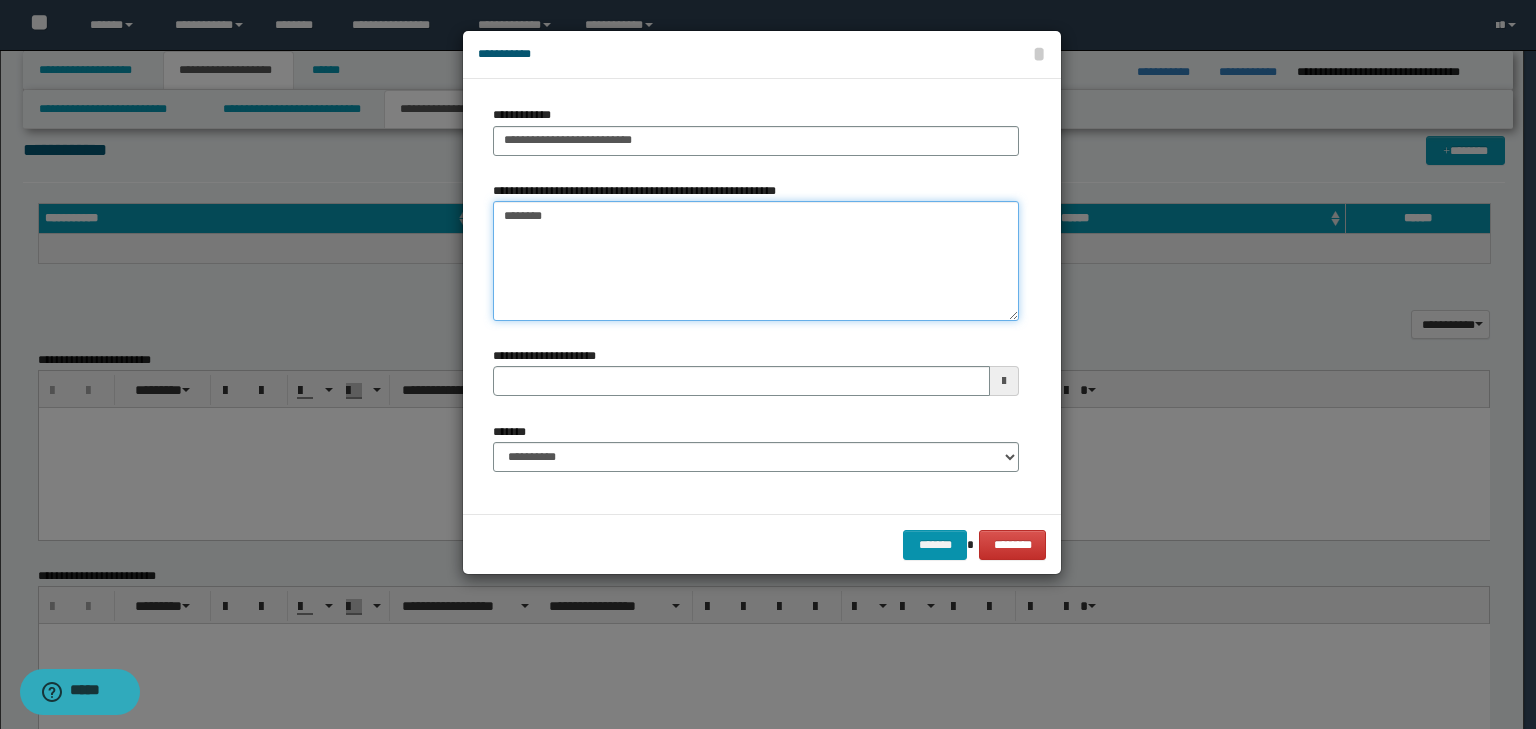 type on "*********" 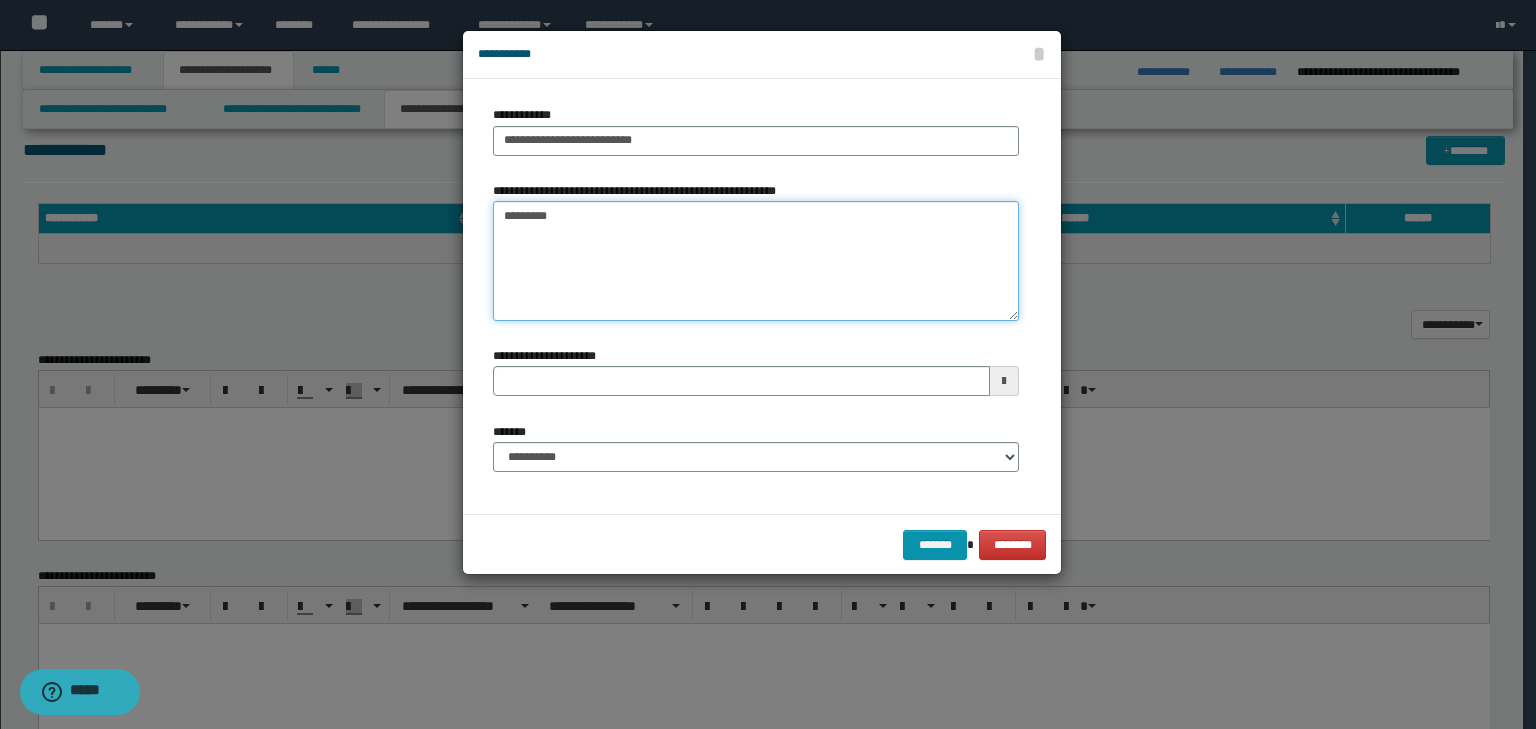 type 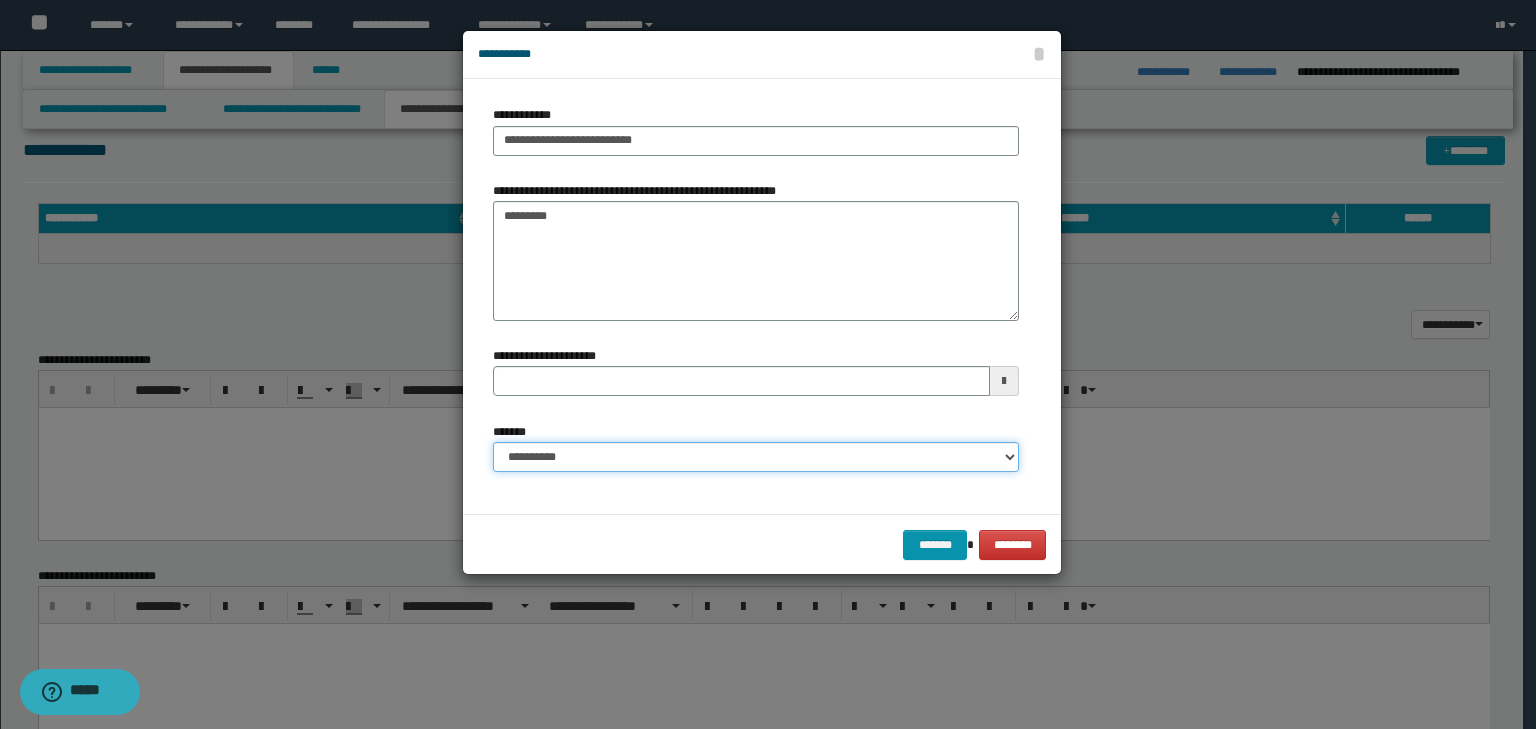 click on "**********" at bounding box center [756, 457] 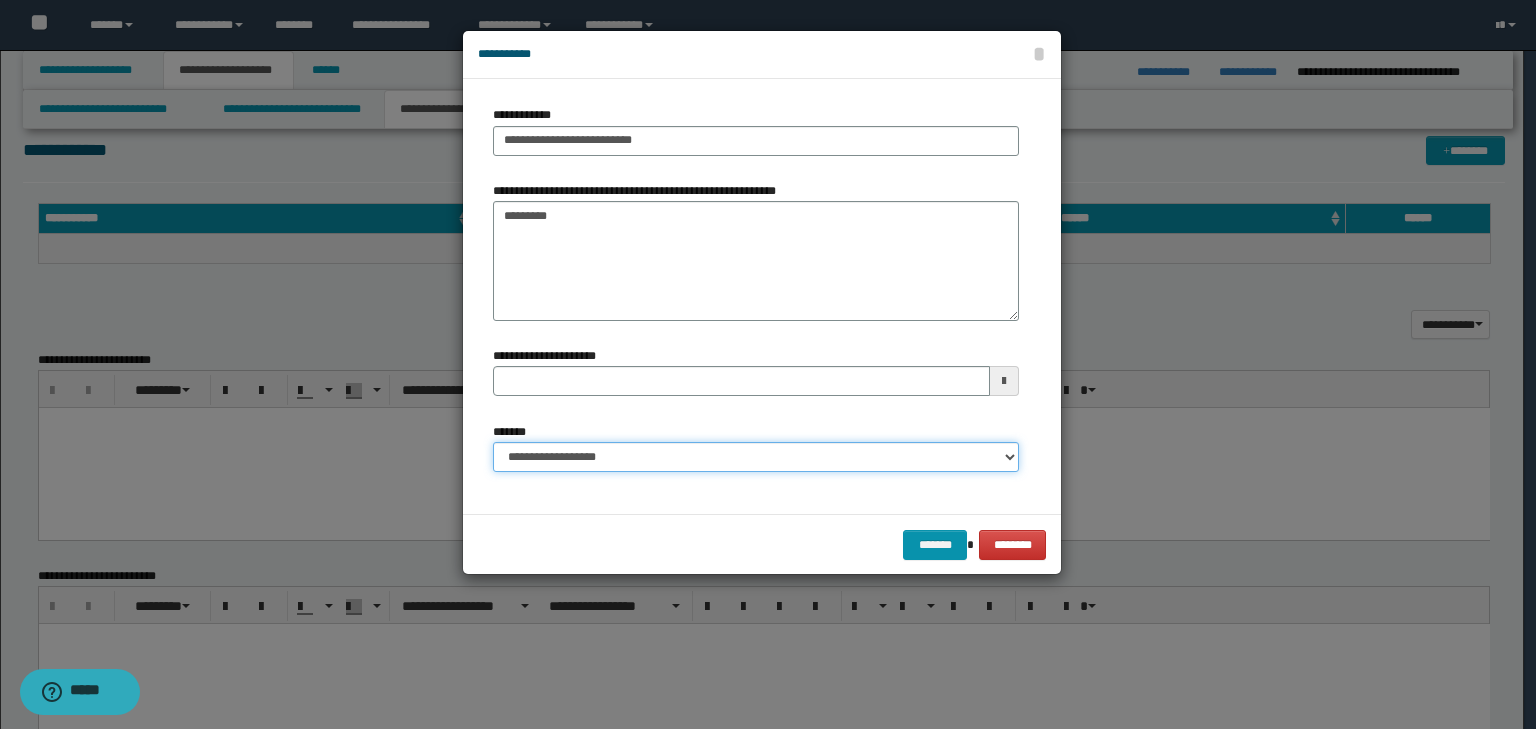 click on "**********" at bounding box center [756, 457] 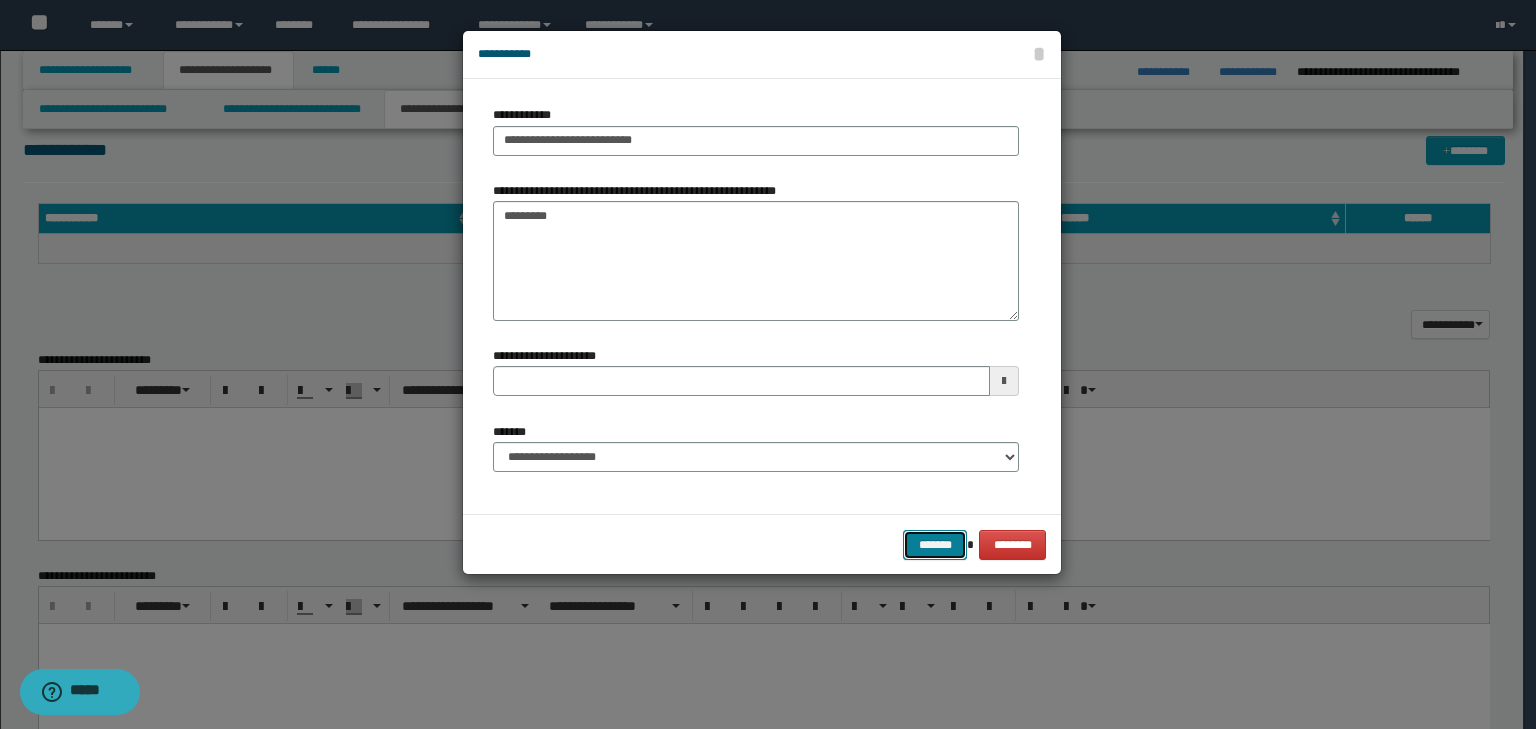 click on "*******" at bounding box center (935, 545) 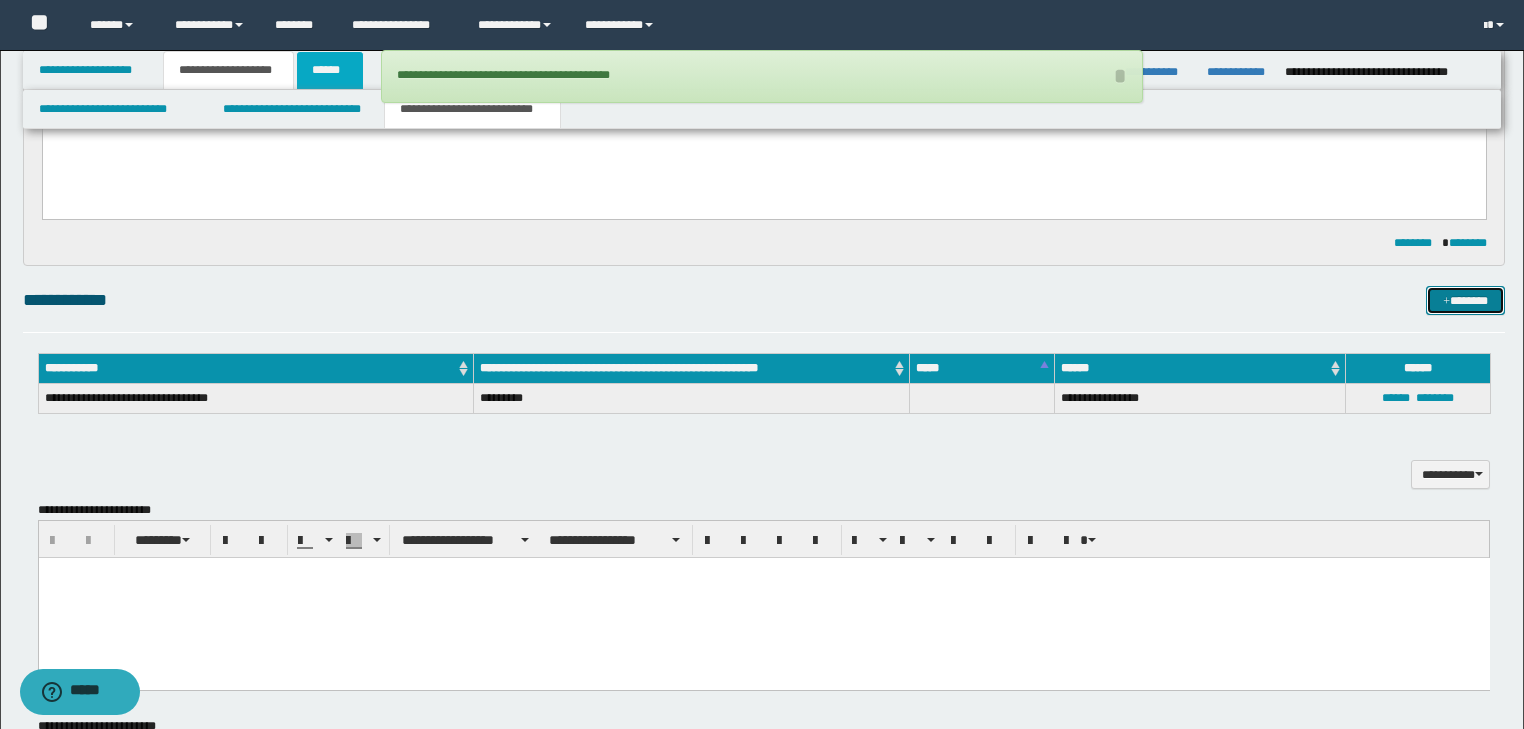 scroll, scrollTop: 849, scrollLeft: 0, axis: vertical 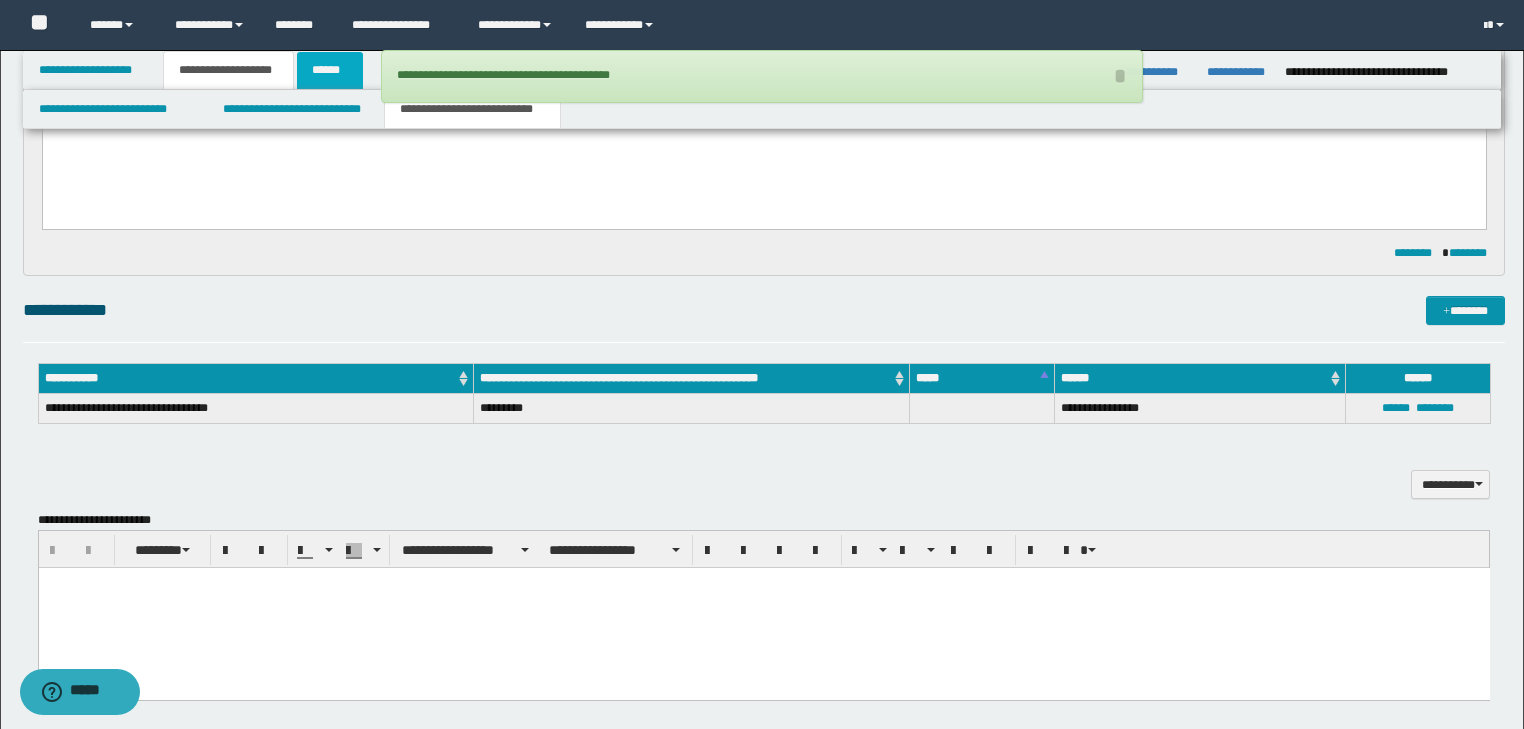 click on "******" at bounding box center (330, 70) 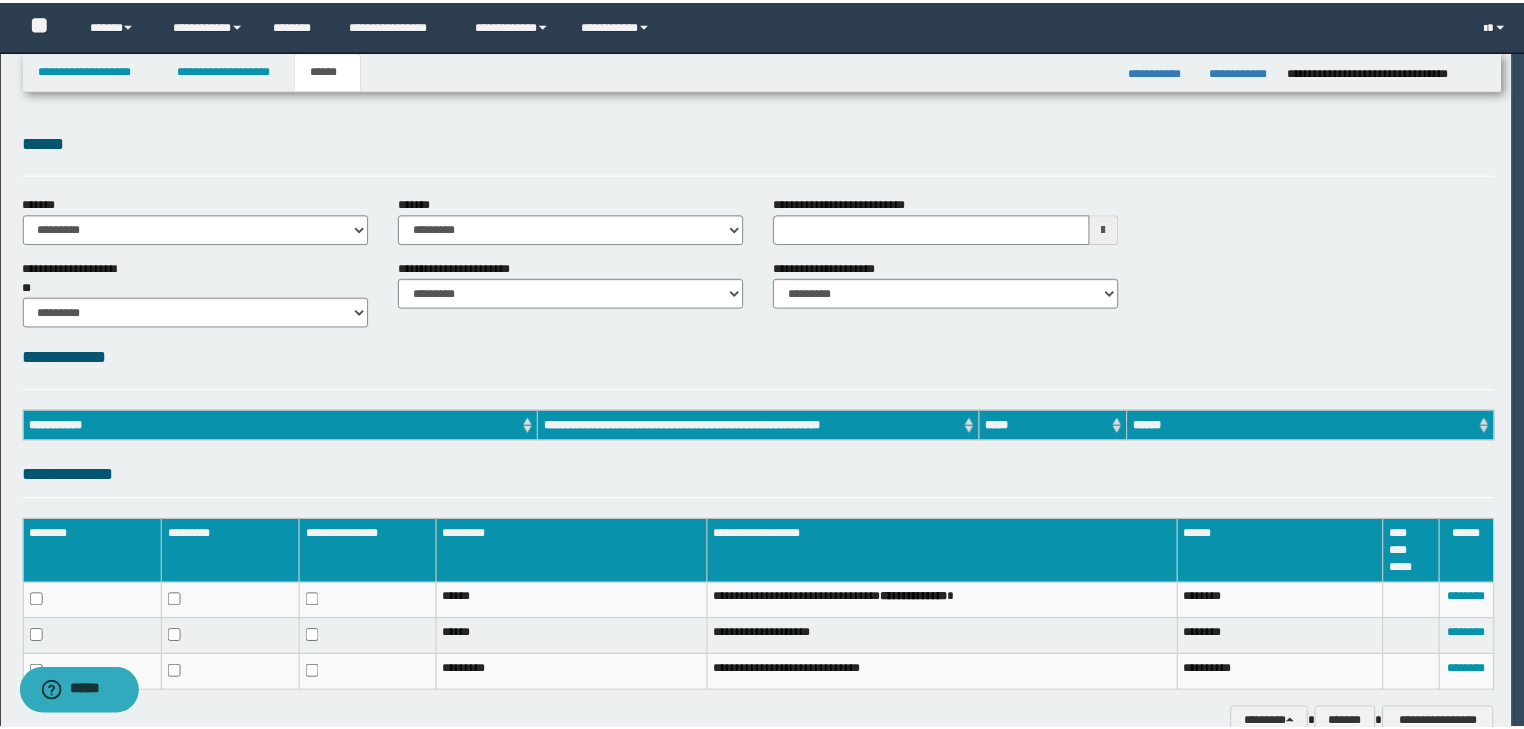 scroll, scrollTop: 0, scrollLeft: 0, axis: both 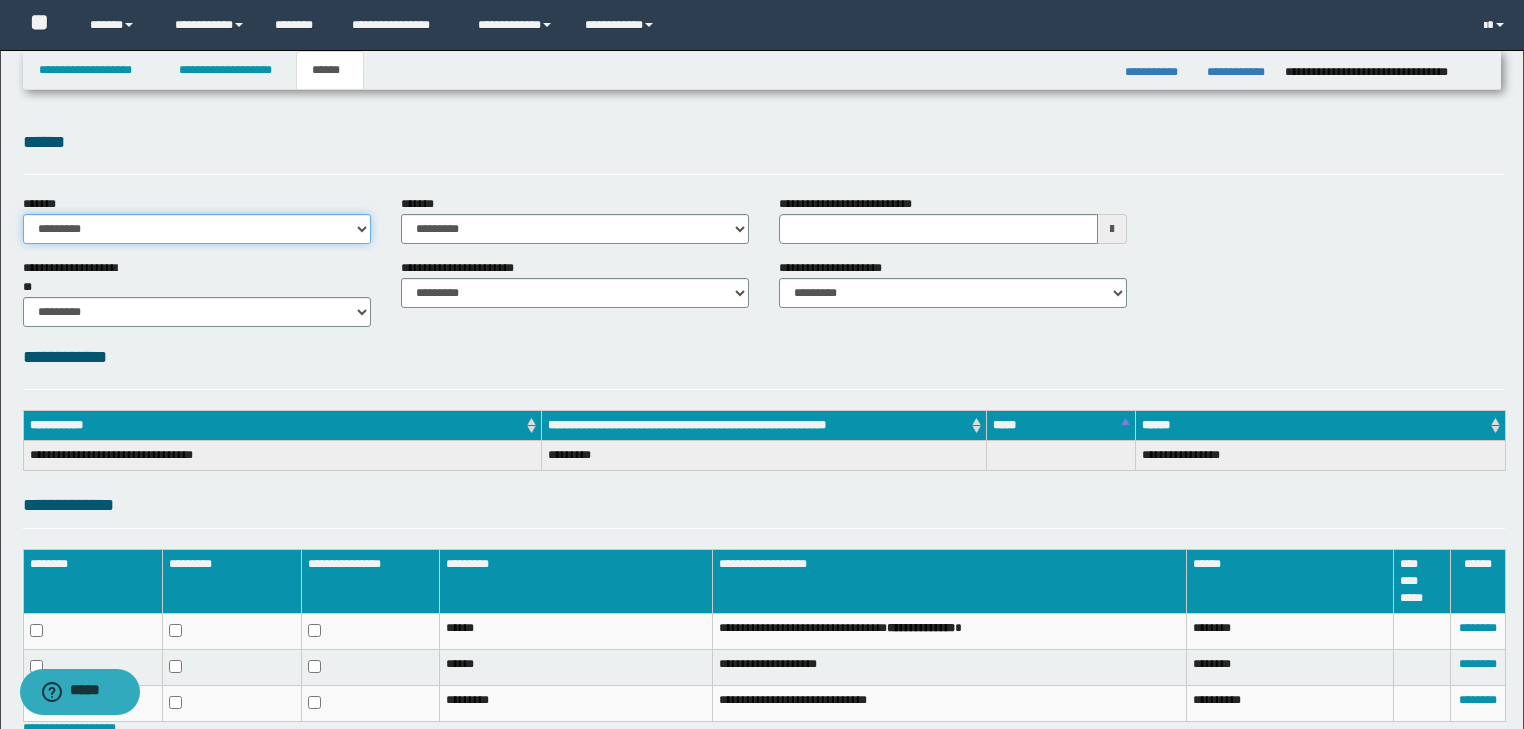 click on "**********" at bounding box center [197, 229] 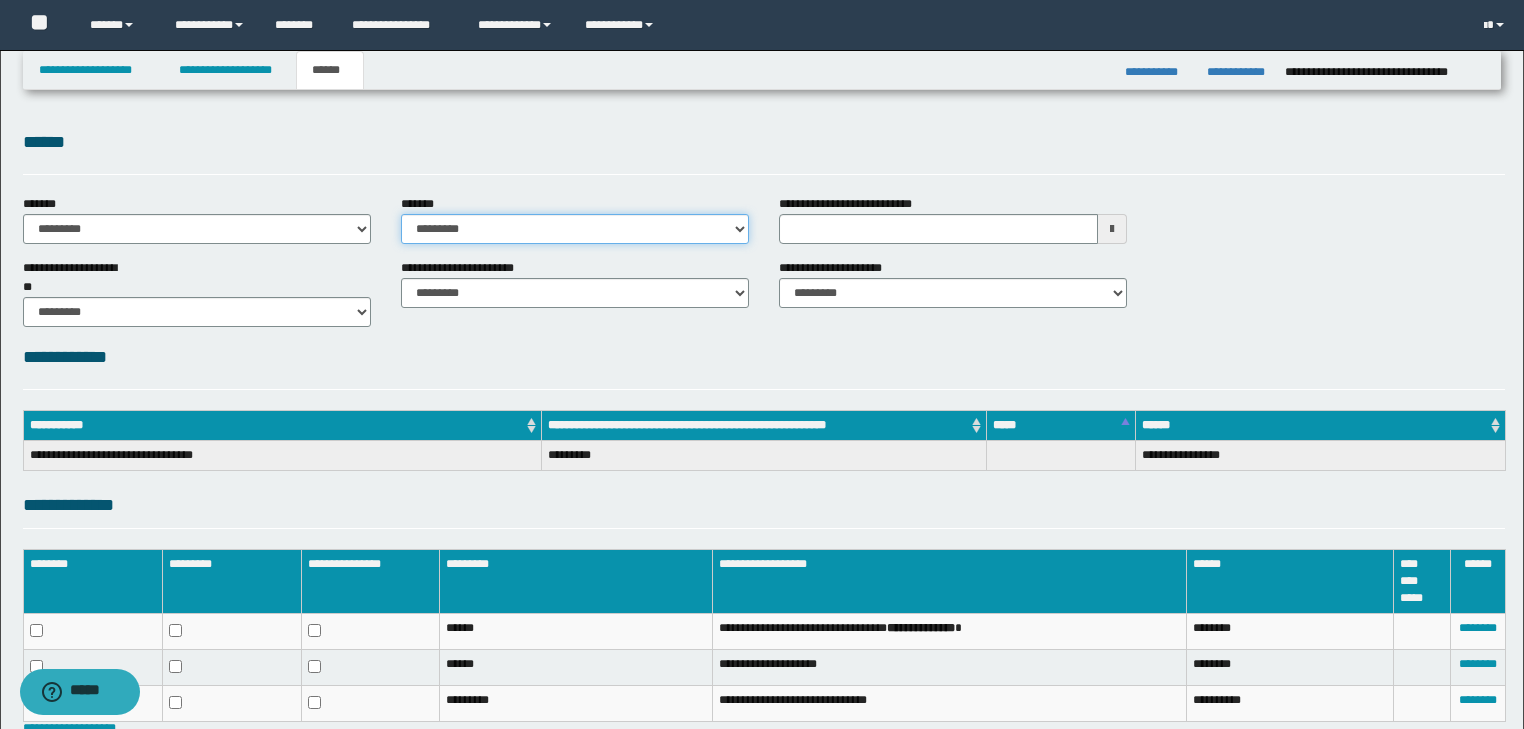 click on "**********" at bounding box center [575, 229] 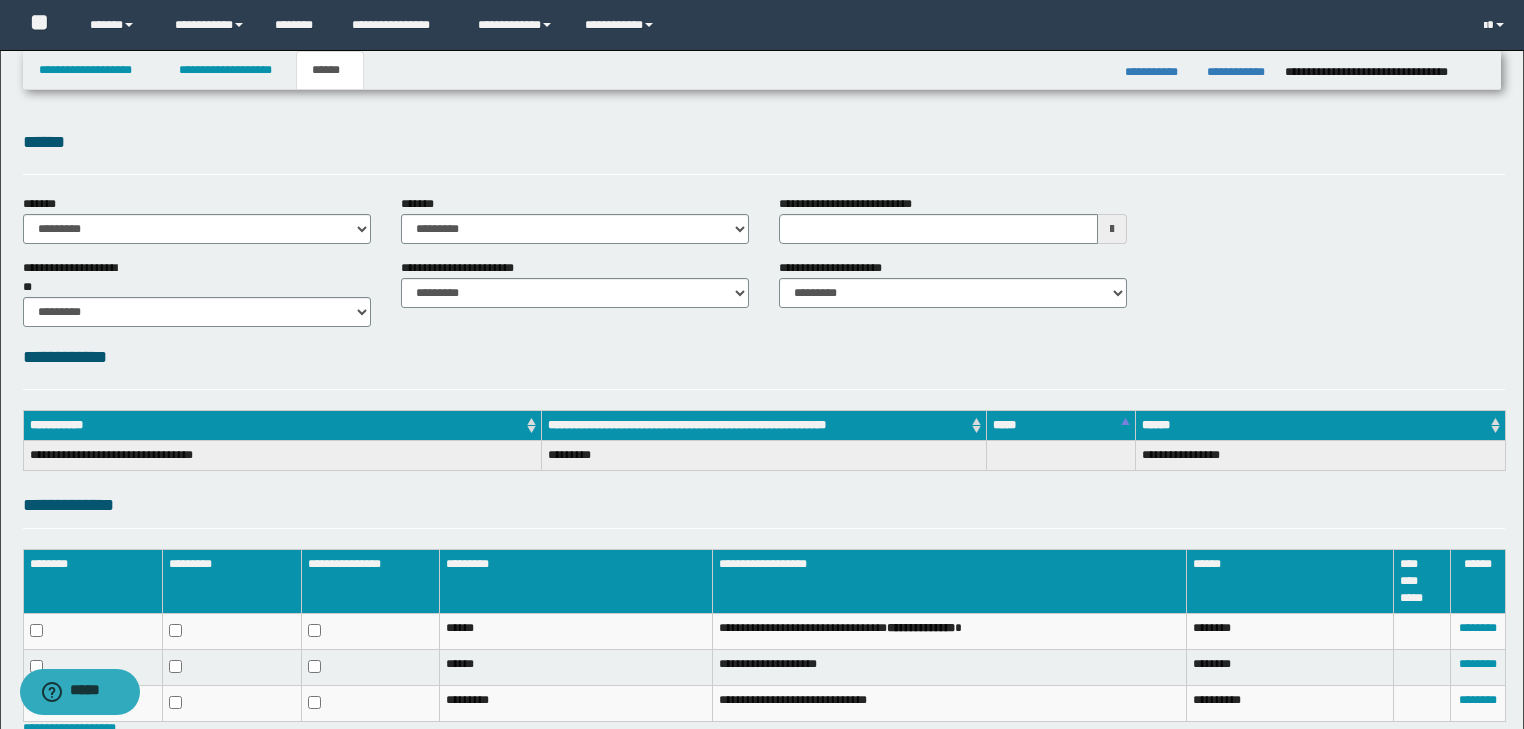 click on "**********" at bounding box center (762, 418) 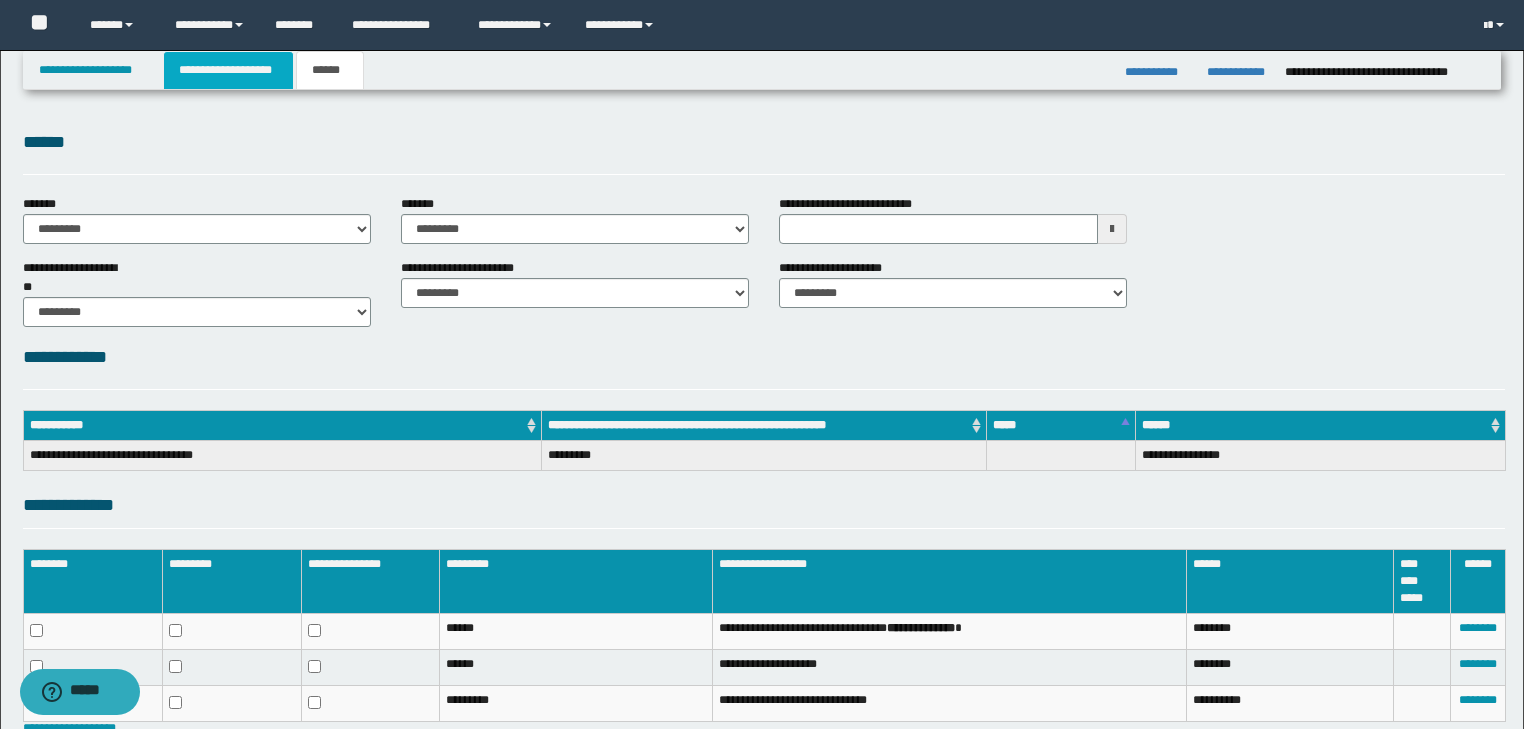 click on "**********" at bounding box center (228, 70) 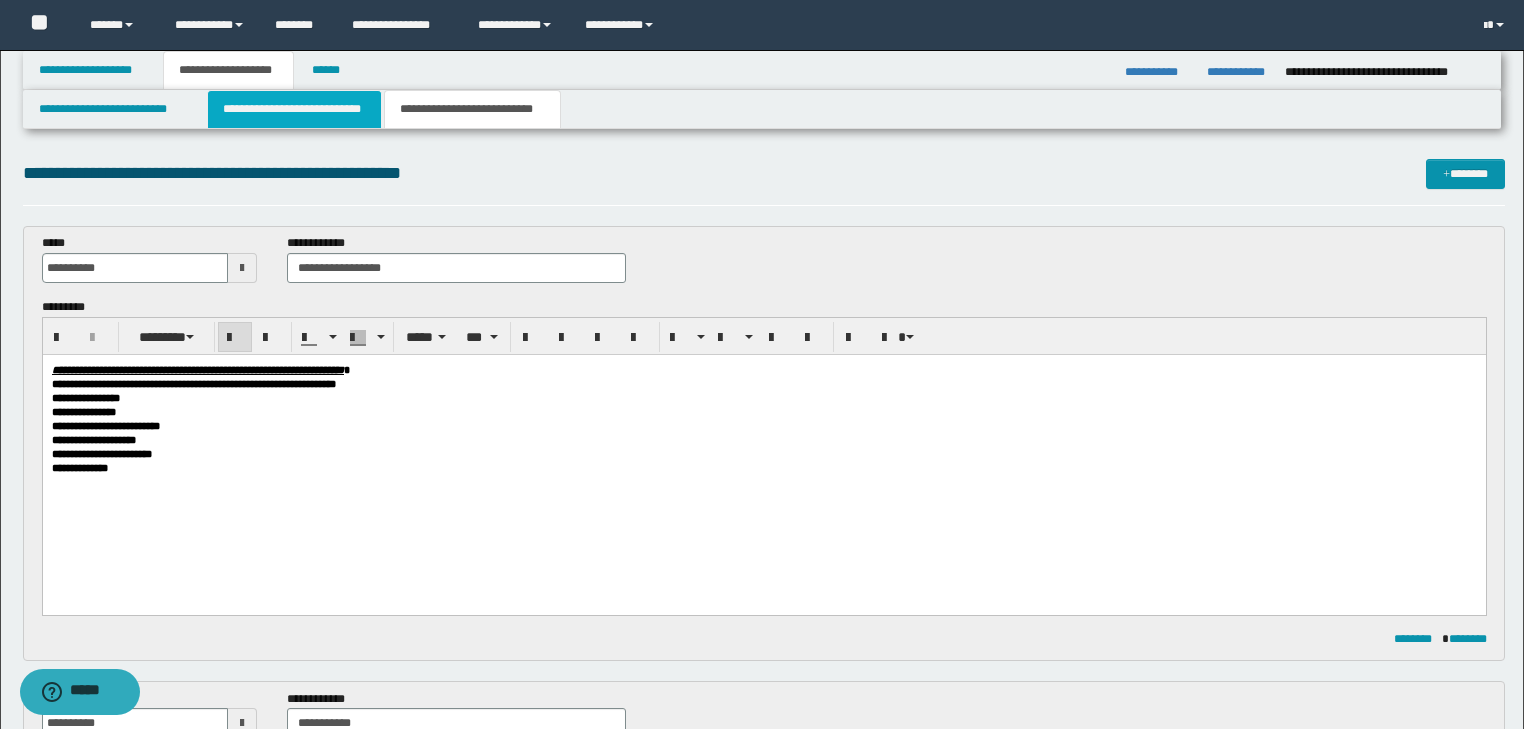 click on "**********" at bounding box center (294, 109) 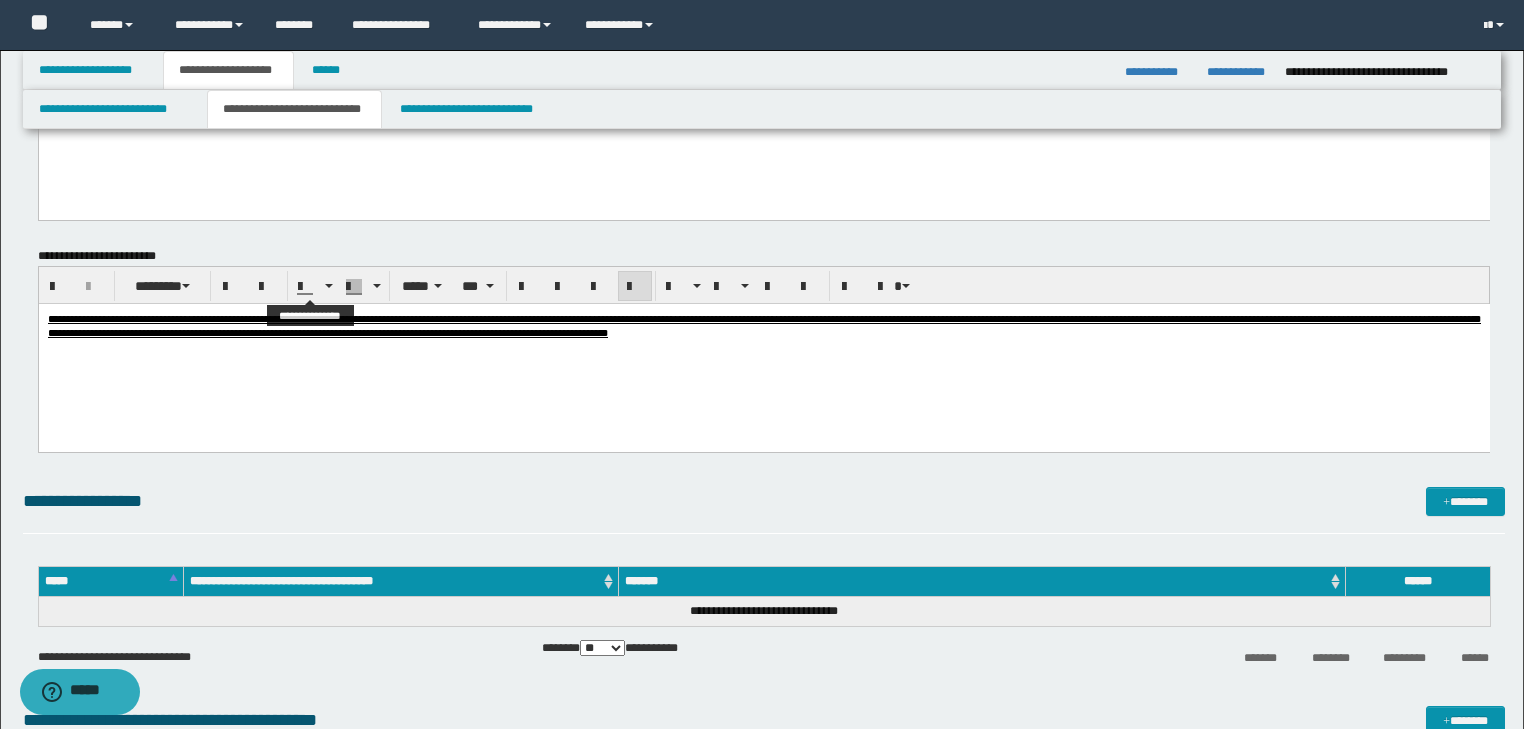 scroll, scrollTop: 1200, scrollLeft: 0, axis: vertical 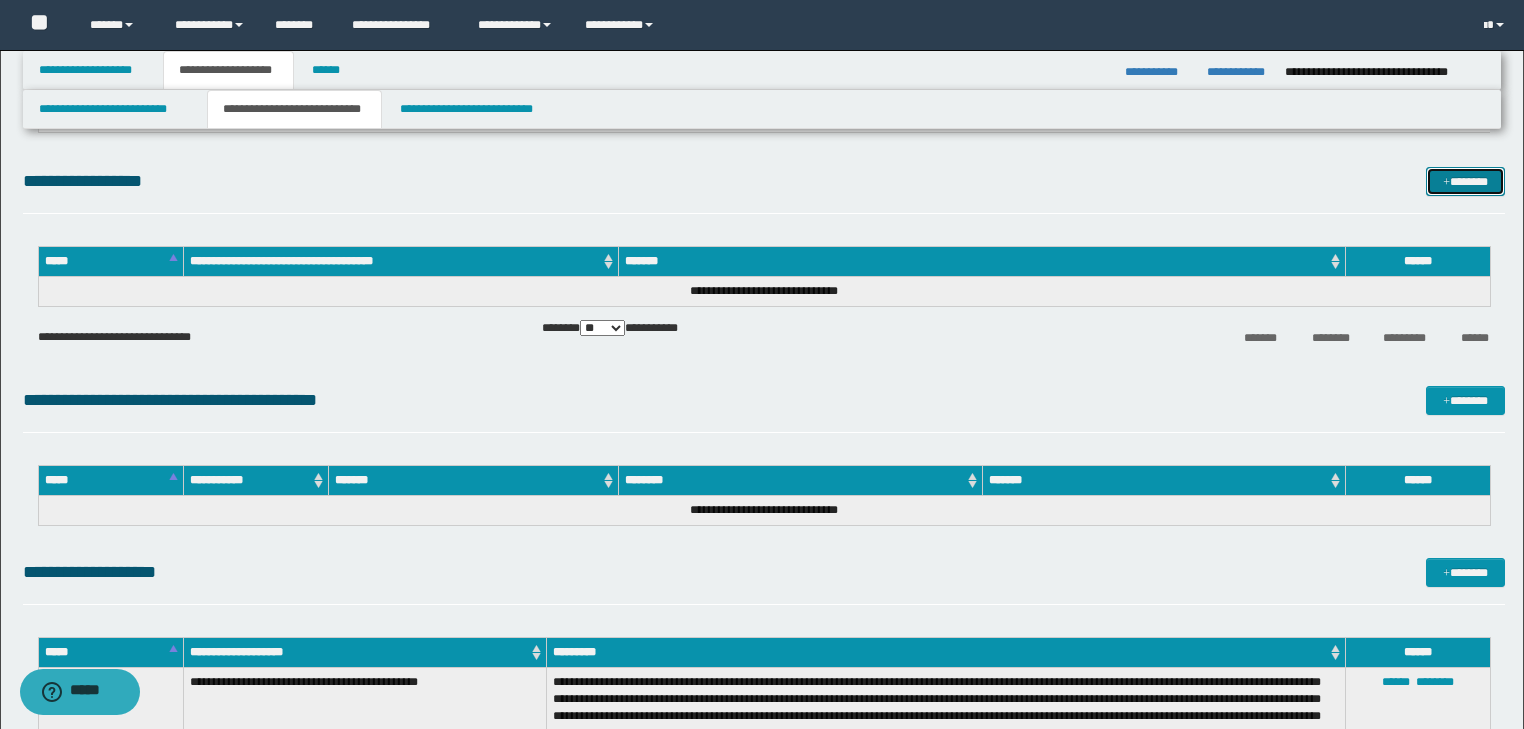 click on "*******" at bounding box center [1465, 182] 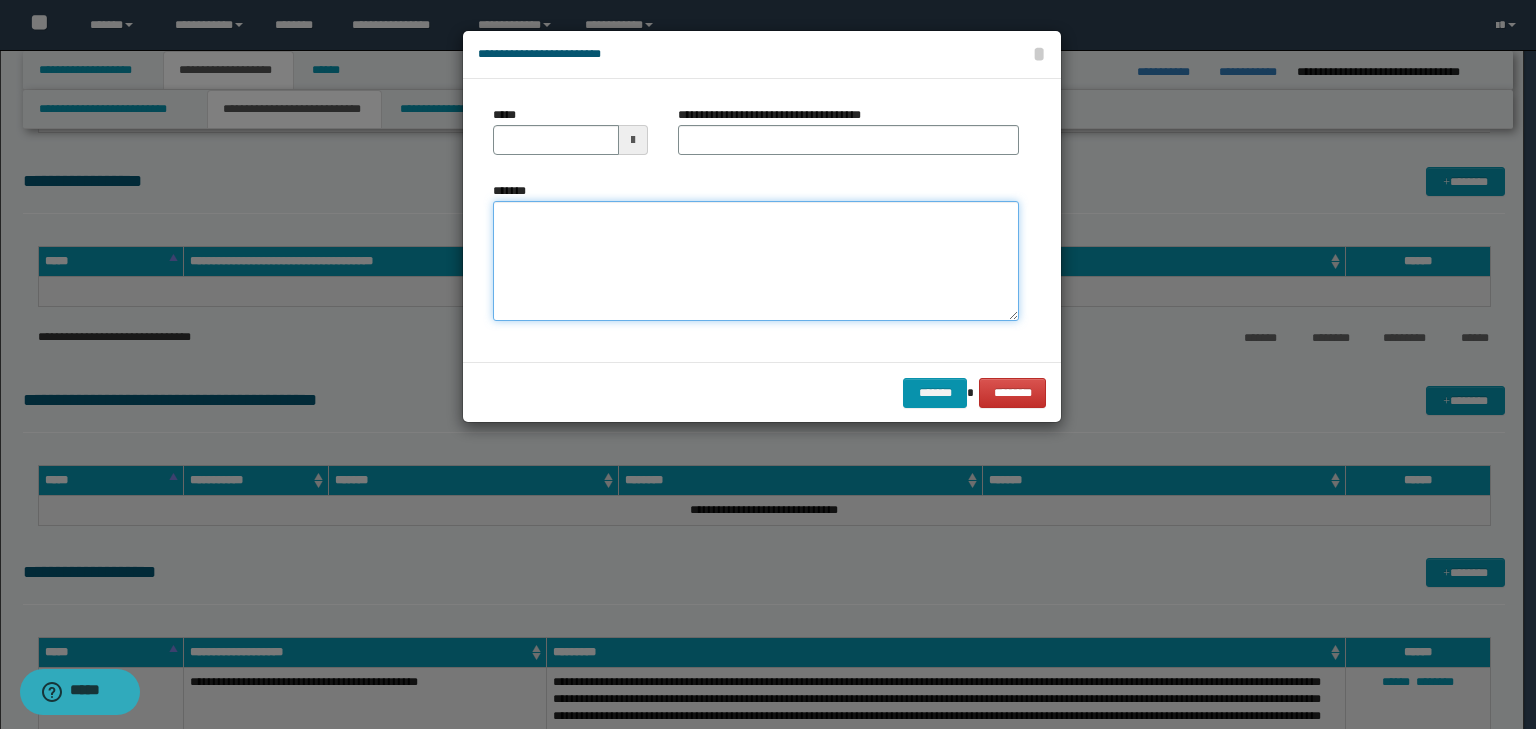 click on "*******" at bounding box center (756, 261) 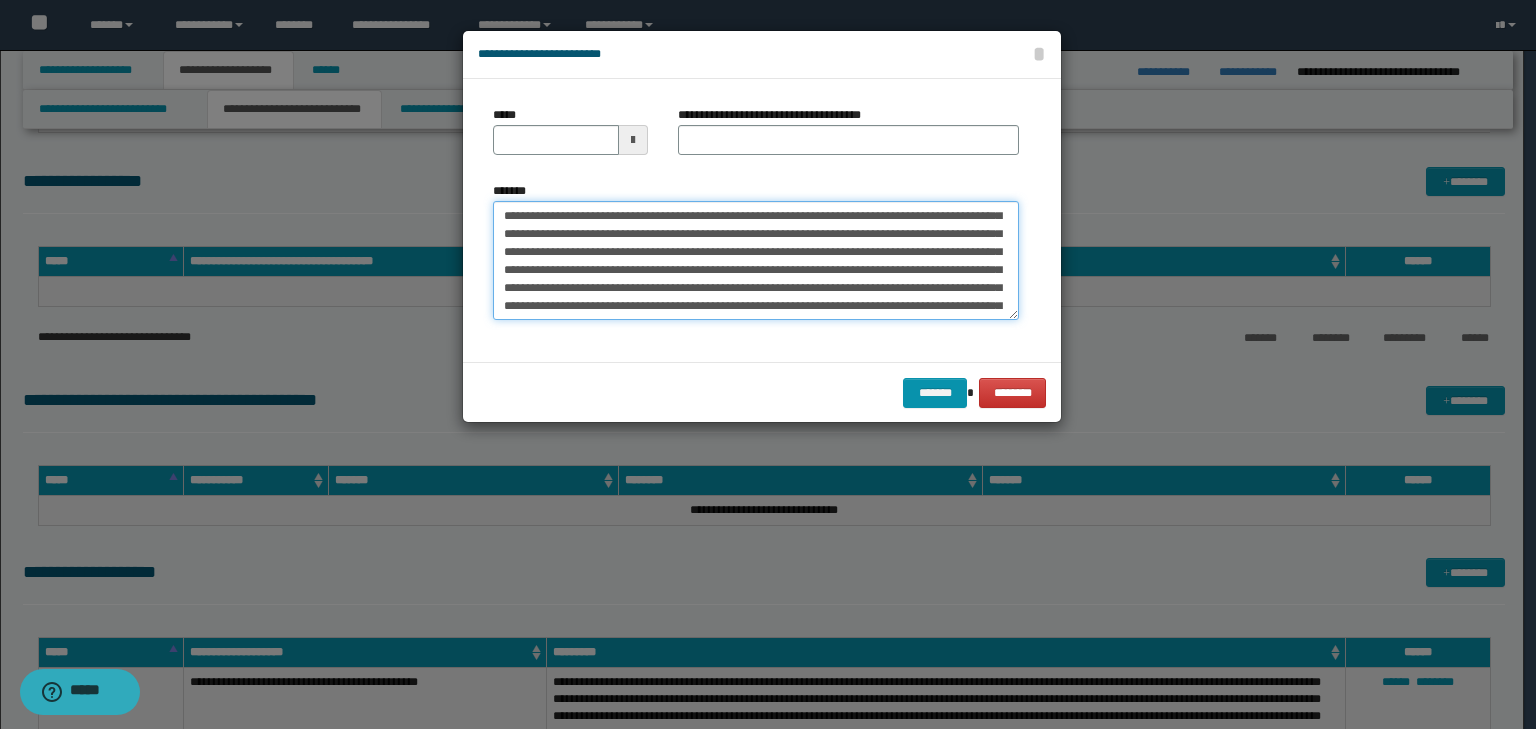 scroll, scrollTop: 0, scrollLeft: 0, axis: both 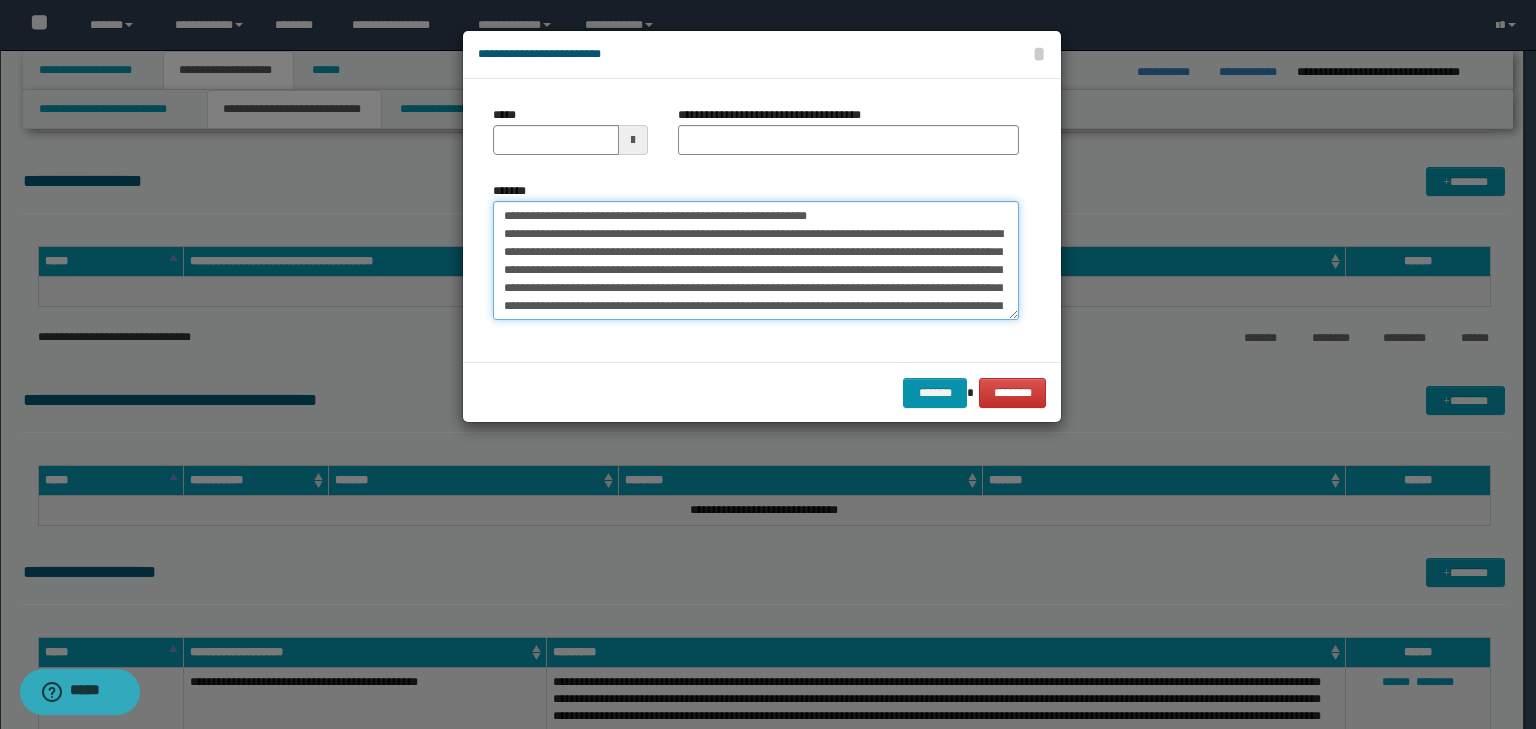 drag, startPoint x: 566, startPoint y: 212, endPoint x: 454, endPoint y: 200, distance: 112.64102 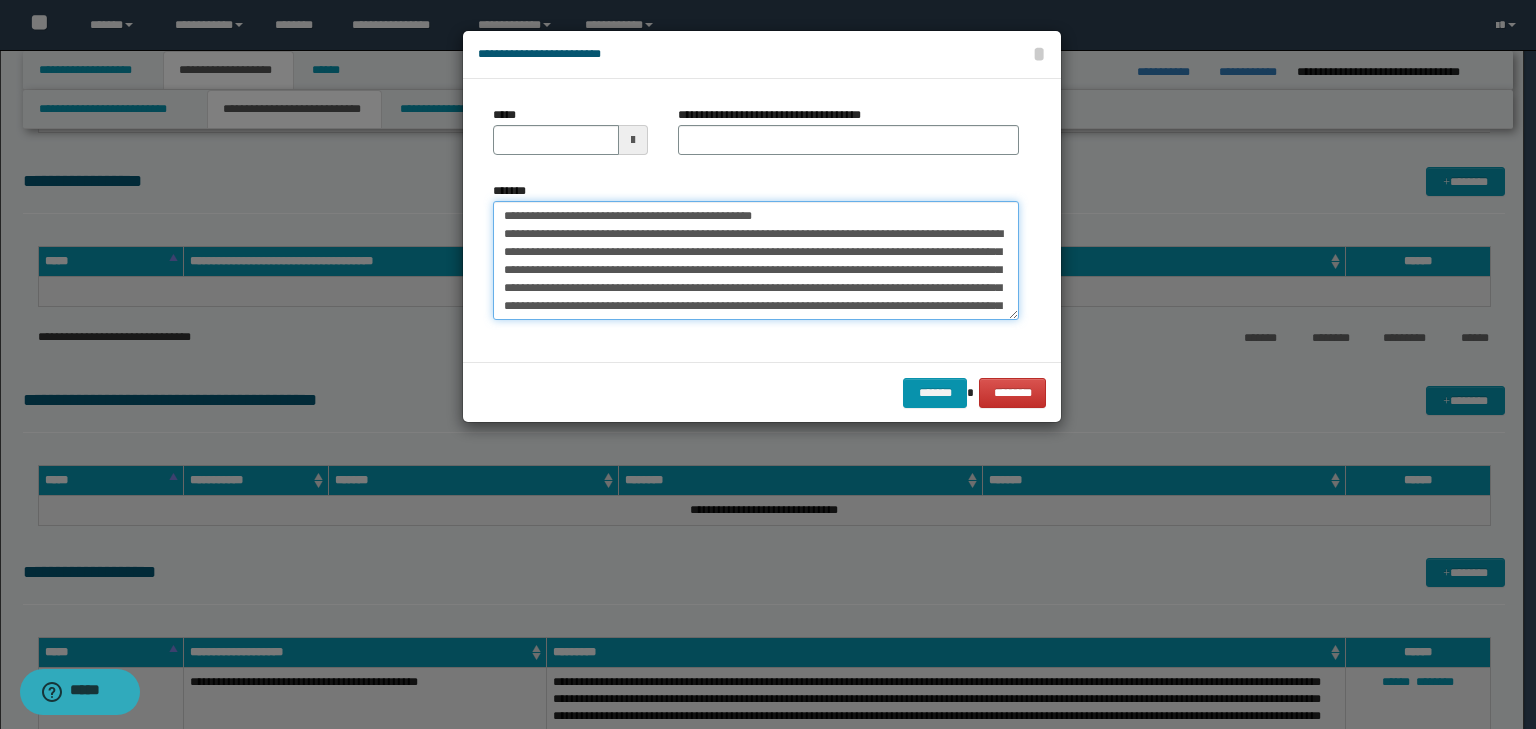 type 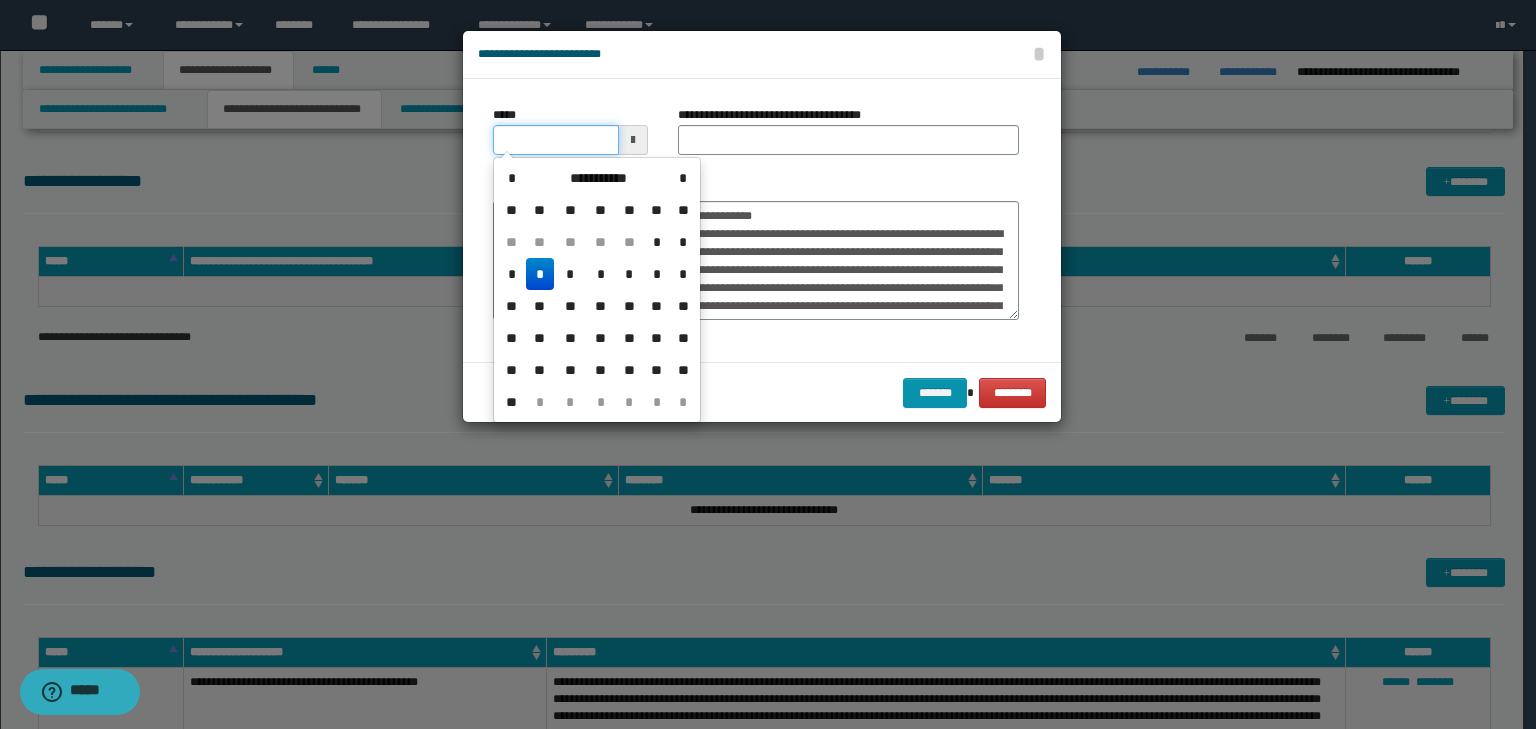 click on "*****" at bounding box center (556, 140) 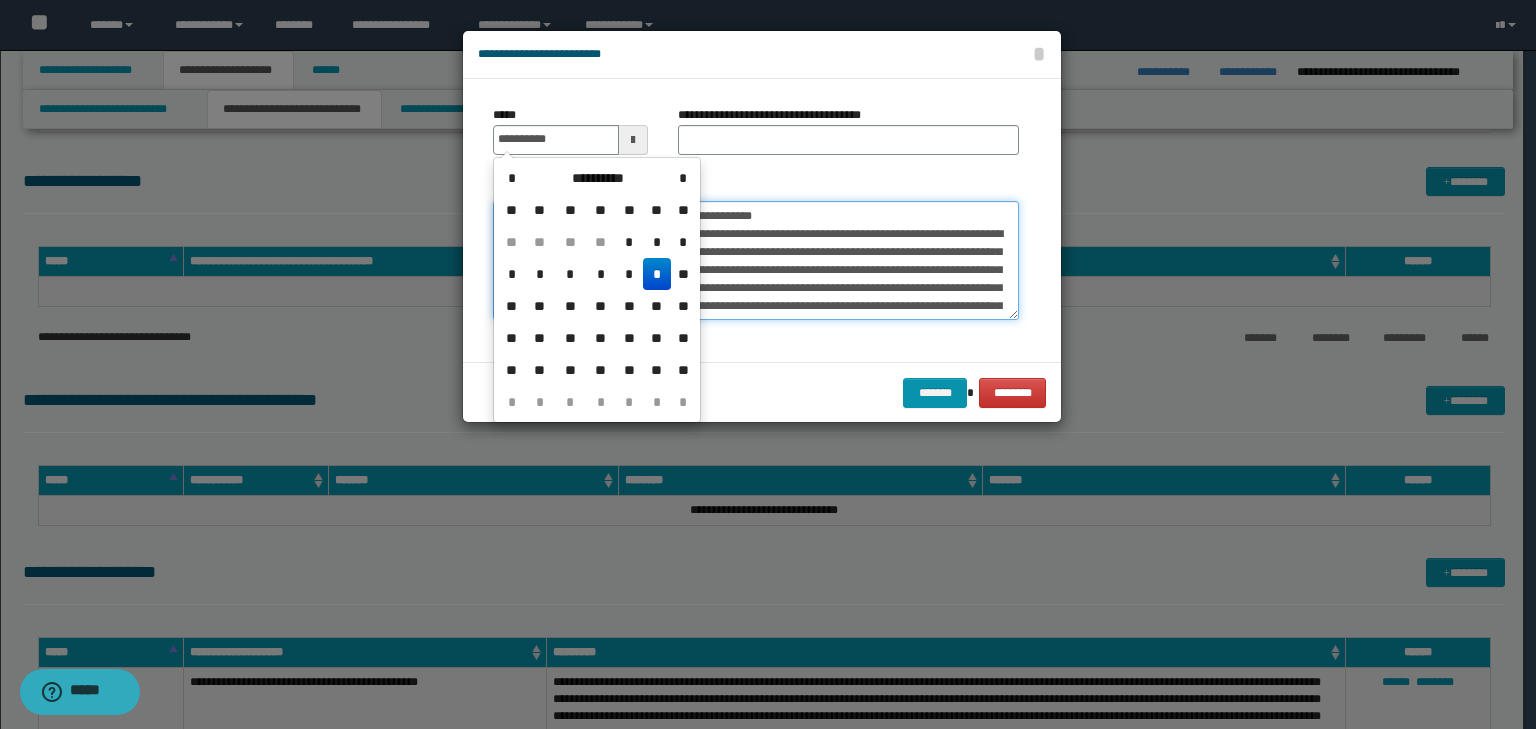 type on "**********" 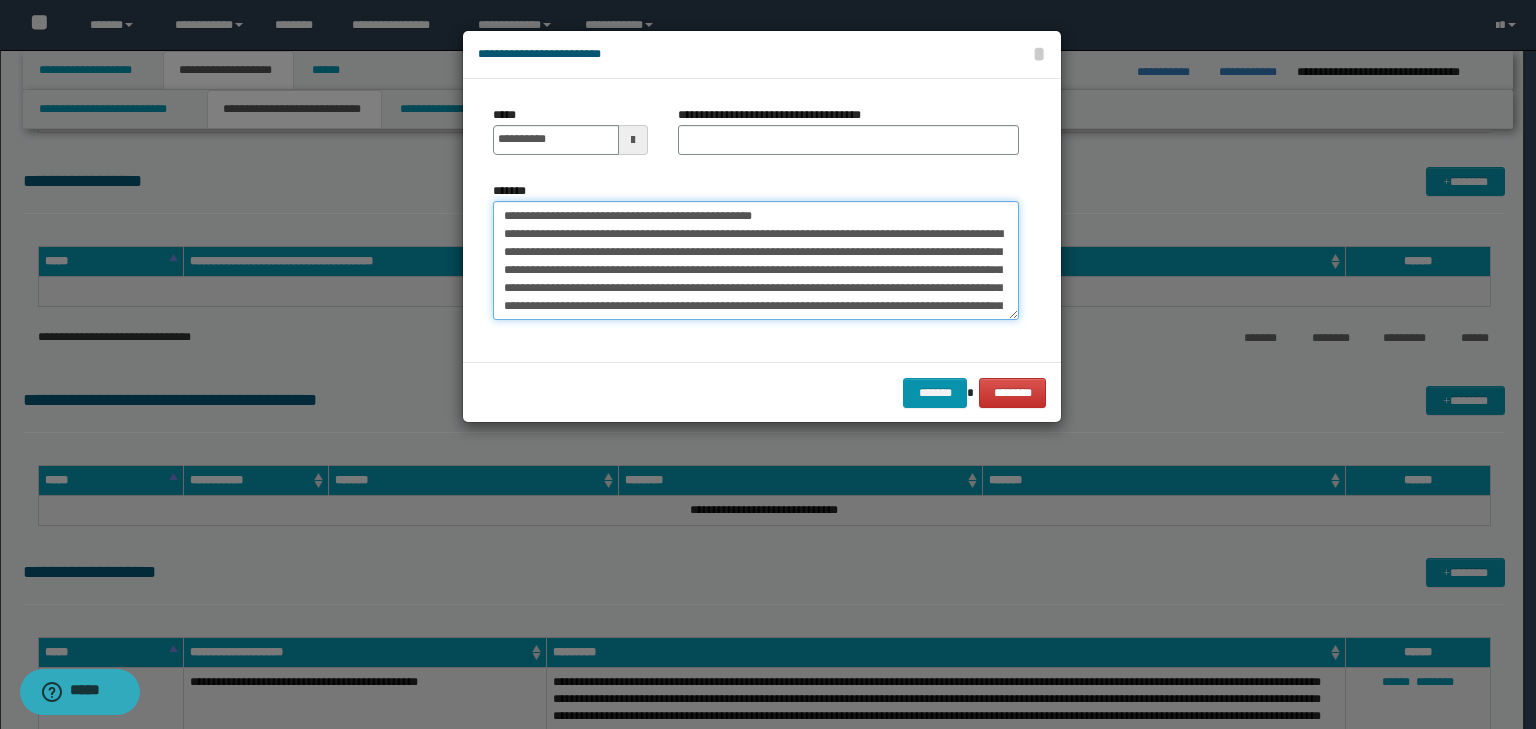 drag, startPoint x: 840, startPoint y: 204, endPoint x: 341, endPoint y: 169, distance: 500.22595 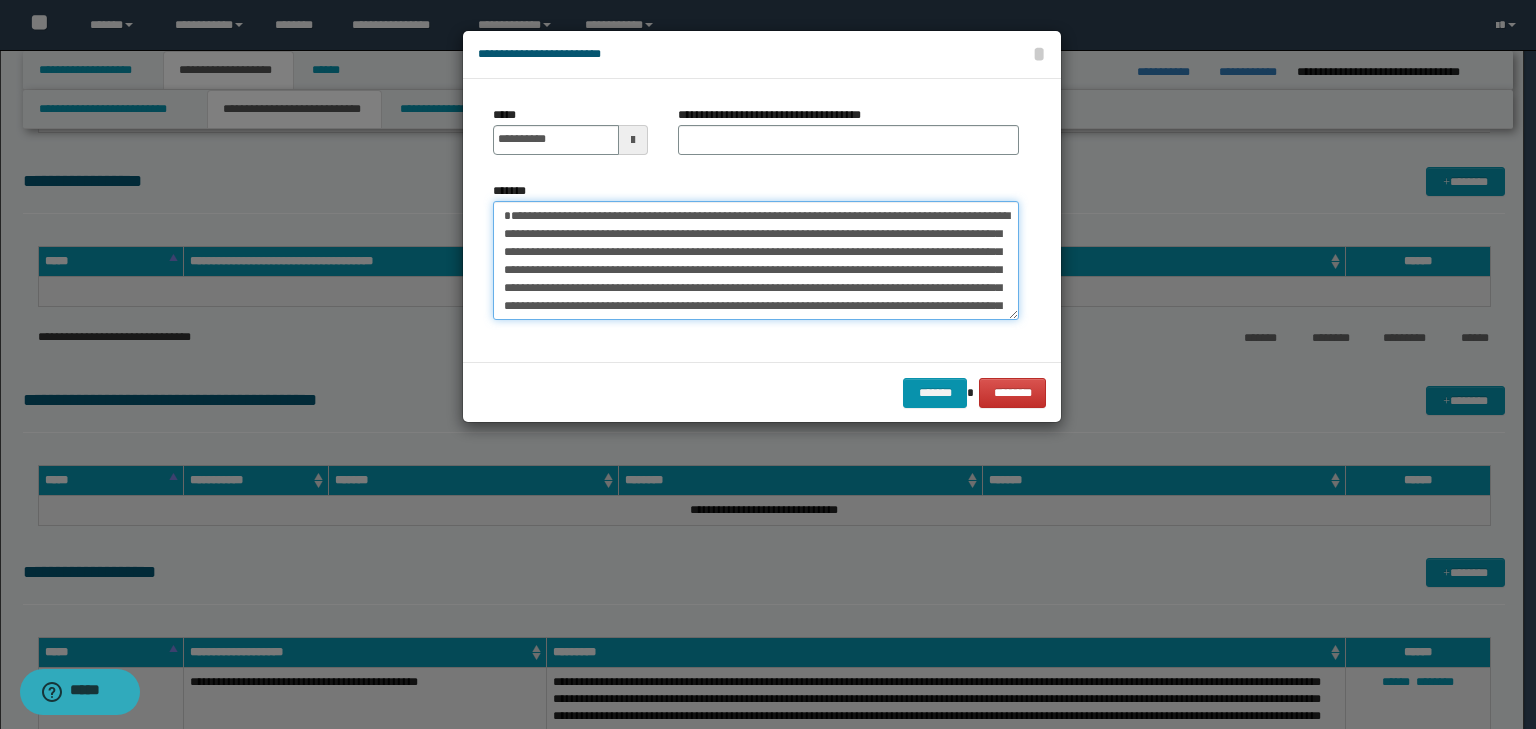 type on "**********" 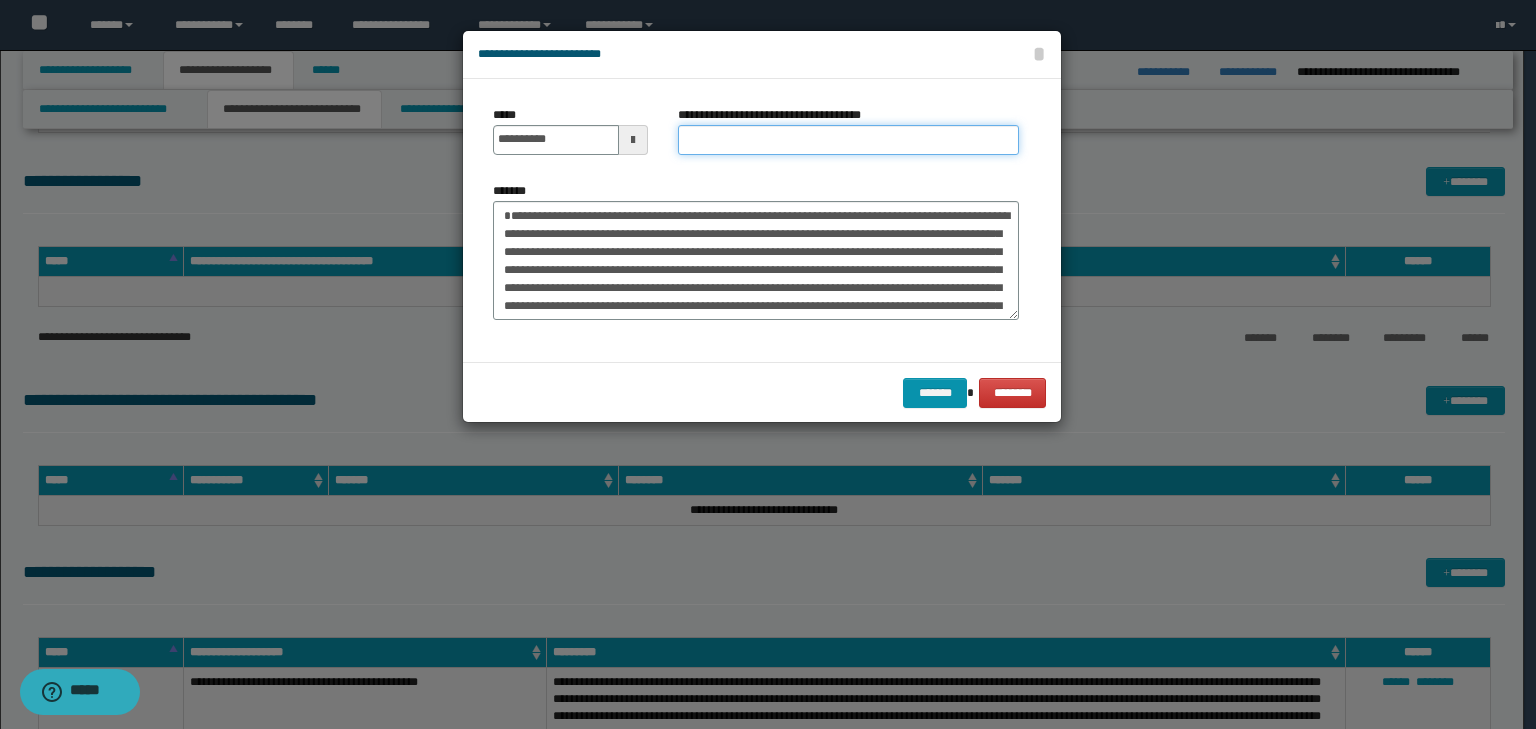 click on "**********" at bounding box center [848, 140] 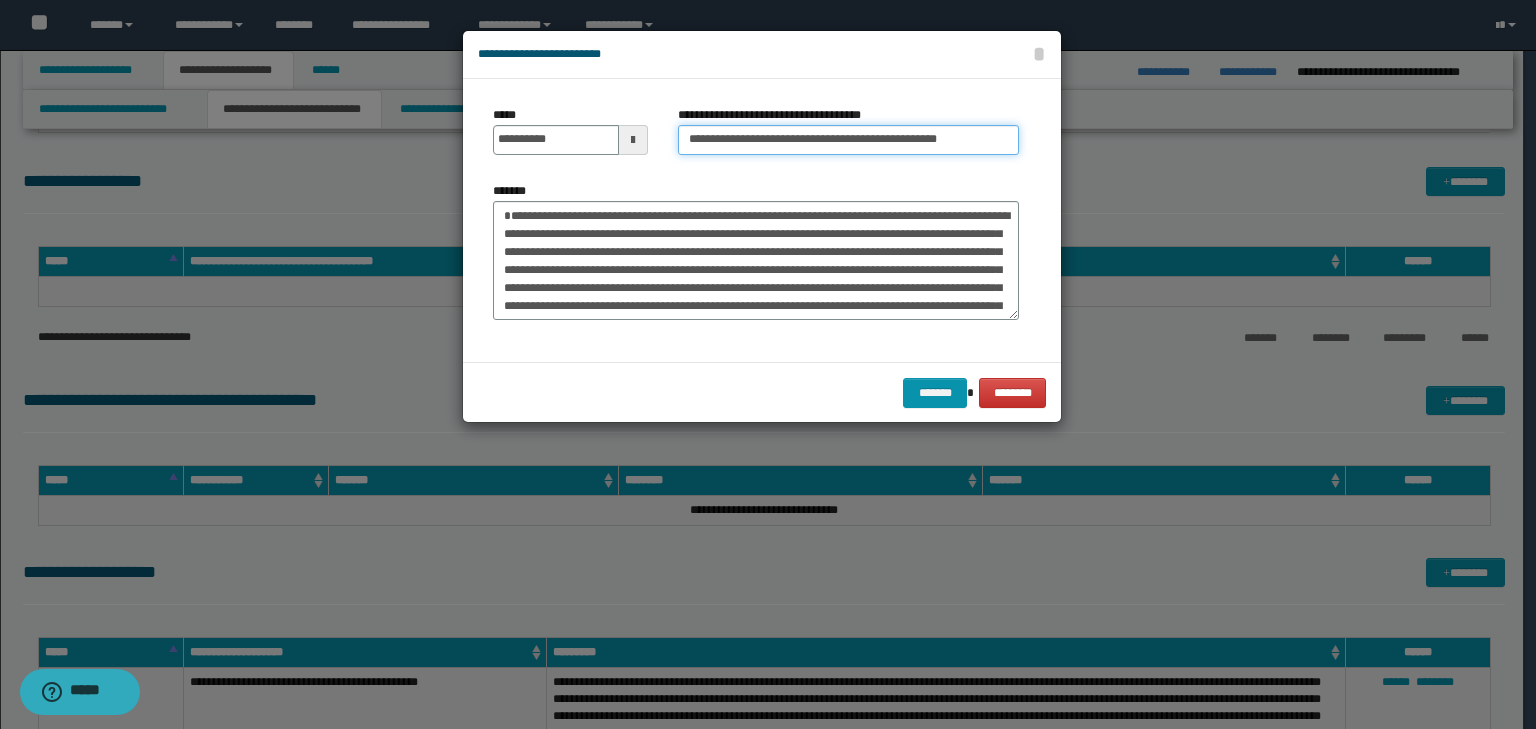 scroll, scrollTop: 0, scrollLeft: 12, axis: horizontal 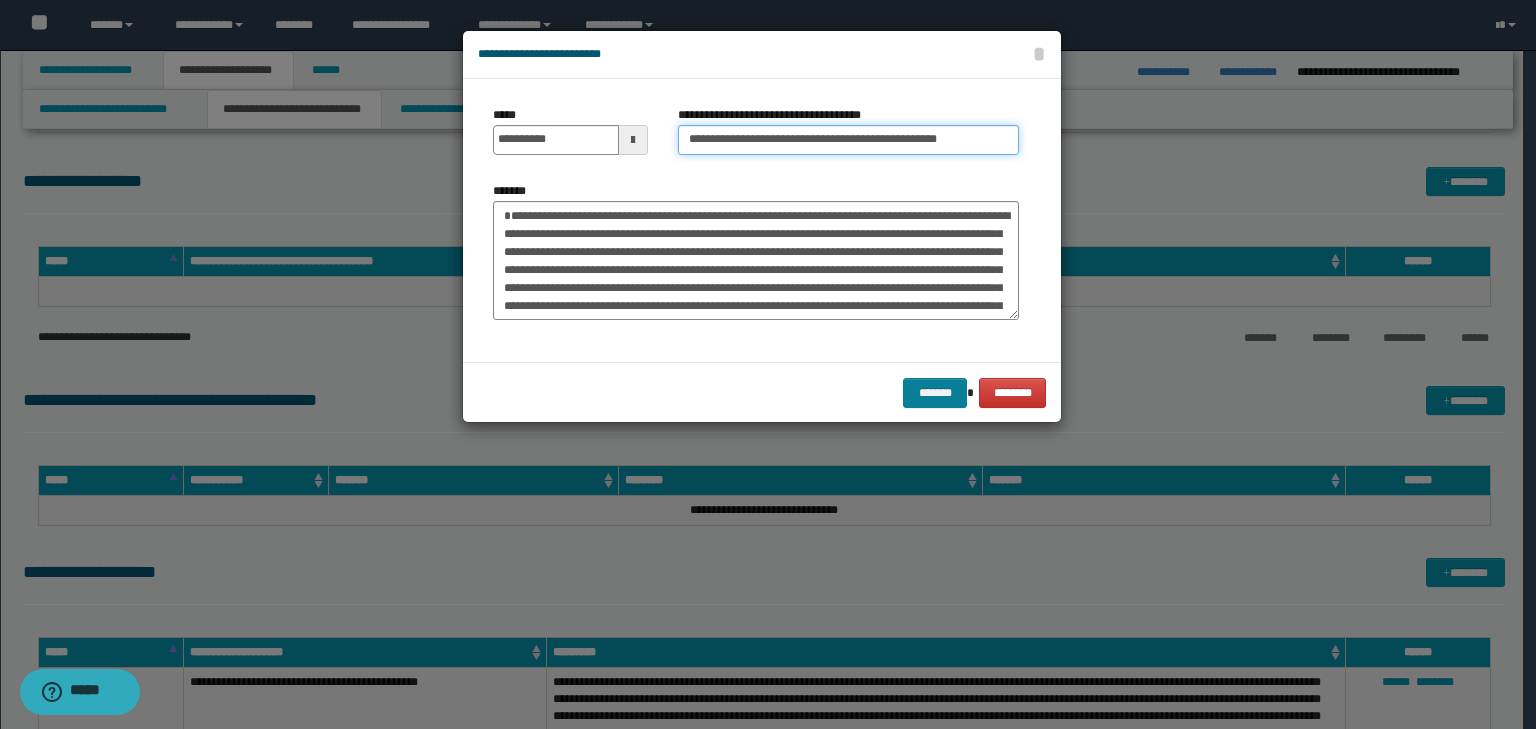 type on "**********" 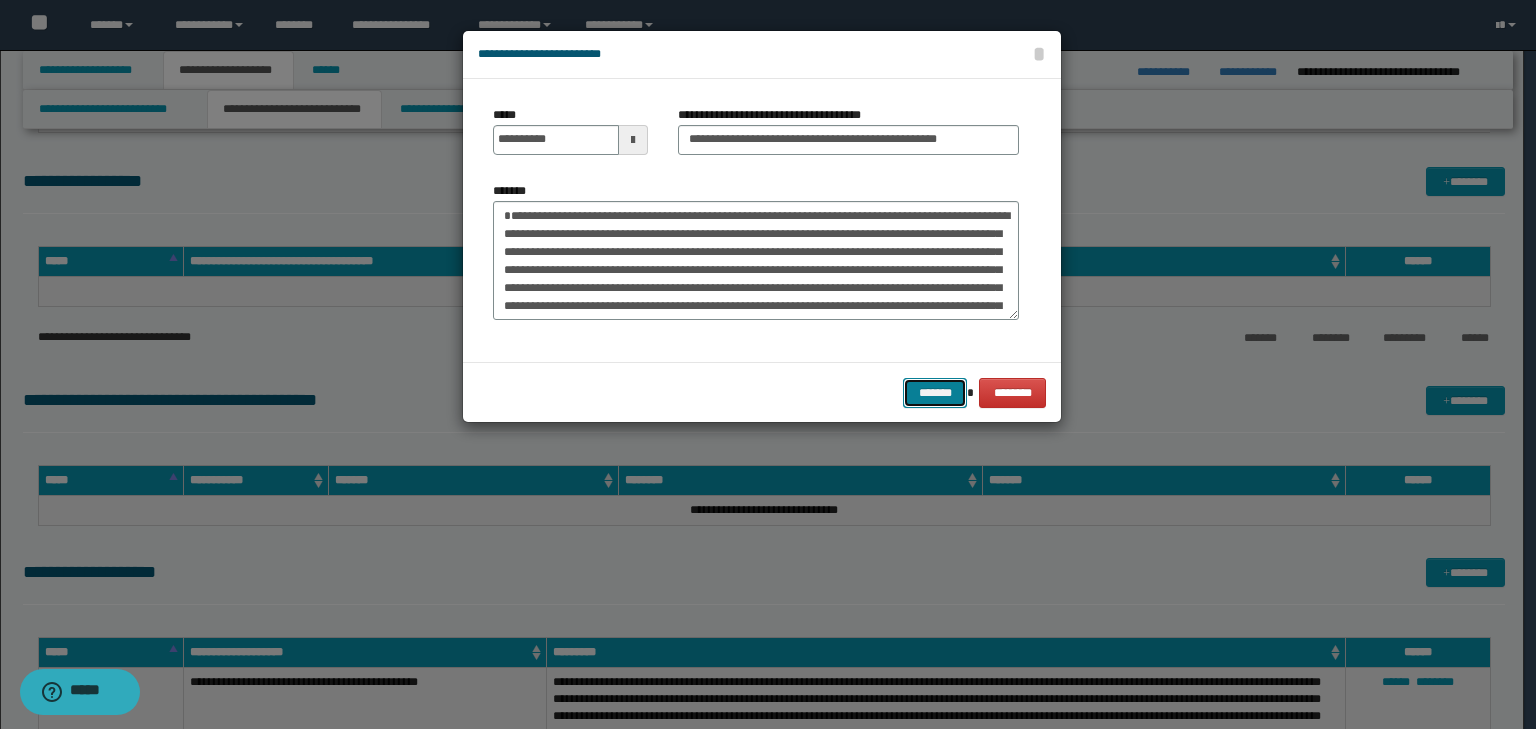 click on "*******" at bounding box center [935, 393] 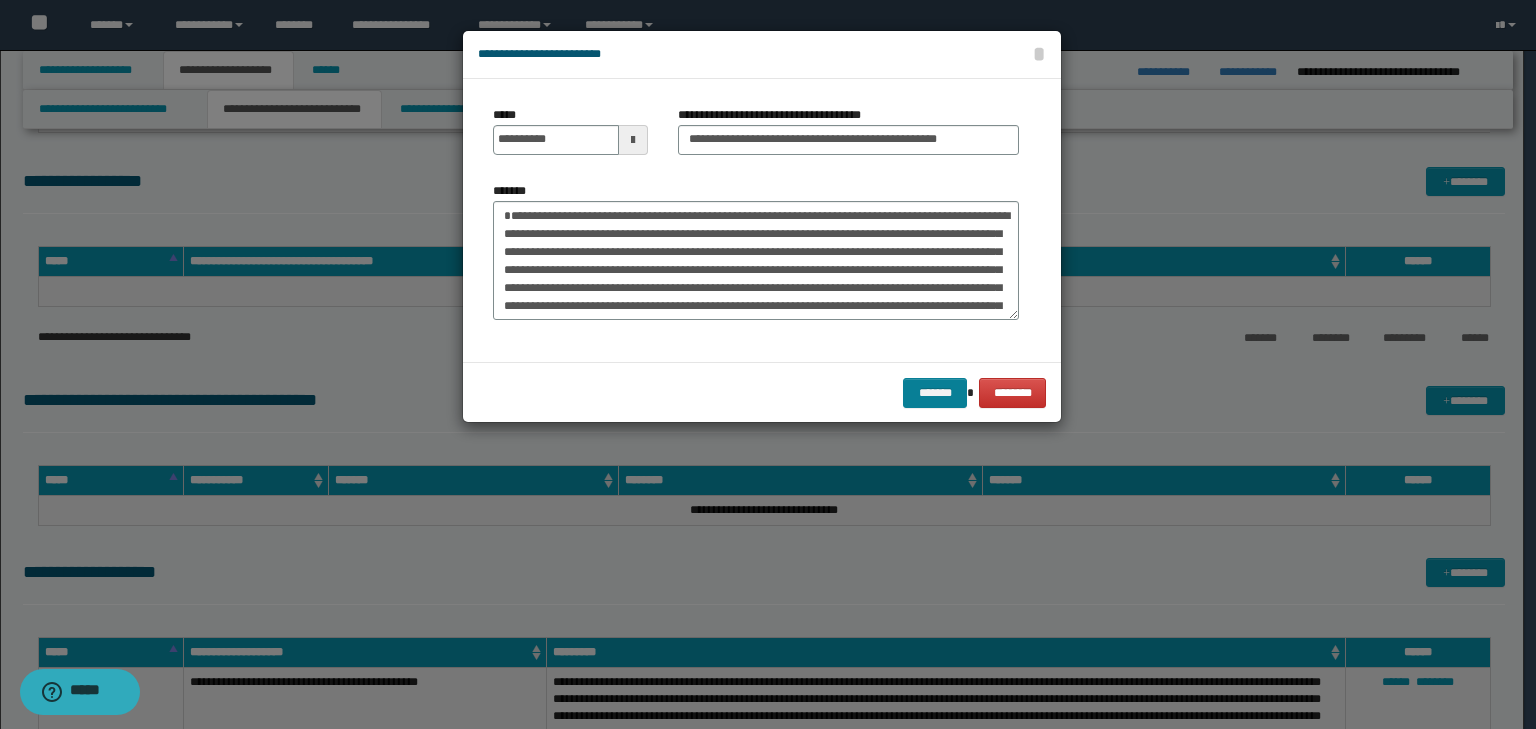 scroll, scrollTop: 0, scrollLeft: 0, axis: both 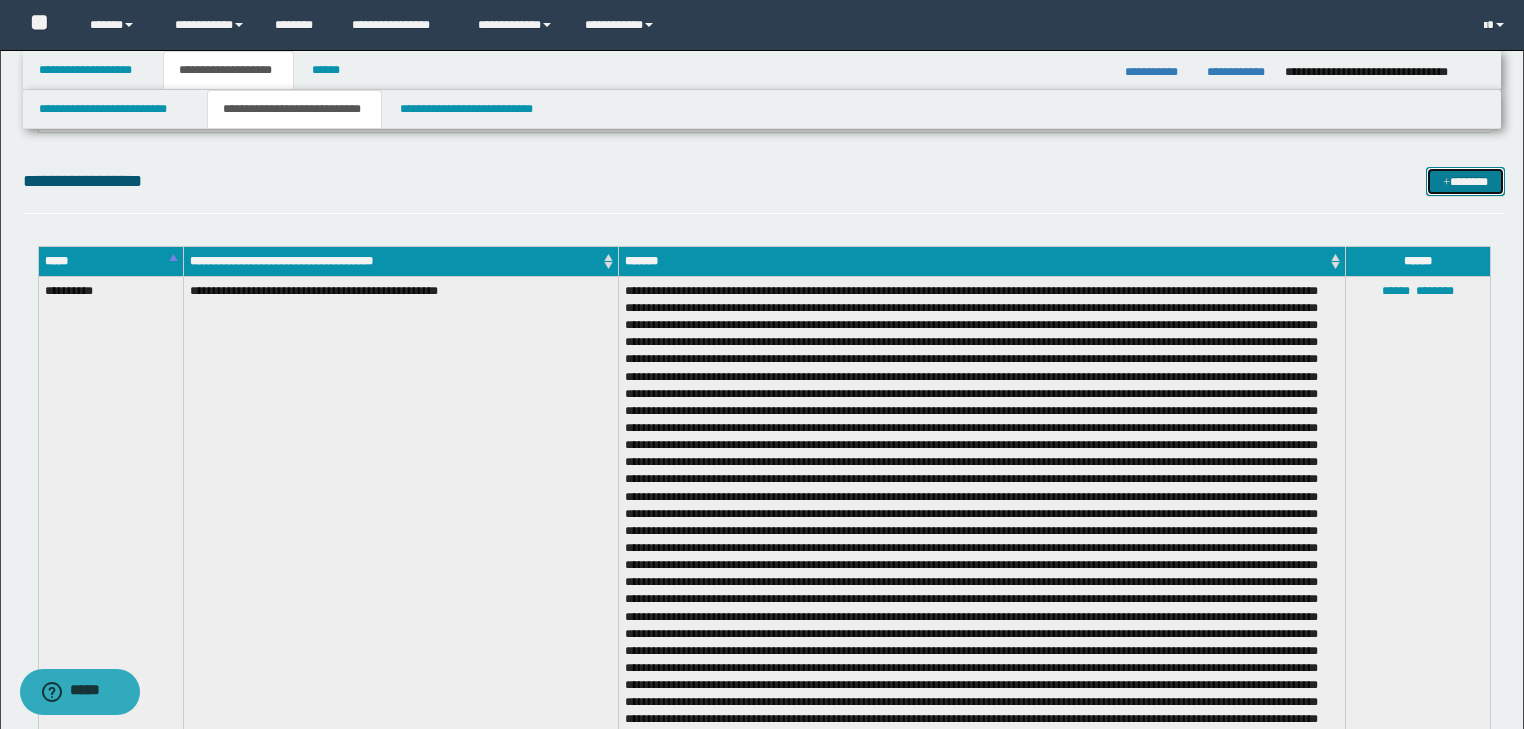 click on "*******" at bounding box center (1465, 182) 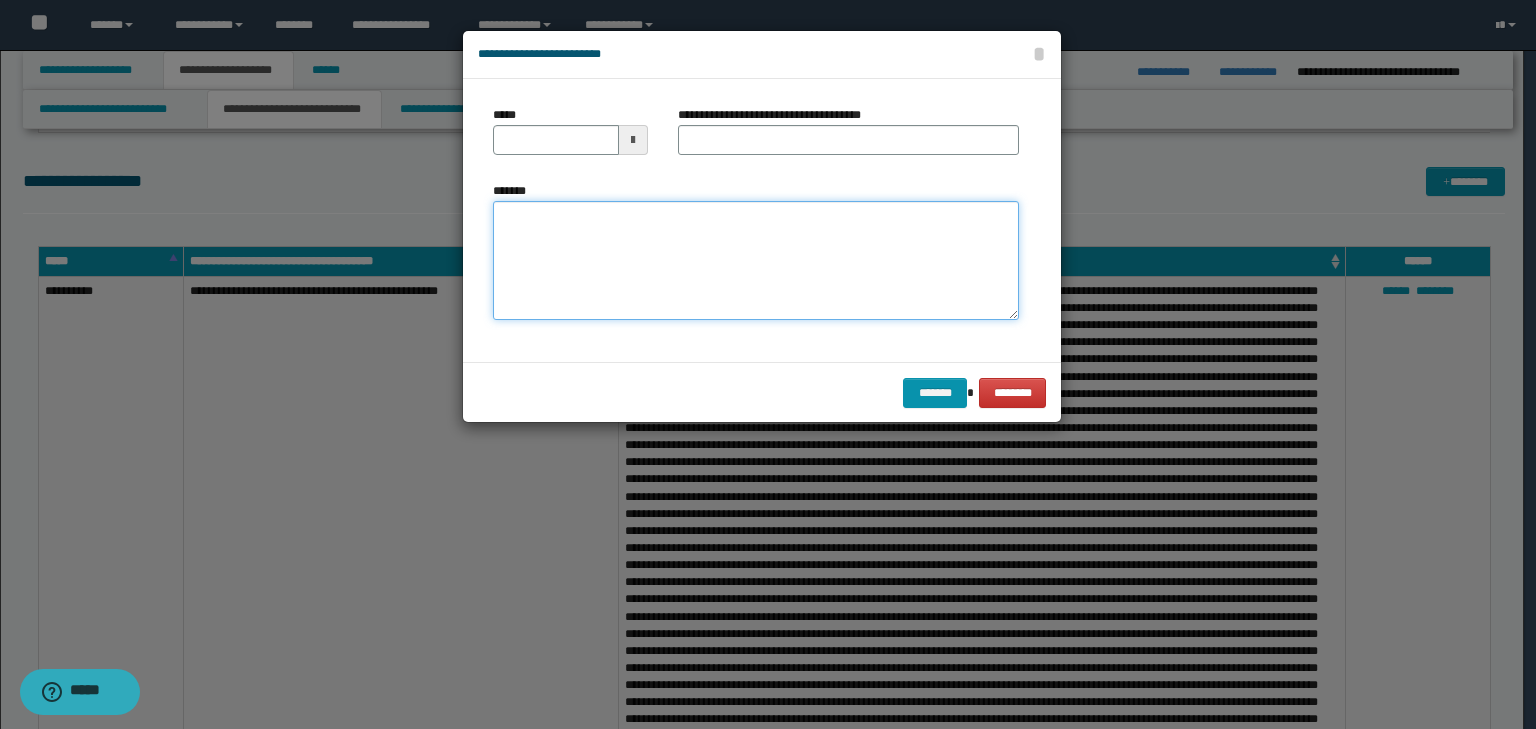 click on "*******" at bounding box center [756, 261] 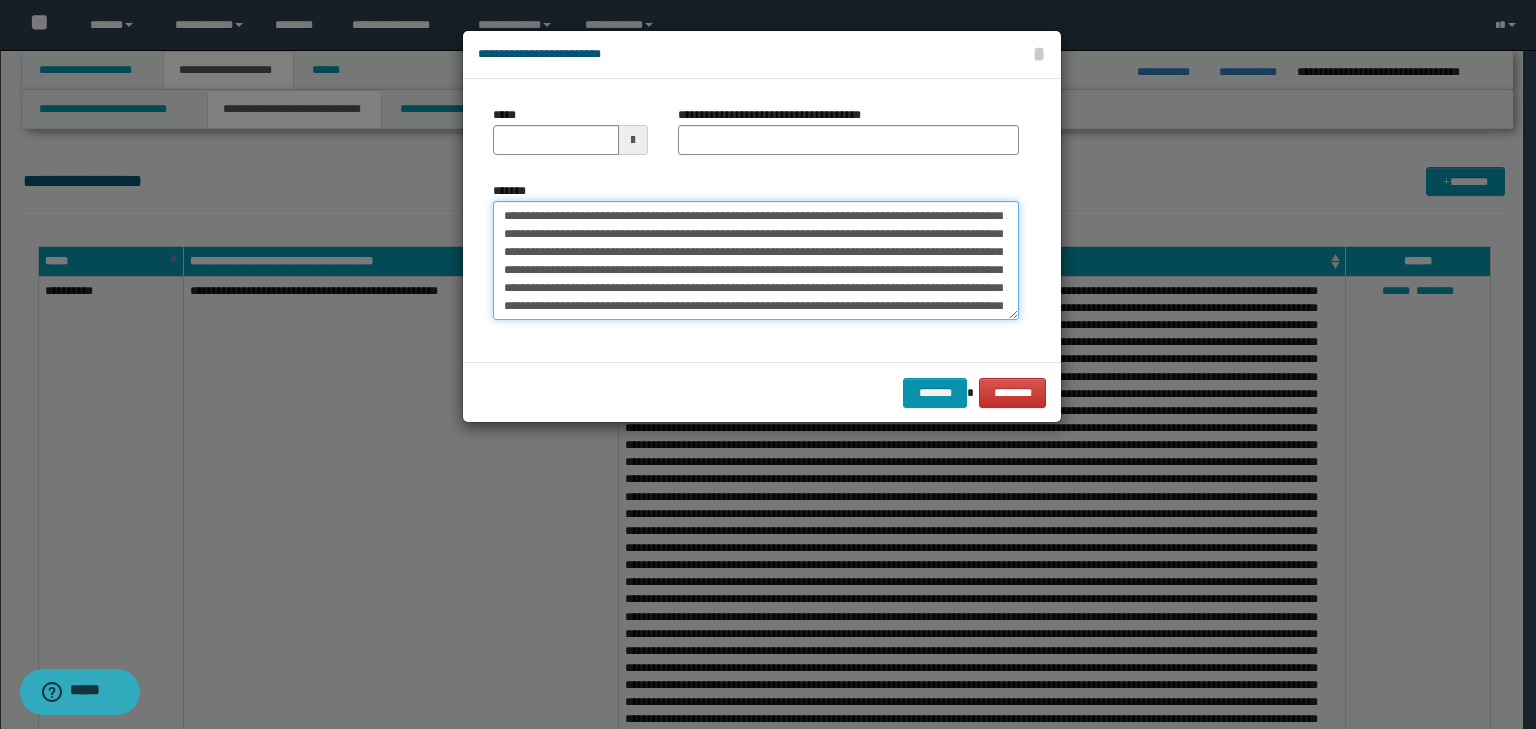 scroll, scrollTop: 0, scrollLeft: 0, axis: both 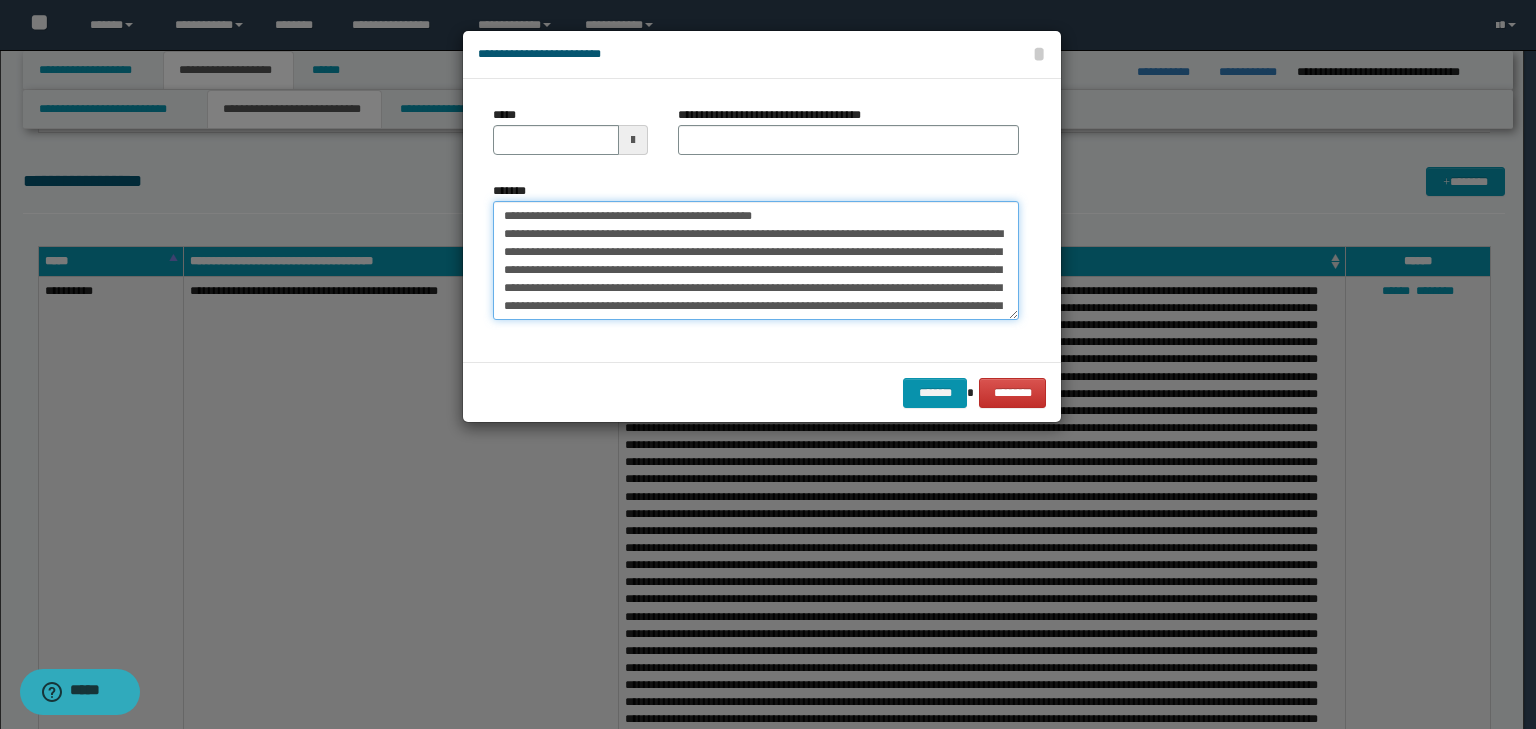 drag, startPoint x: 569, startPoint y: 216, endPoint x: 459, endPoint y: 204, distance: 110.65261 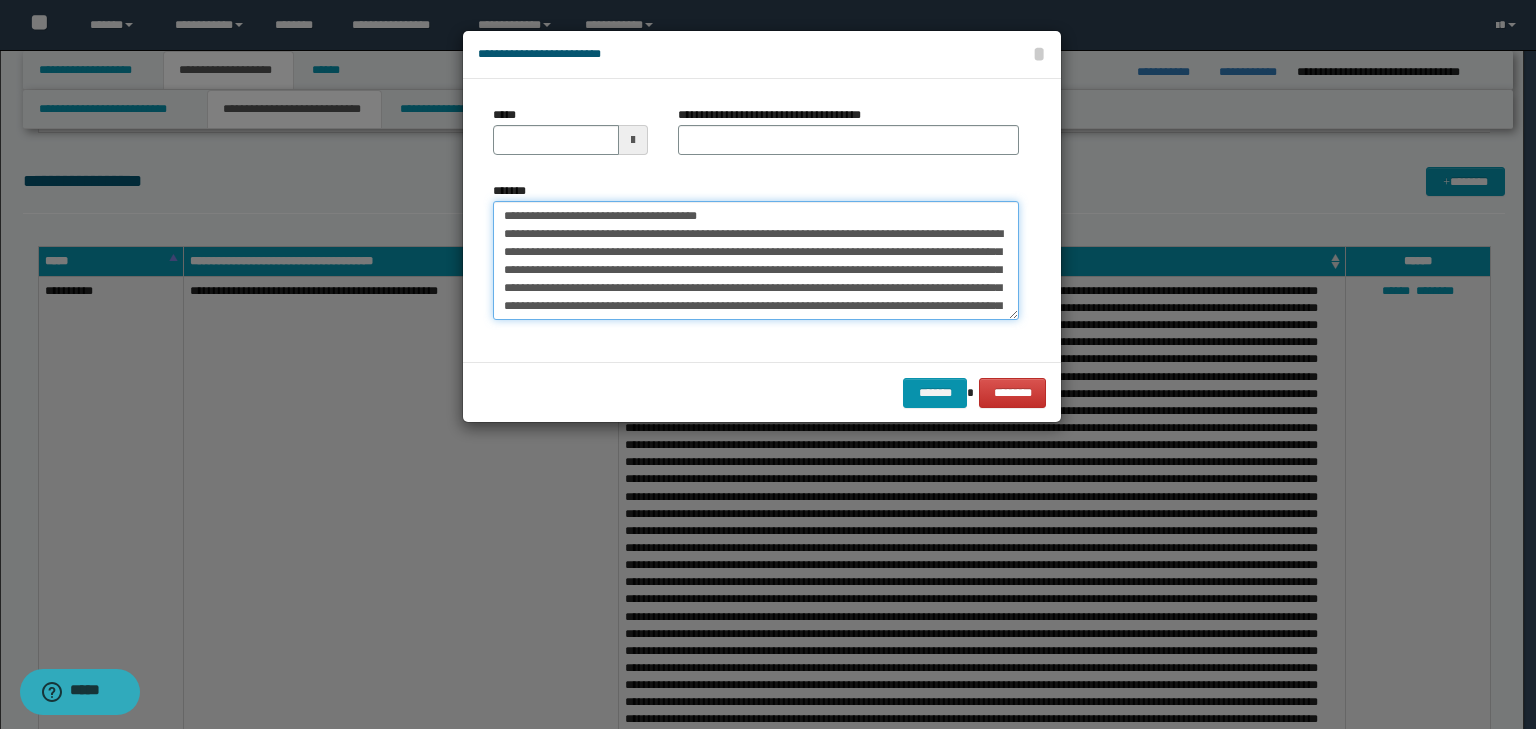 type 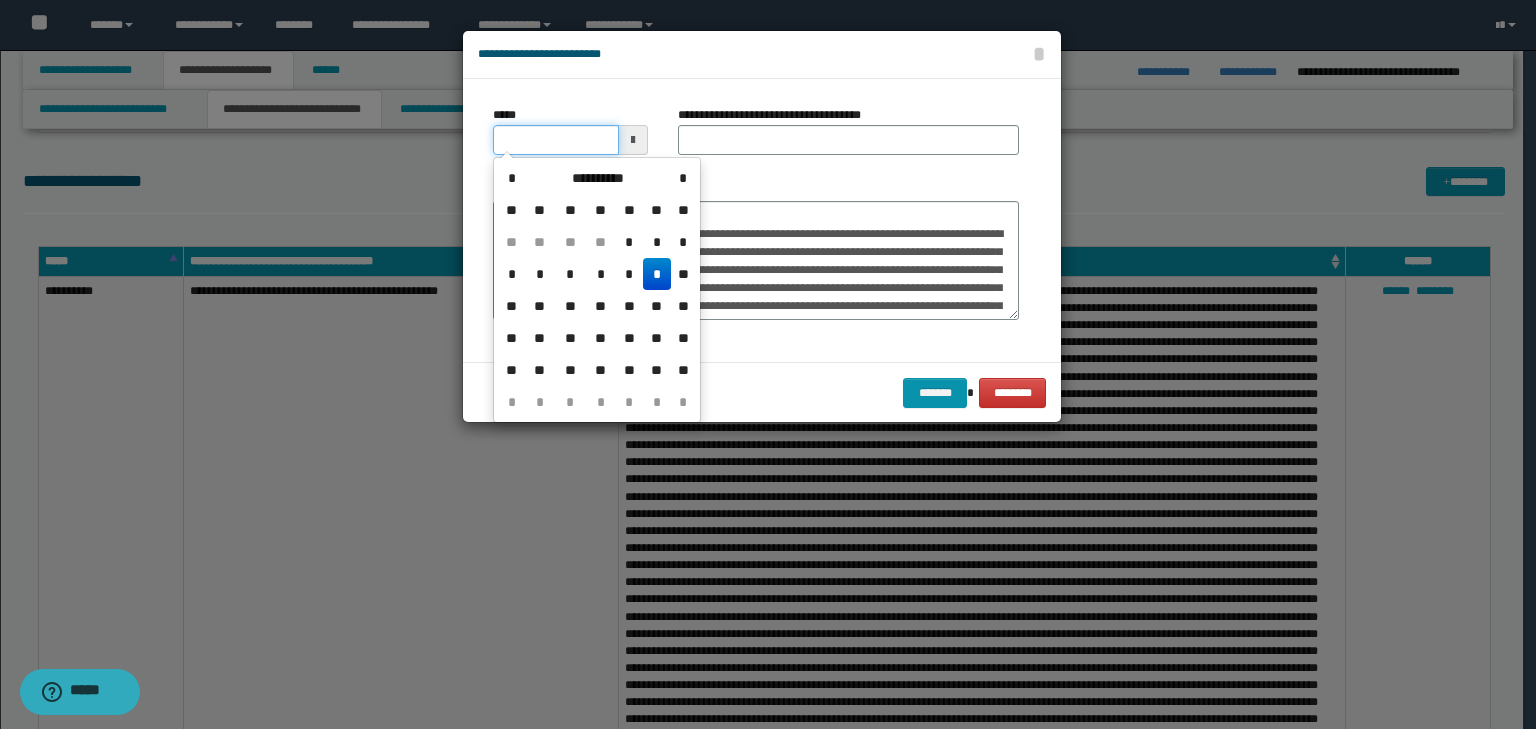 click on "*****" at bounding box center [556, 140] 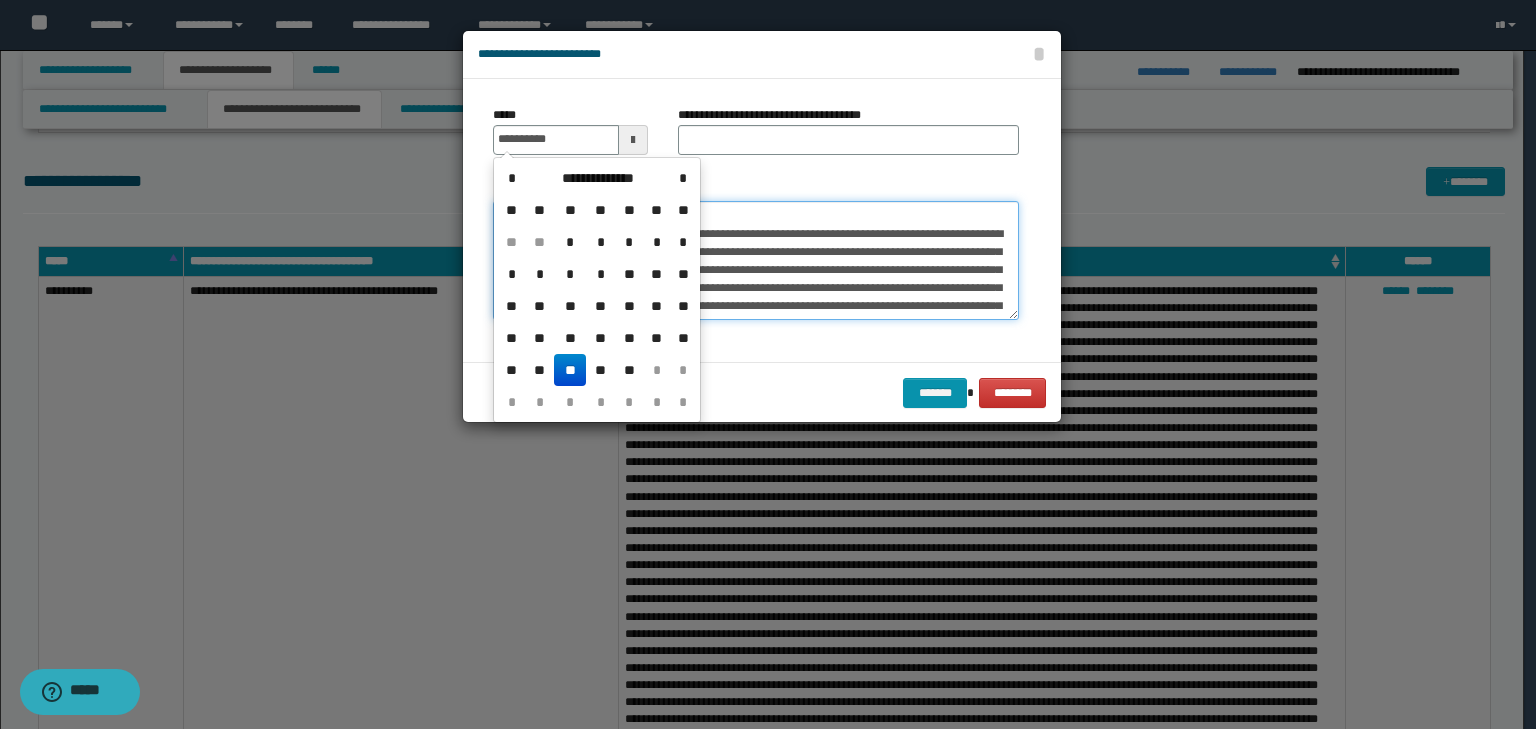 type on "**********" 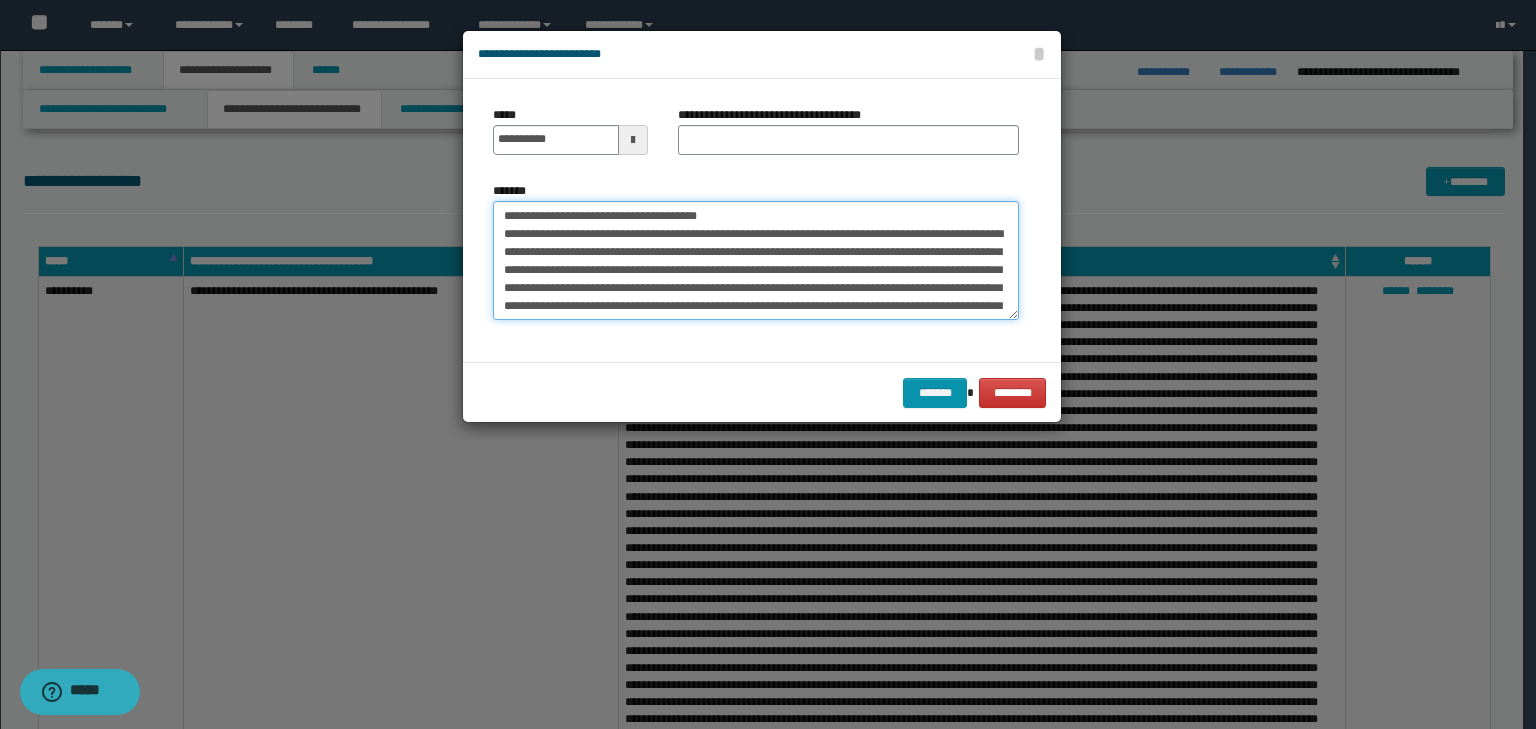 drag, startPoint x: 775, startPoint y: 214, endPoint x: 248, endPoint y: 206, distance: 527.0607 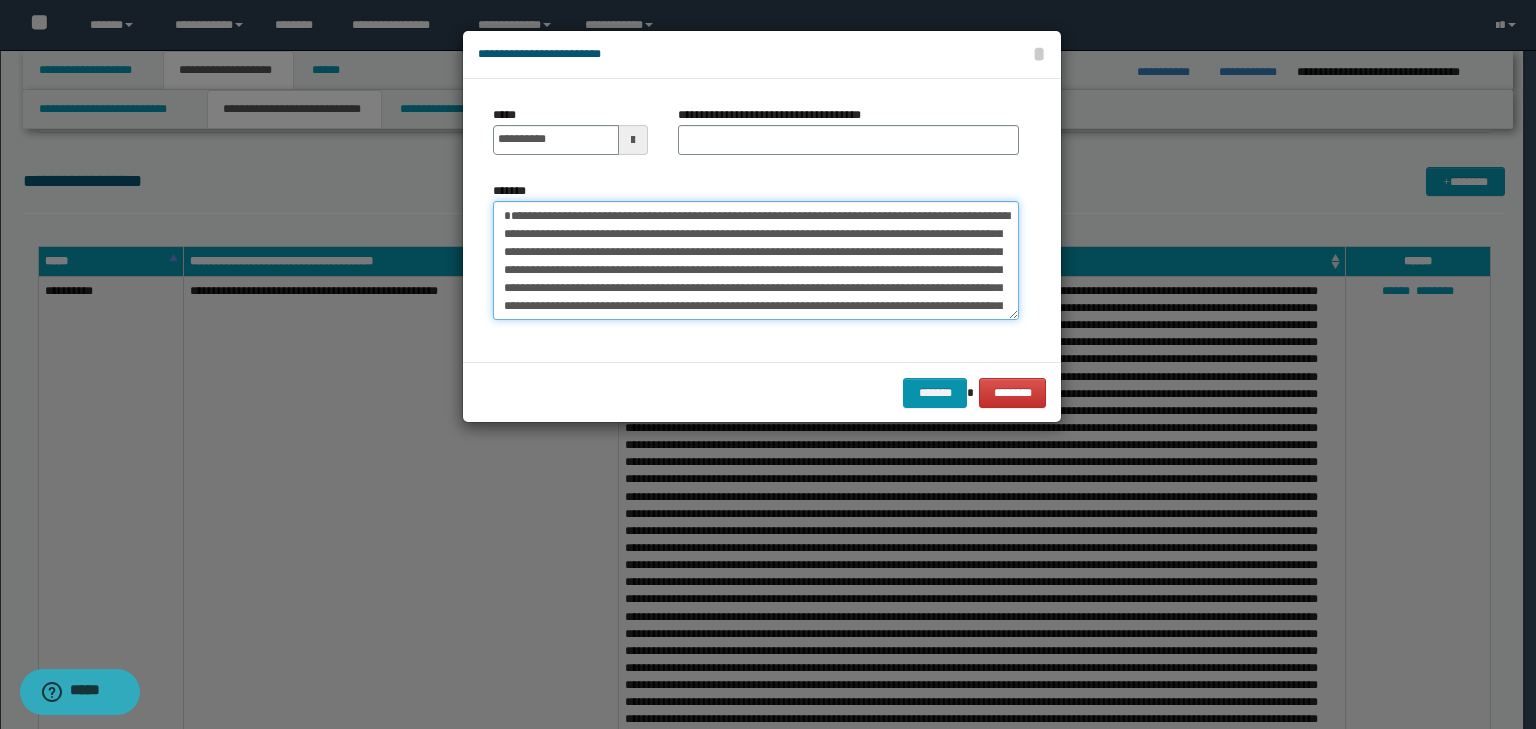 type on "**********" 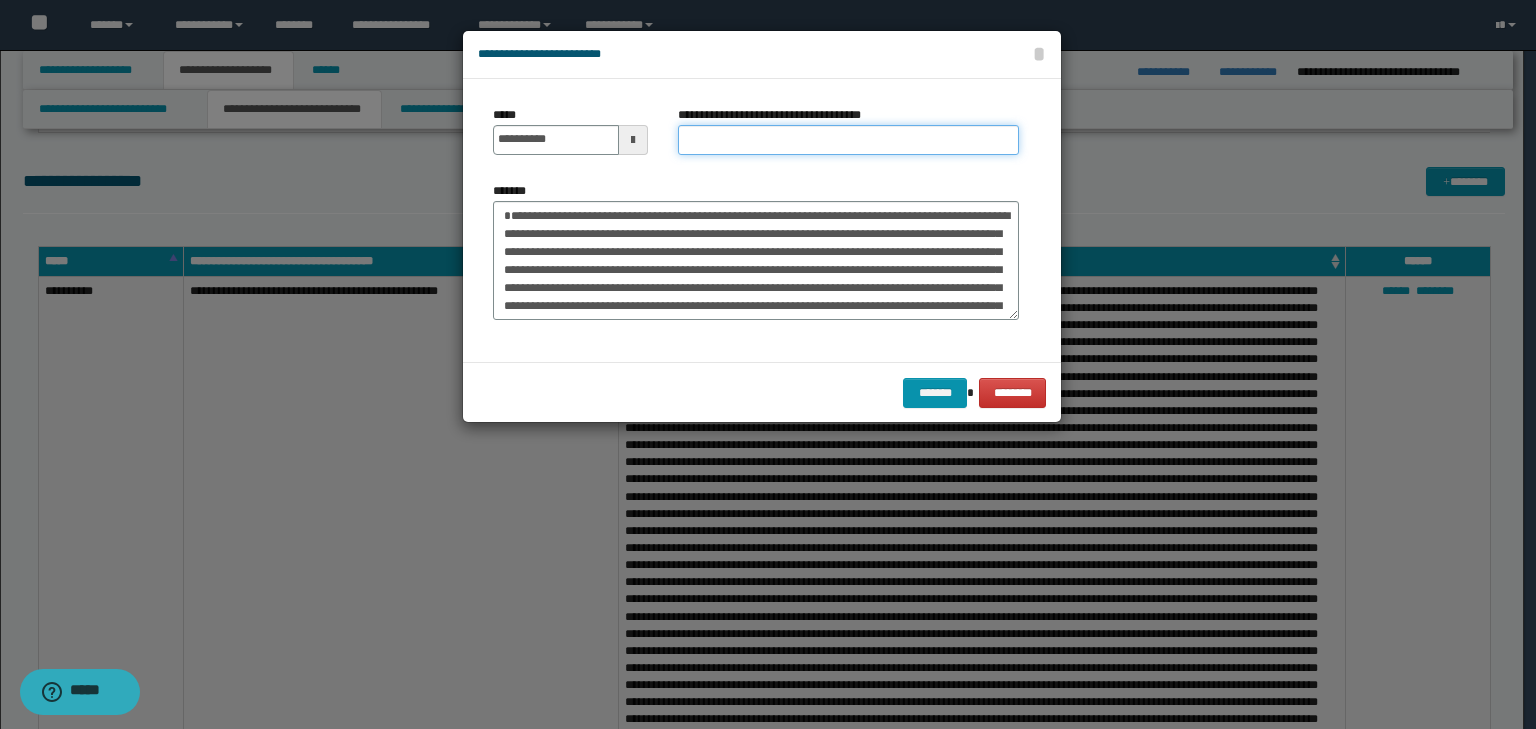 click on "**********" at bounding box center [848, 140] 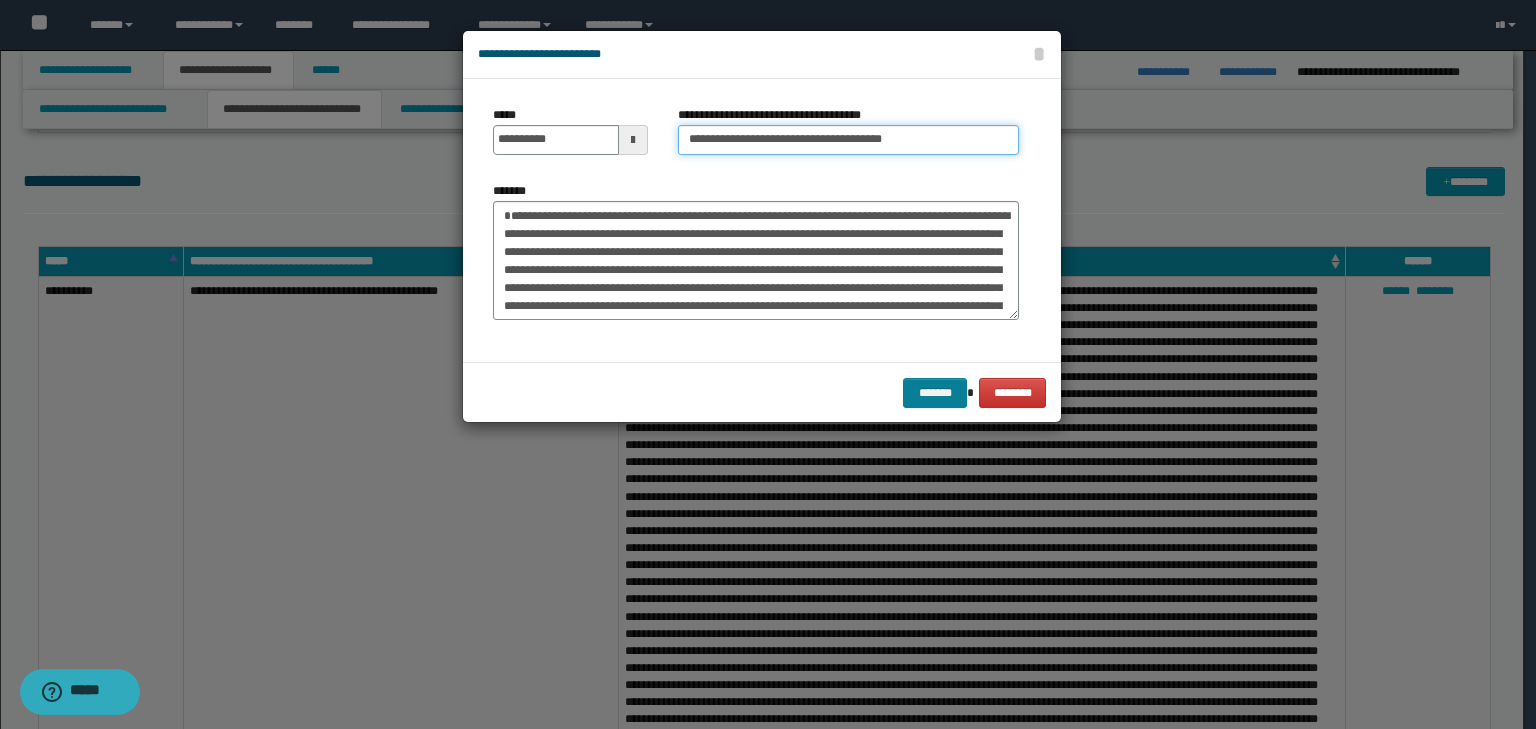 type on "**********" 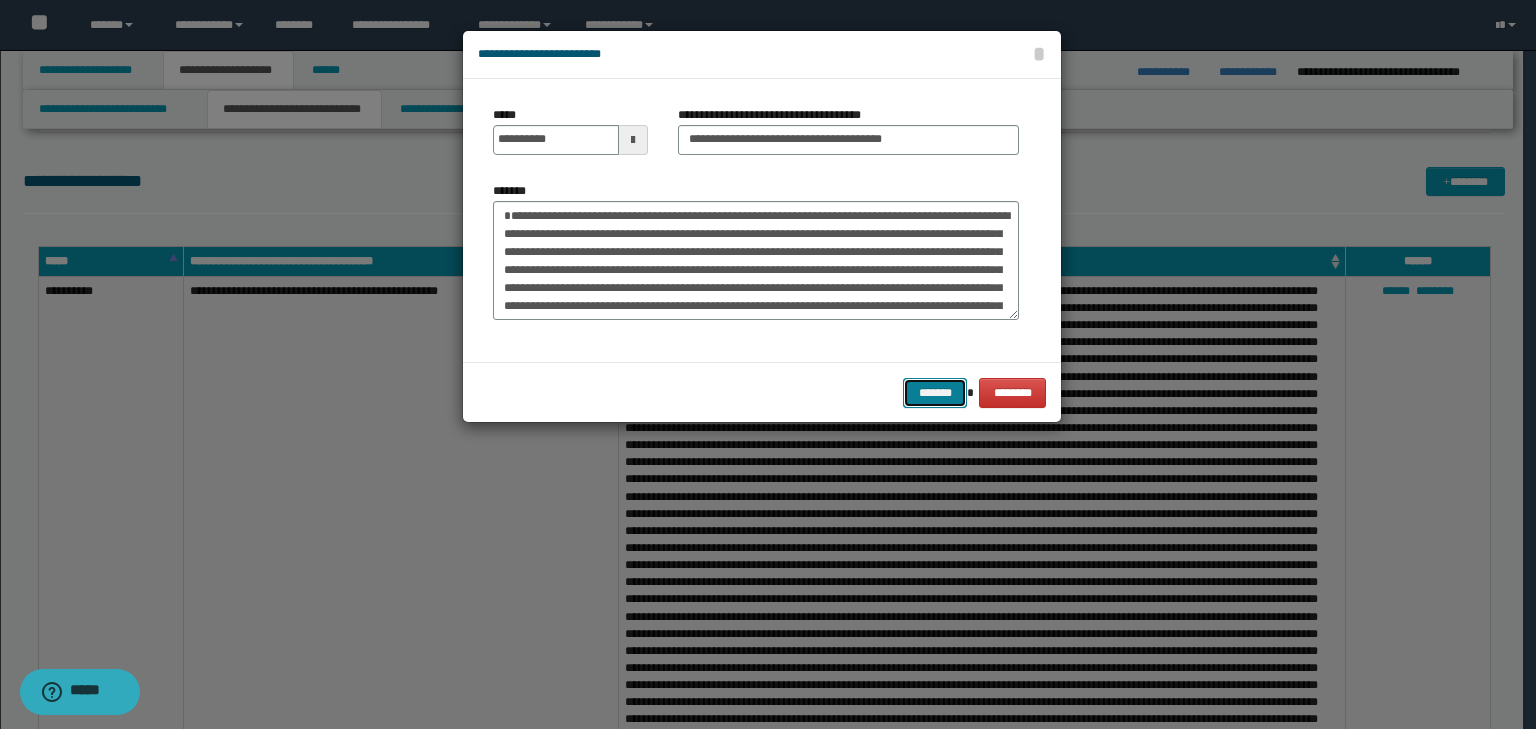click on "*******" at bounding box center (935, 393) 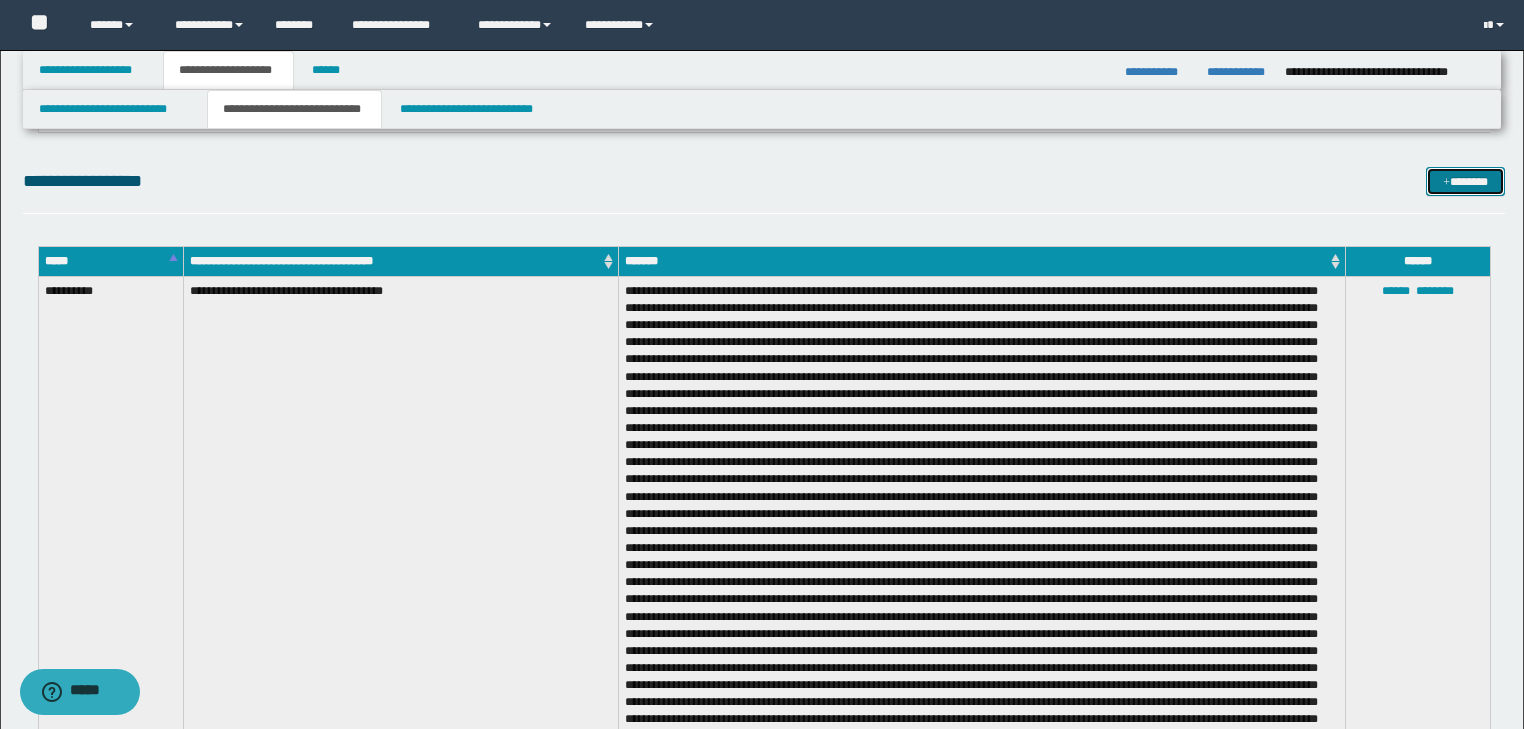 click on "*******" at bounding box center [1465, 182] 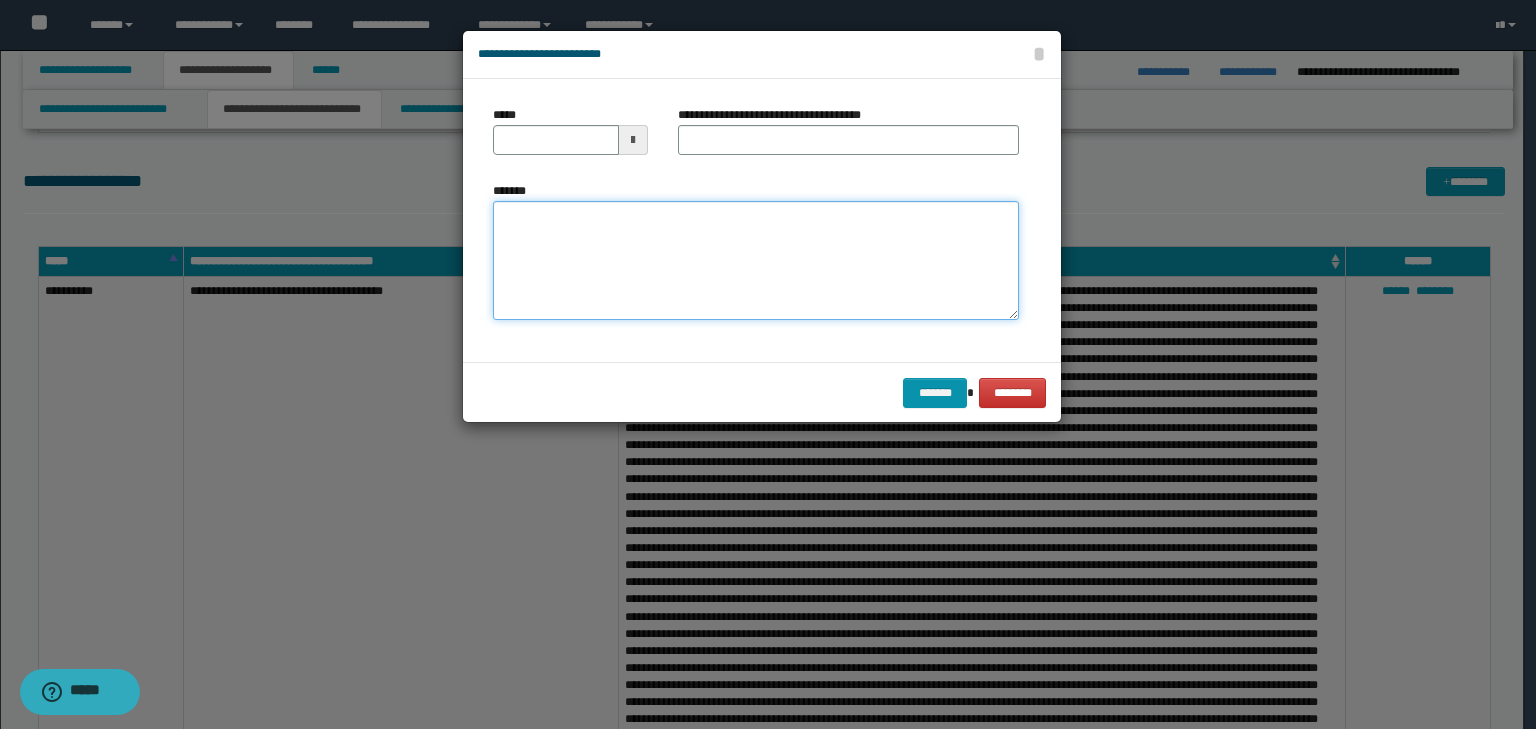 click on "*******" at bounding box center (756, 261) 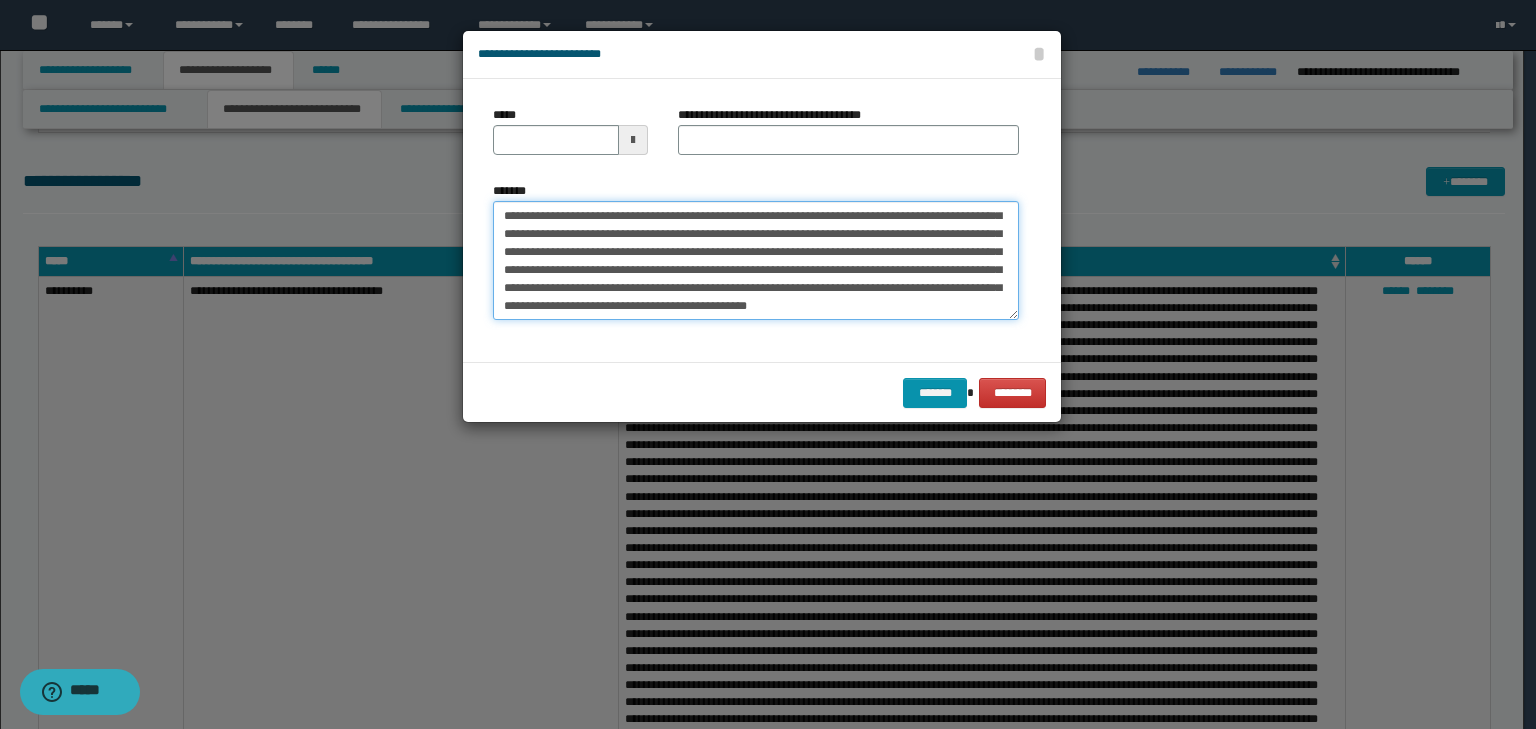 scroll, scrollTop: 0, scrollLeft: 0, axis: both 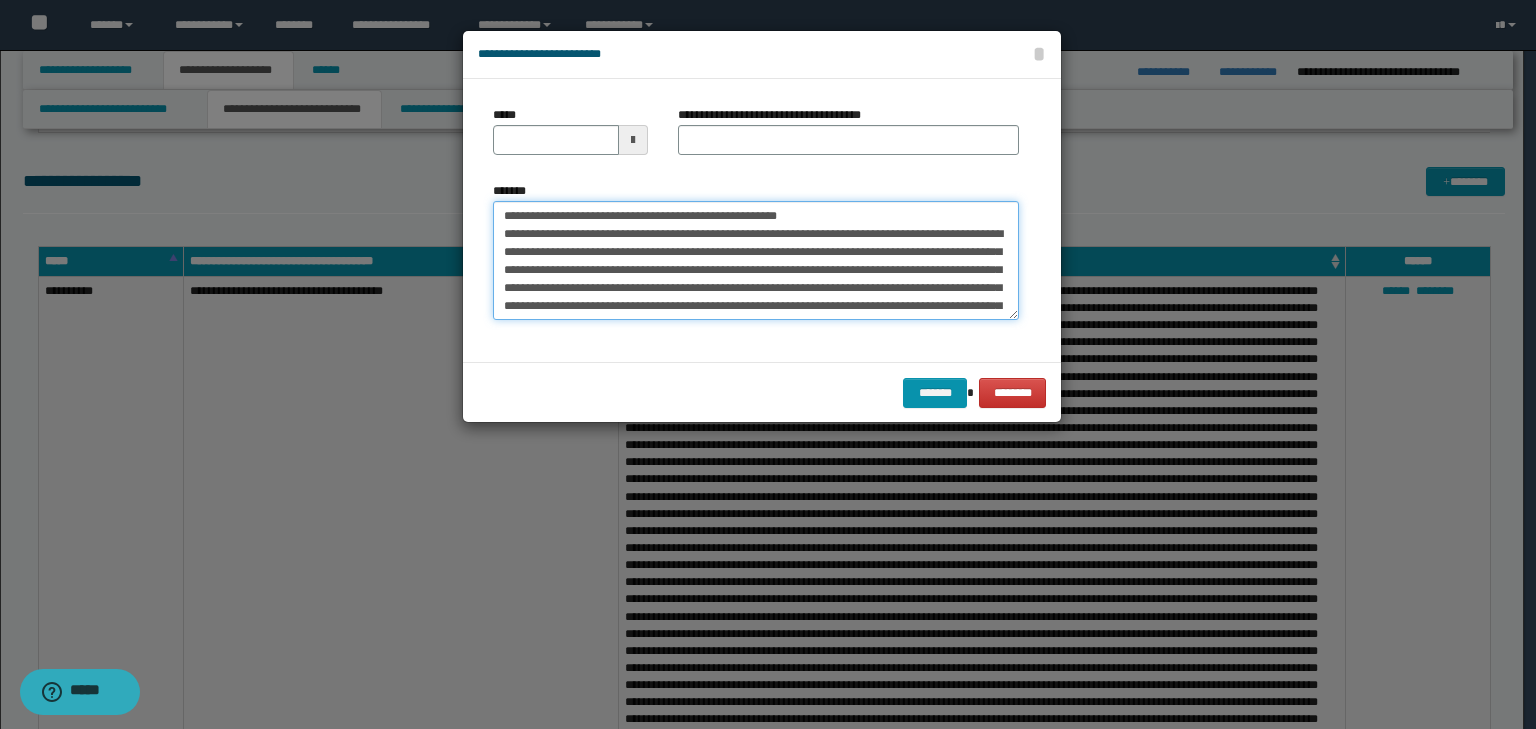 drag, startPoint x: 564, startPoint y: 215, endPoint x: 353, endPoint y: 179, distance: 214.04906 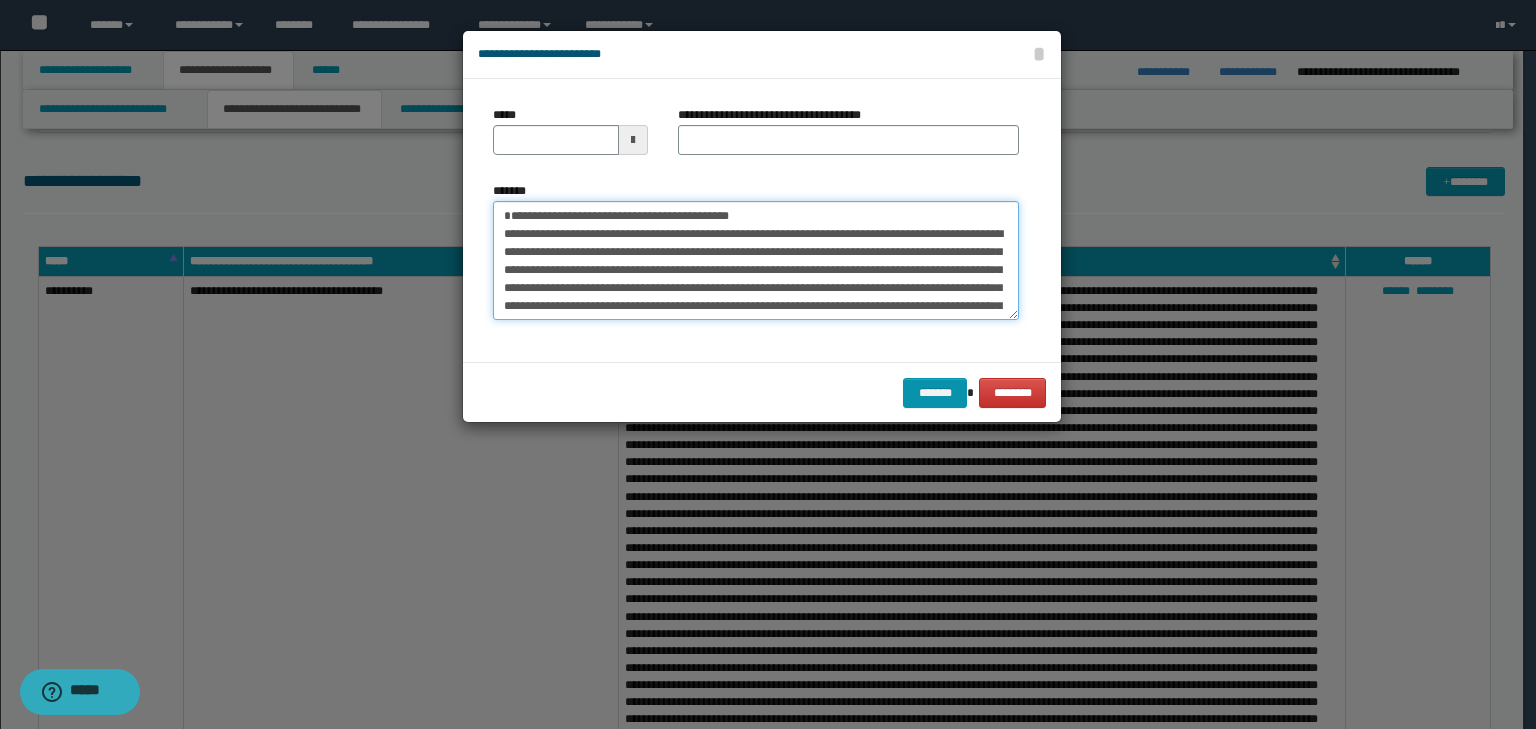 type 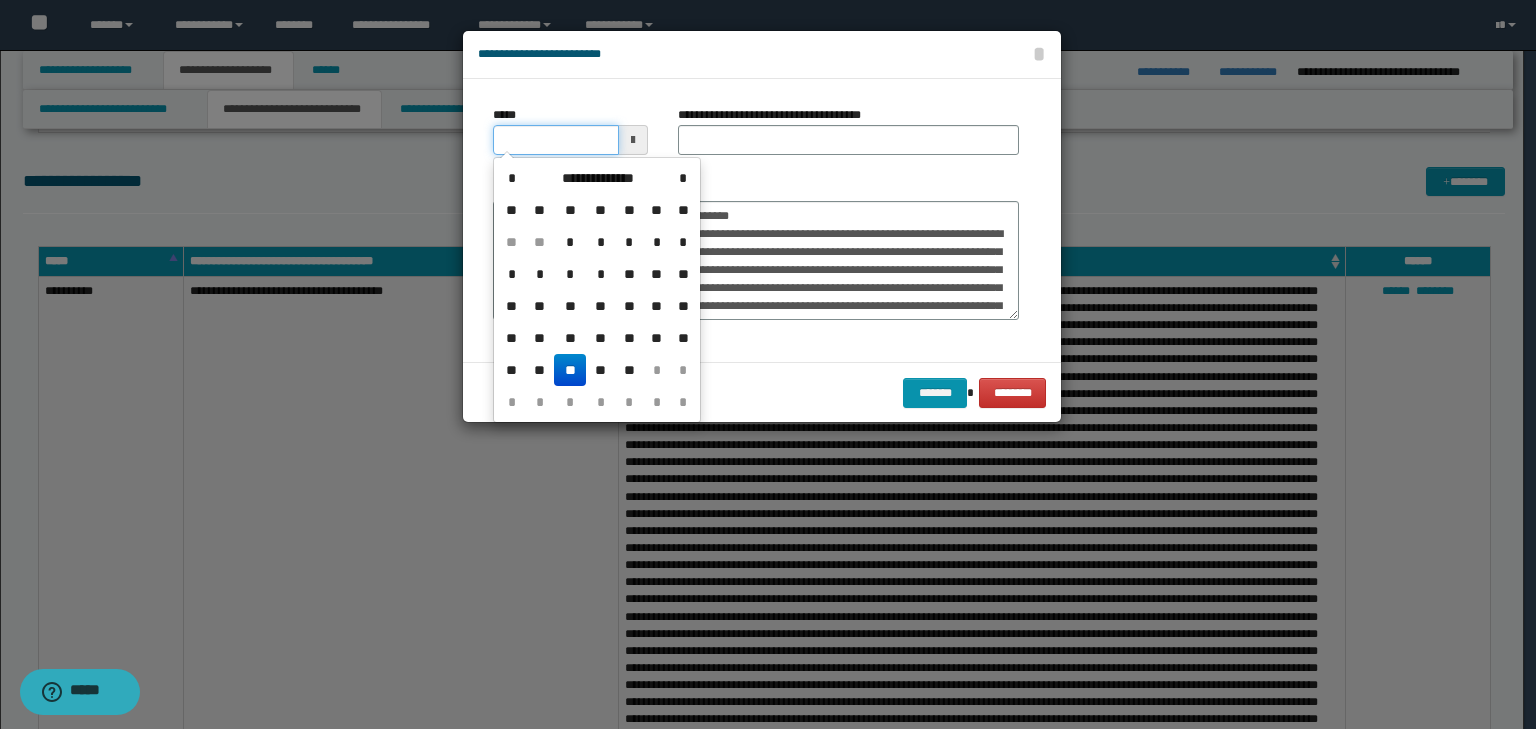 click on "*****" at bounding box center [556, 140] 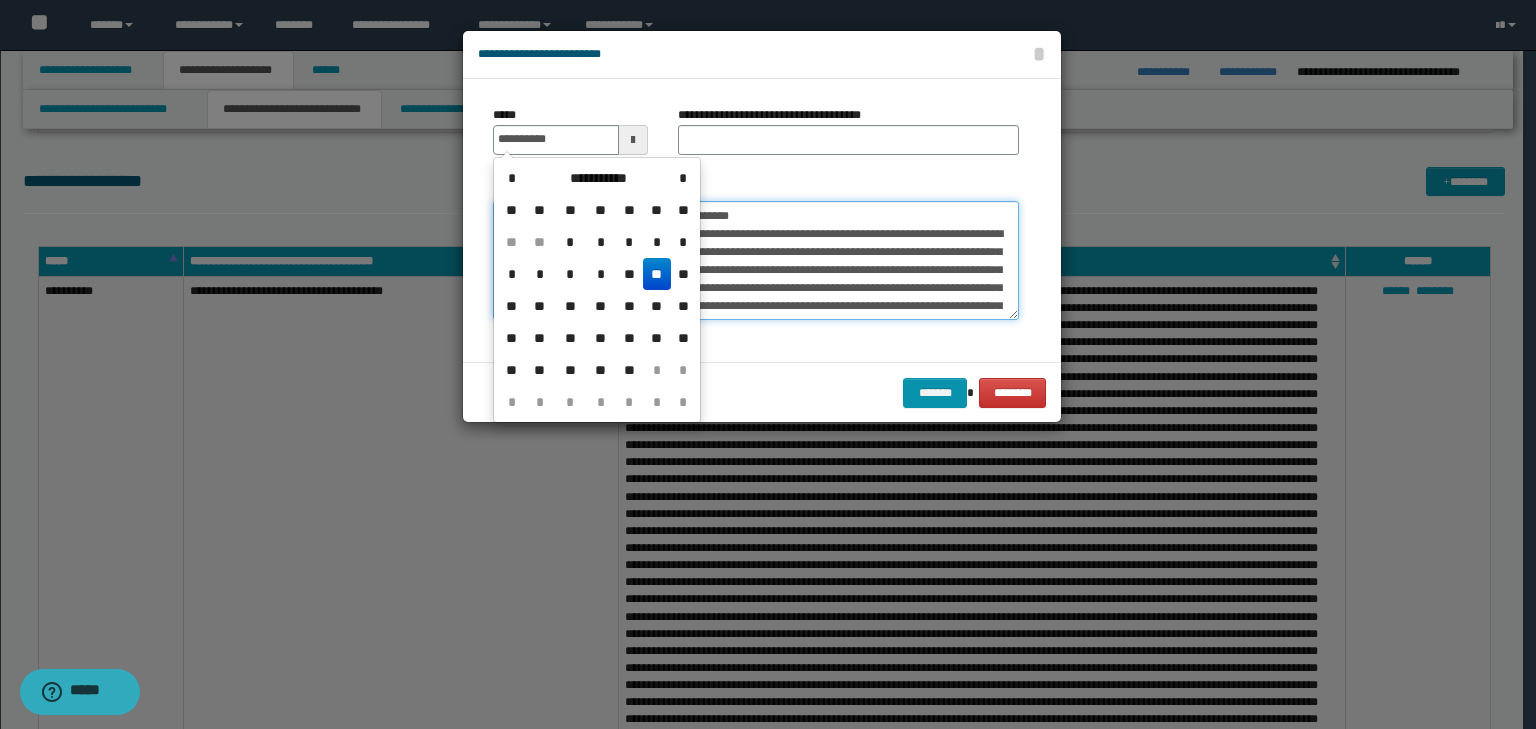 type on "**********" 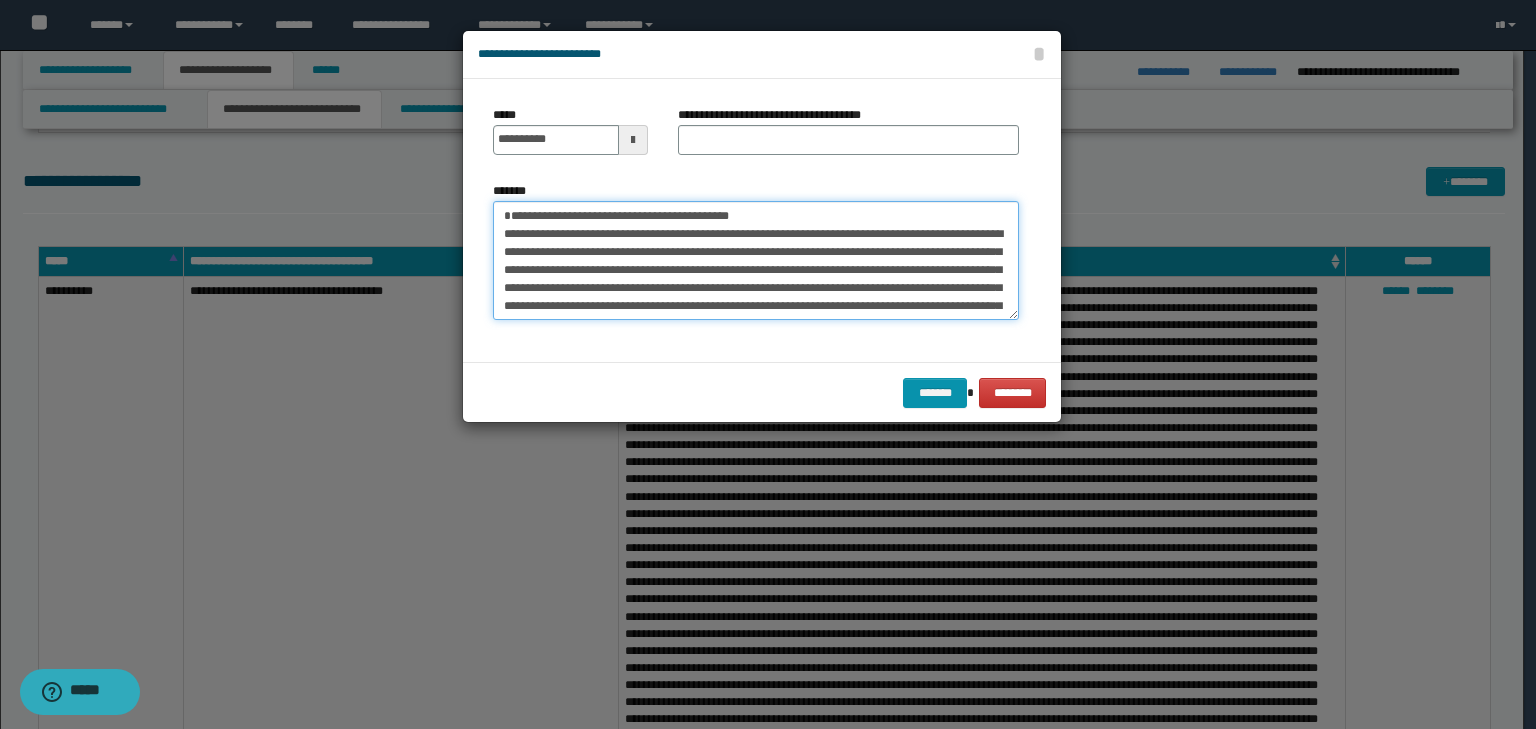 drag, startPoint x: 804, startPoint y: 216, endPoint x: 168, endPoint y: 164, distance: 638.12225 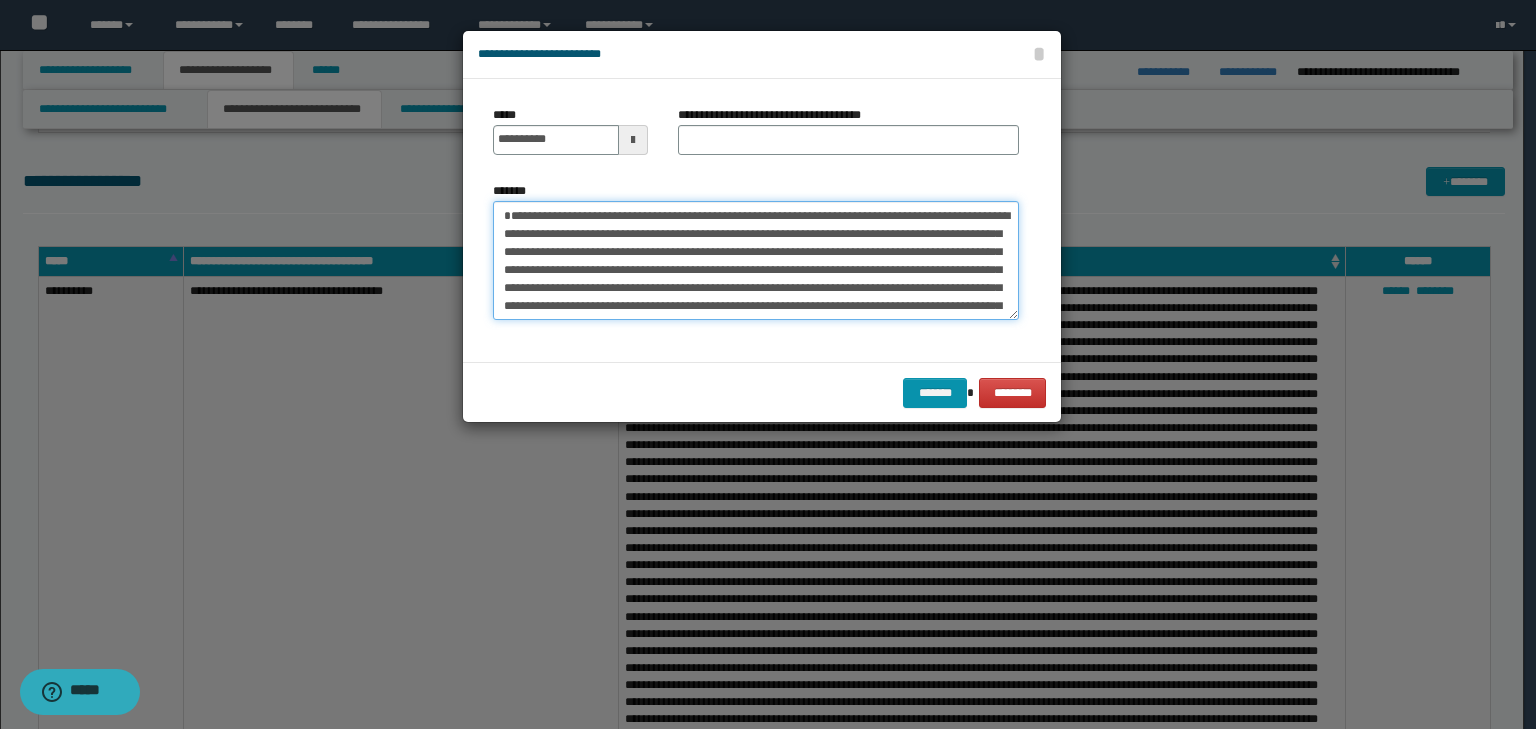 type on "**********" 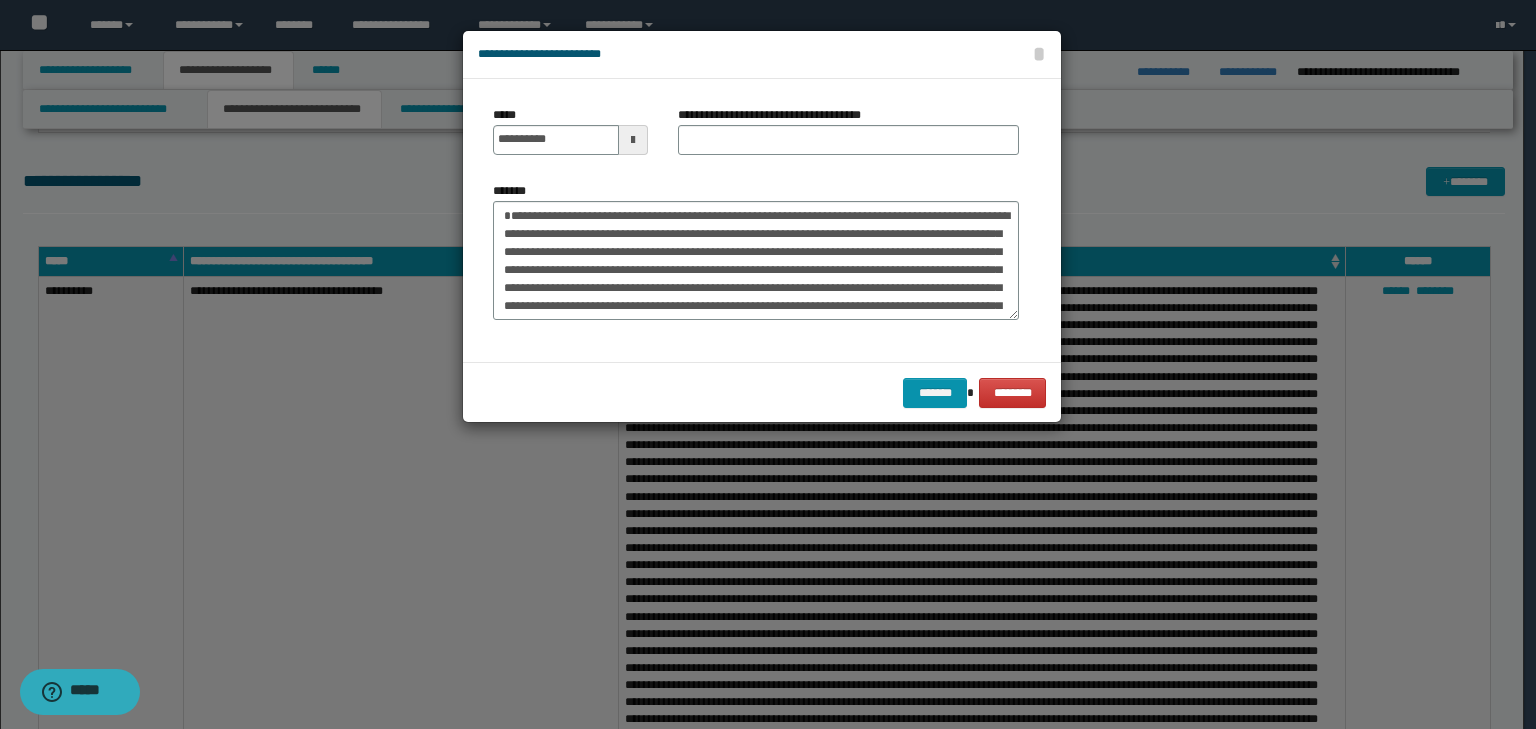 click on "**********" at bounding box center [848, 138] 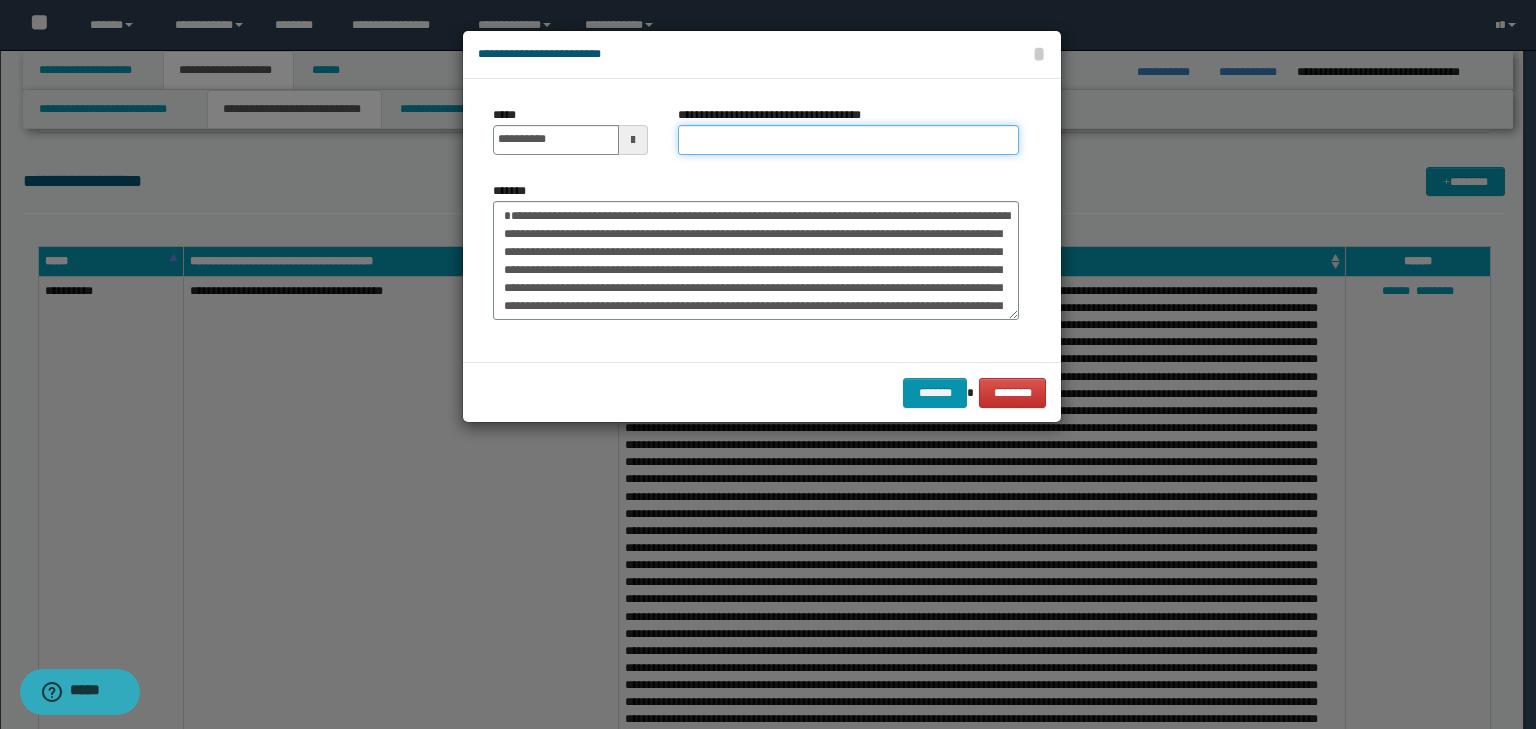 click on "**********" at bounding box center (848, 140) 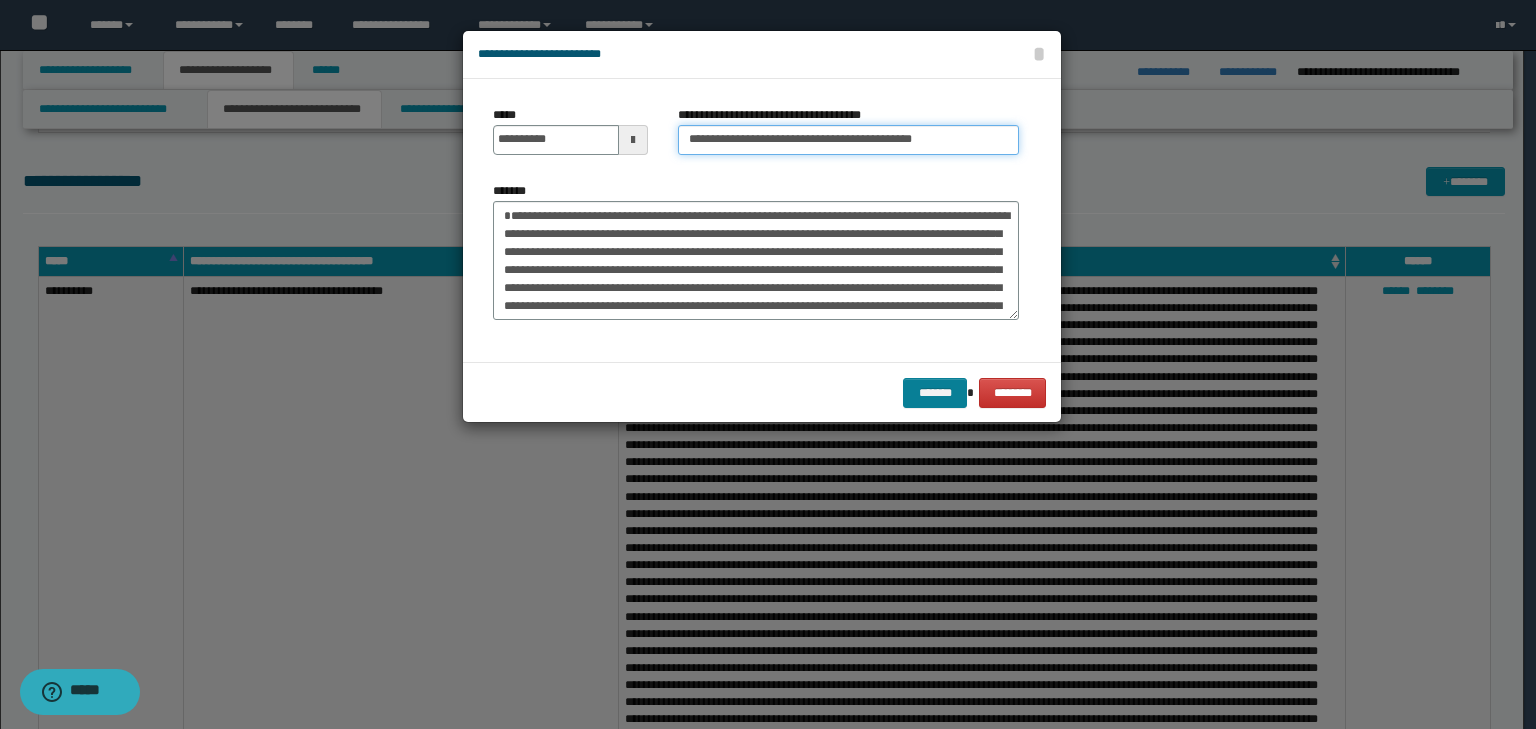 type on "**********" 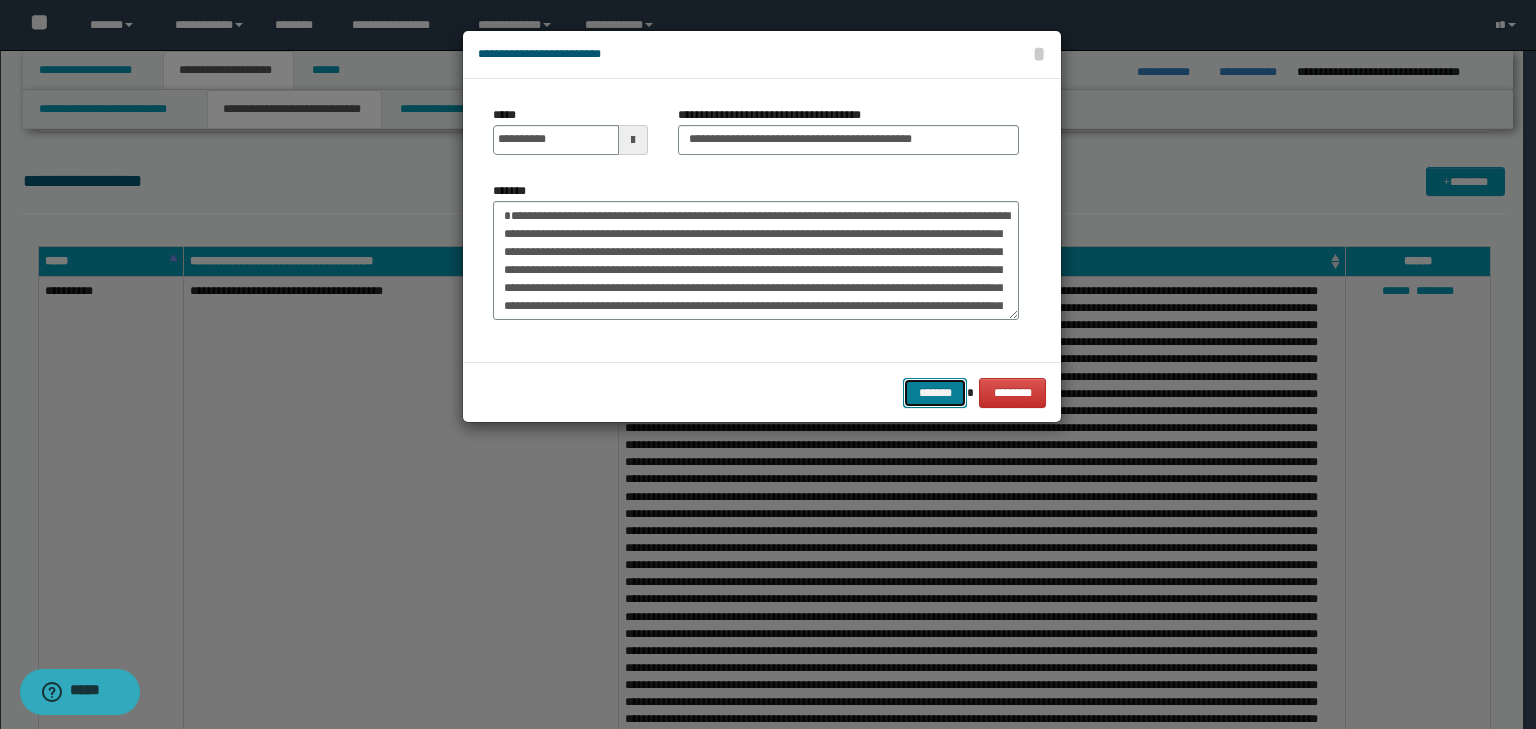 click on "*******" at bounding box center [935, 393] 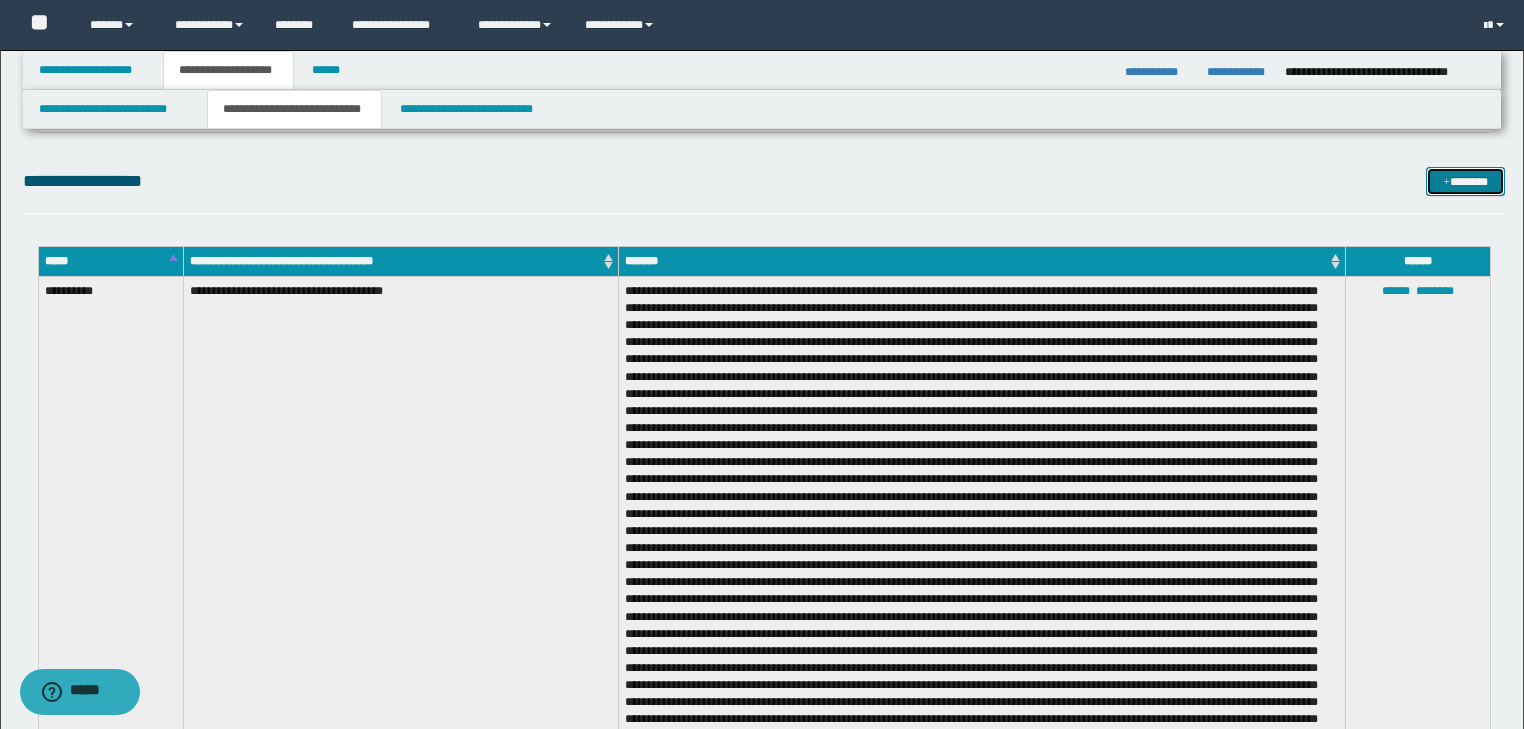 click at bounding box center [1446, 183] 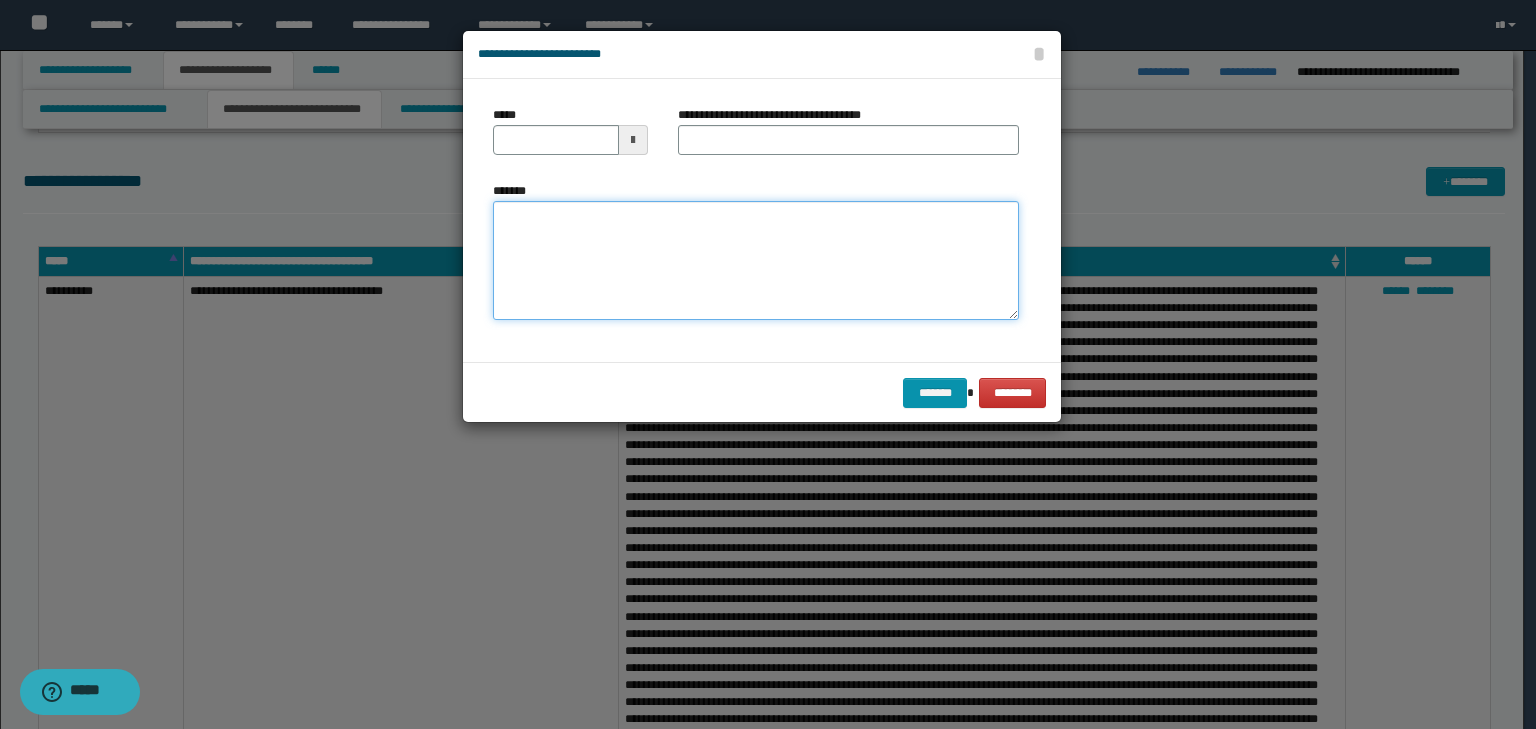 click on "*******" at bounding box center (756, 261) 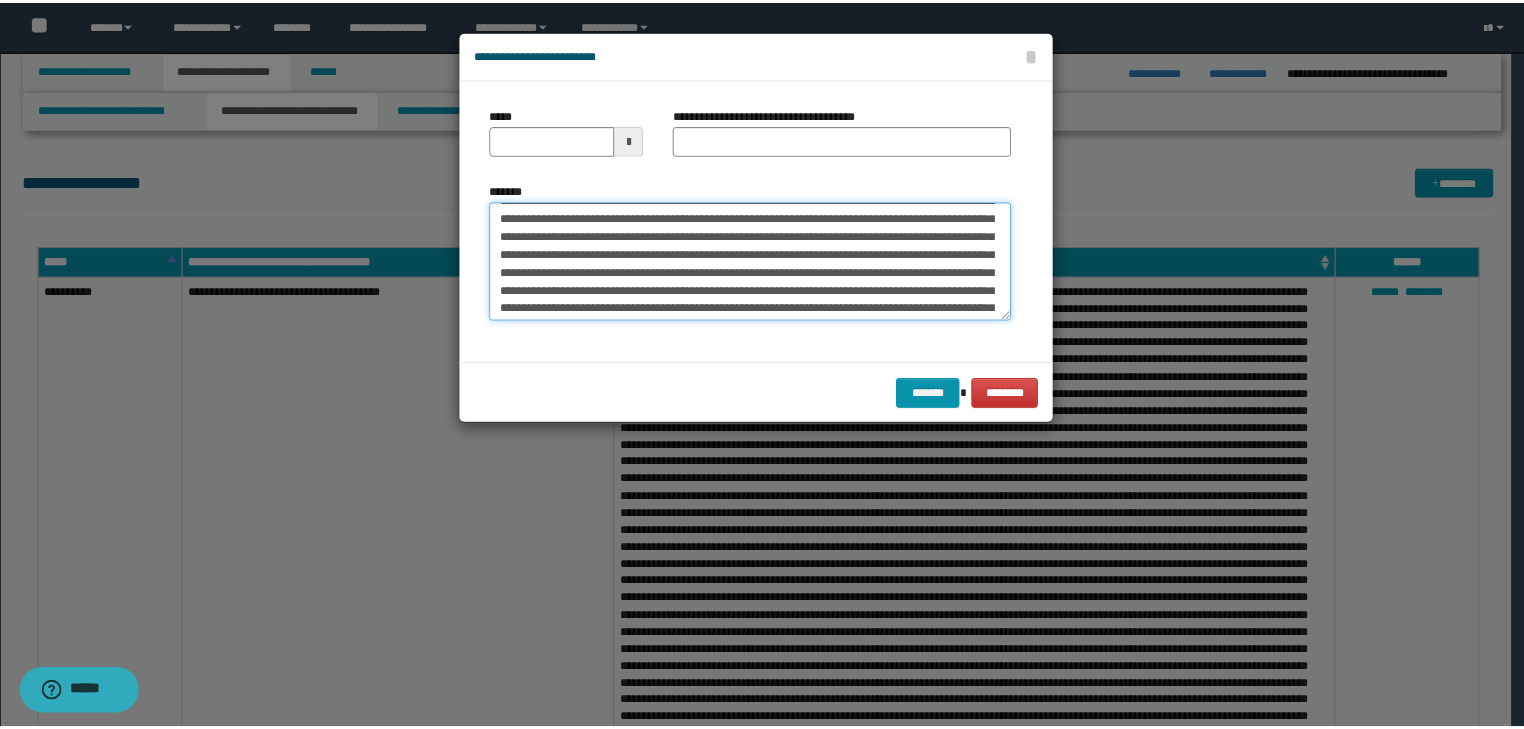 scroll, scrollTop: 0, scrollLeft: 0, axis: both 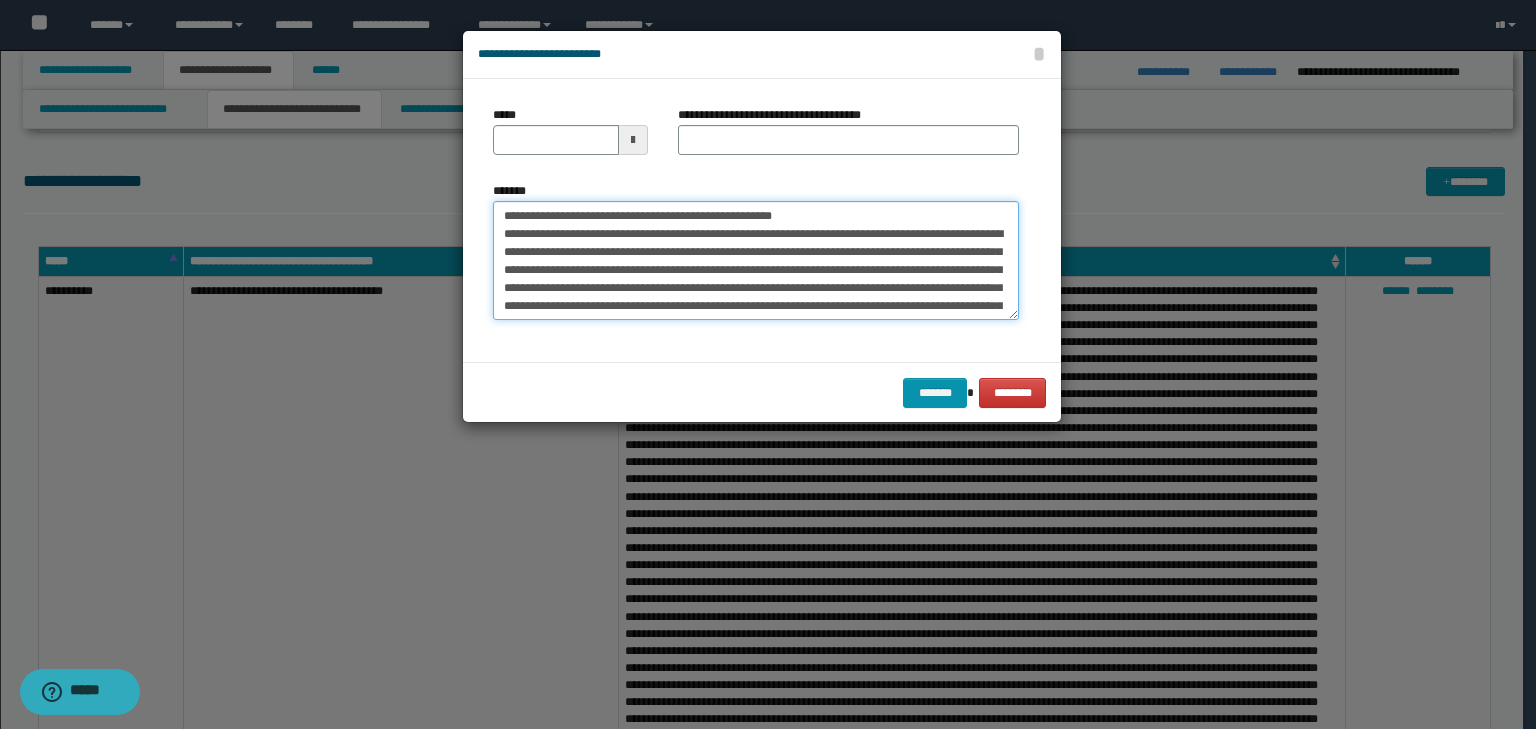 drag, startPoint x: 552, startPoint y: 216, endPoint x: 444, endPoint y: 196, distance: 109.83624 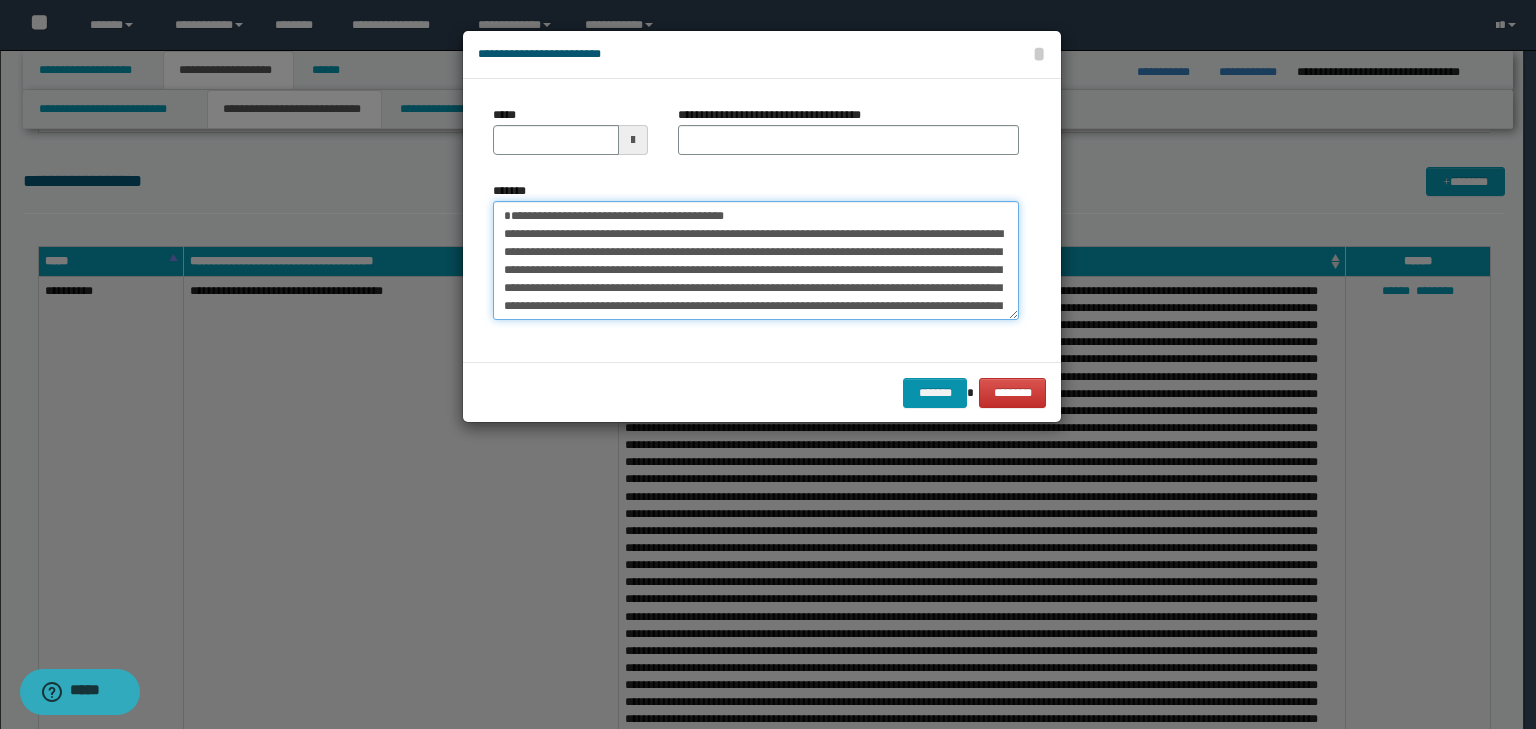type 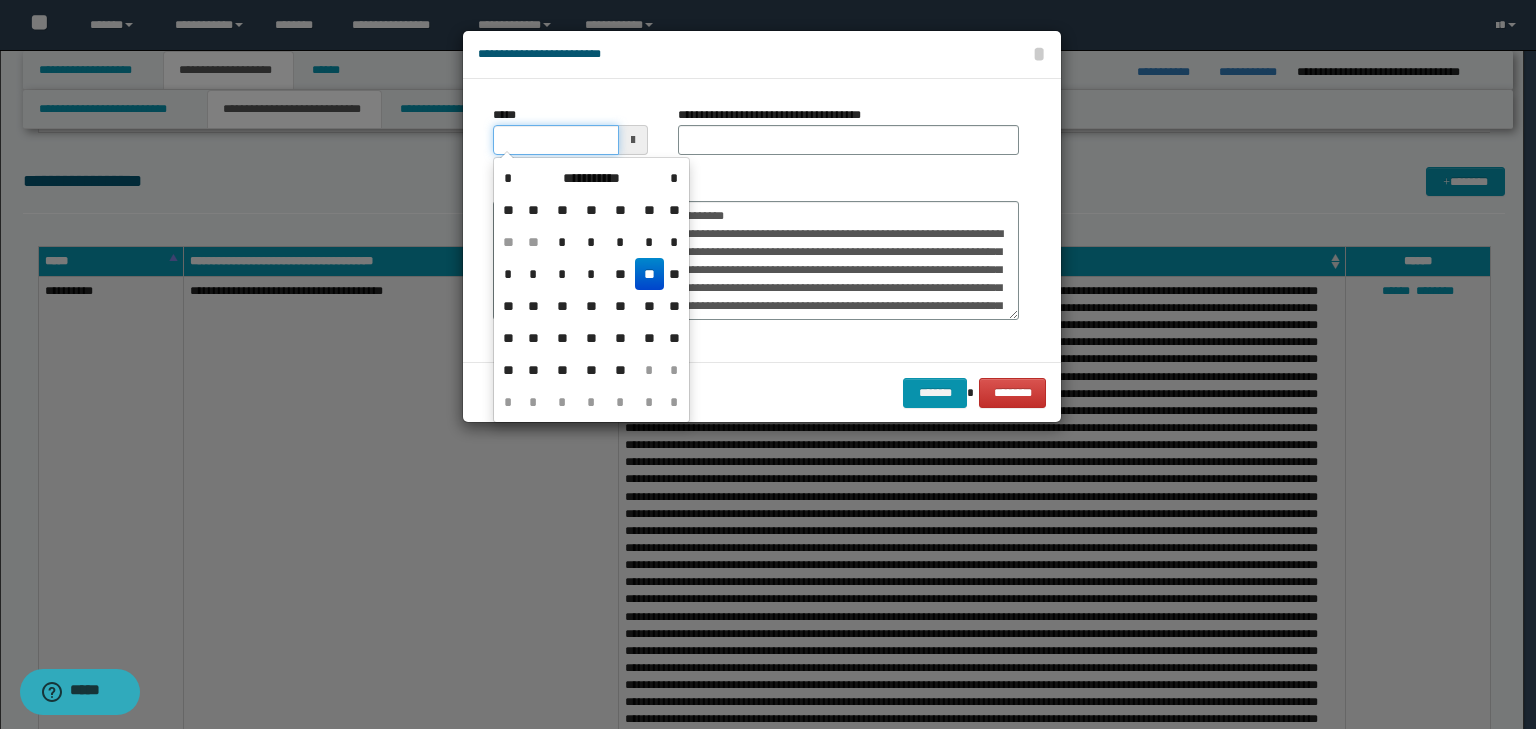 click on "*****" at bounding box center [556, 140] 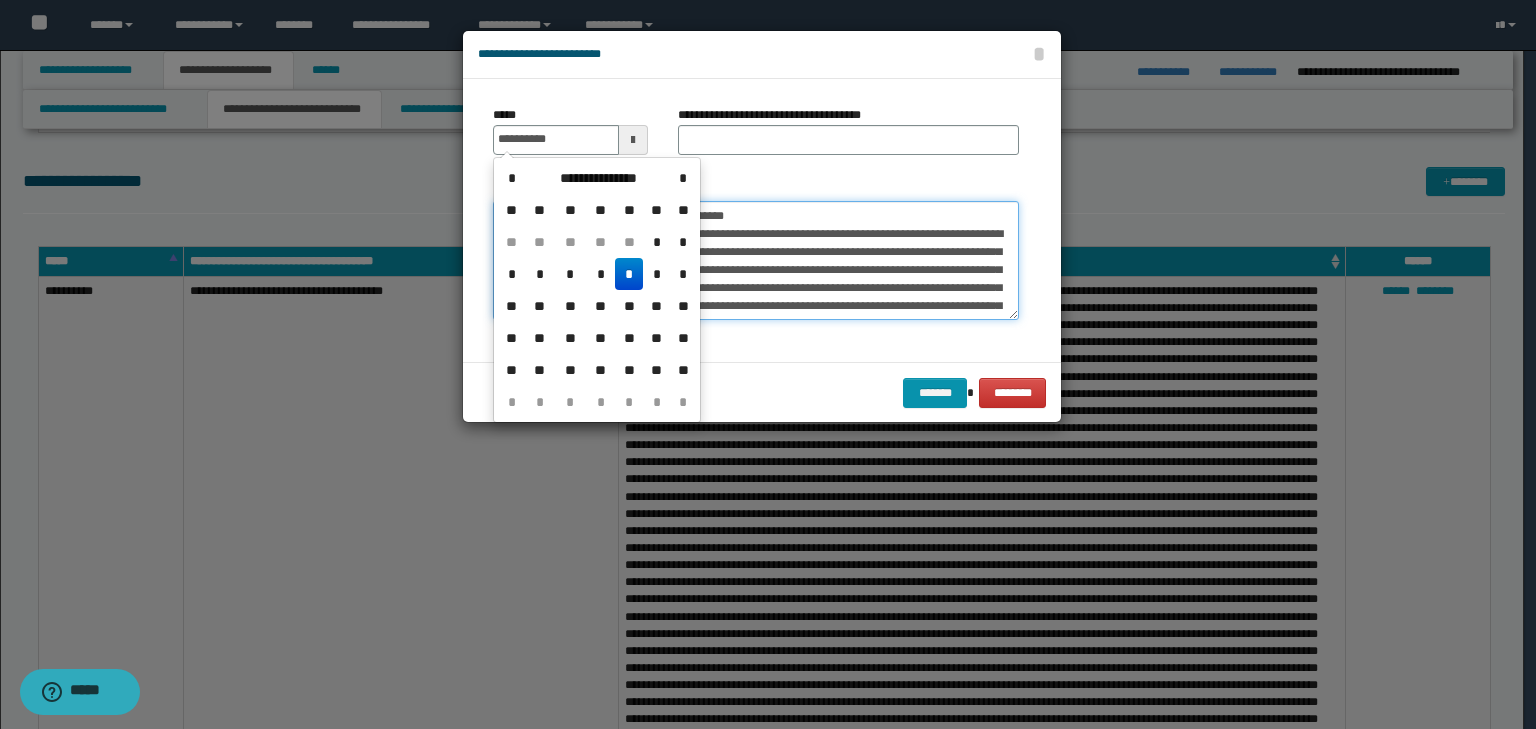 type on "**********" 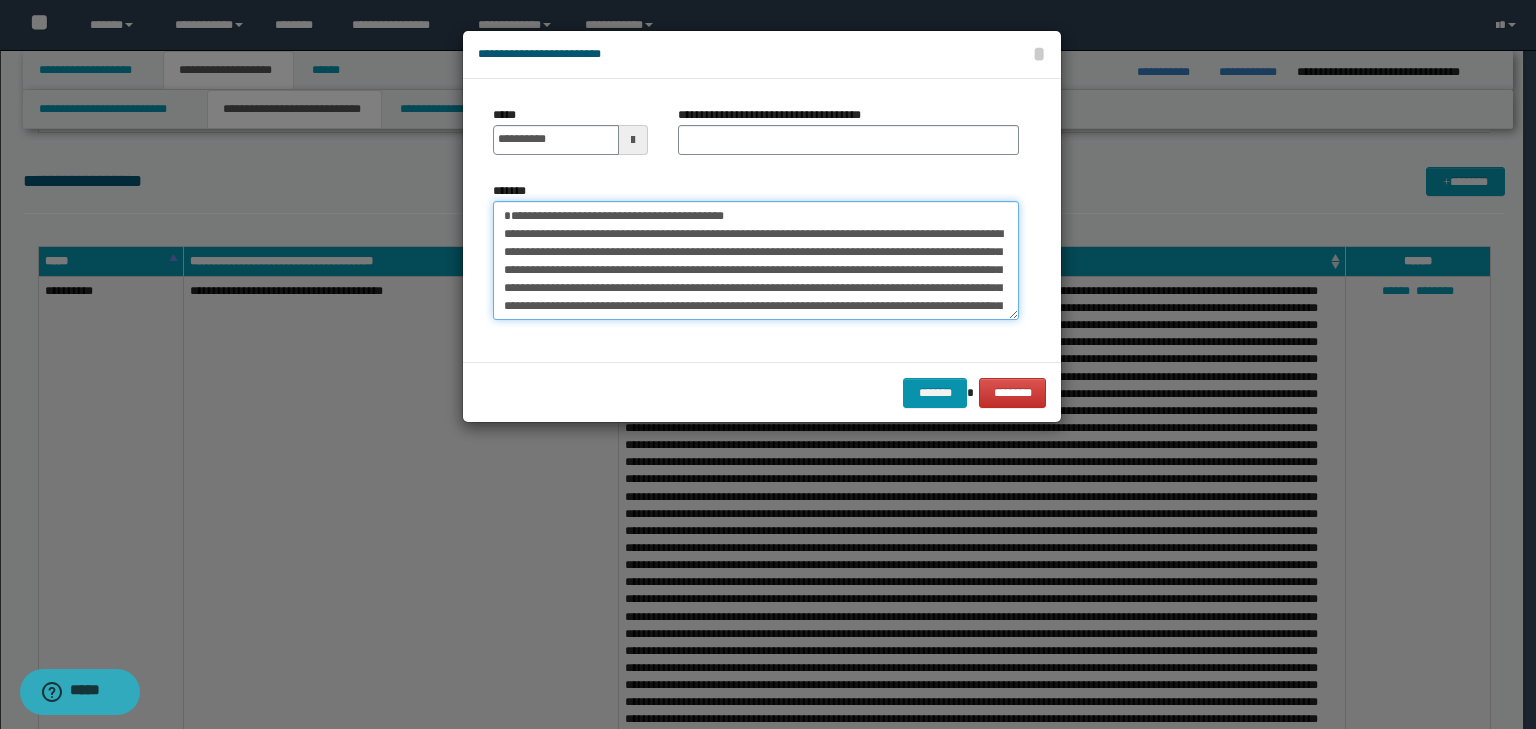 drag, startPoint x: 427, startPoint y: 145, endPoint x: 177, endPoint y: 124, distance: 250.88045 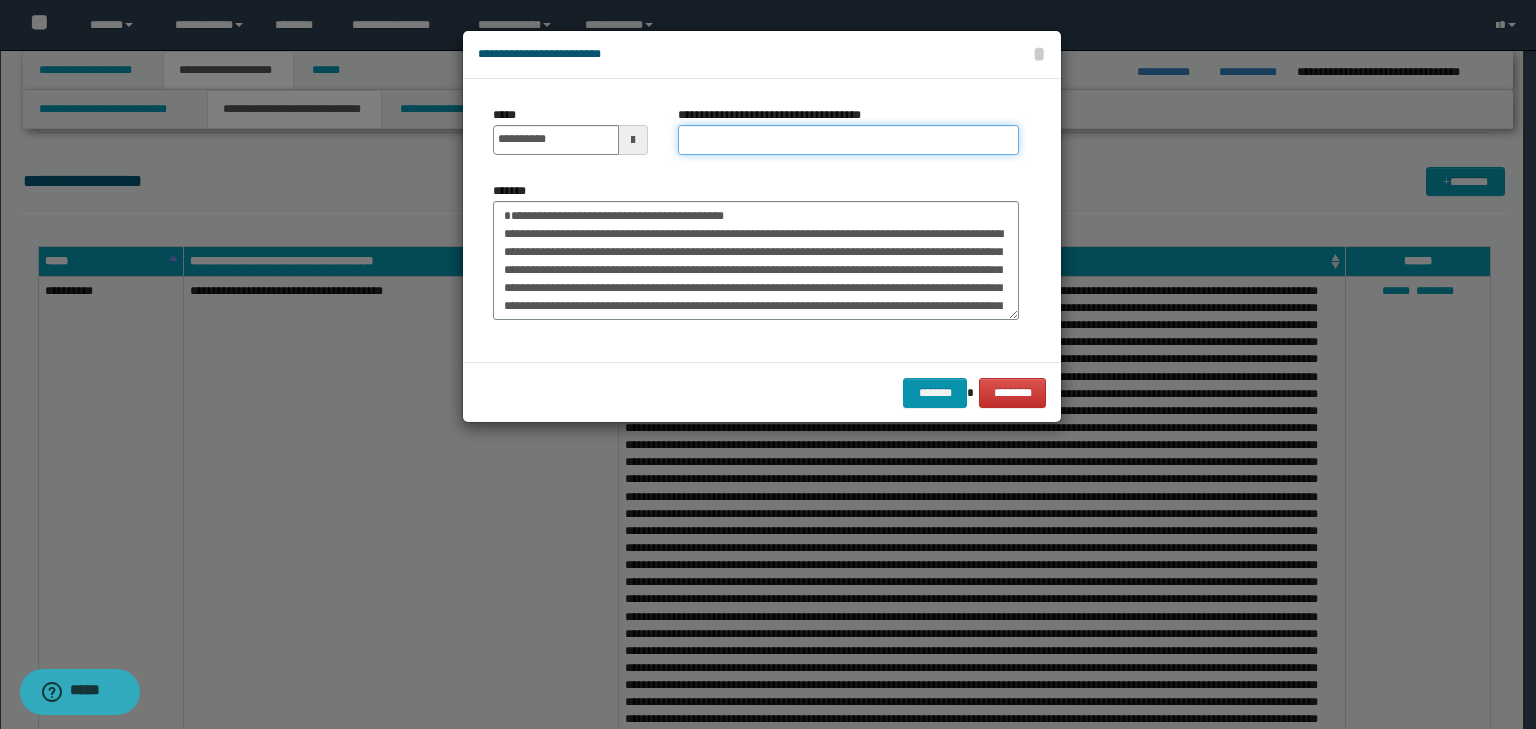 click on "**********" at bounding box center (848, 140) 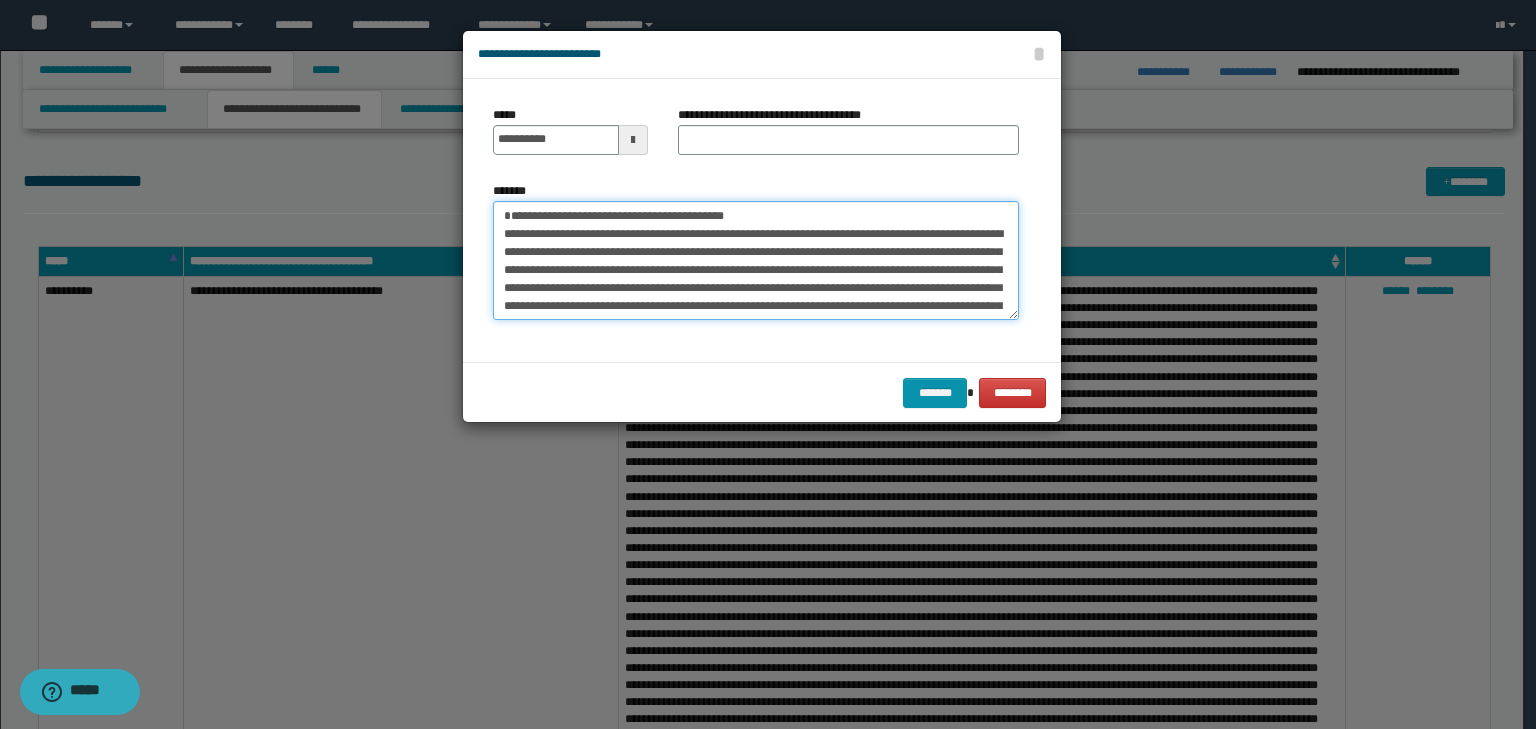 click on "*******" at bounding box center (756, 261) 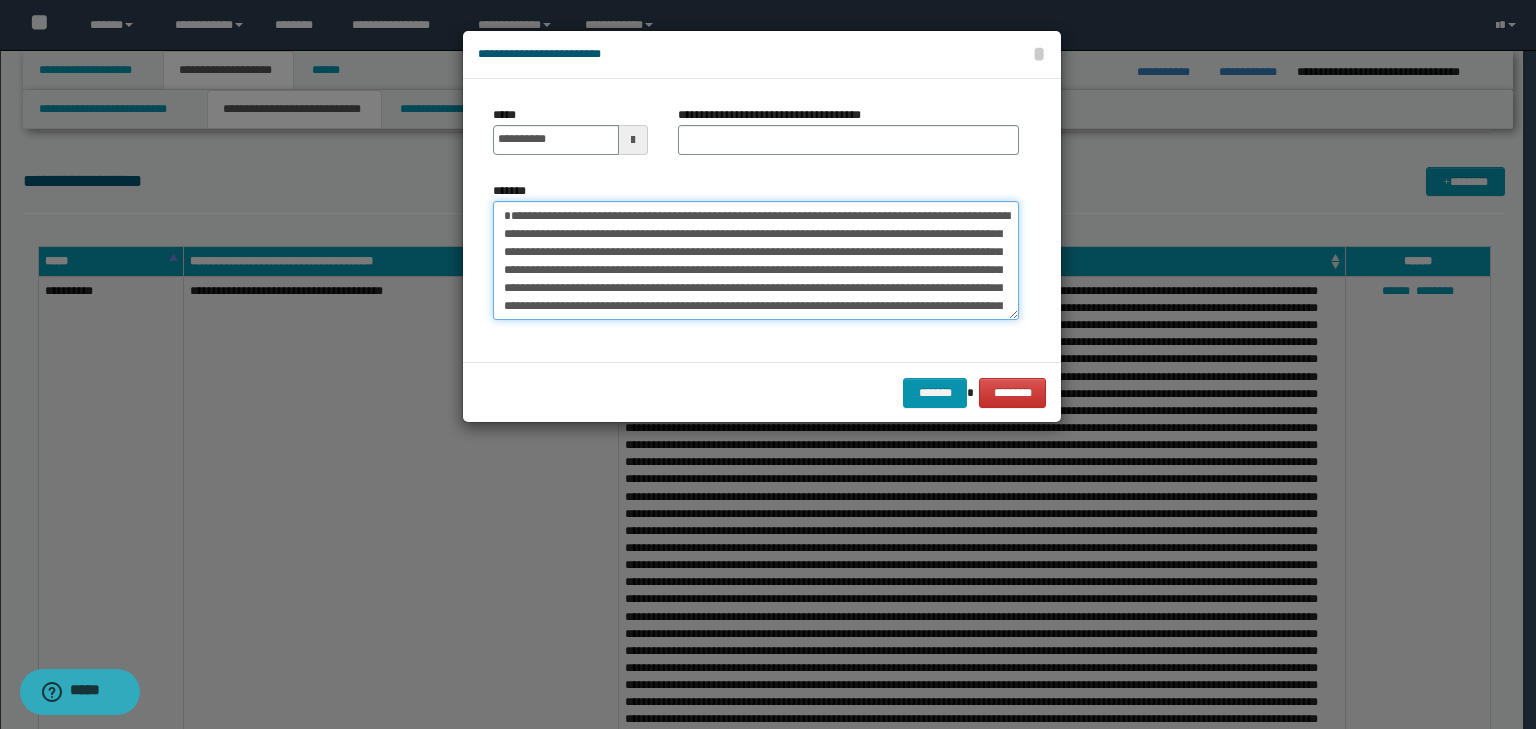 type on "**********" 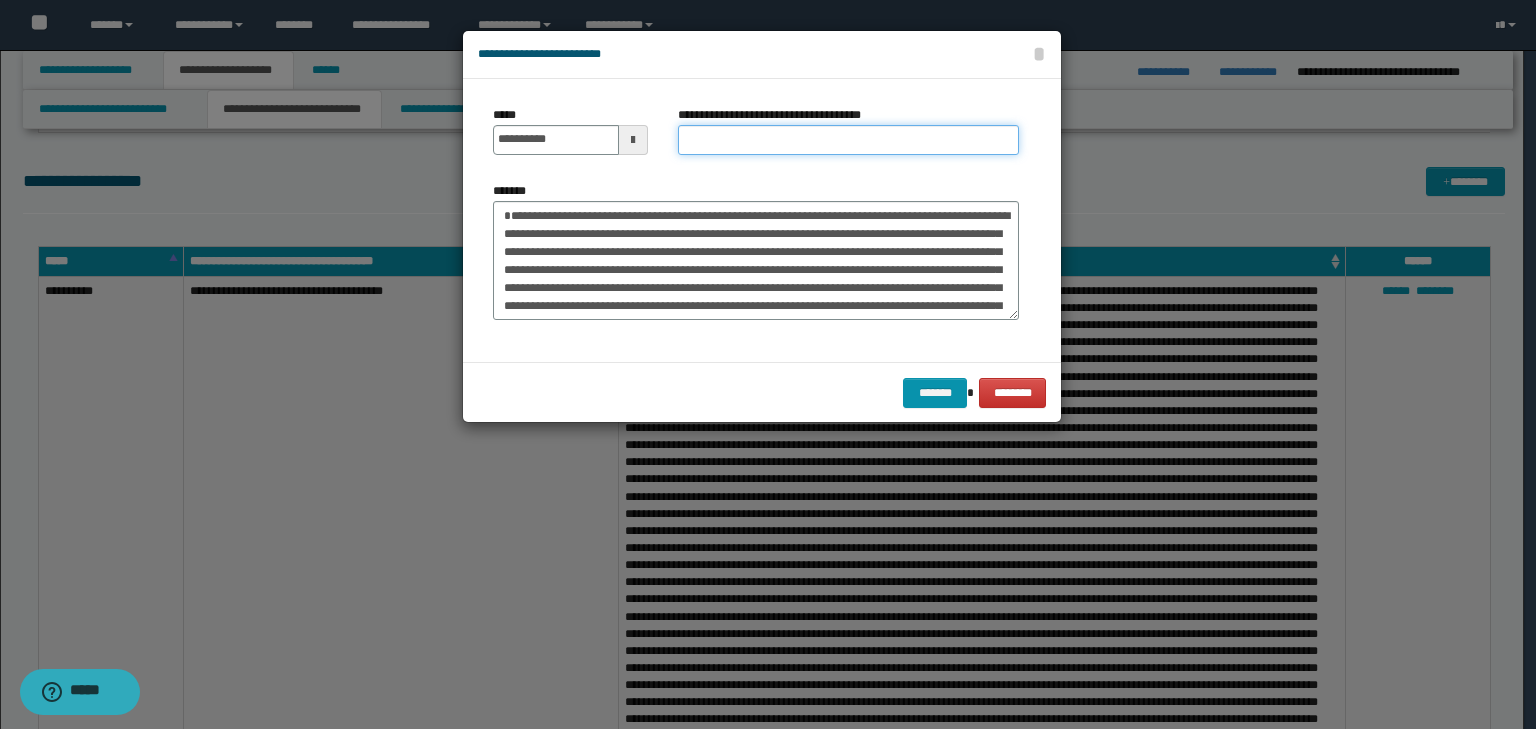 drag, startPoint x: 683, startPoint y: 147, endPoint x: 701, endPoint y: 152, distance: 18.681541 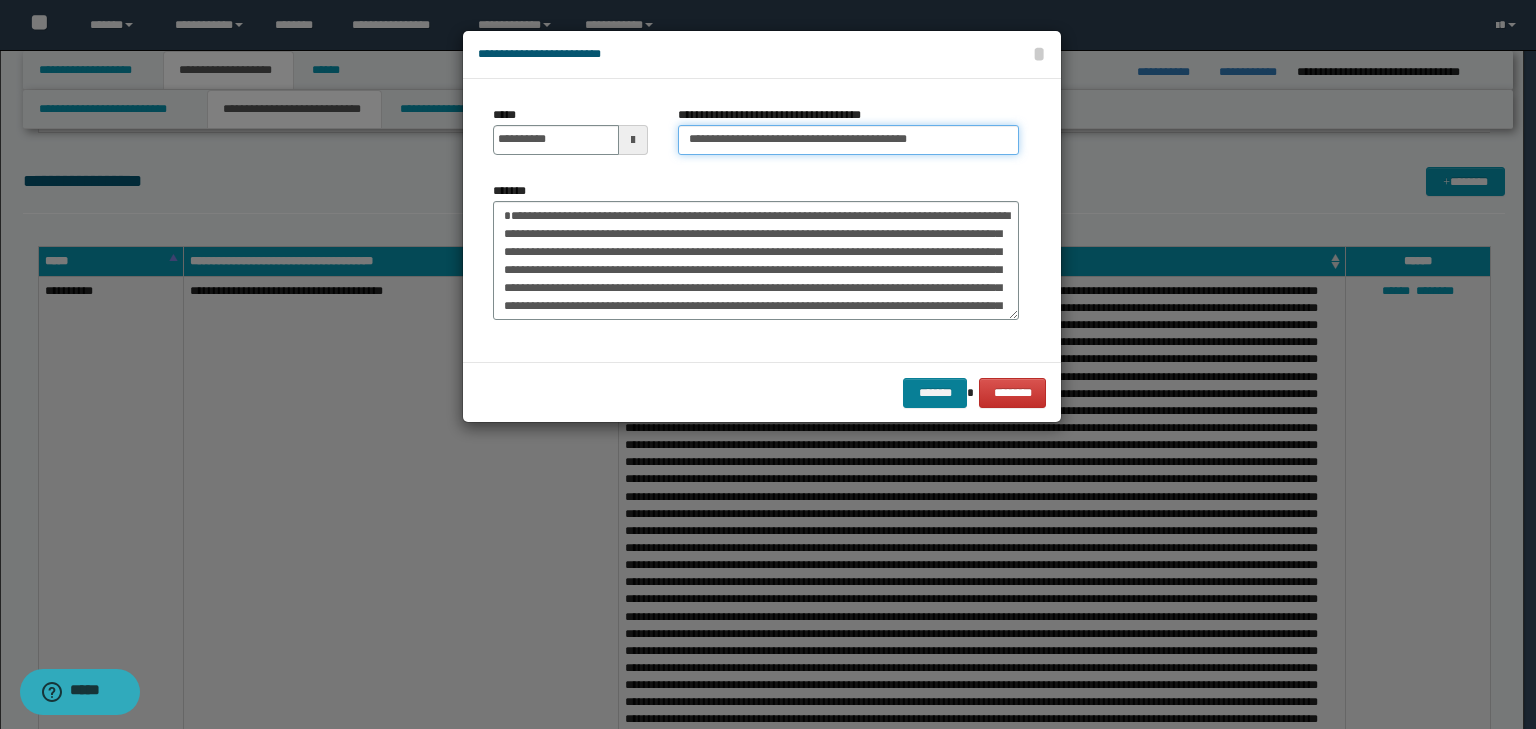 type on "**********" 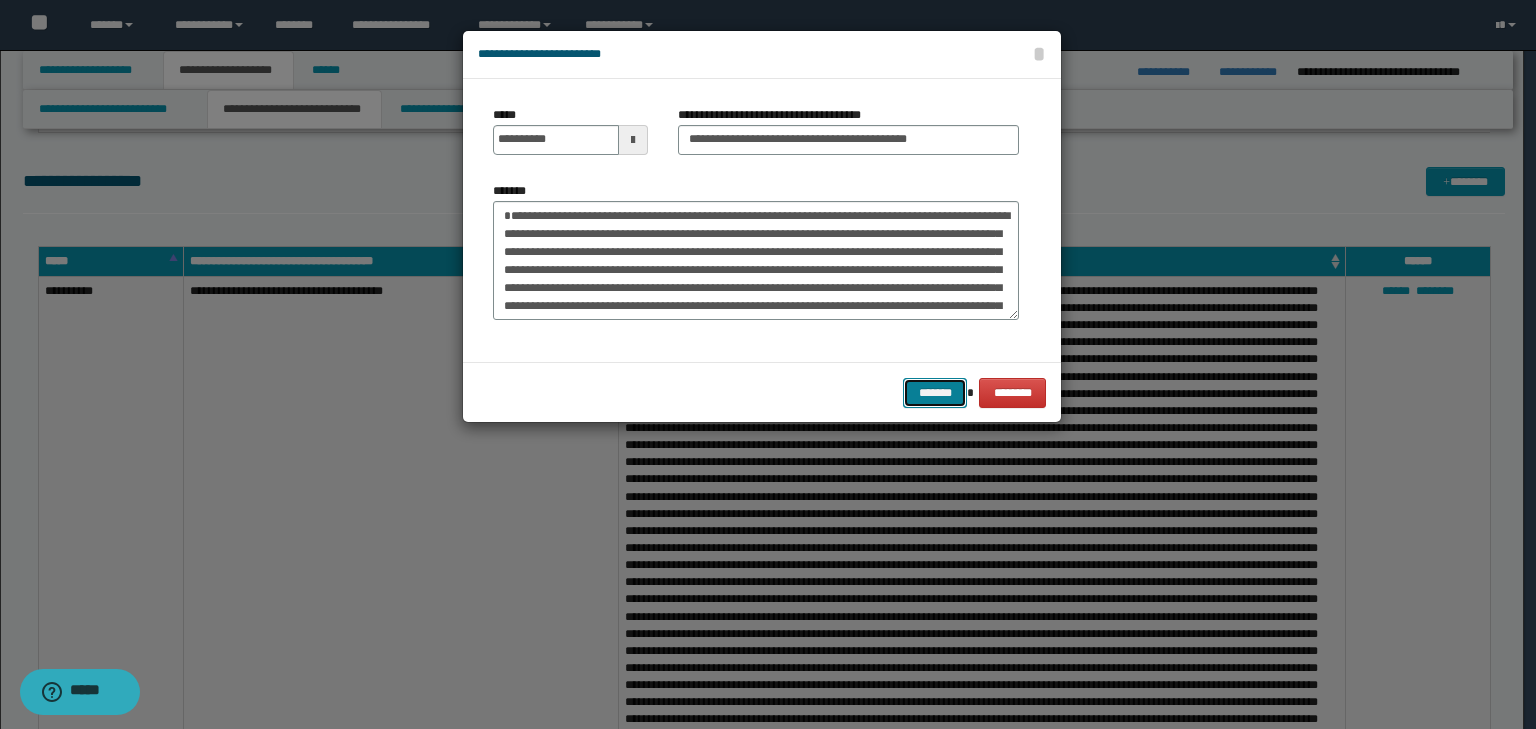click on "*******" at bounding box center (935, 393) 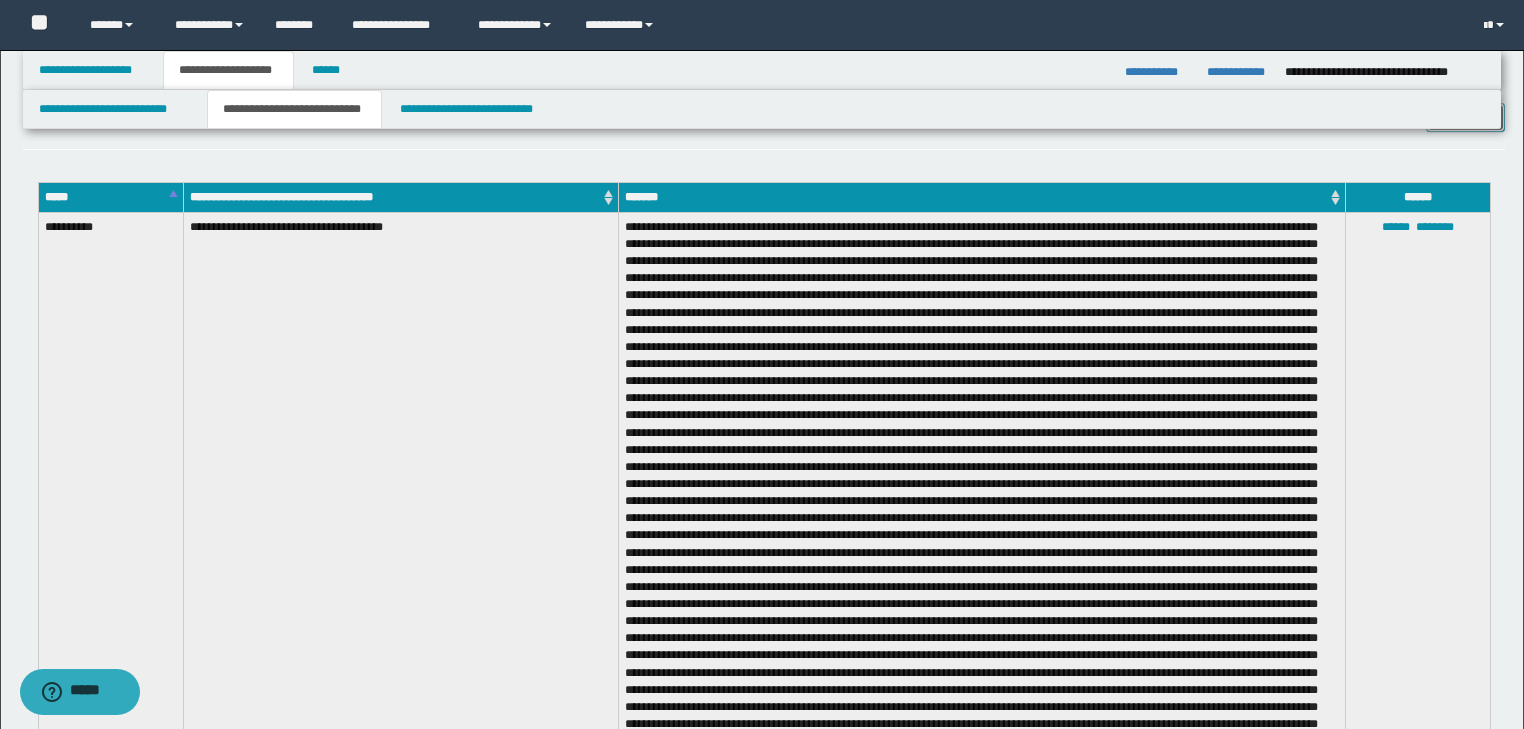 scroll, scrollTop: 1360, scrollLeft: 0, axis: vertical 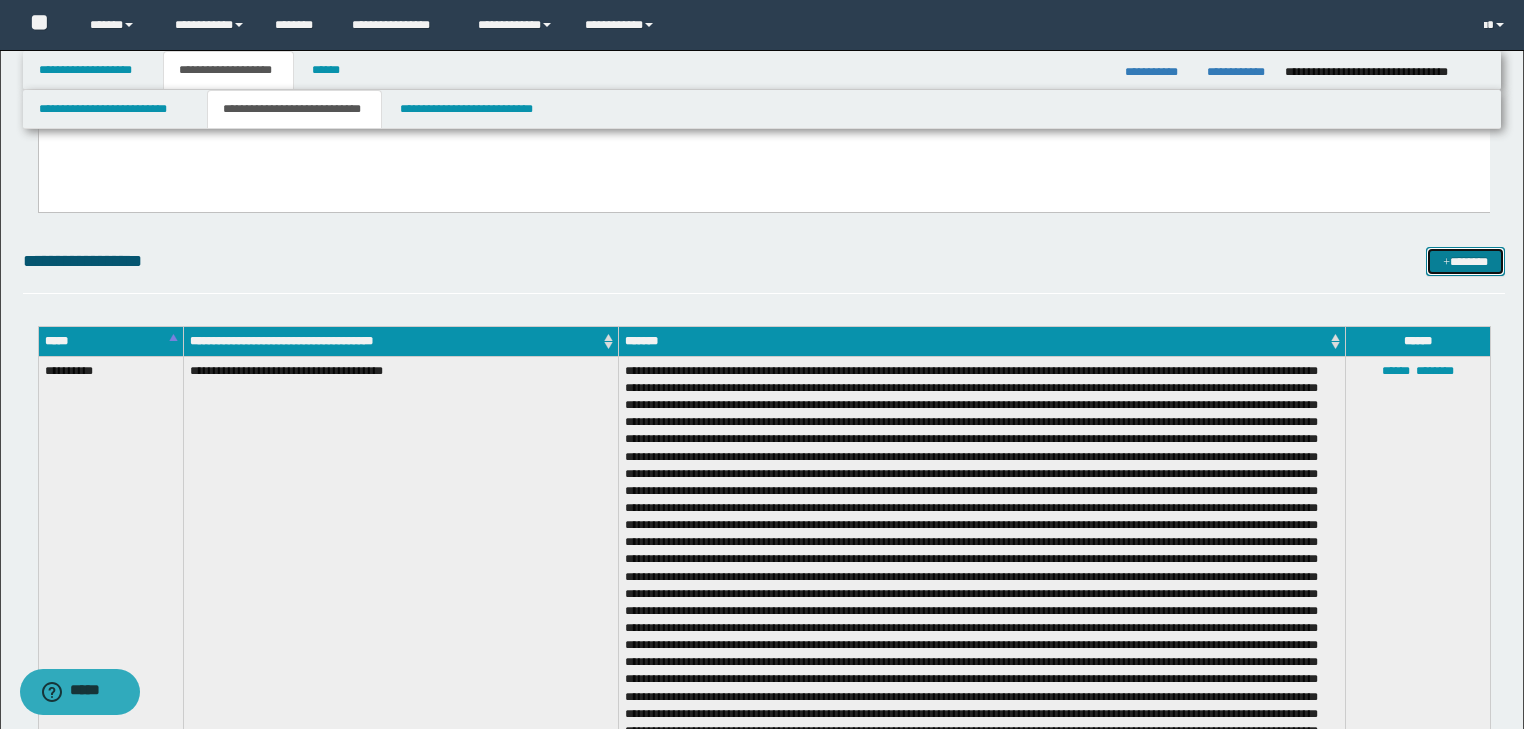 click on "*******" at bounding box center [1465, 262] 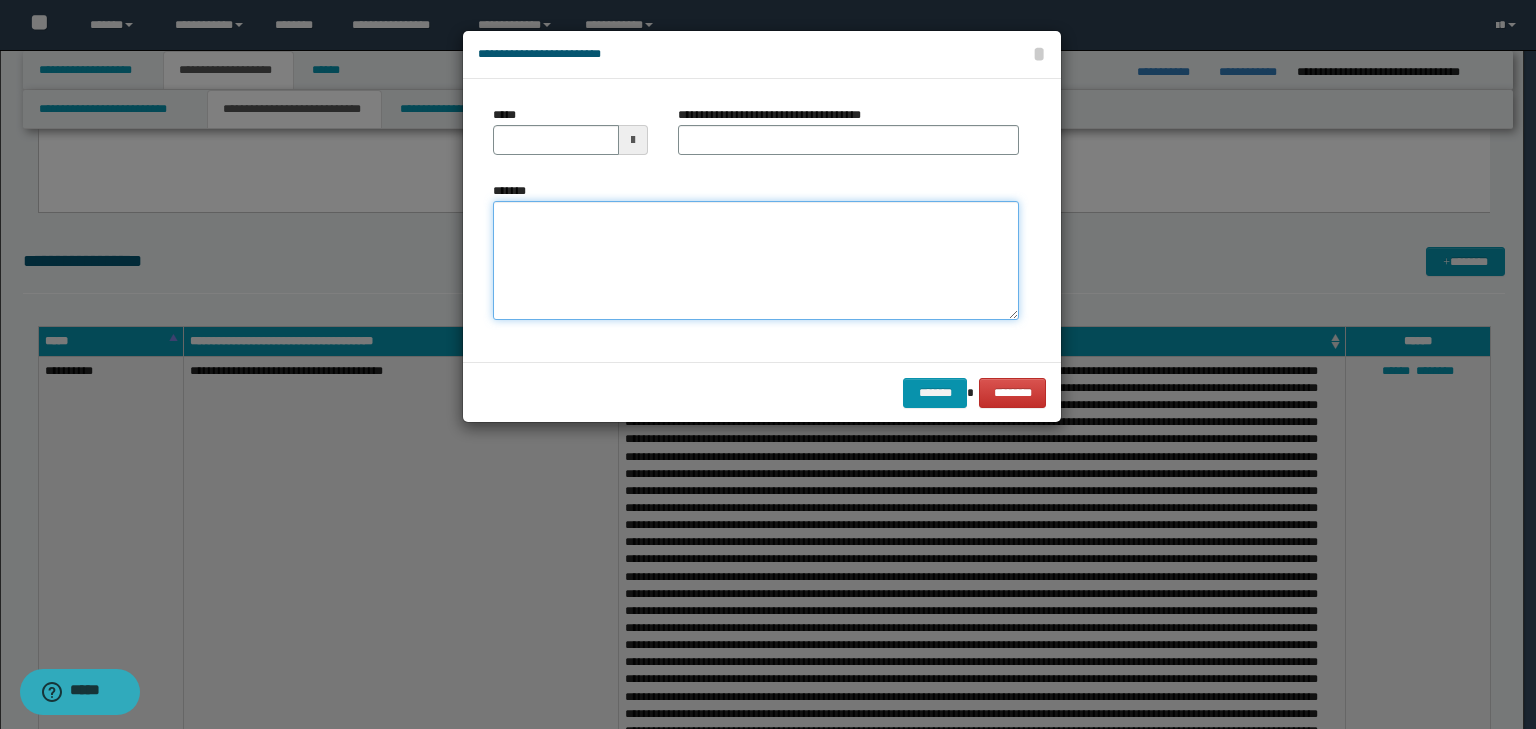 click on "*******" at bounding box center [756, 261] 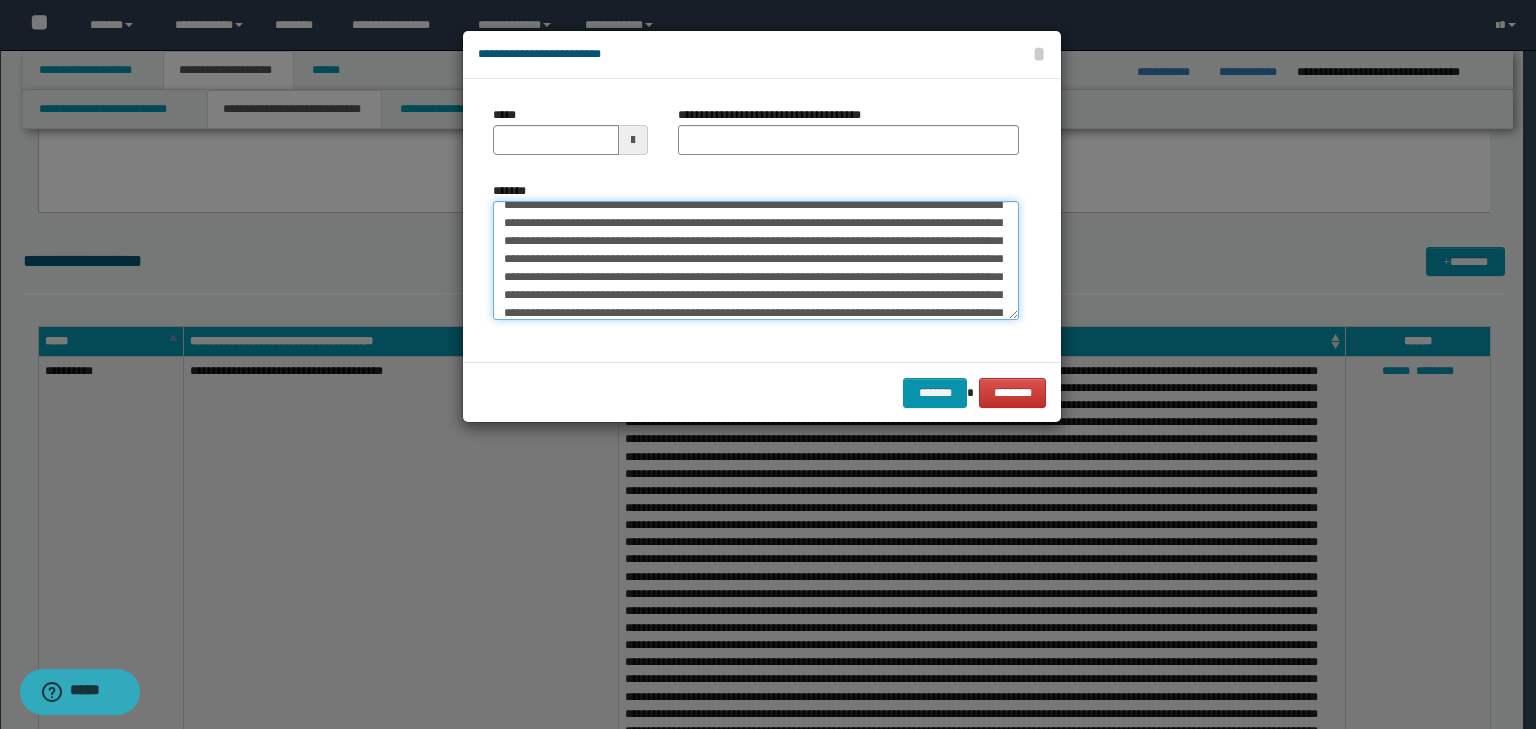 scroll, scrollTop: 0, scrollLeft: 0, axis: both 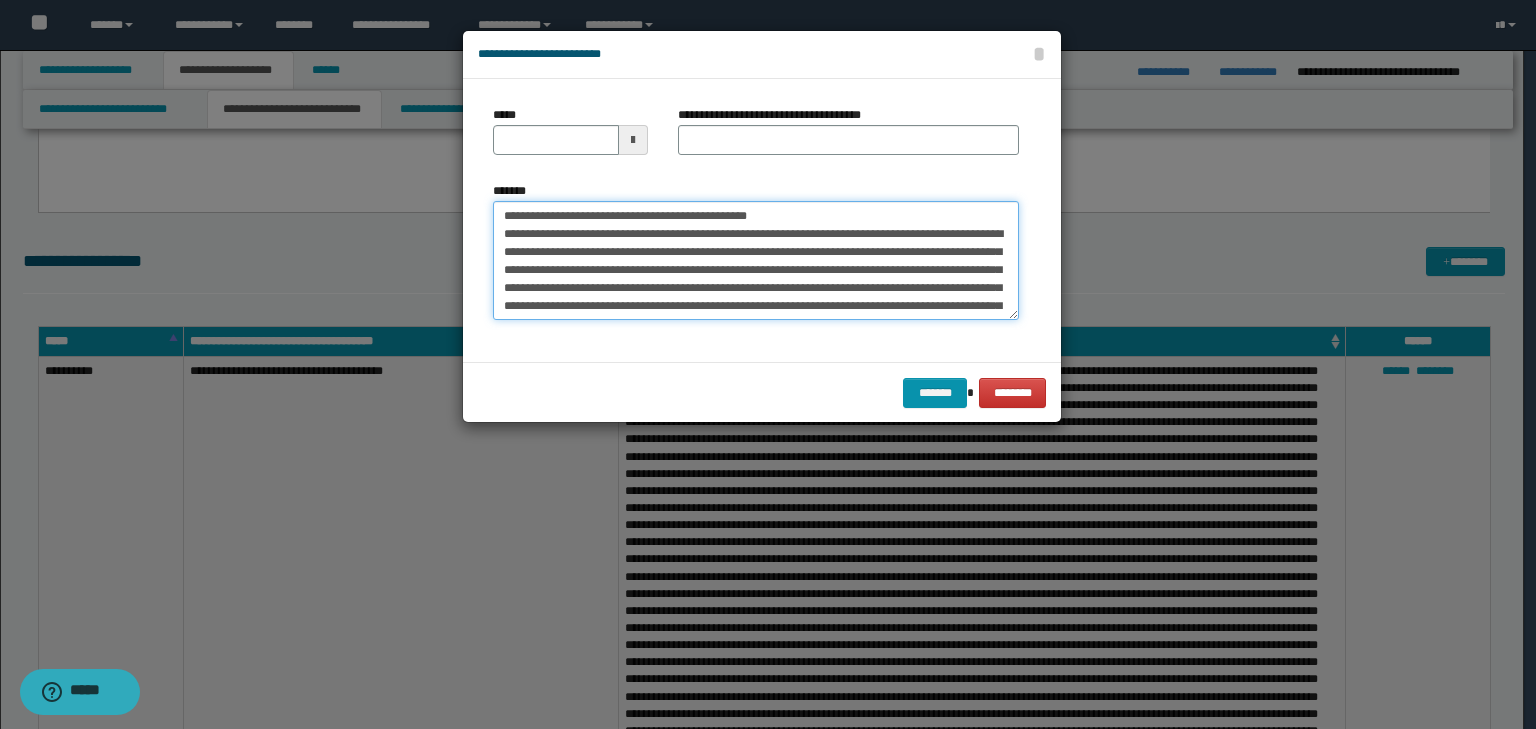 drag, startPoint x: 564, startPoint y: 214, endPoint x: 464, endPoint y: 200, distance: 100.97524 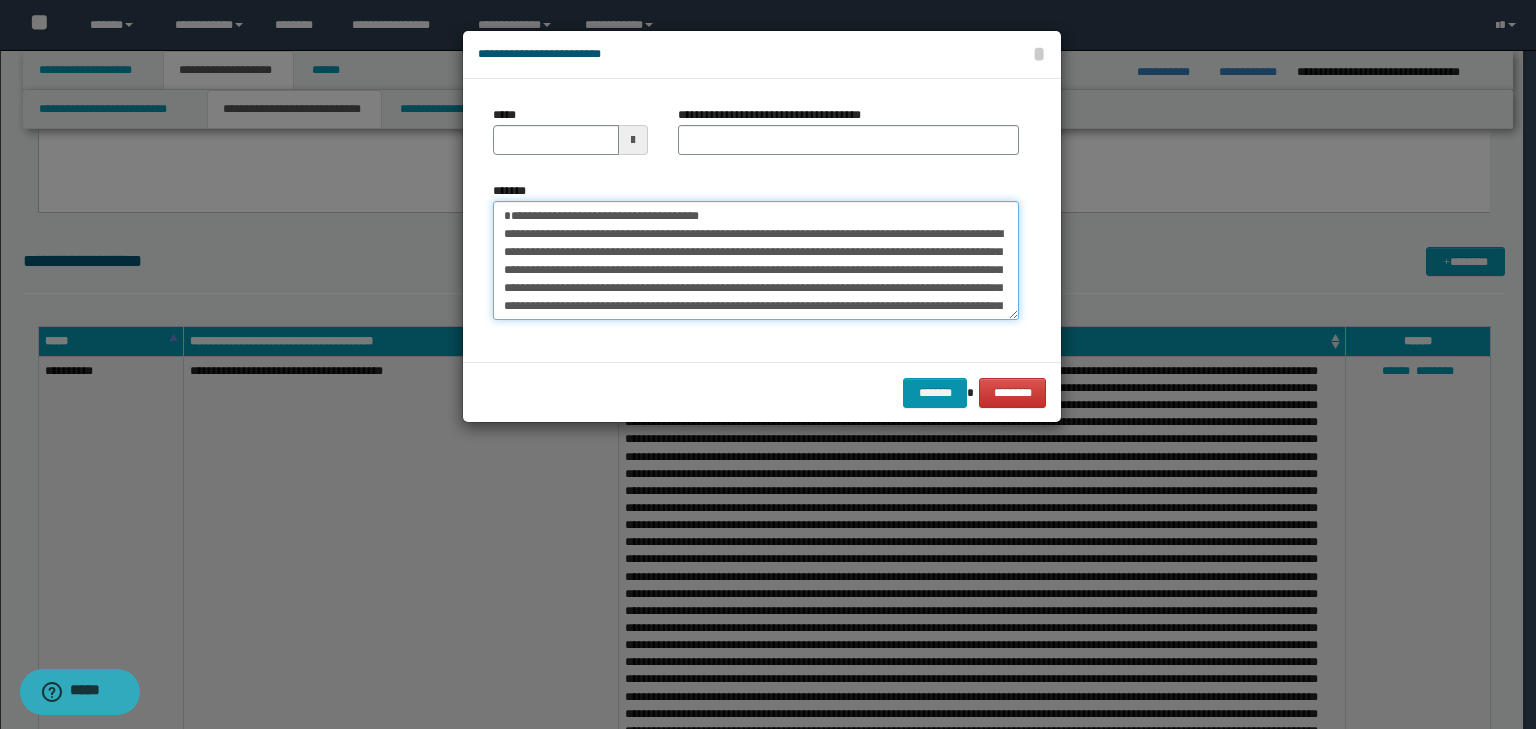 type 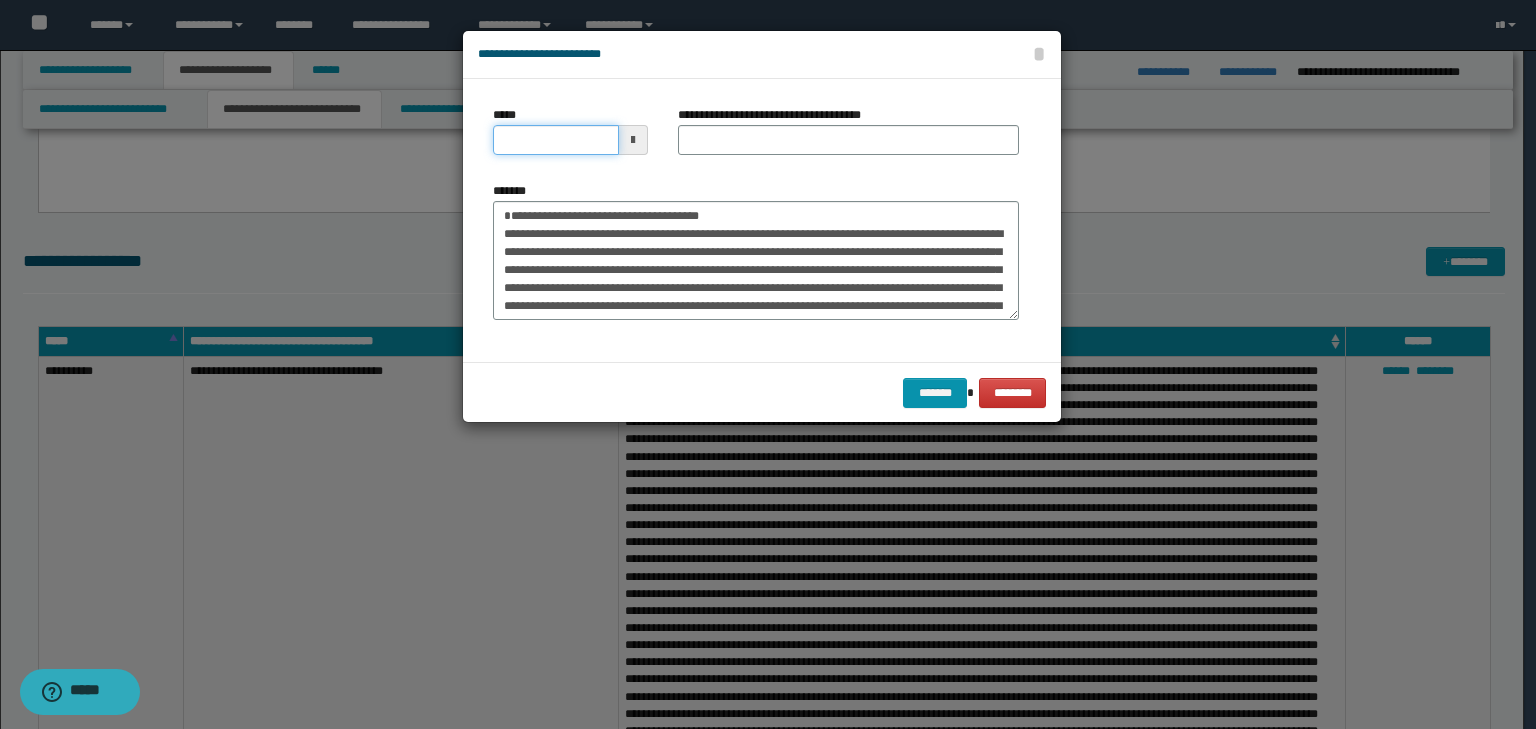 click on "*****" at bounding box center (556, 140) 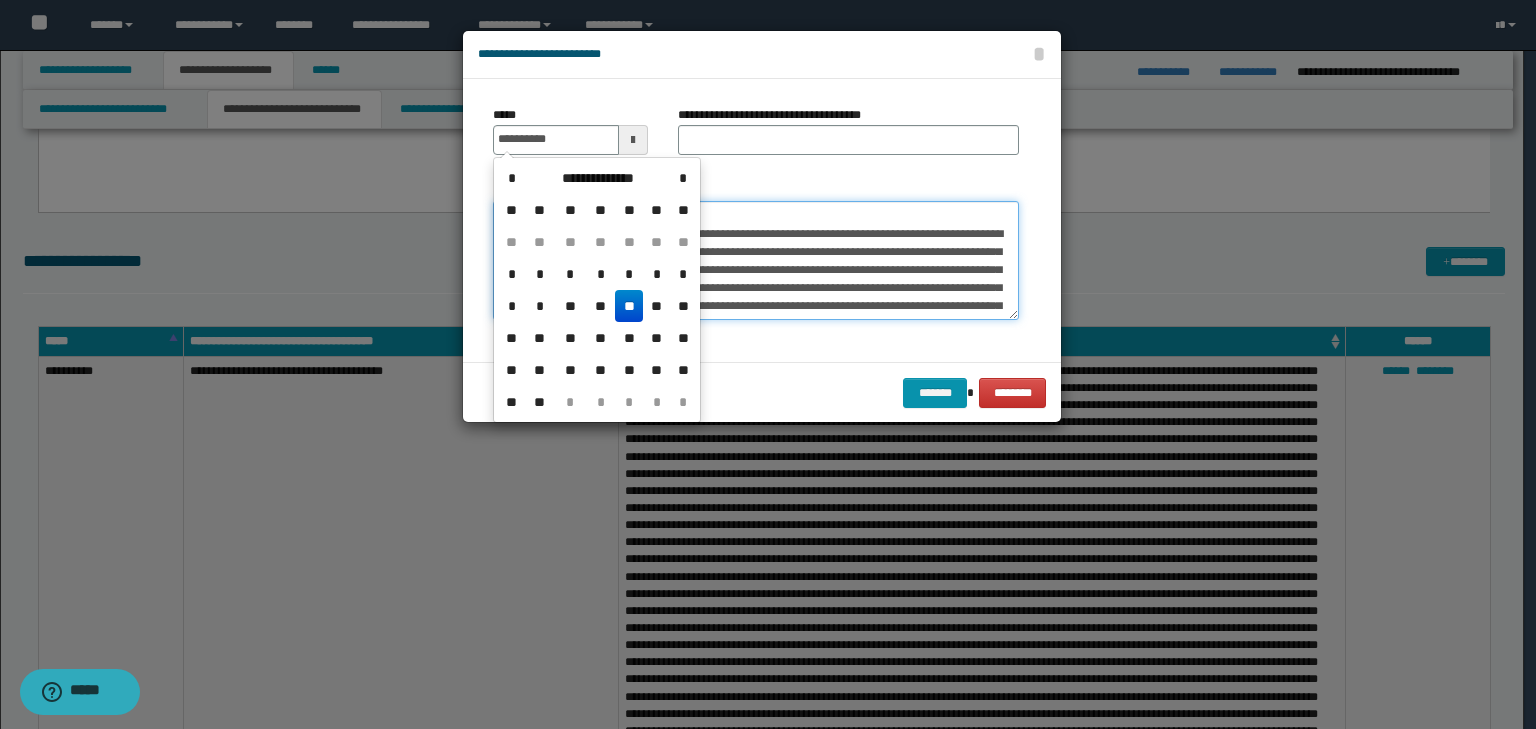type on "**********" 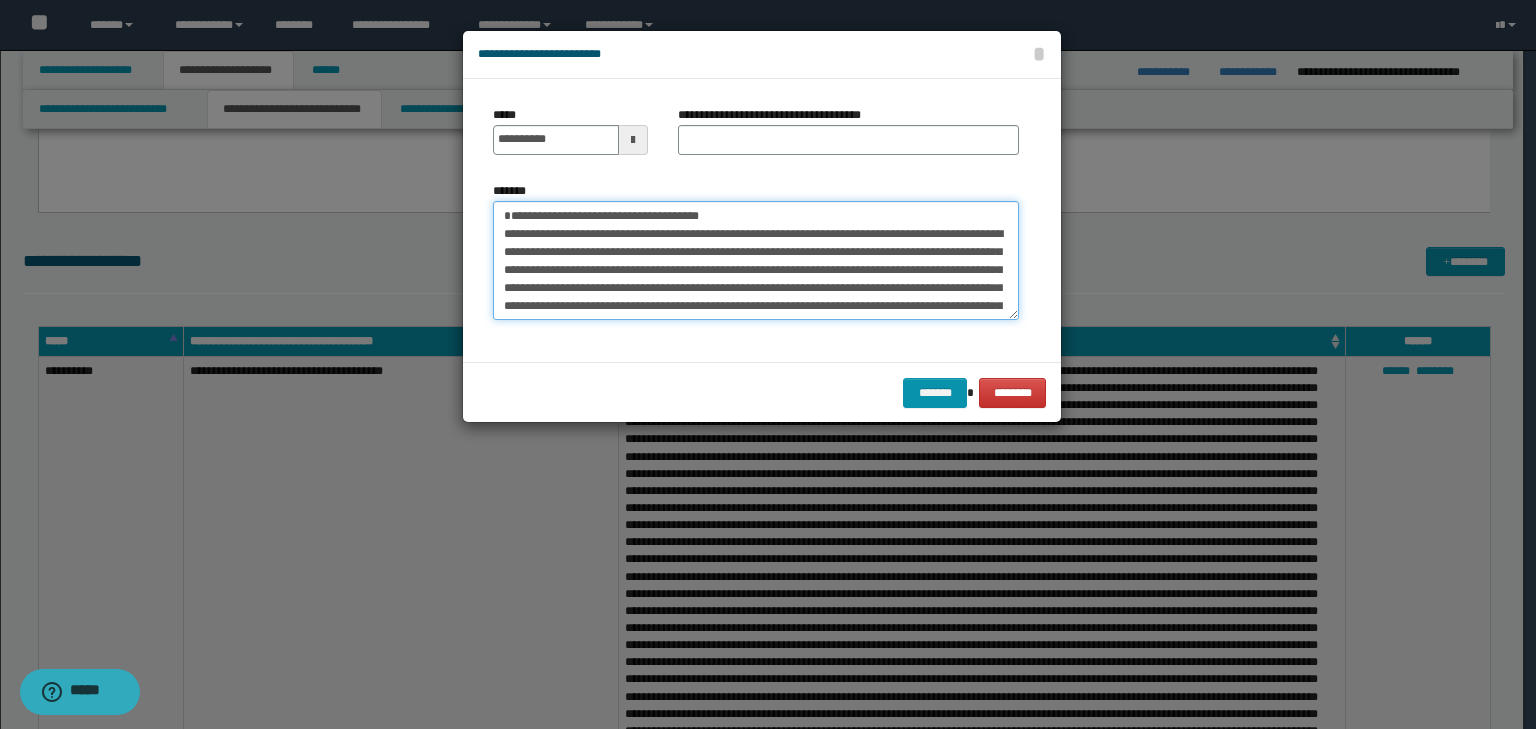 drag, startPoint x: 612, startPoint y: 210, endPoint x: 344, endPoint y: 180, distance: 269.6739 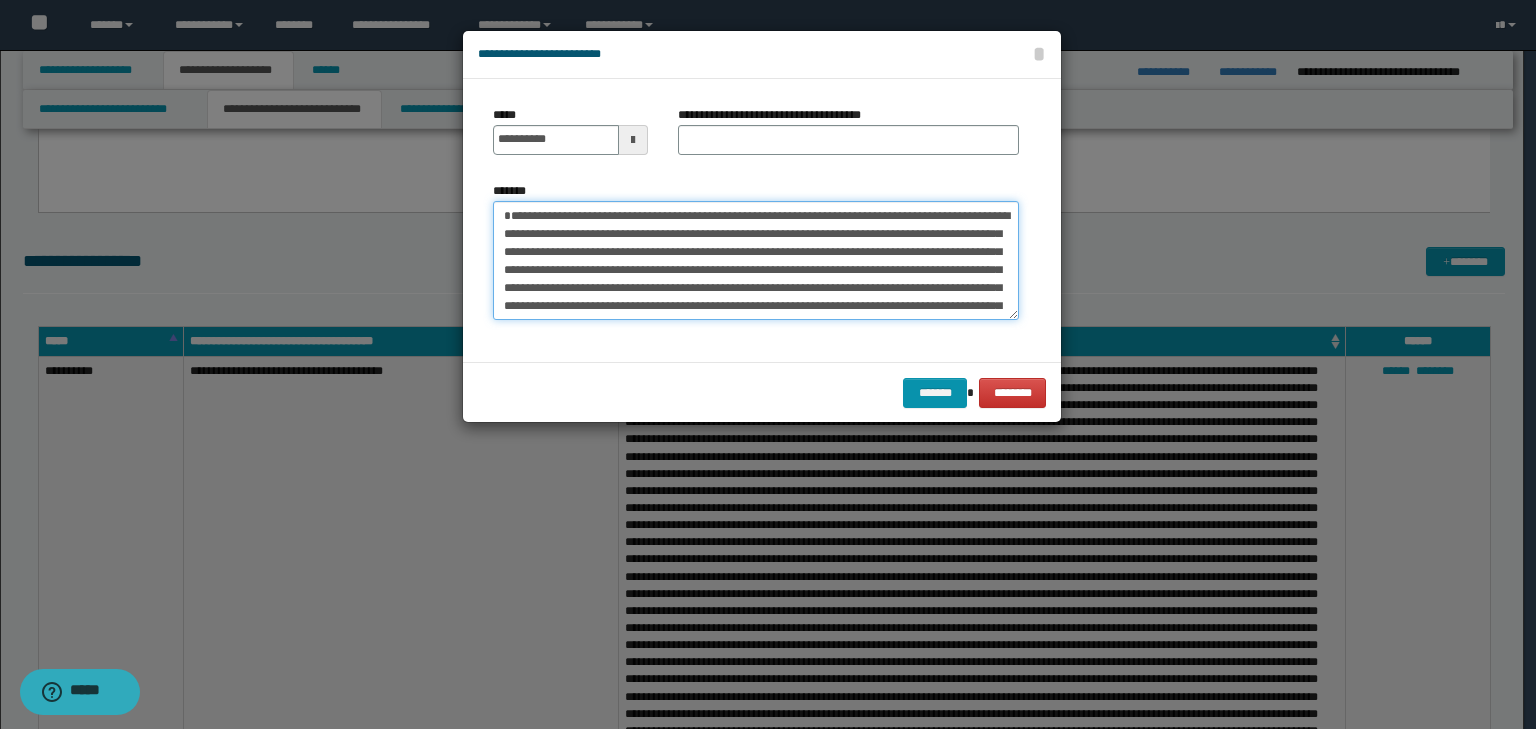 type on "**********" 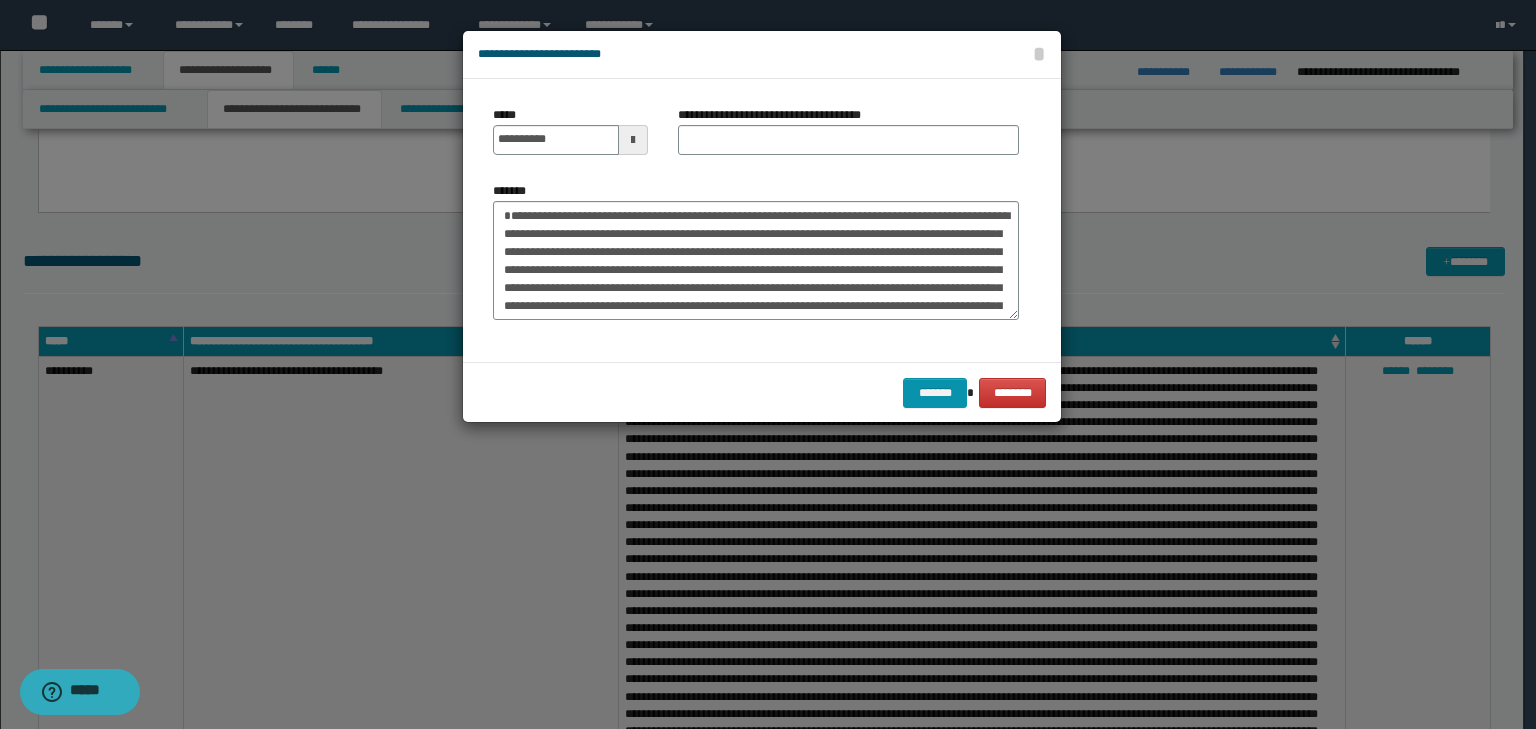 click on "**********" at bounding box center (848, 138) 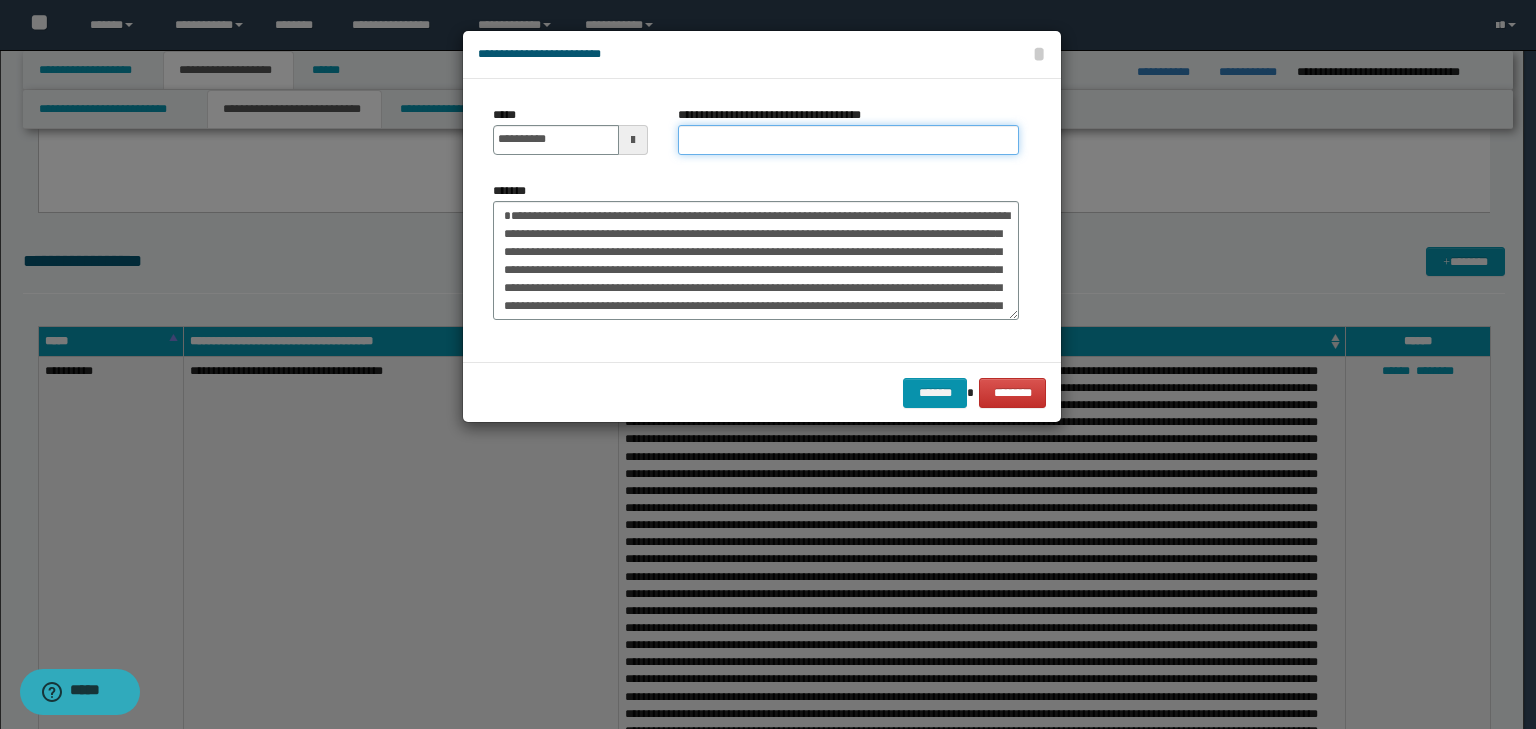 click on "**********" at bounding box center (848, 140) 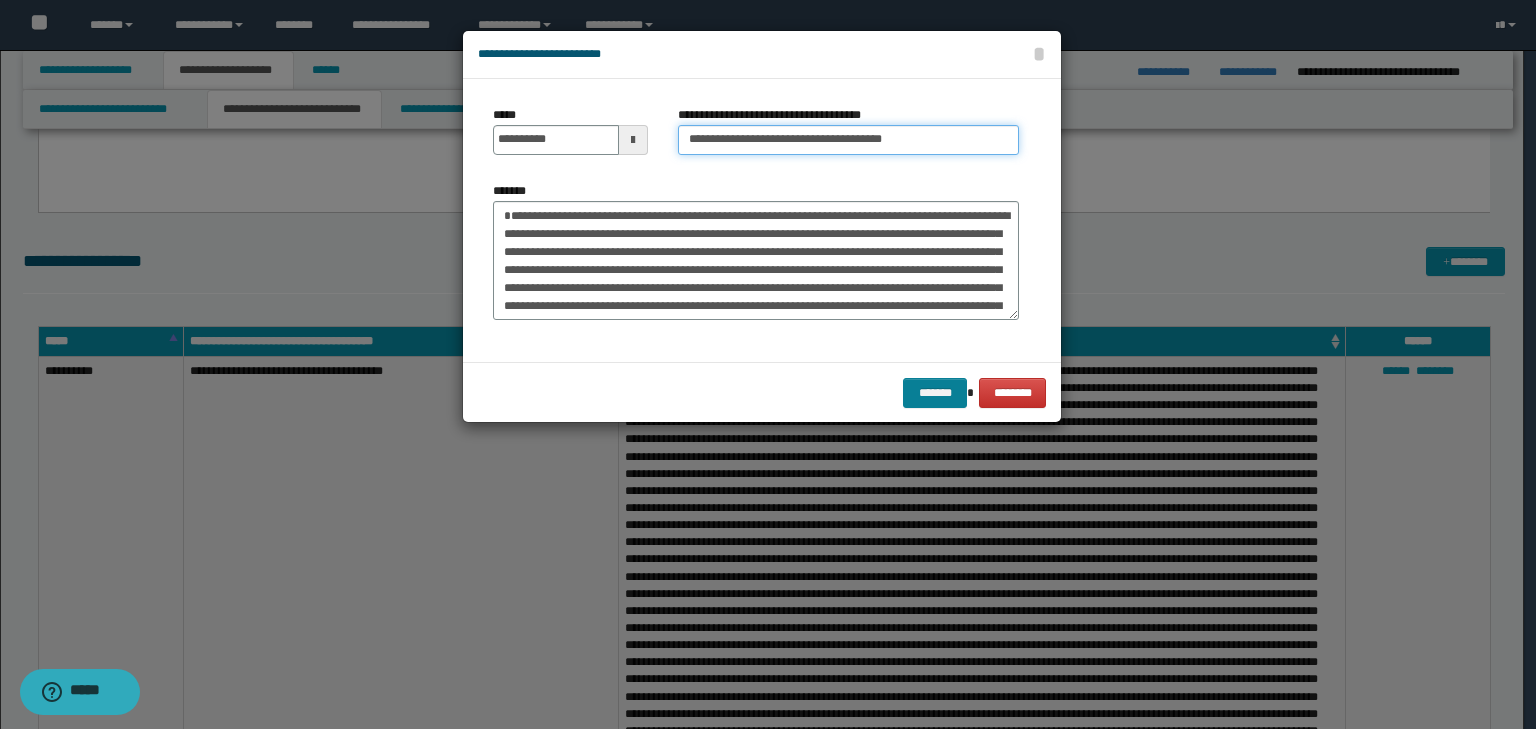 type on "**********" 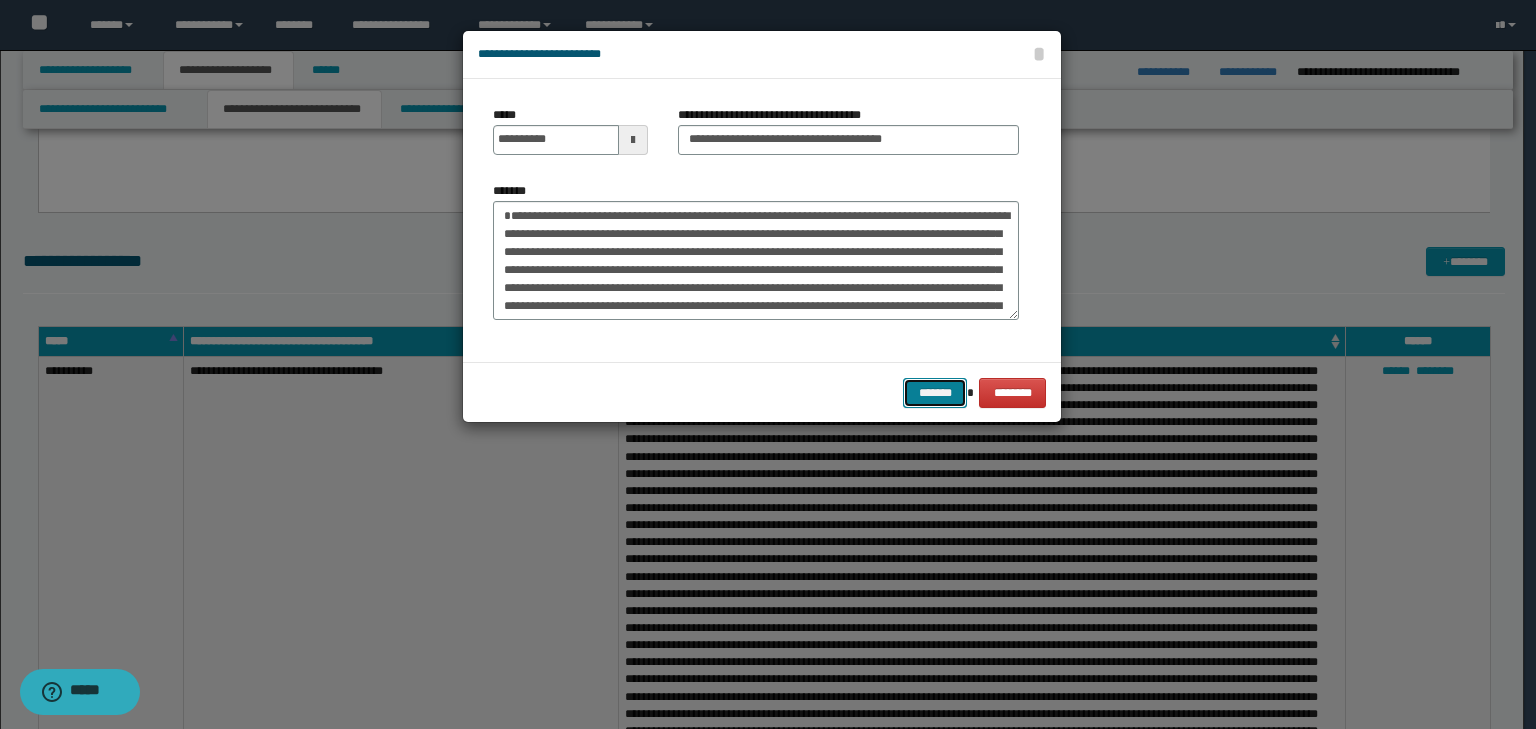 click on "*******" at bounding box center [935, 393] 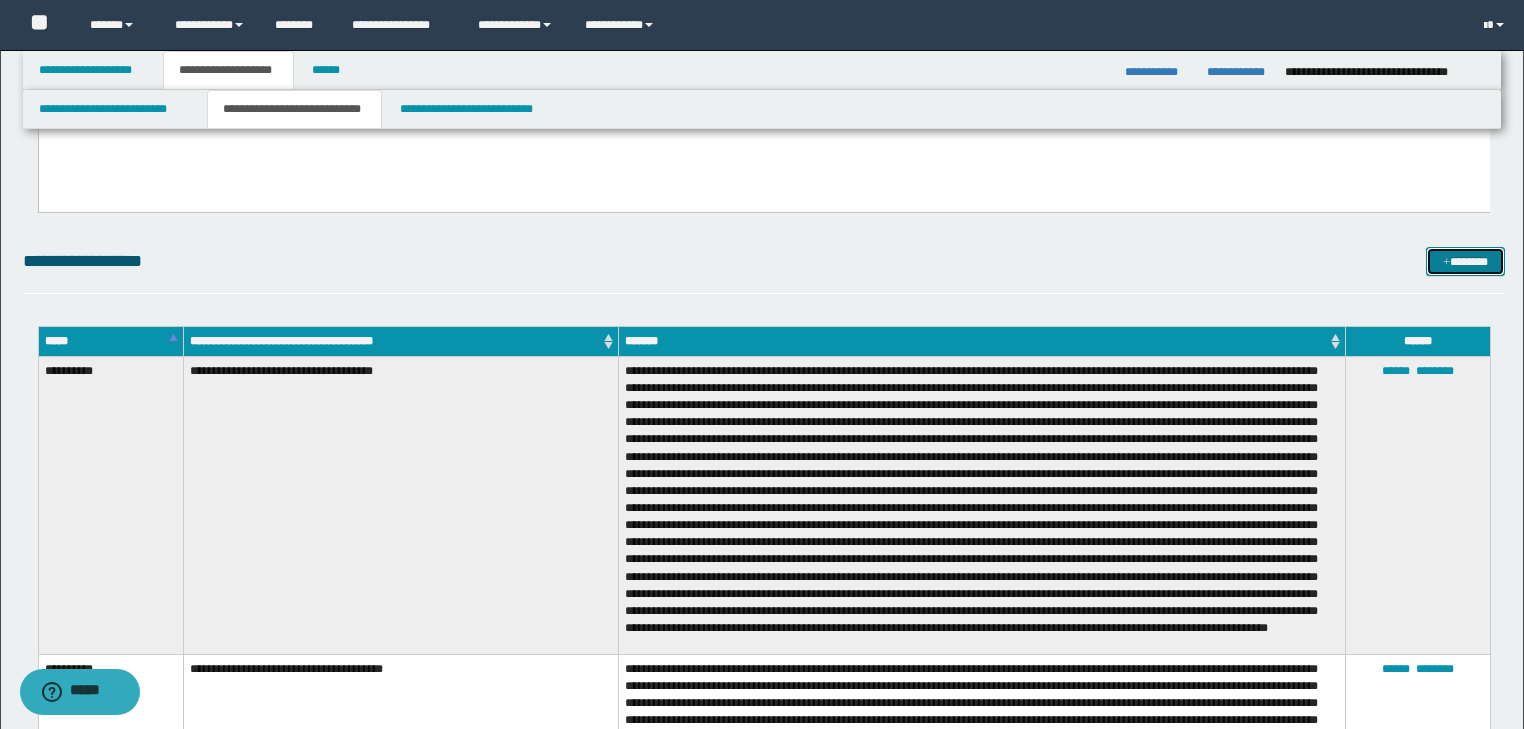 click on "*******" at bounding box center [1465, 262] 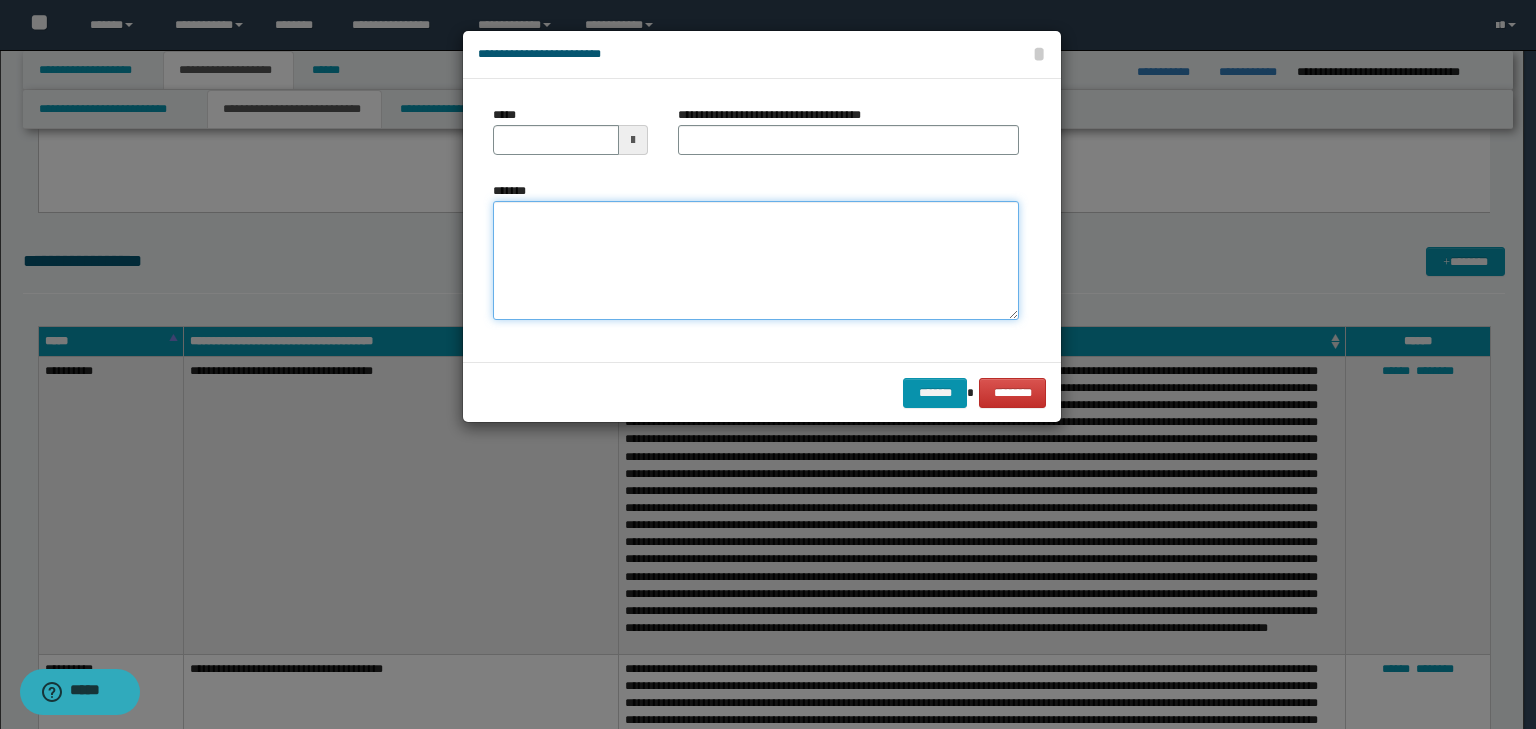 drag, startPoint x: 718, startPoint y: 234, endPoint x: 668, endPoint y: 249, distance: 52.201534 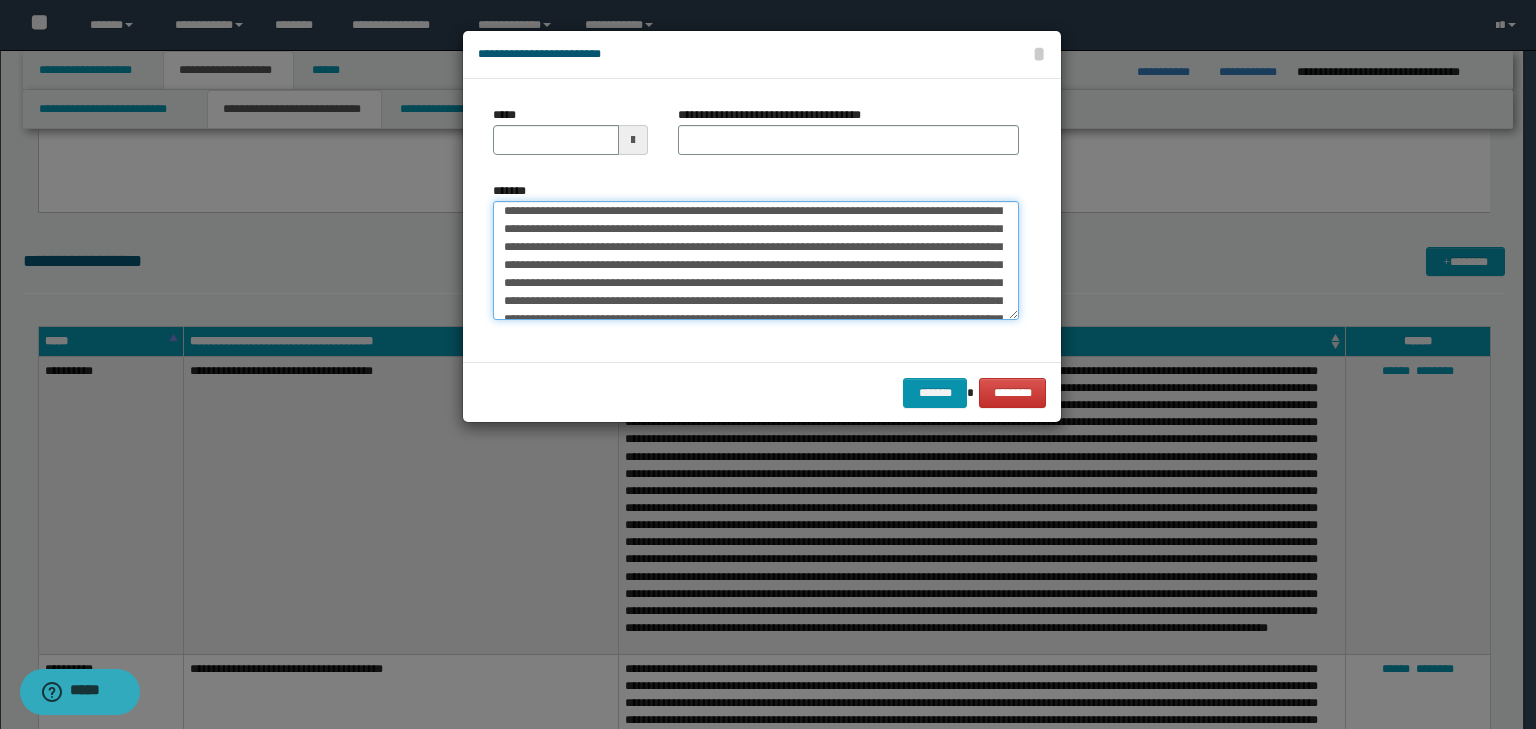 scroll, scrollTop: 0, scrollLeft: 0, axis: both 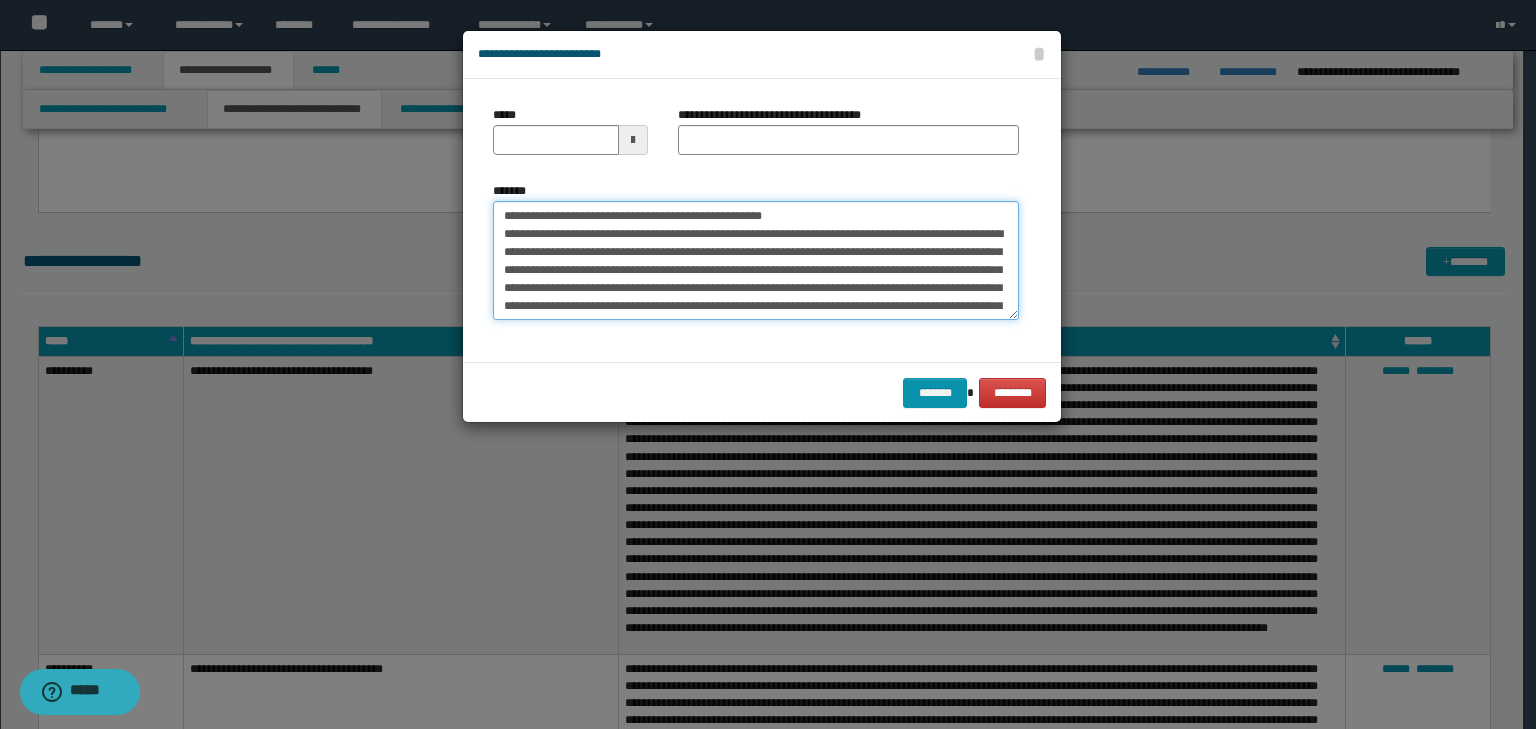 drag, startPoint x: 564, startPoint y: 213, endPoint x: 451, endPoint y: 205, distance: 113.28283 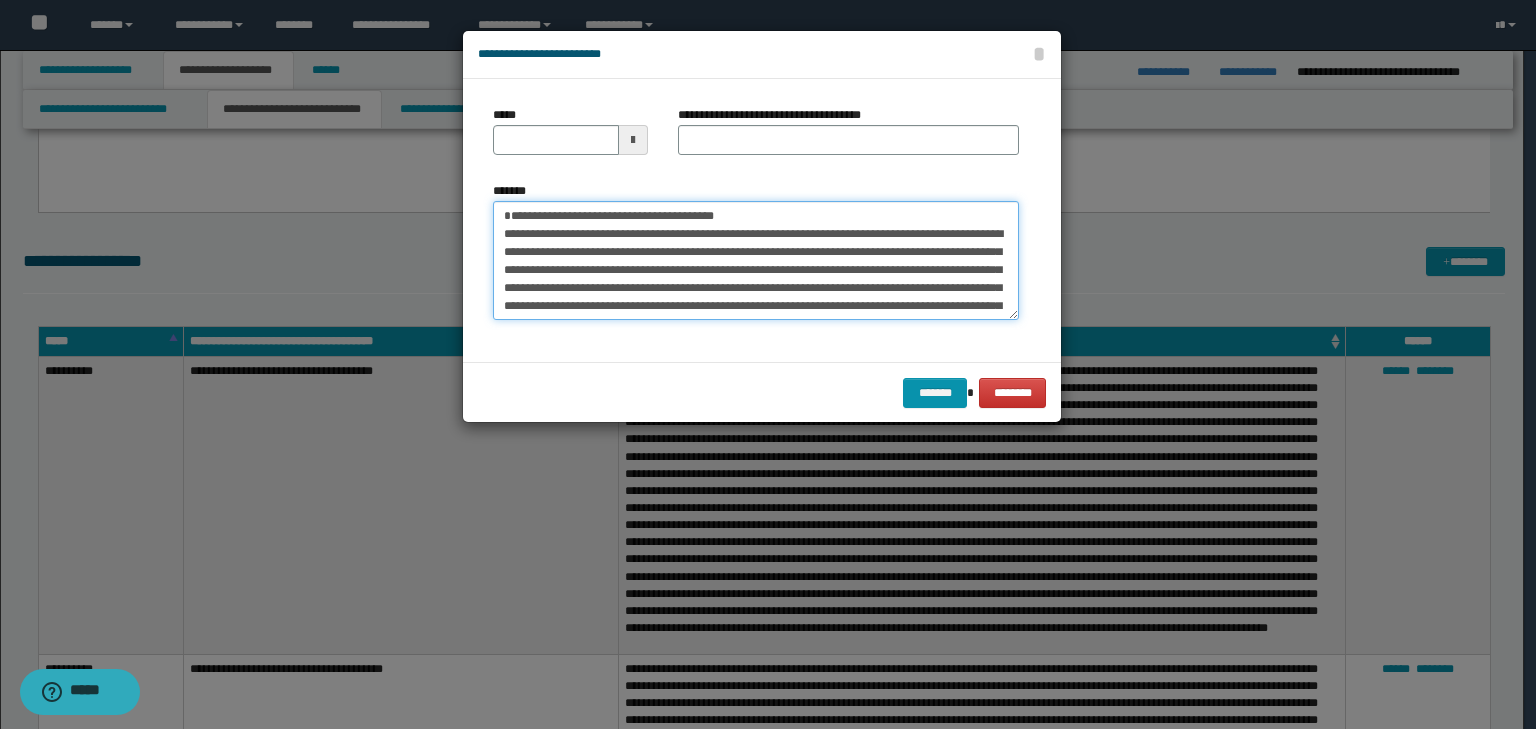 type 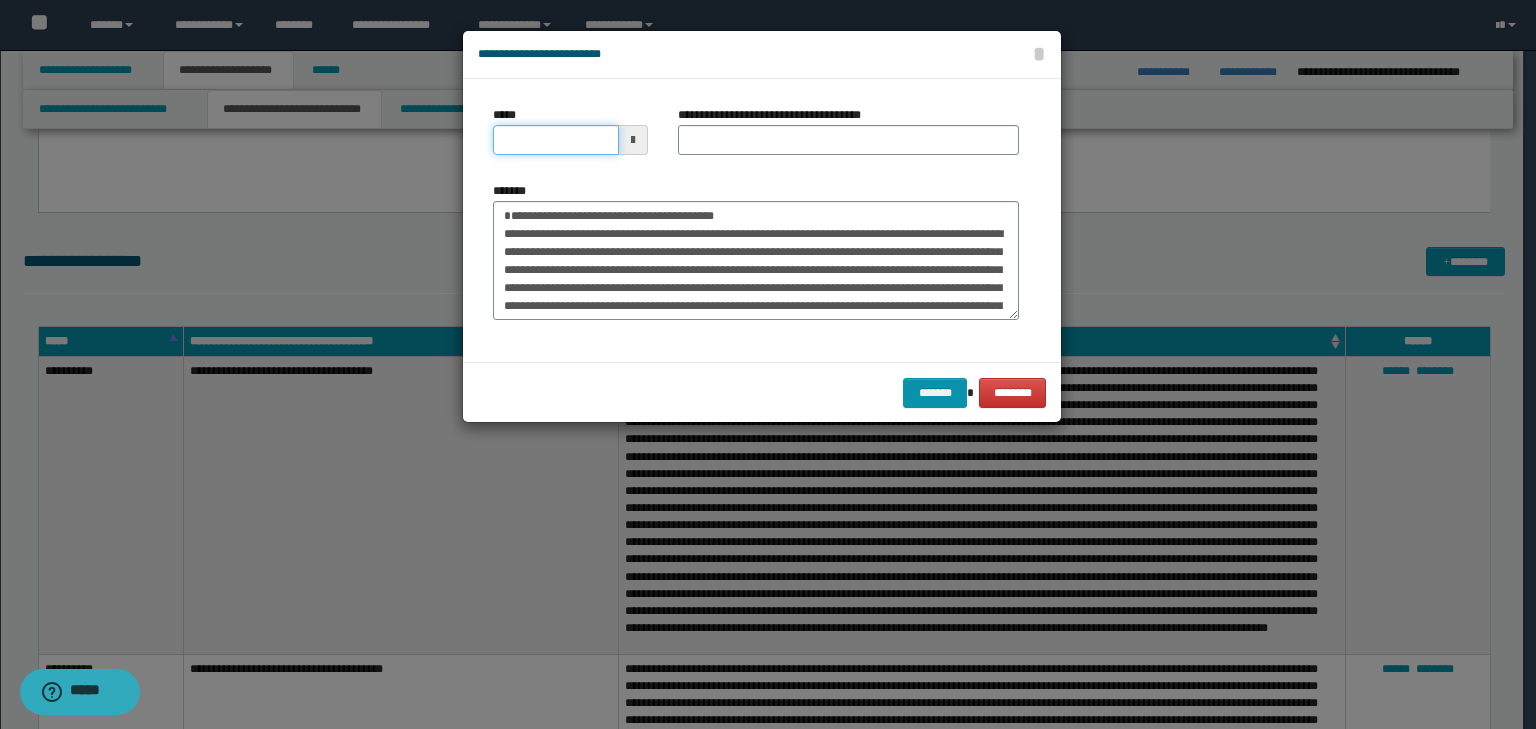 click on "*****" at bounding box center (556, 140) 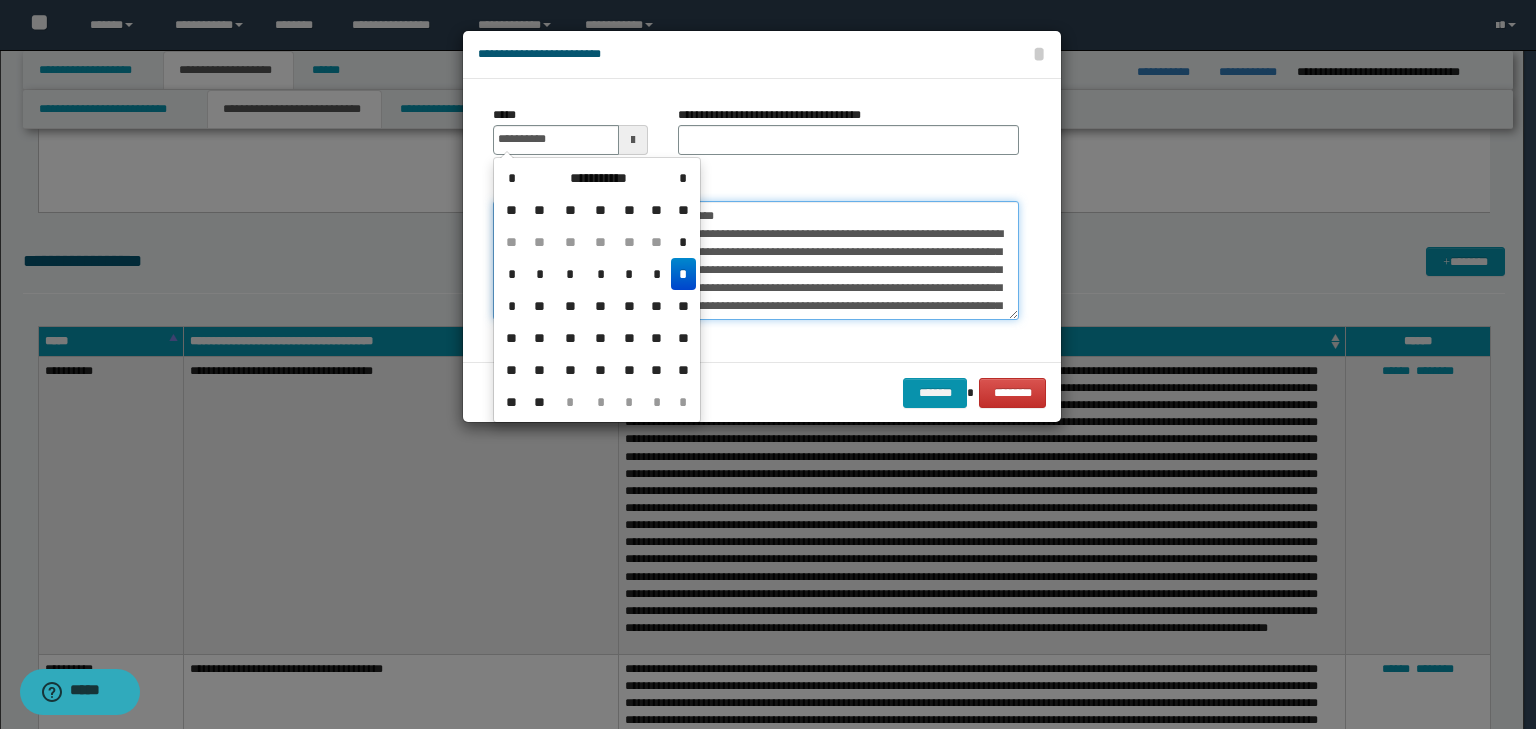 type on "**********" 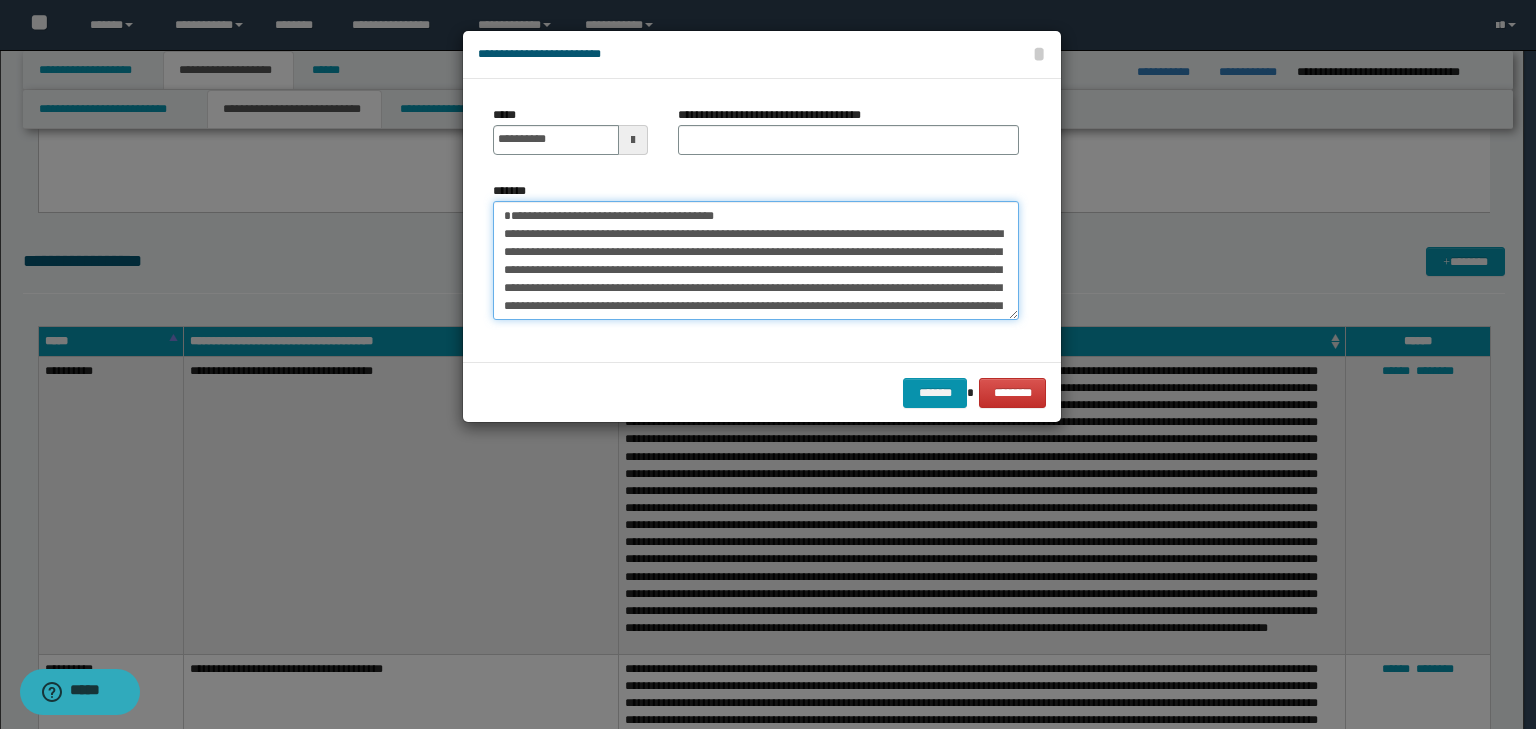 drag, startPoint x: 580, startPoint y: 184, endPoint x: 159, endPoint y: 144, distance: 422.89597 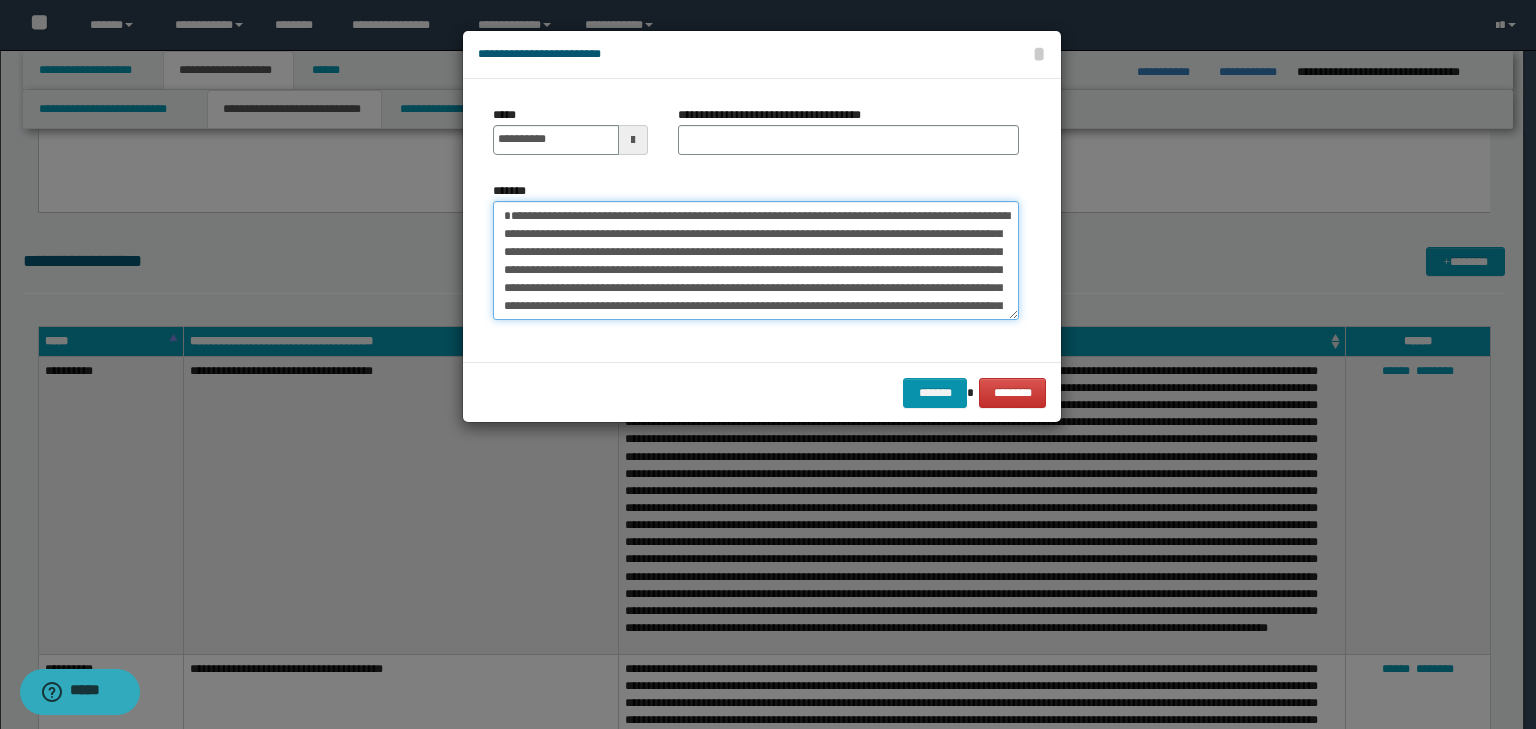 type on "**********" 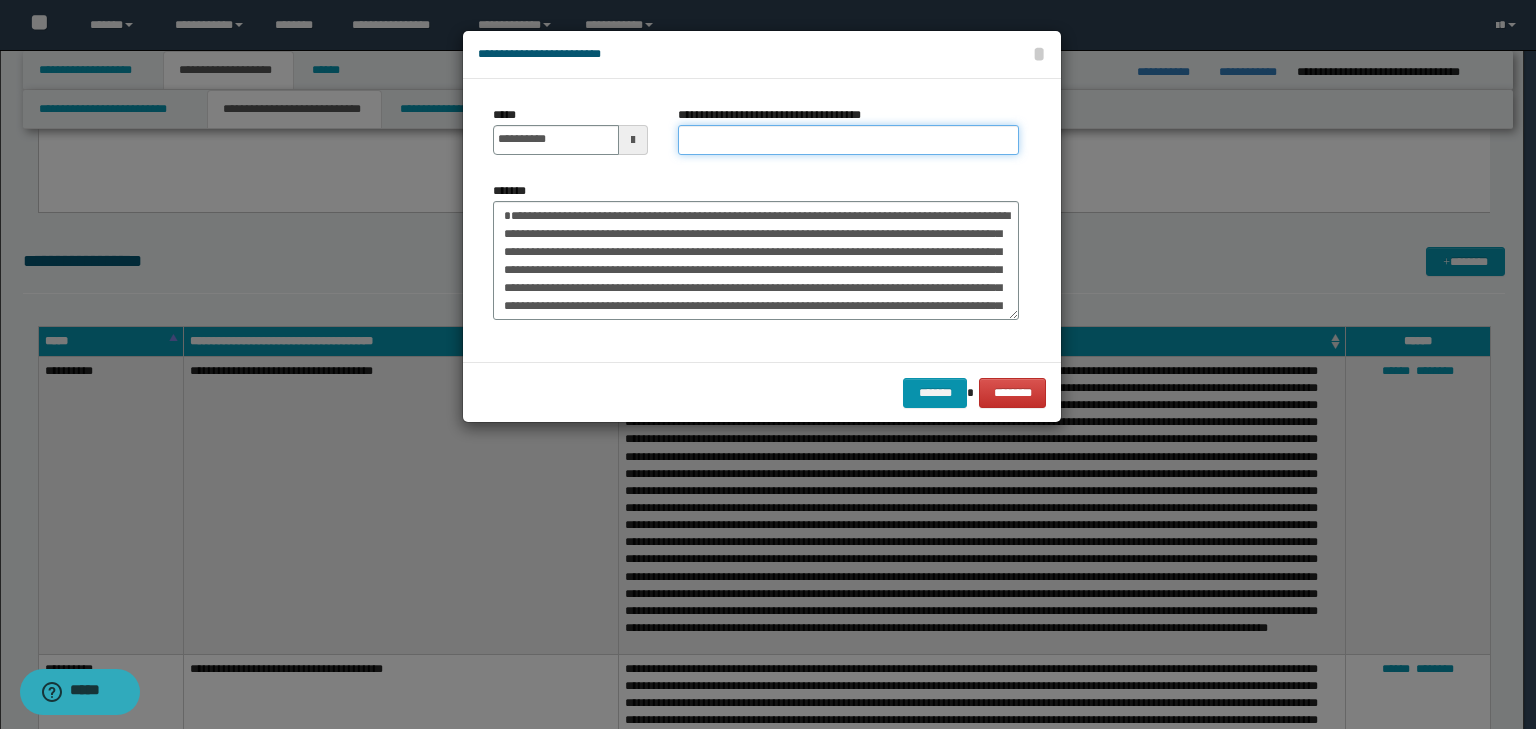 click on "**********" at bounding box center (848, 140) 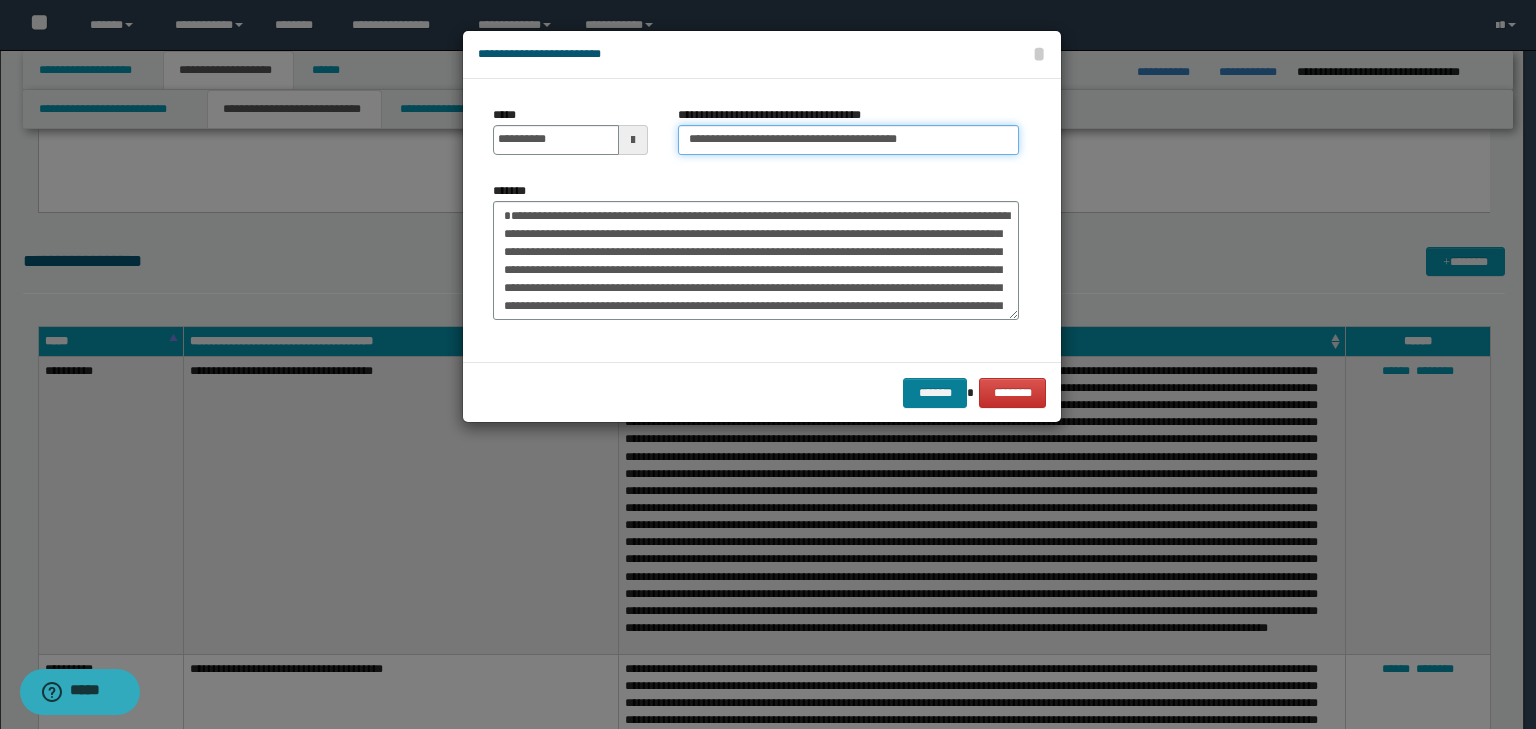 type on "**********" 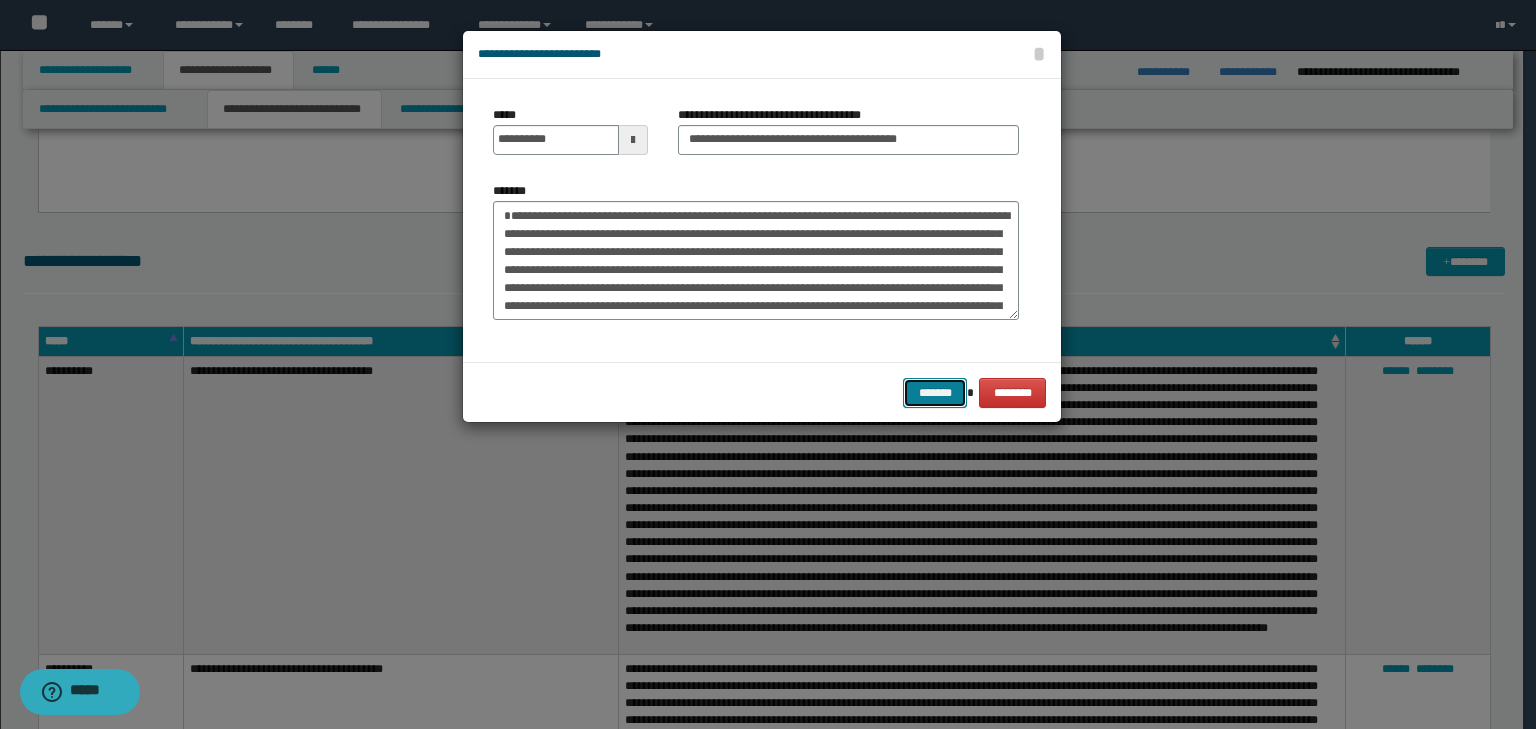 click on "*******" at bounding box center (935, 393) 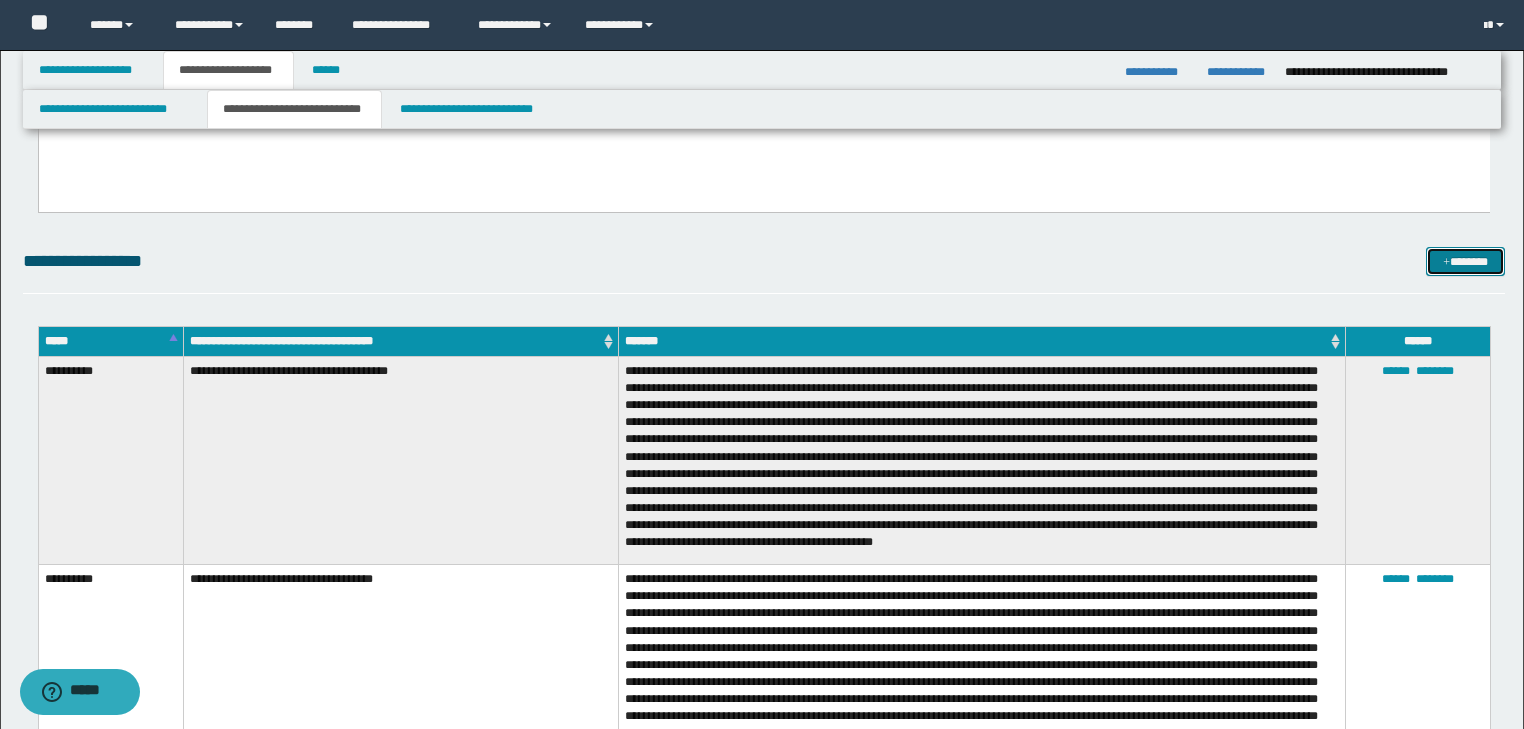 click on "*******" at bounding box center (1465, 262) 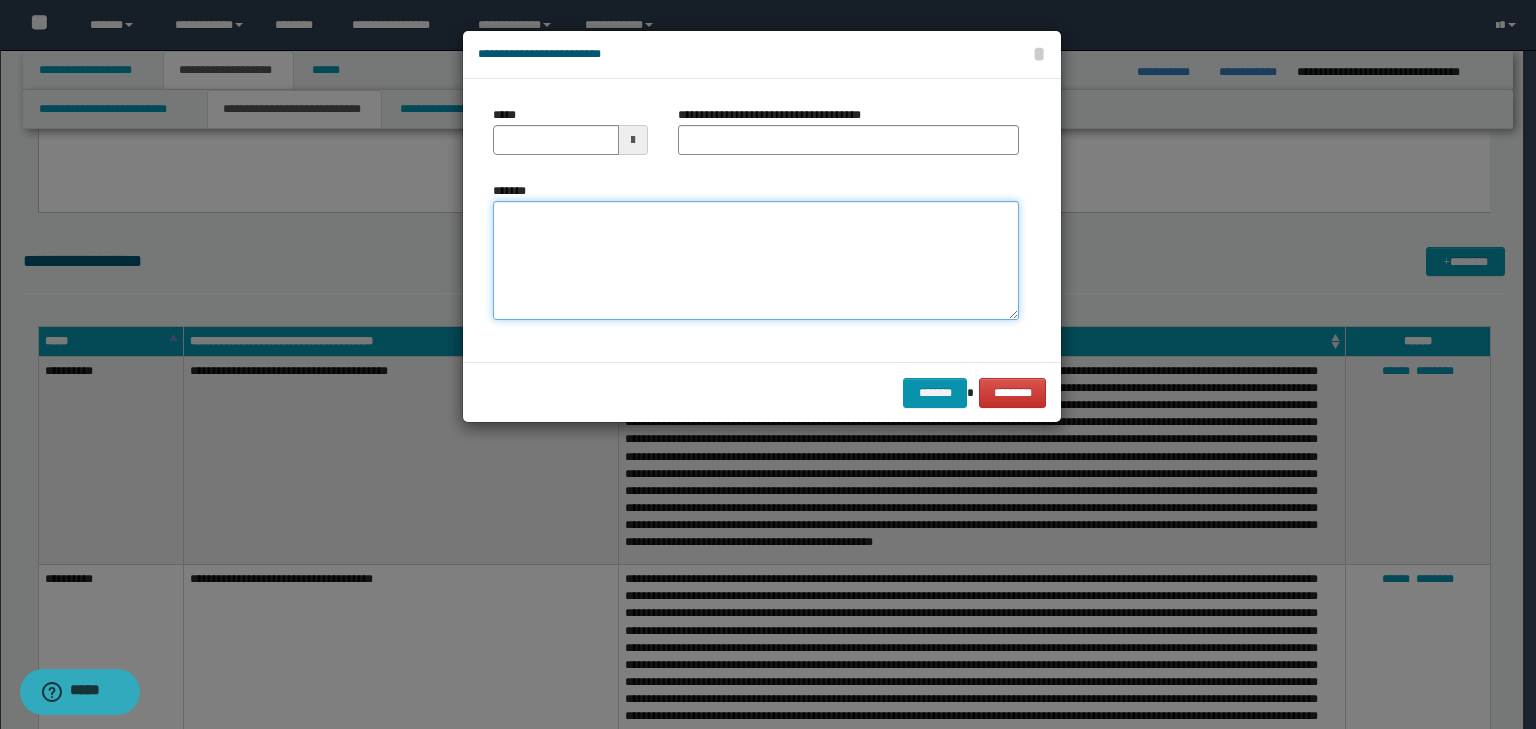 click on "*******" at bounding box center [756, 261] 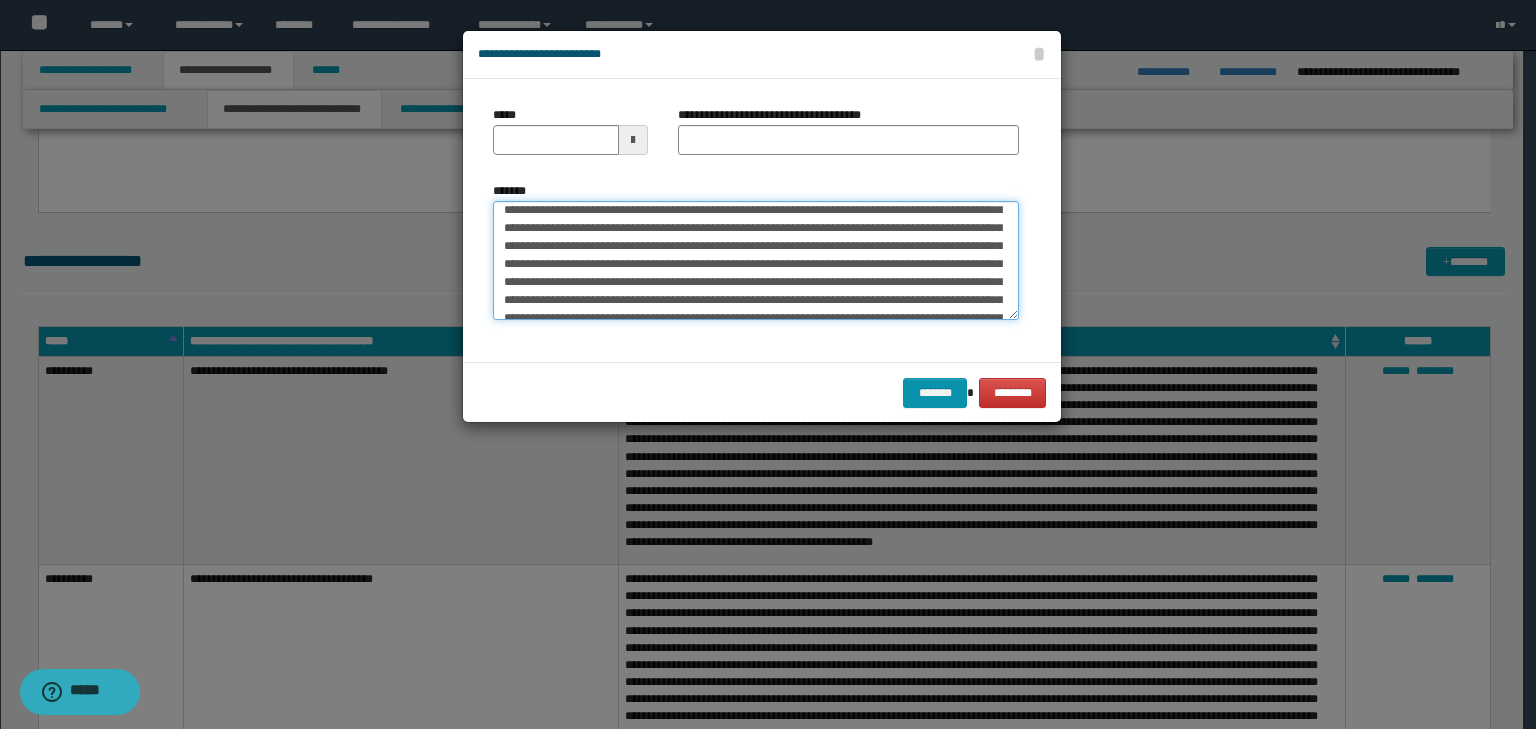 scroll, scrollTop: 0, scrollLeft: 0, axis: both 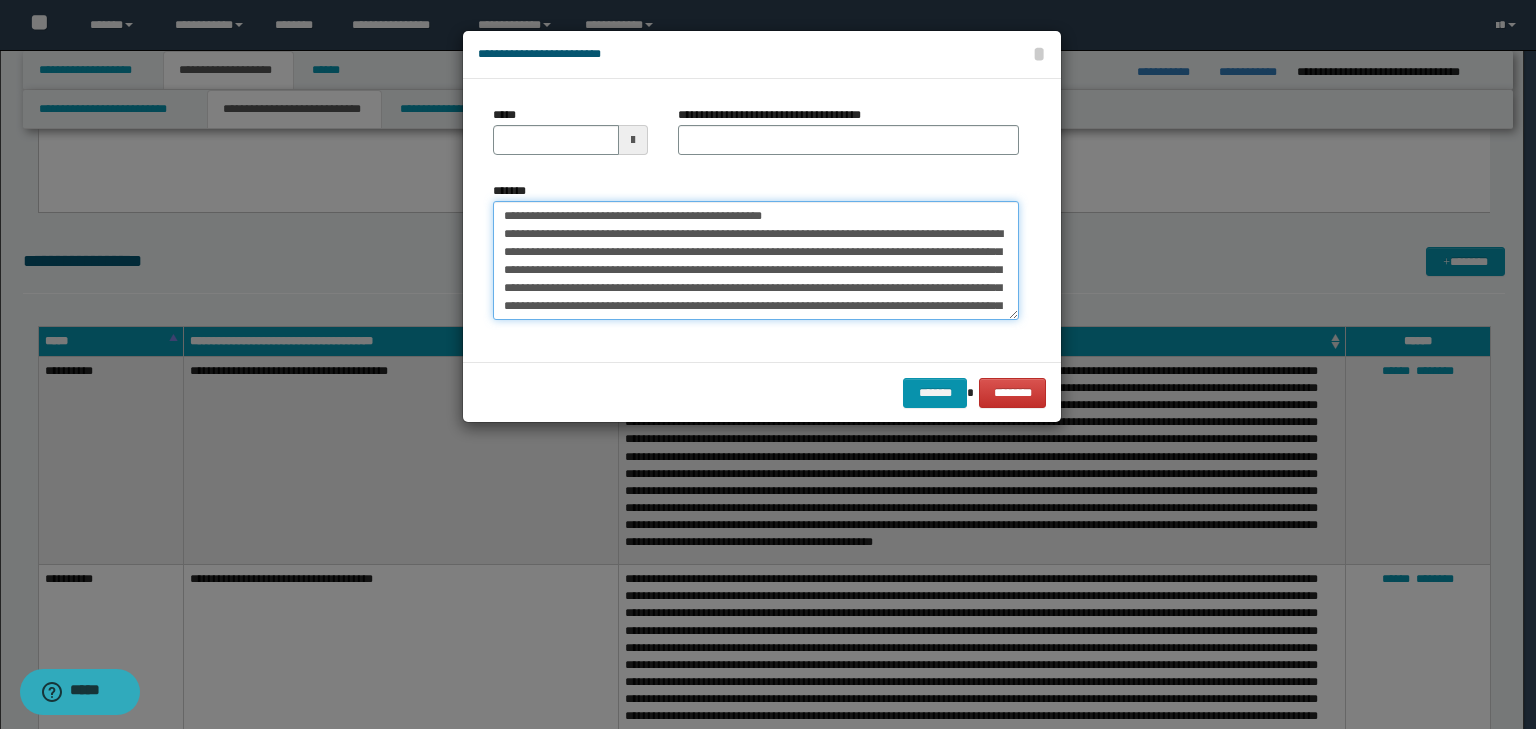drag, startPoint x: 564, startPoint y: 216, endPoint x: 372, endPoint y: 182, distance: 194.98718 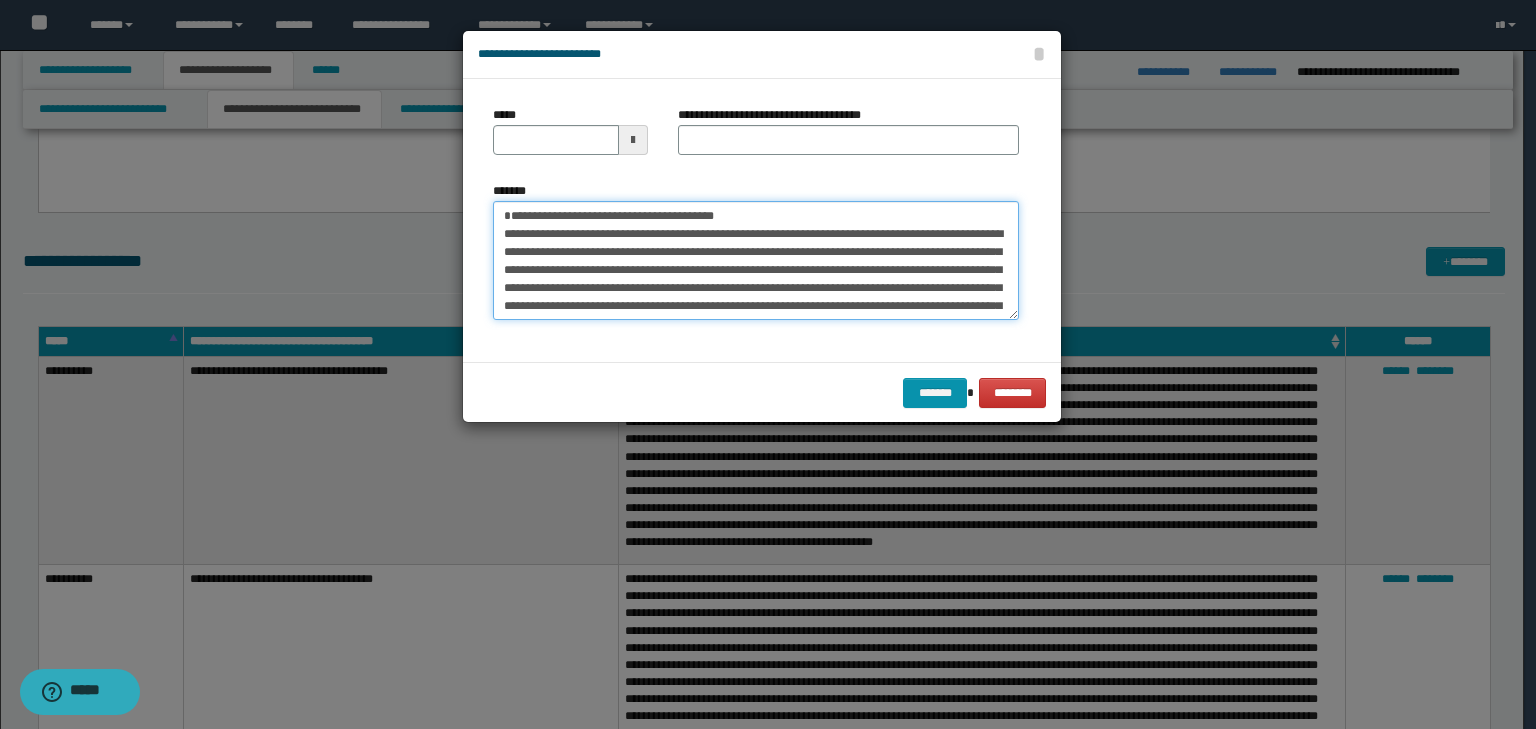 type 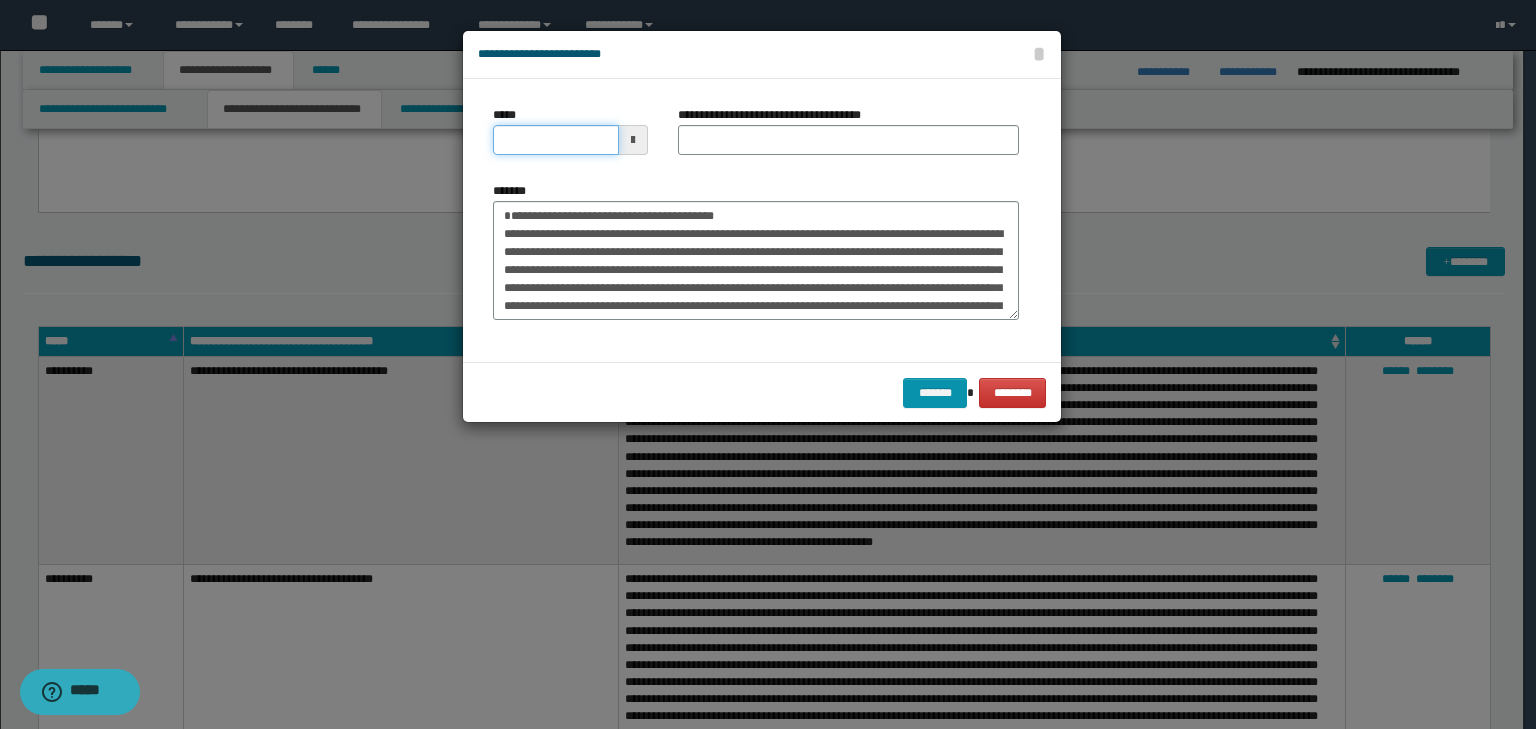 click on "*****" at bounding box center [556, 140] 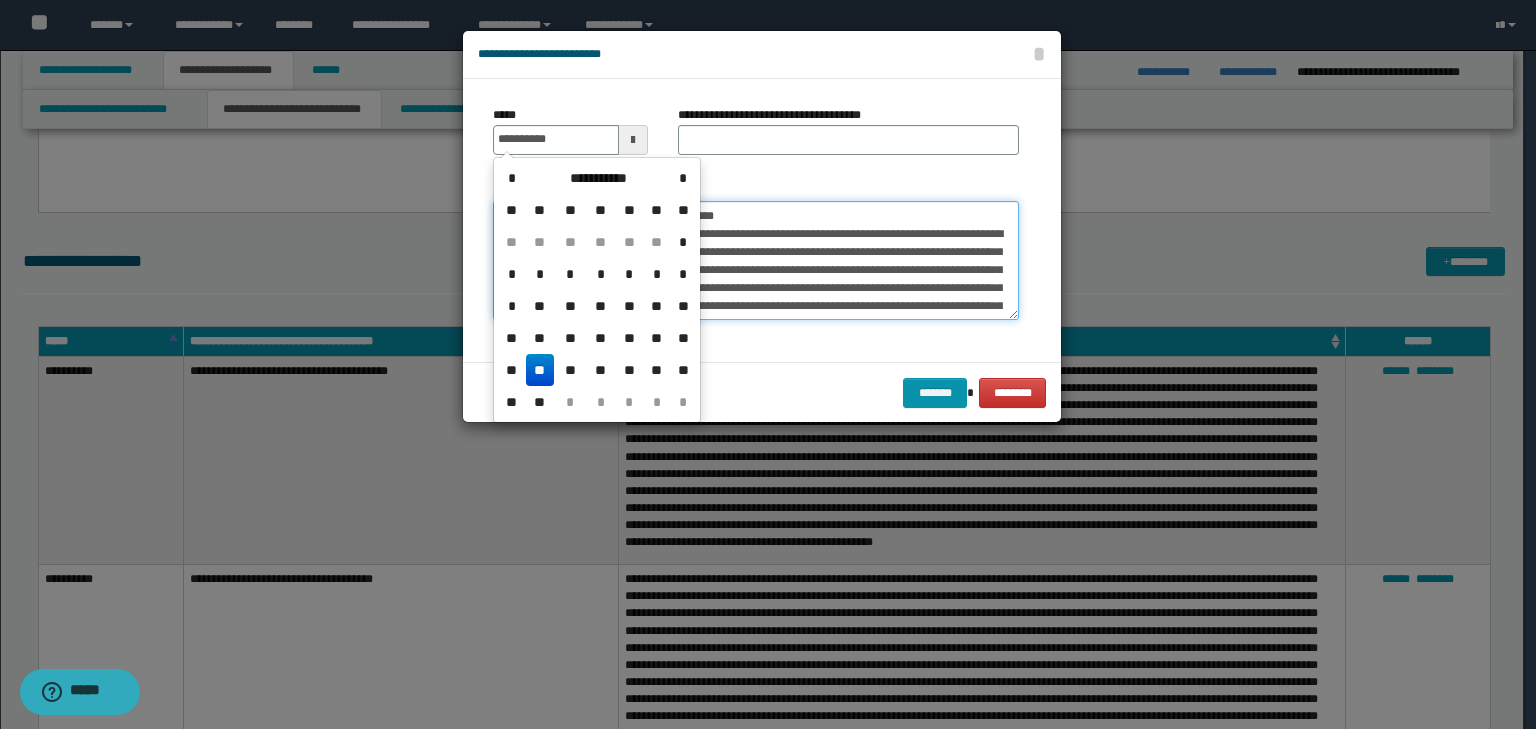 type on "**********" 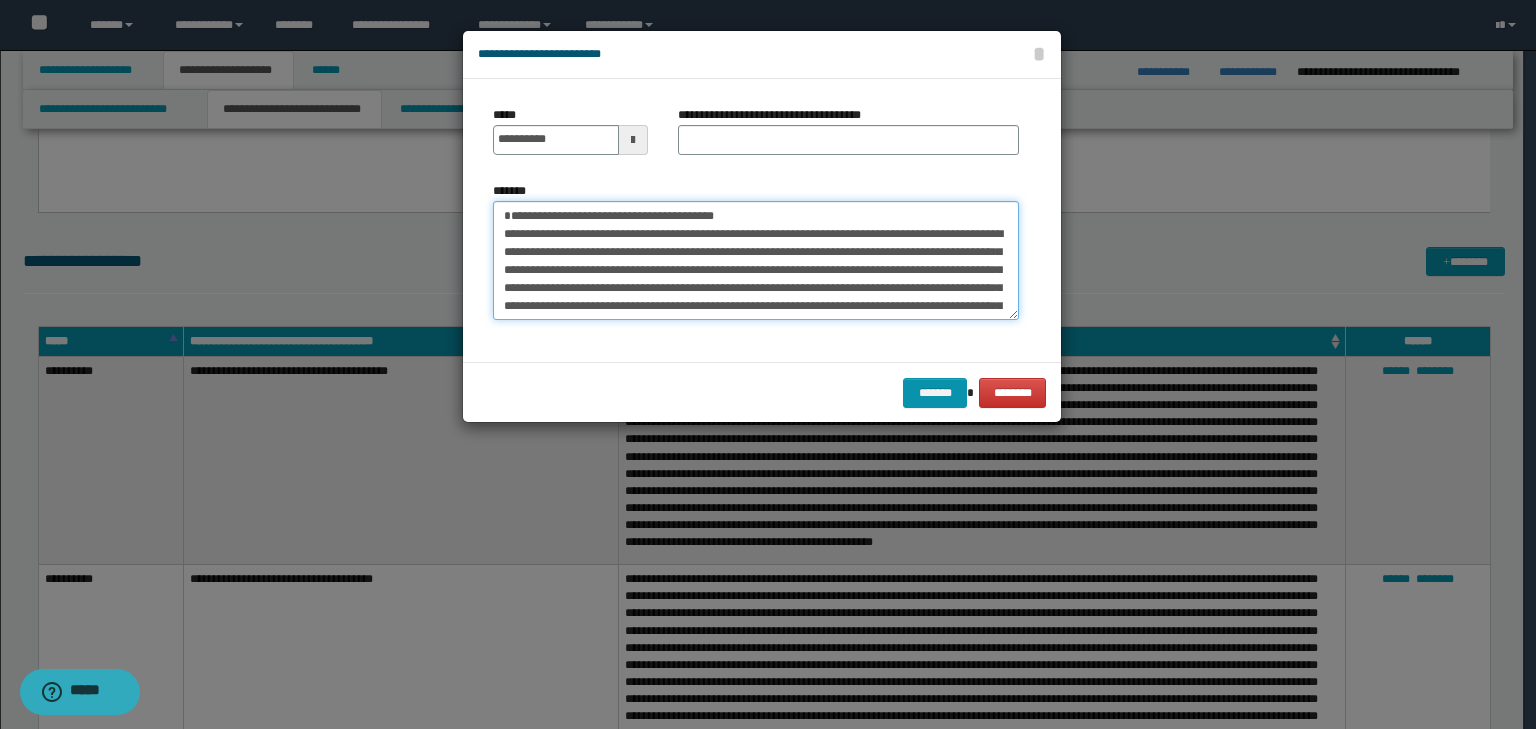 drag, startPoint x: 764, startPoint y: 213, endPoint x: 357, endPoint y: 189, distance: 407.707 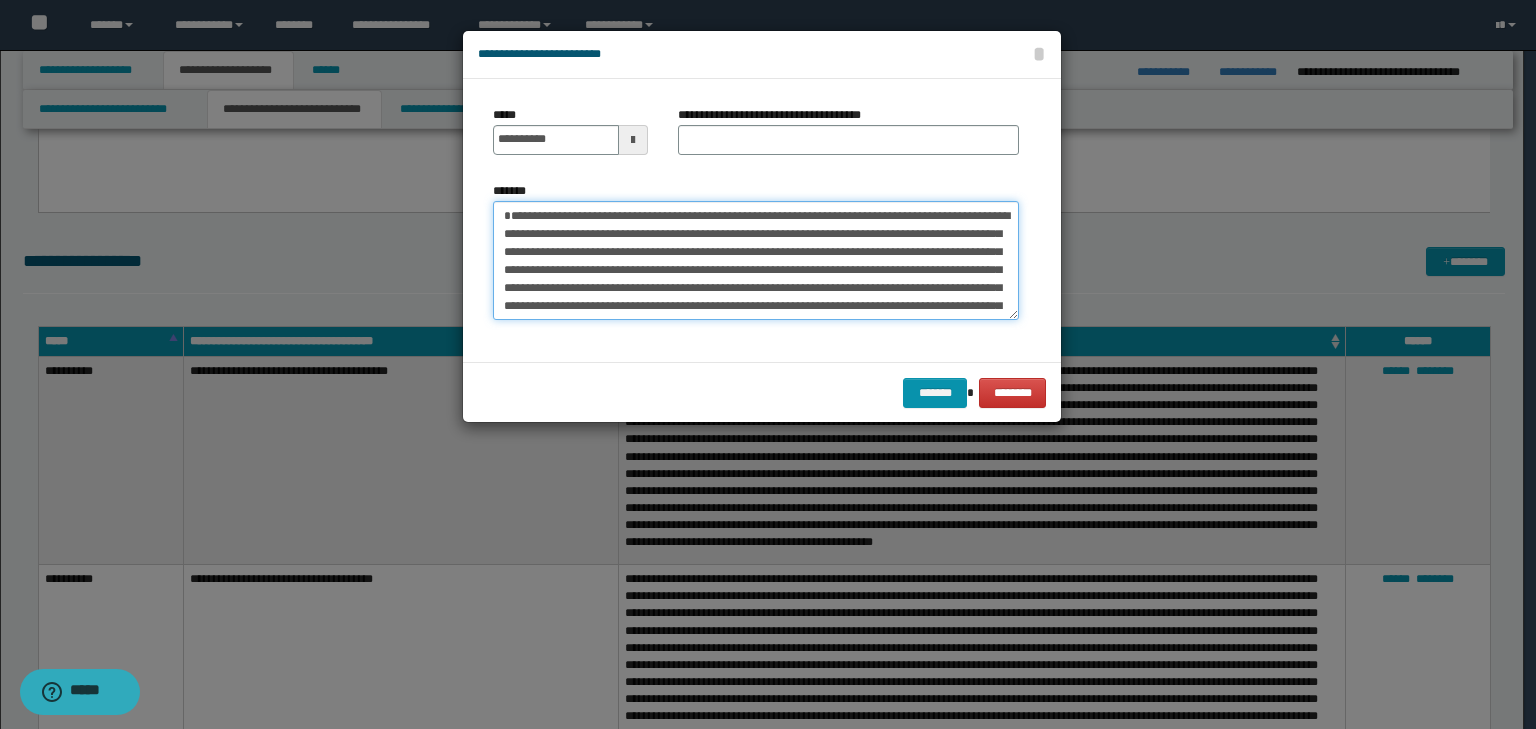 type on "**********" 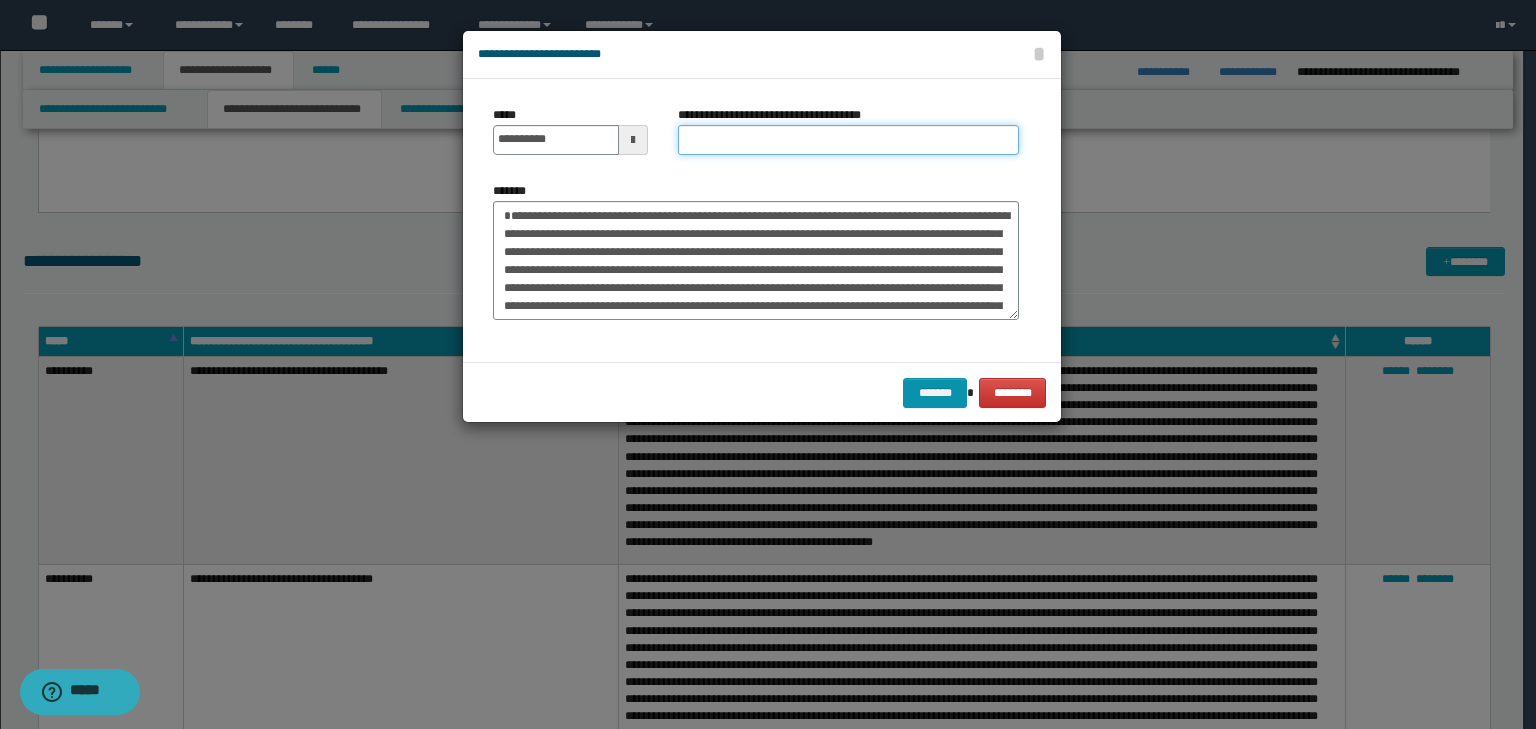 click on "**********" at bounding box center [848, 140] 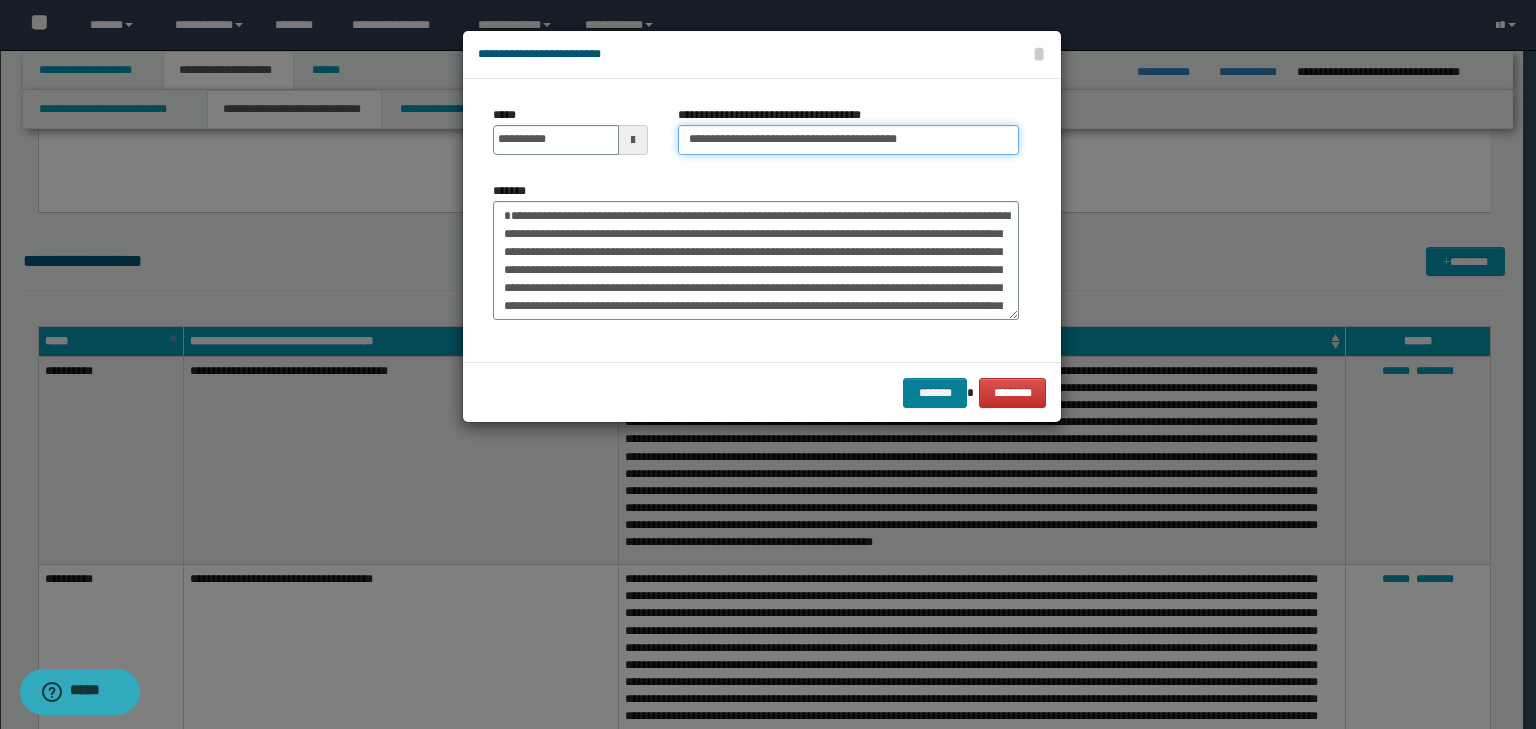 type on "**********" 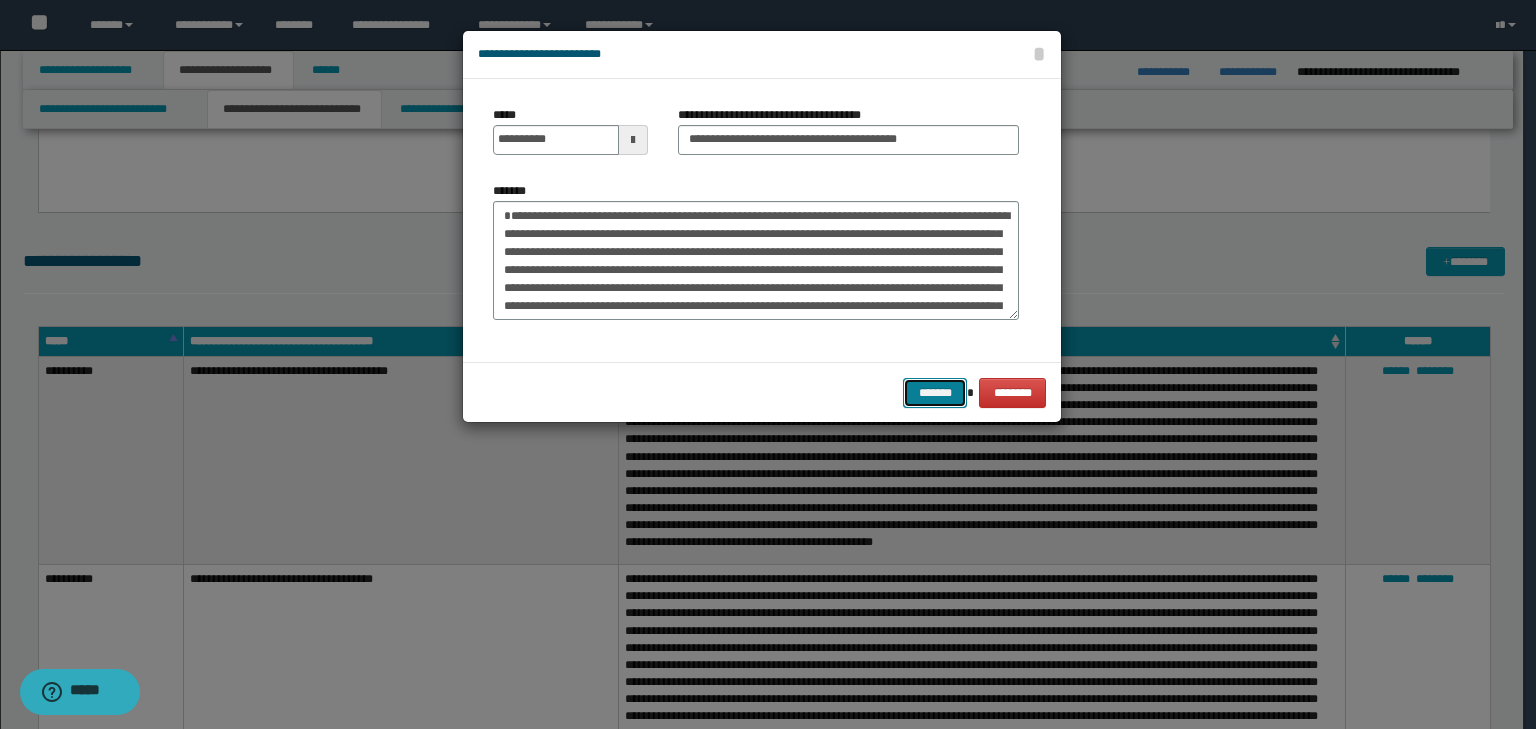 click on "*******" at bounding box center (935, 393) 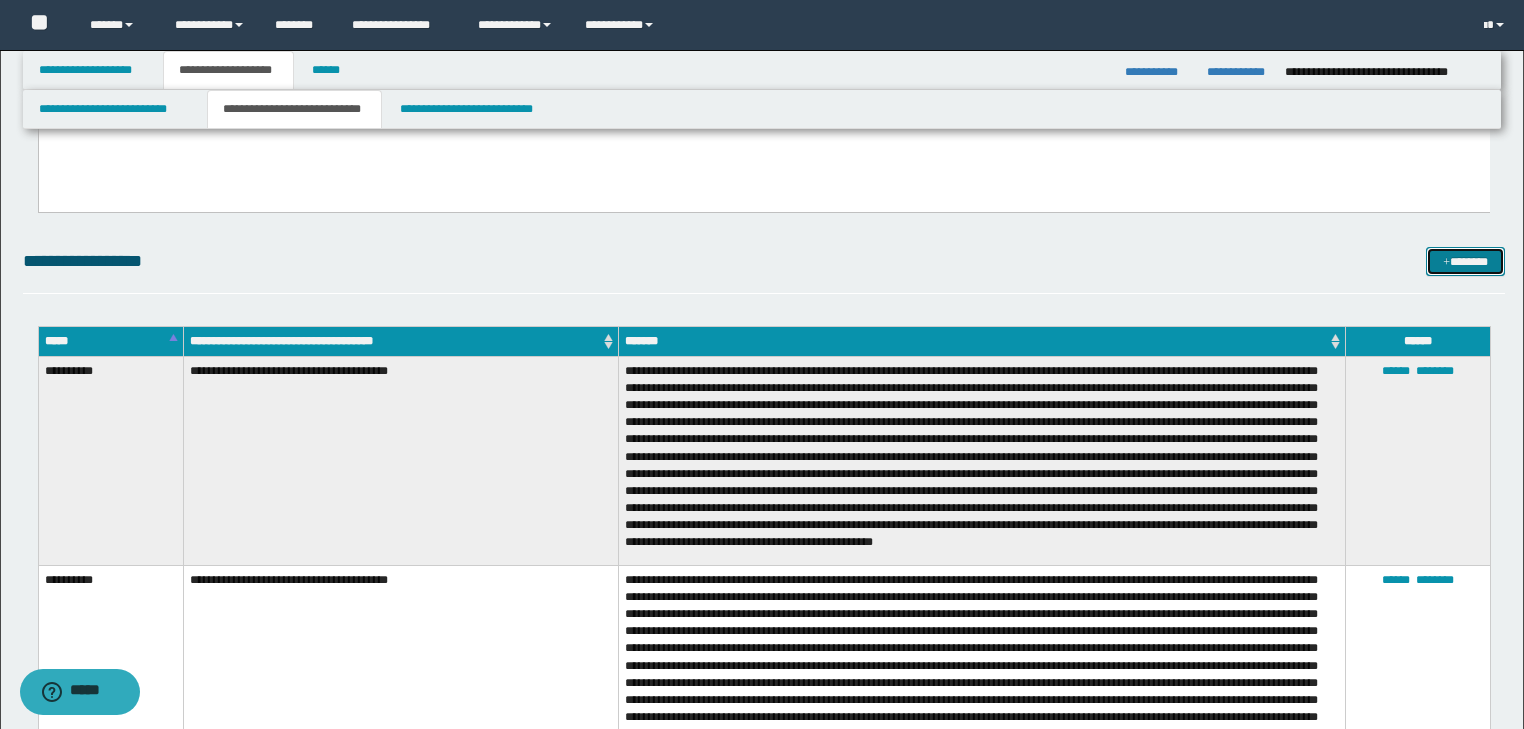 click at bounding box center (1446, 263) 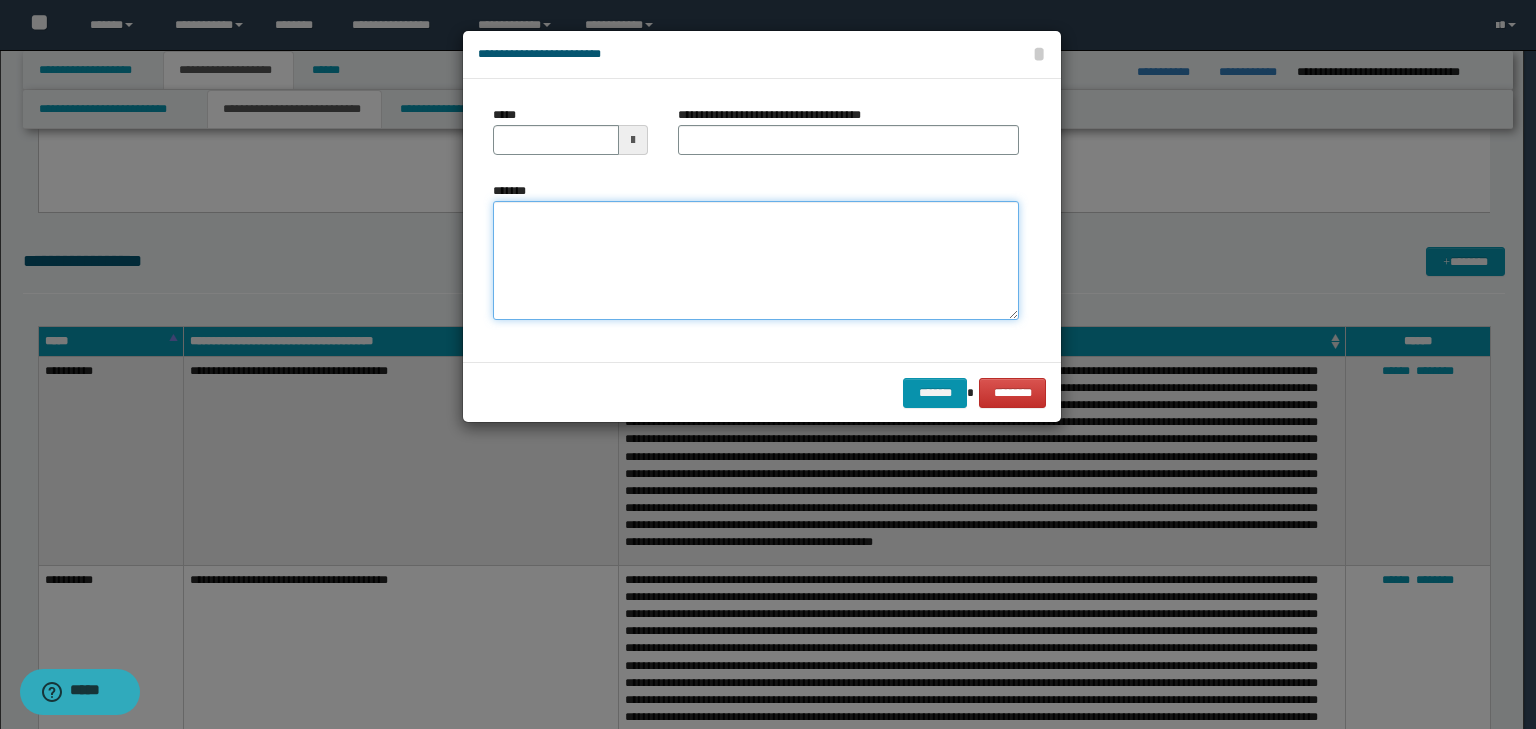 click on "*******" at bounding box center [756, 261] 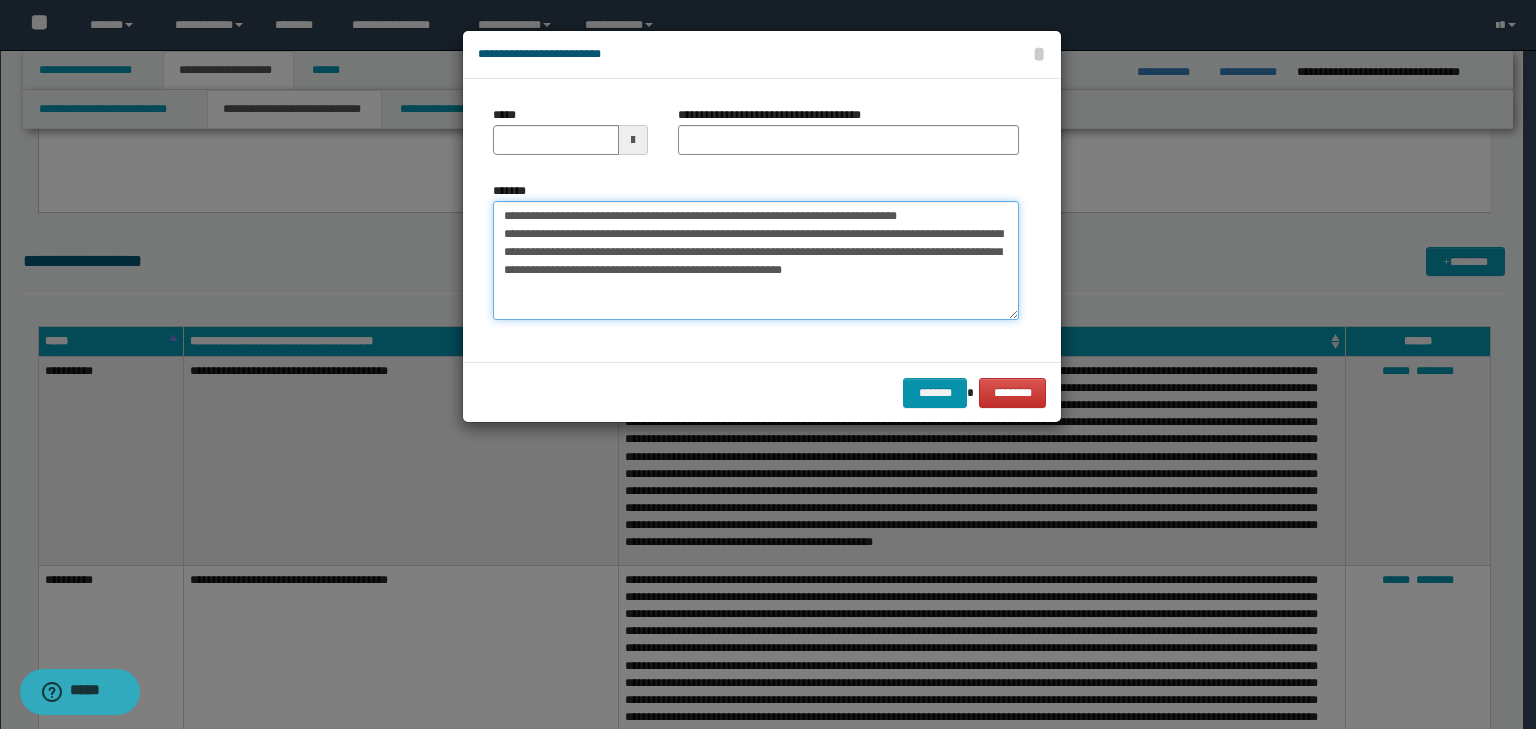 drag, startPoint x: 567, startPoint y: 209, endPoint x: 295, endPoint y: 206, distance: 272.01654 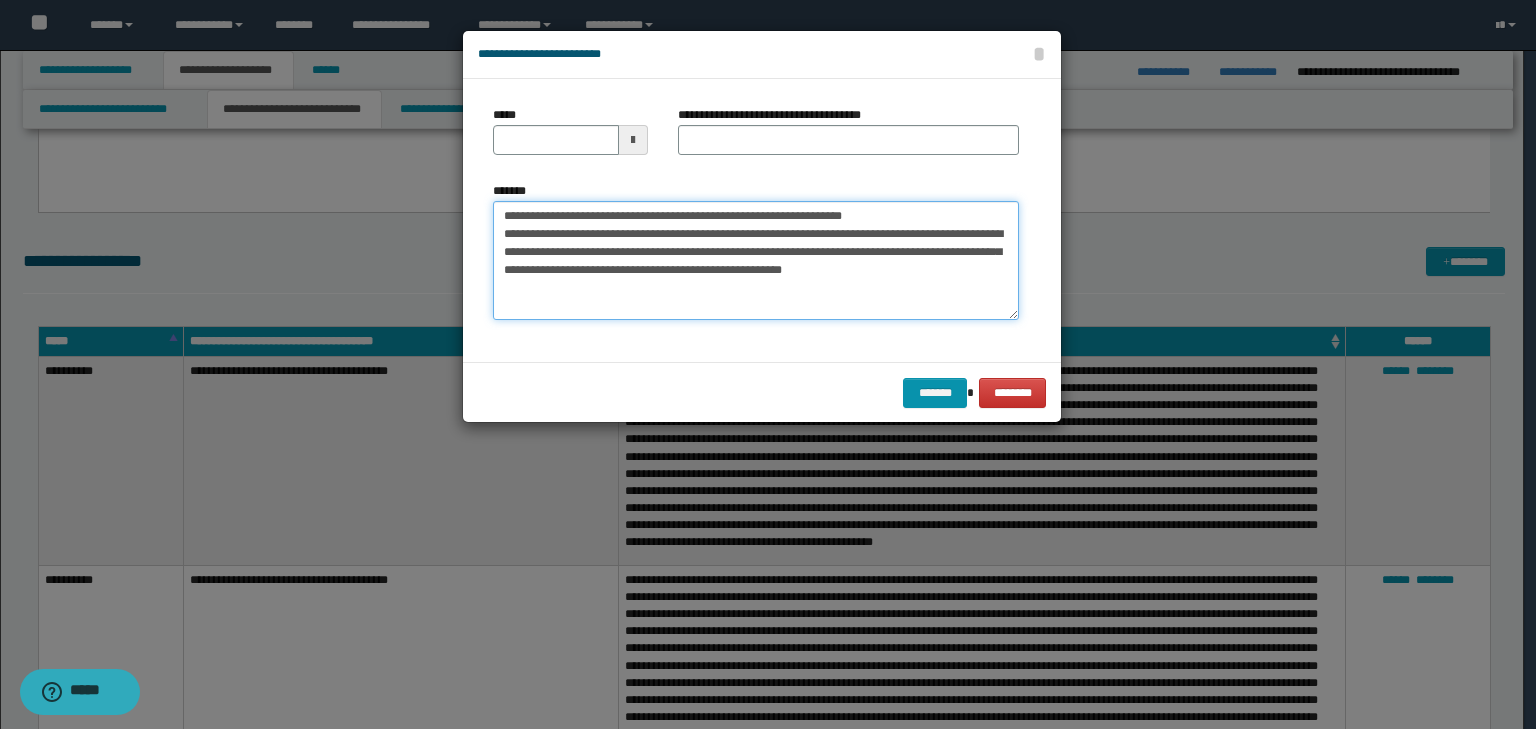 type 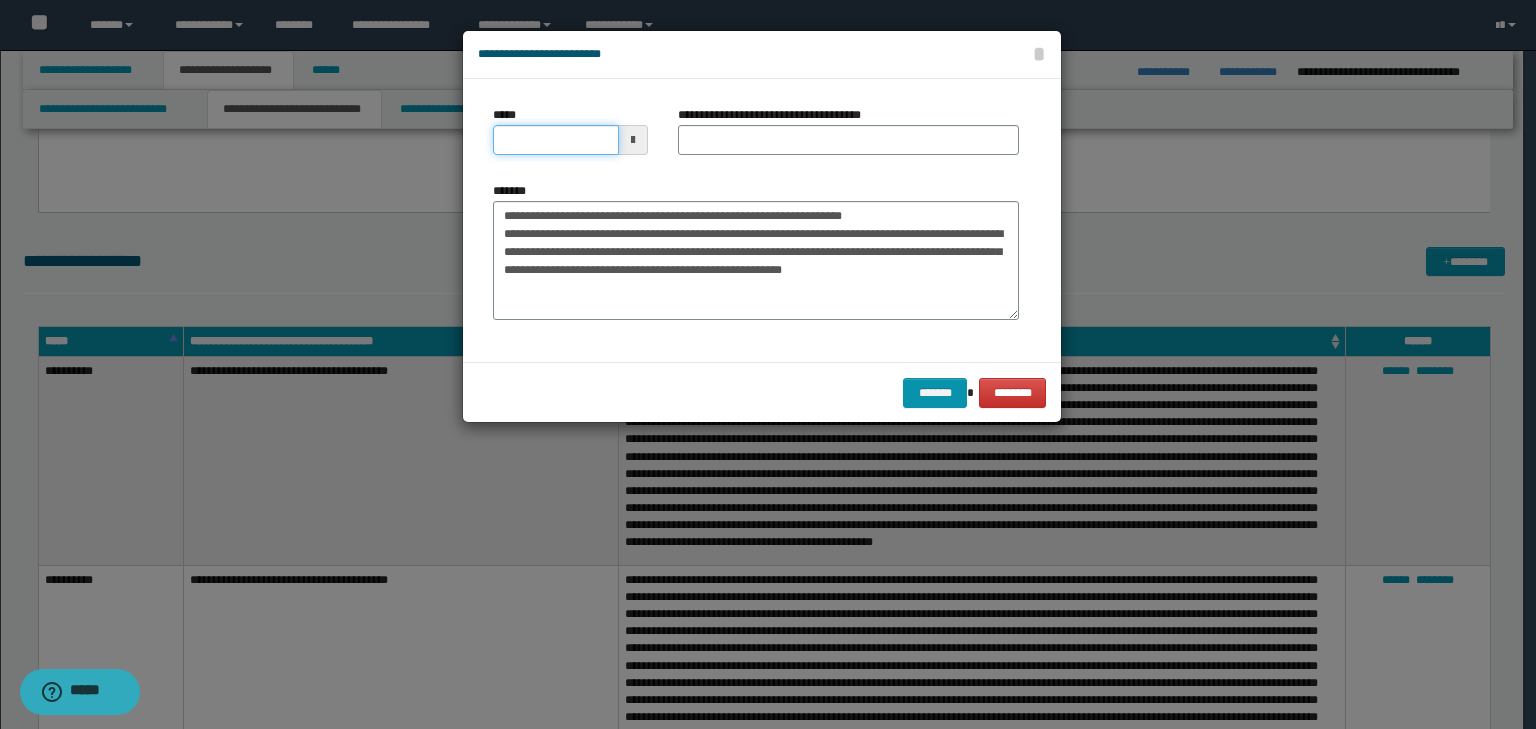 click on "*****" at bounding box center (556, 140) 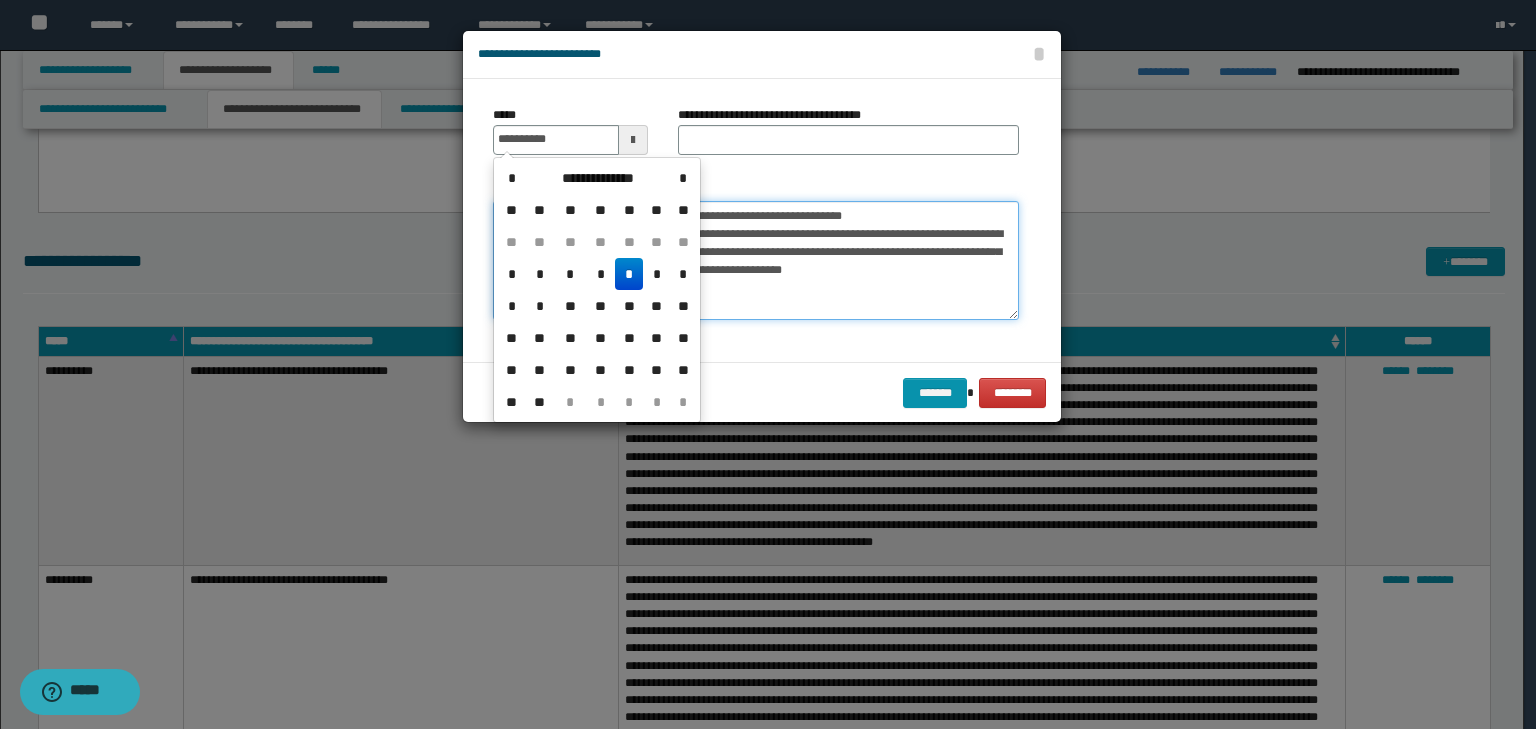 type on "**********" 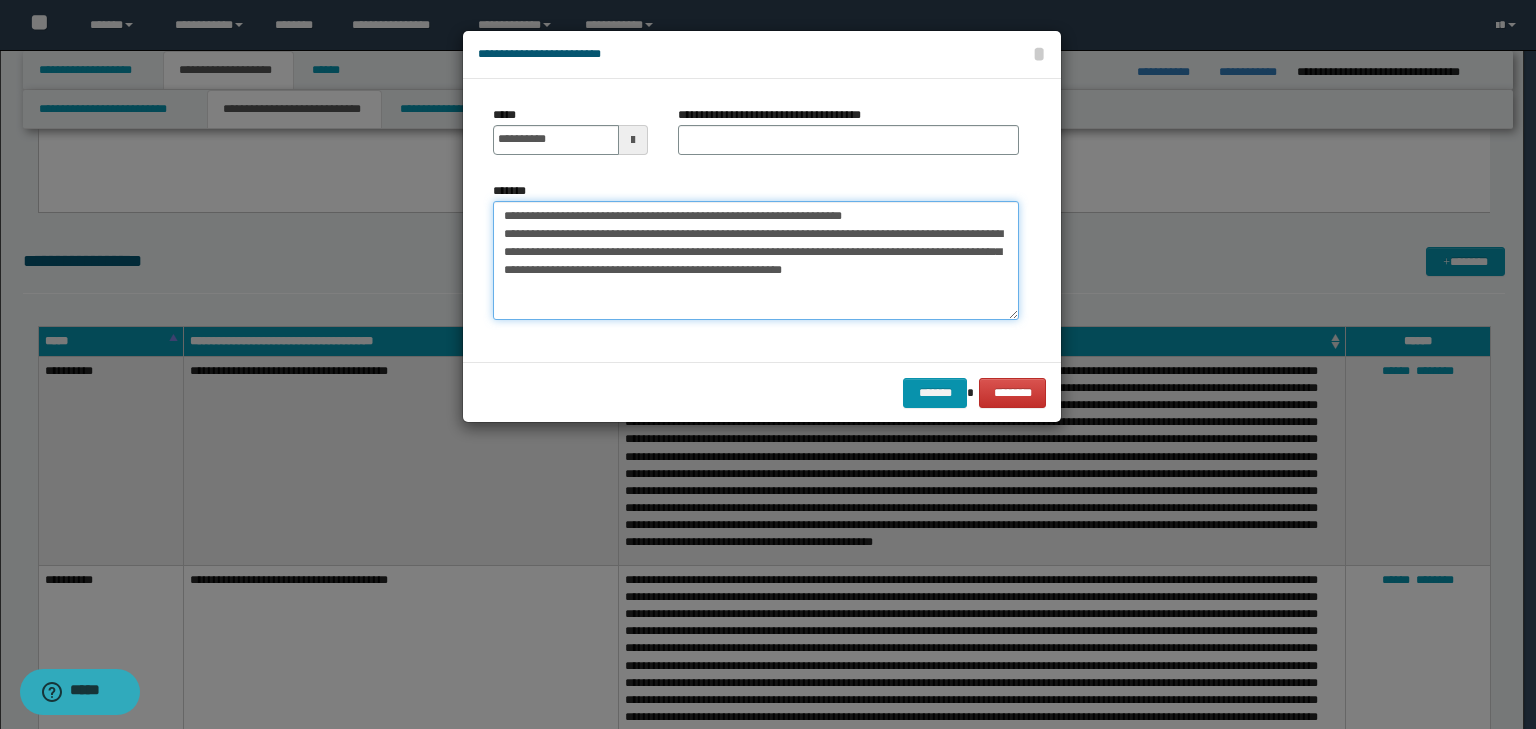 drag, startPoint x: 587, startPoint y: 165, endPoint x: 264, endPoint y: 147, distance: 323.50116 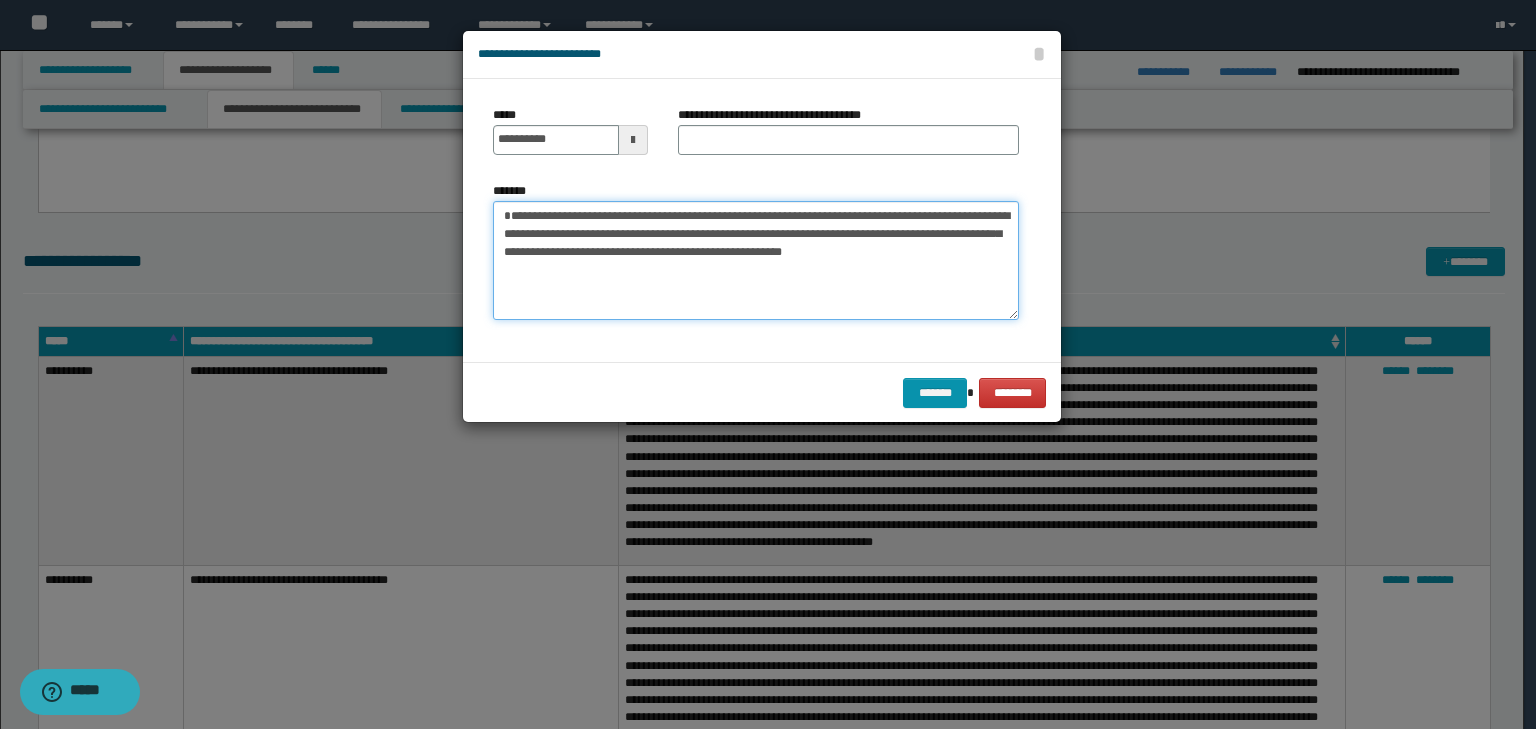 type on "**********" 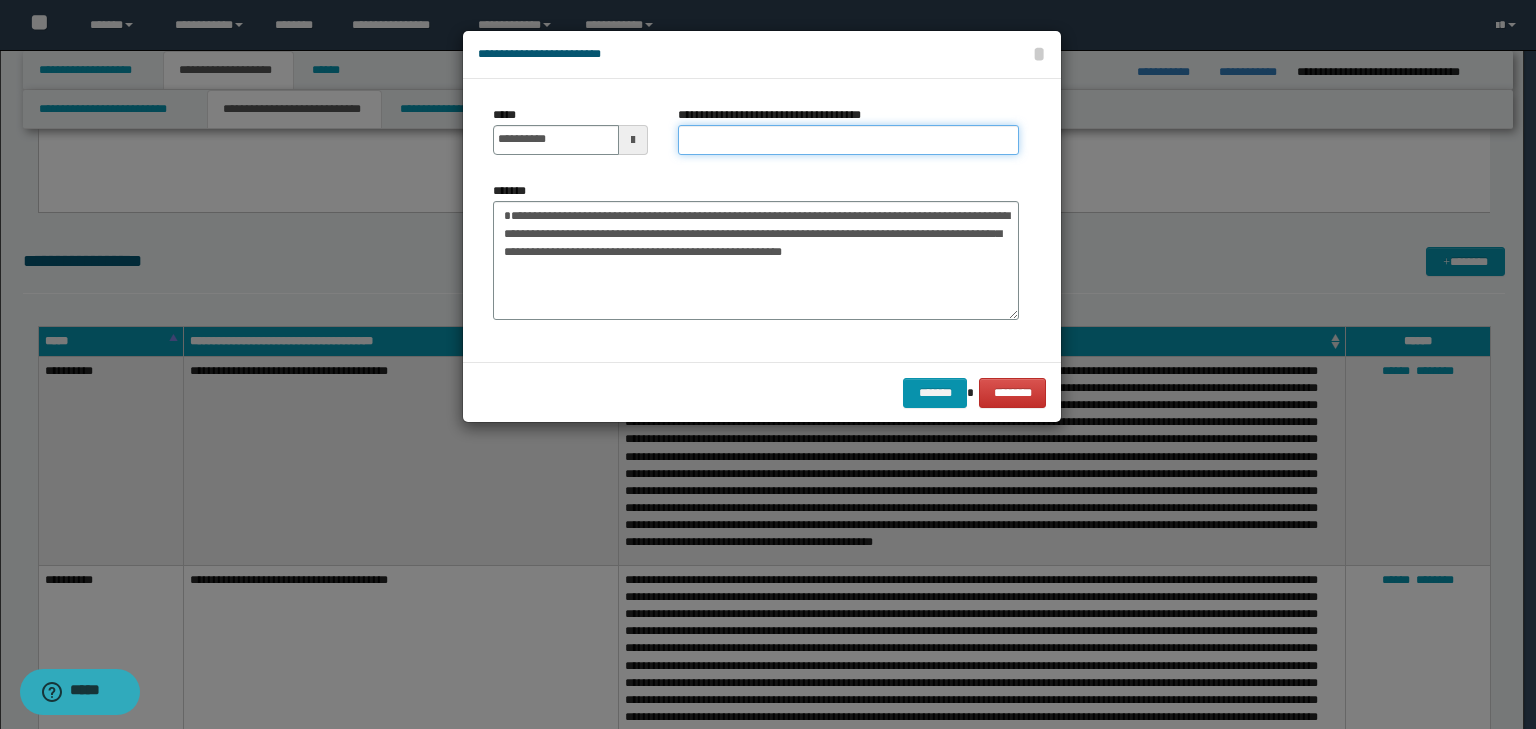 click on "**********" at bounding box center (848, 140) 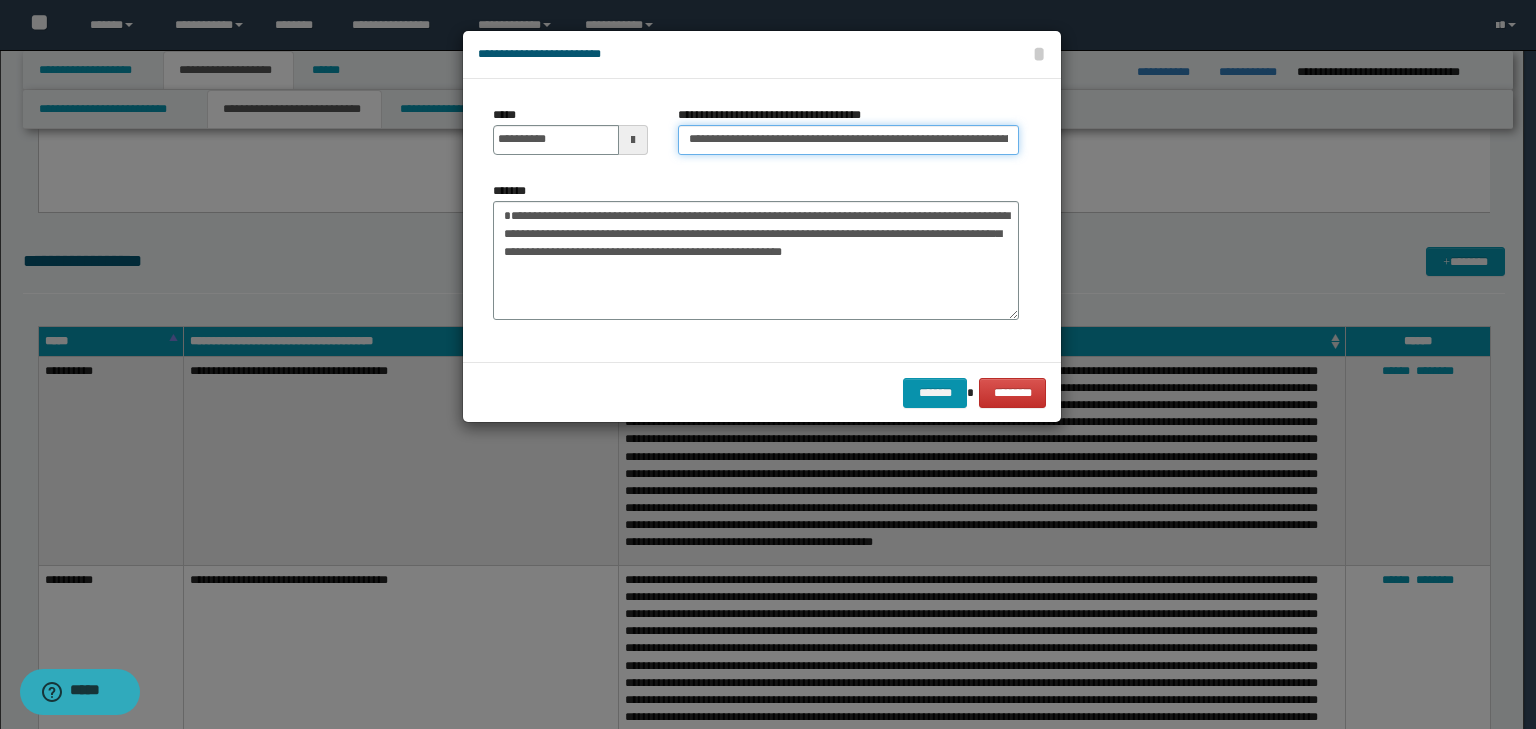 scroll, scrollTop: 0, scrollLeft: 113, axis: horizontal 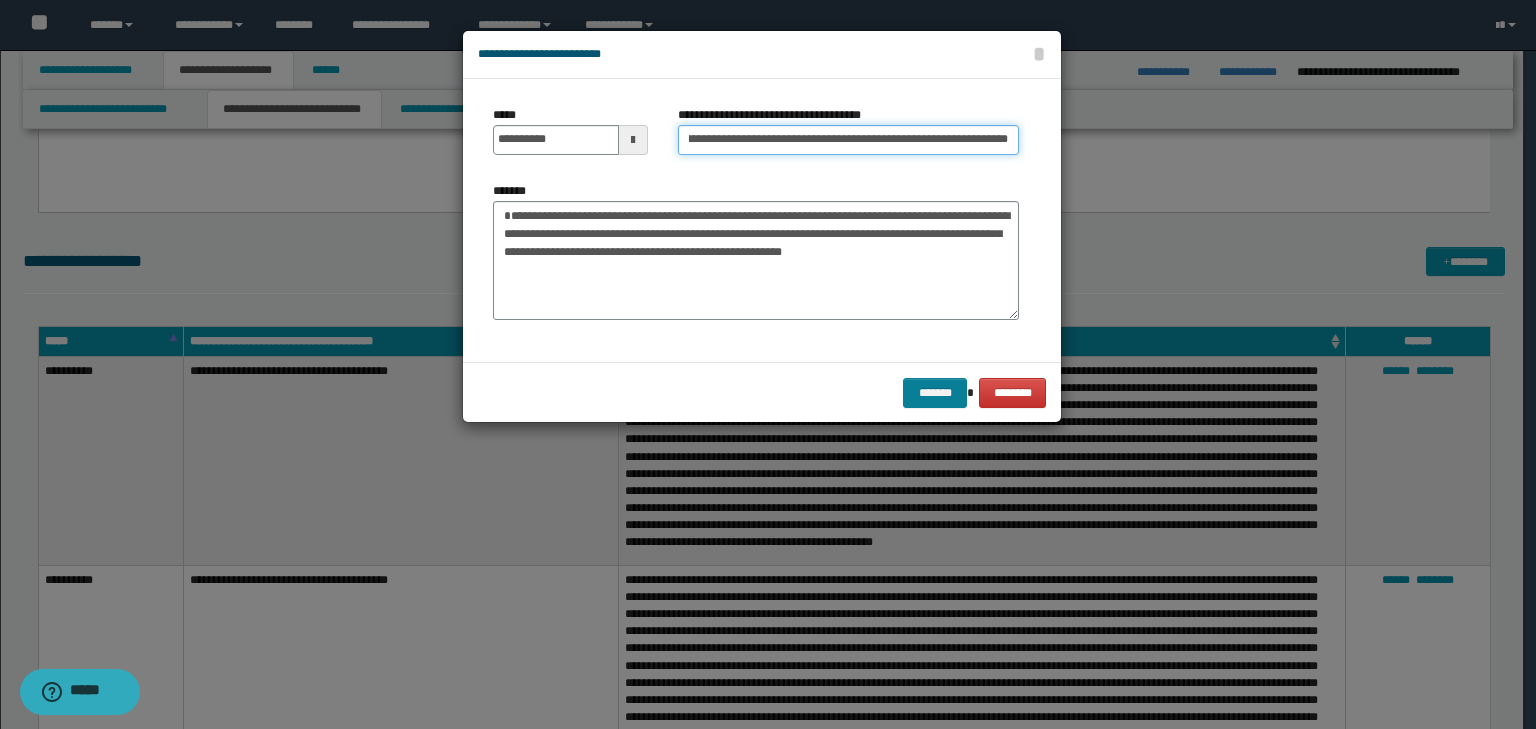type on "**********" 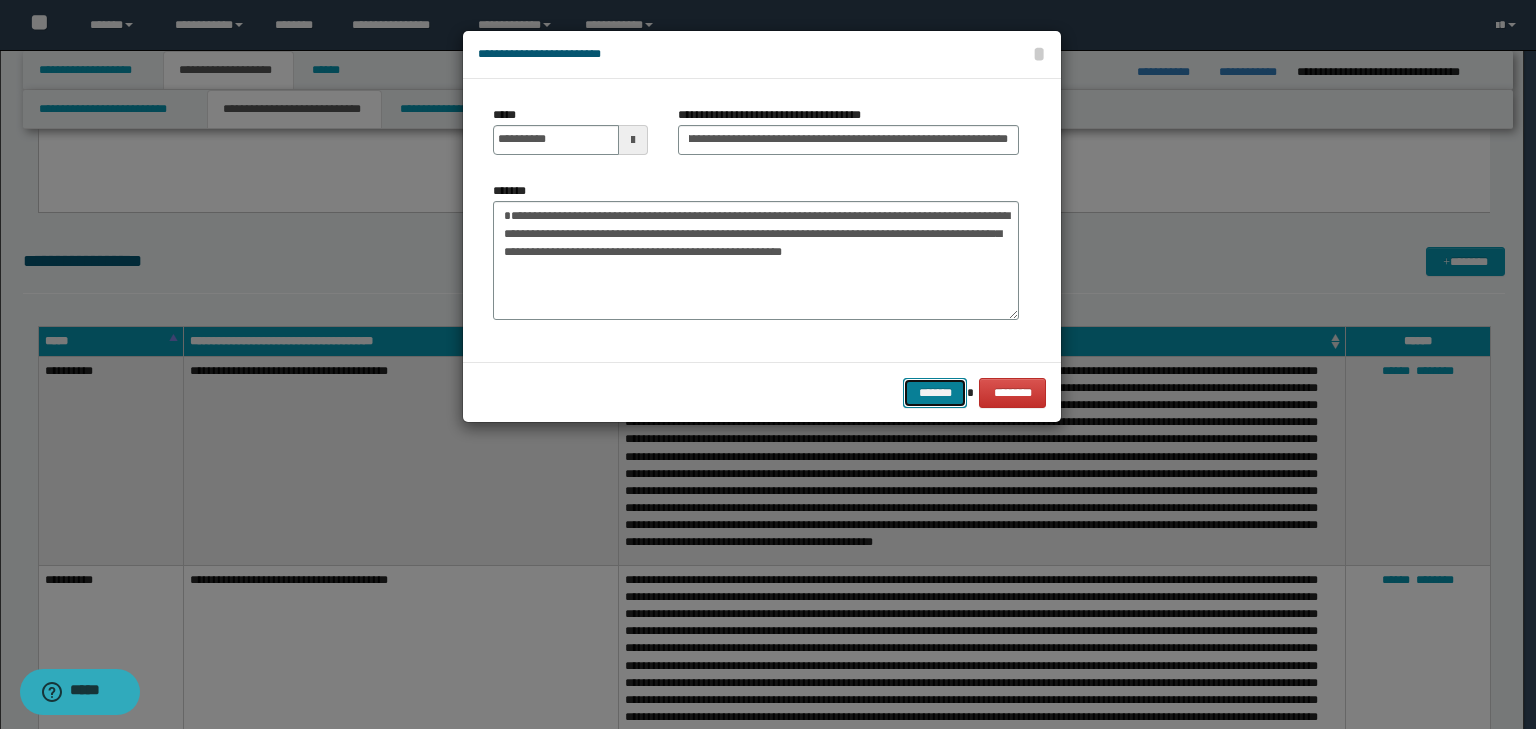 click on "*******" at bounding box center (935, 393) 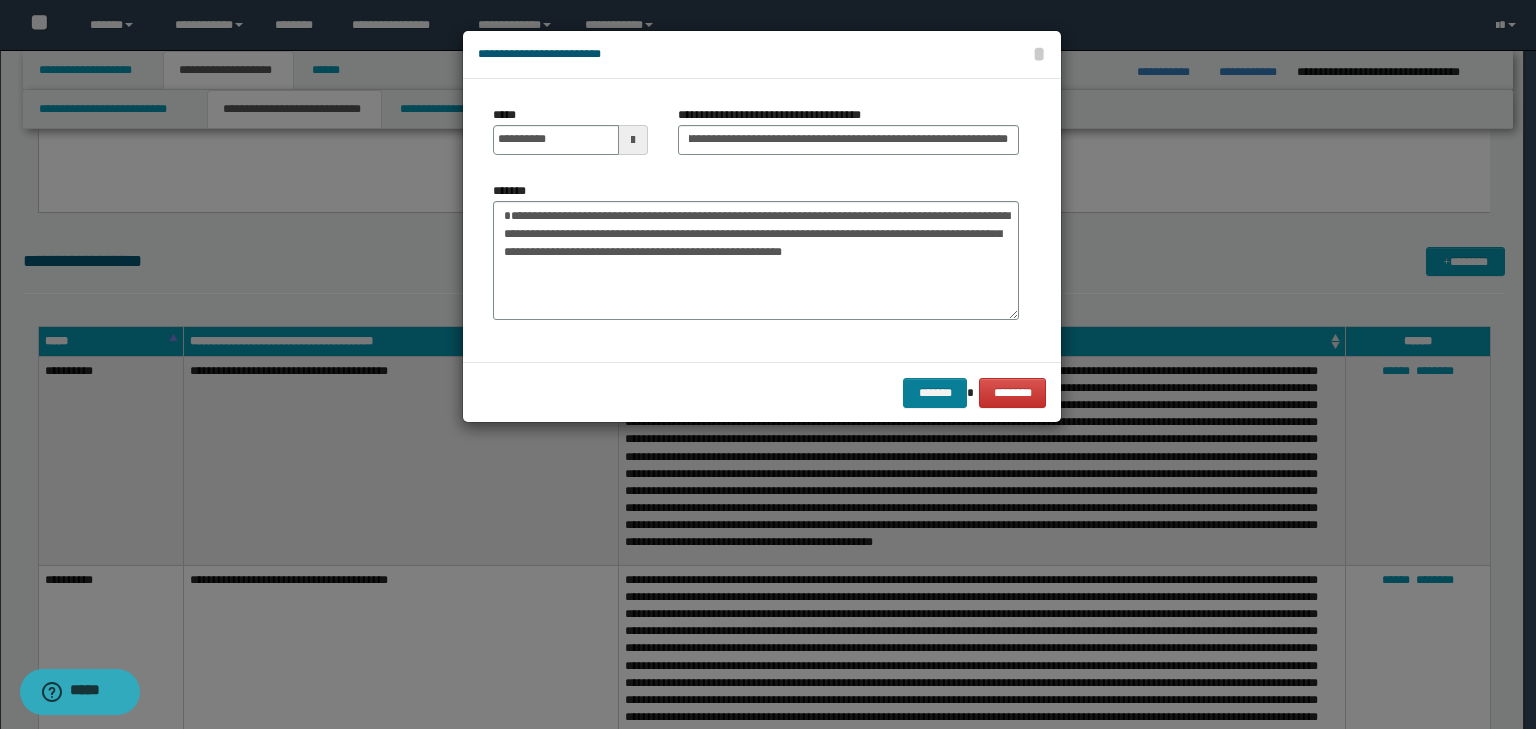 scroll, scrollTop: 0, scrollLeft: 0, axis: both 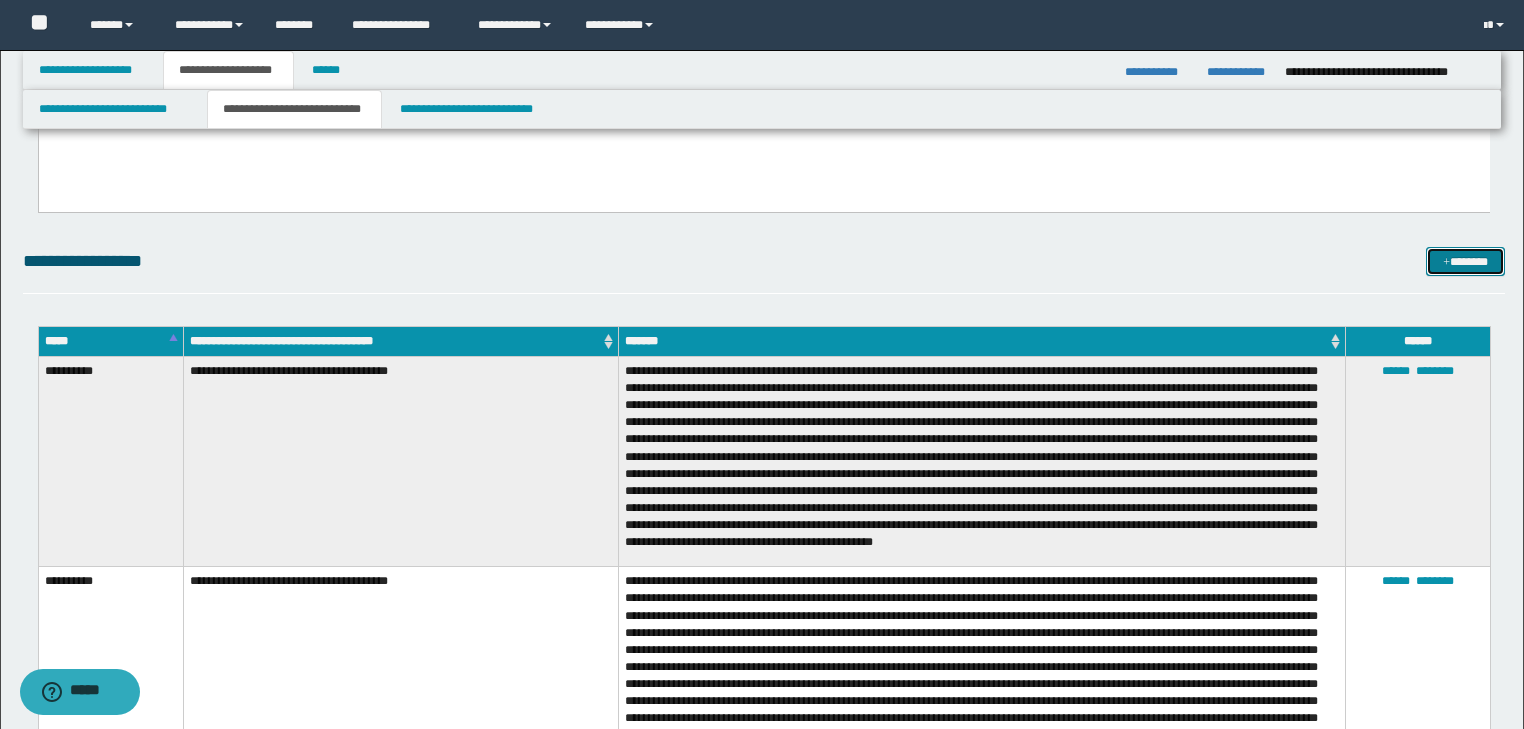 click on "*******" at bounding box center (1465, 262) 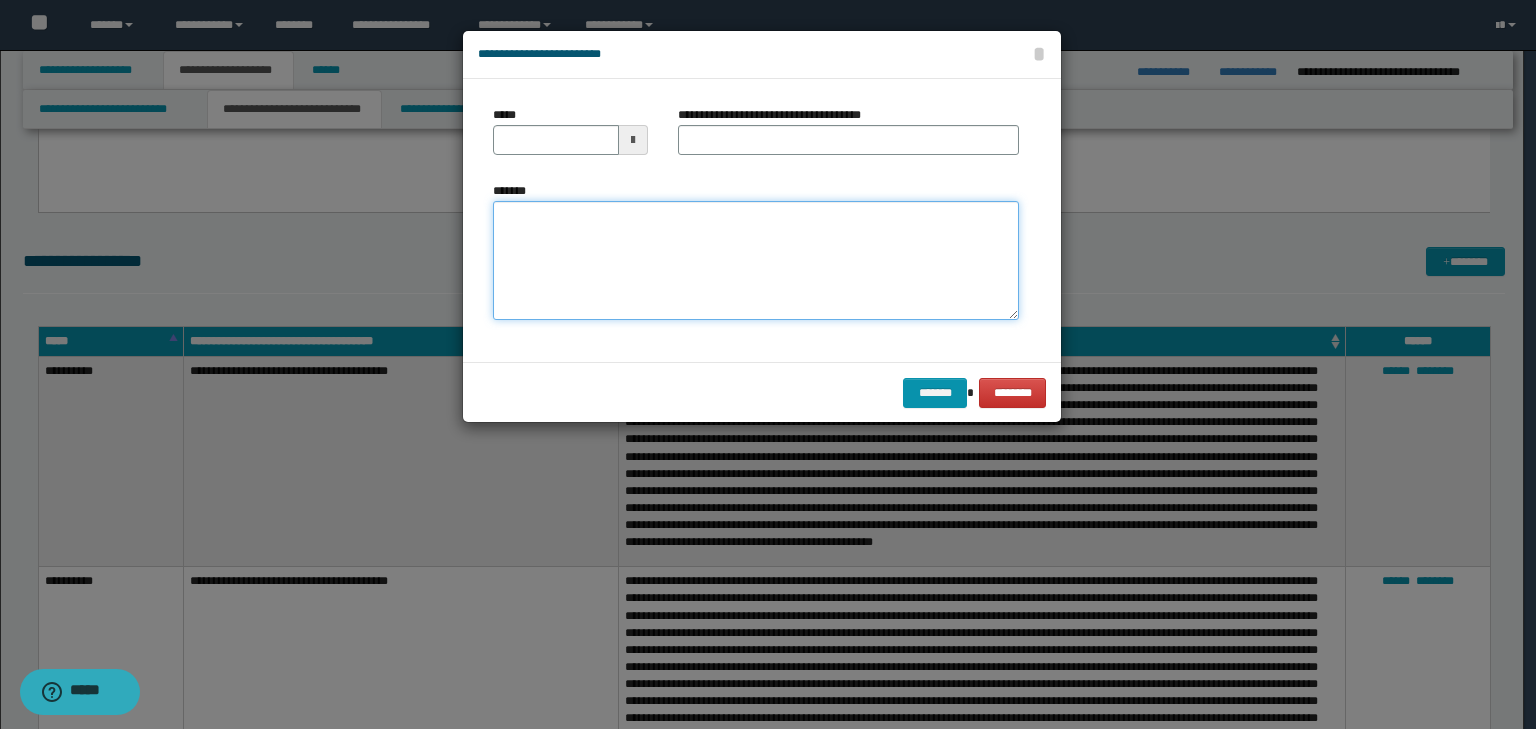click on "*******" at bounding box center (756, 261) 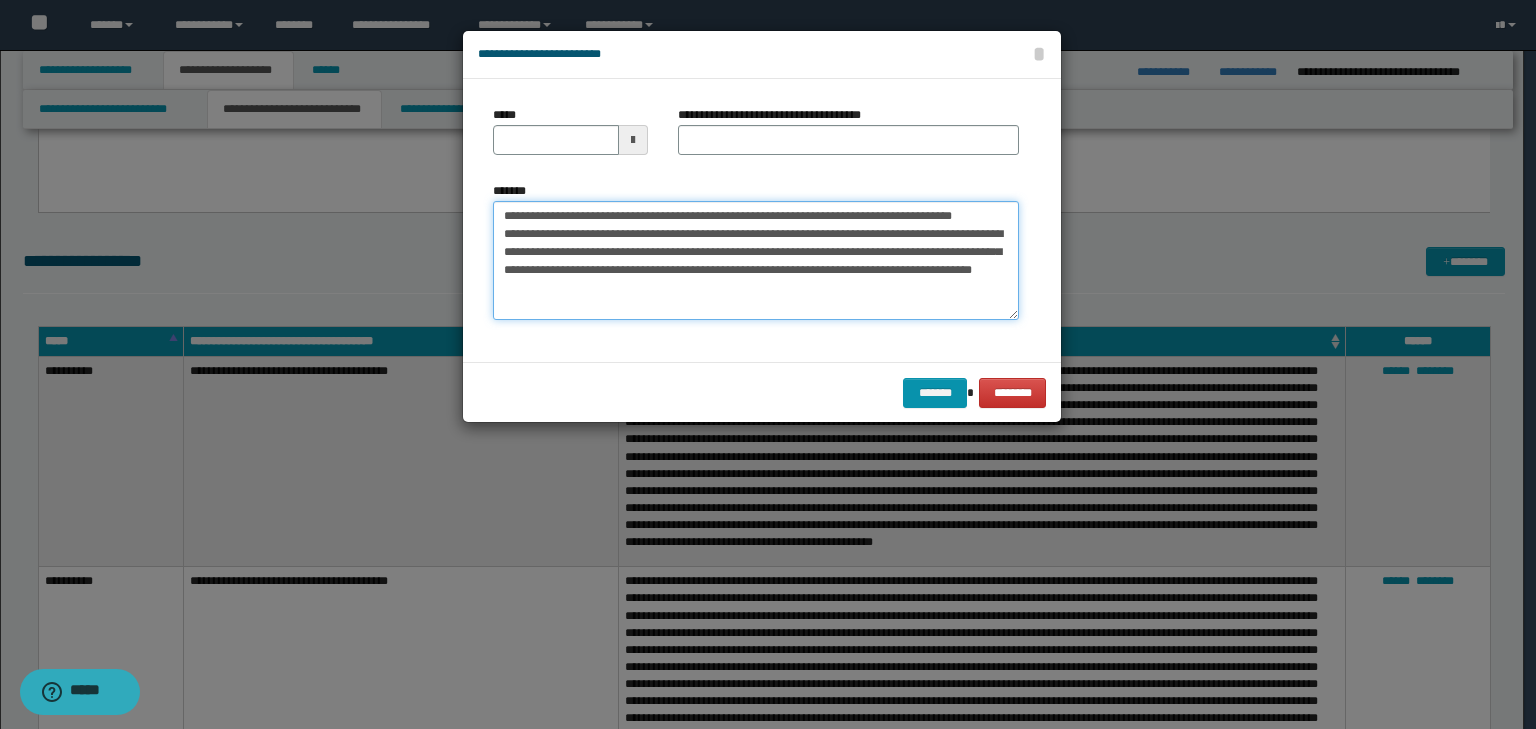 scroll, scrollTop: 0, scrollLeft: 0, axis: both 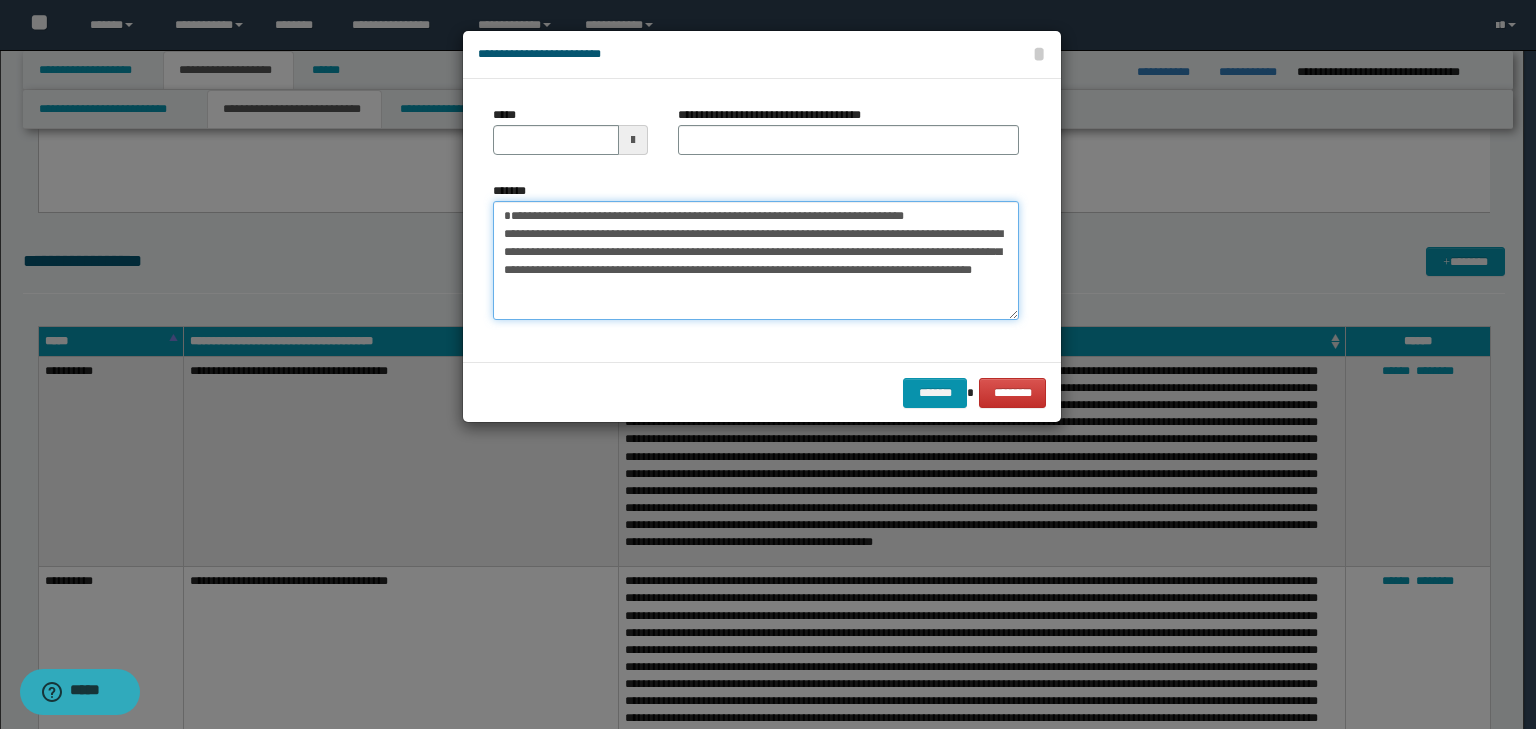 type 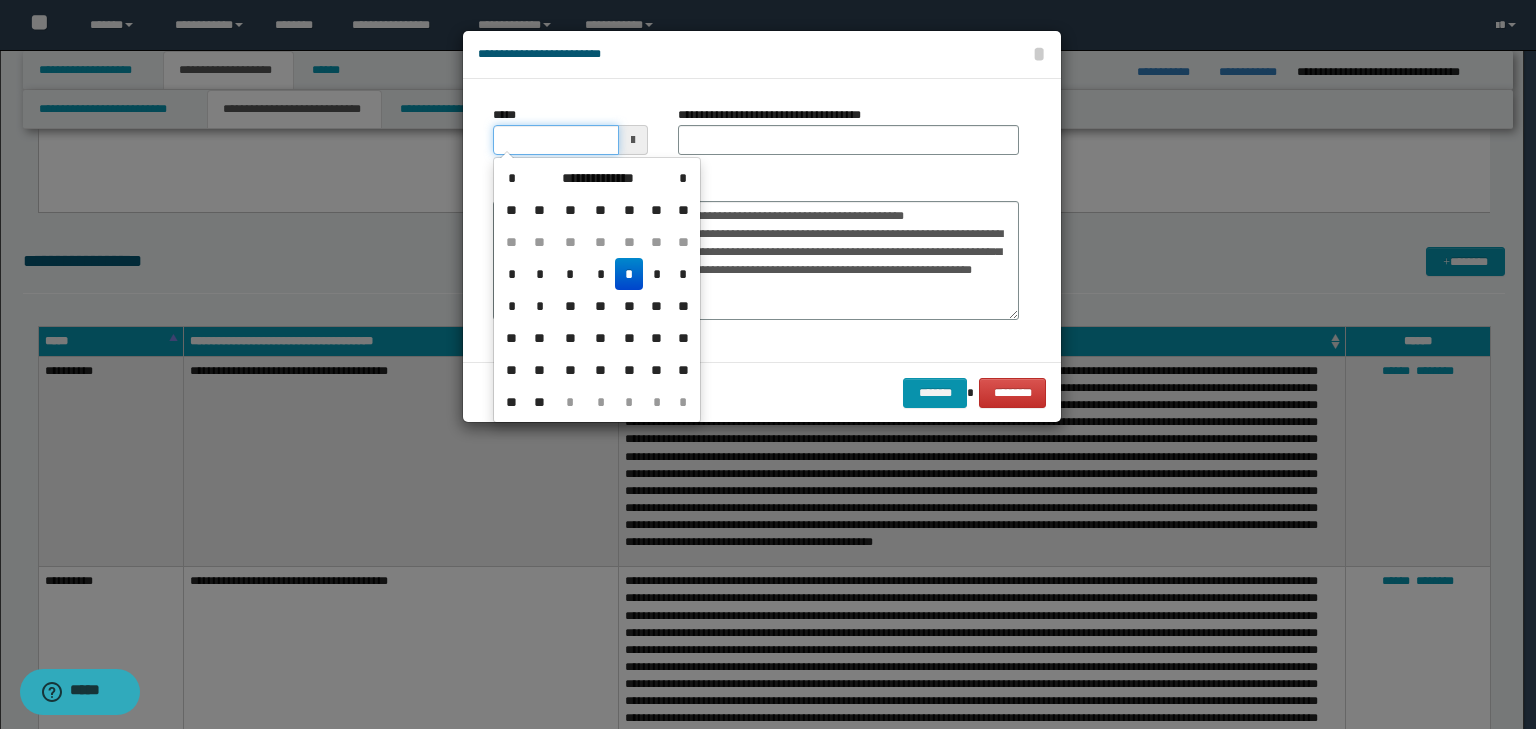 click on "*****" at bounding box center (556, 140) 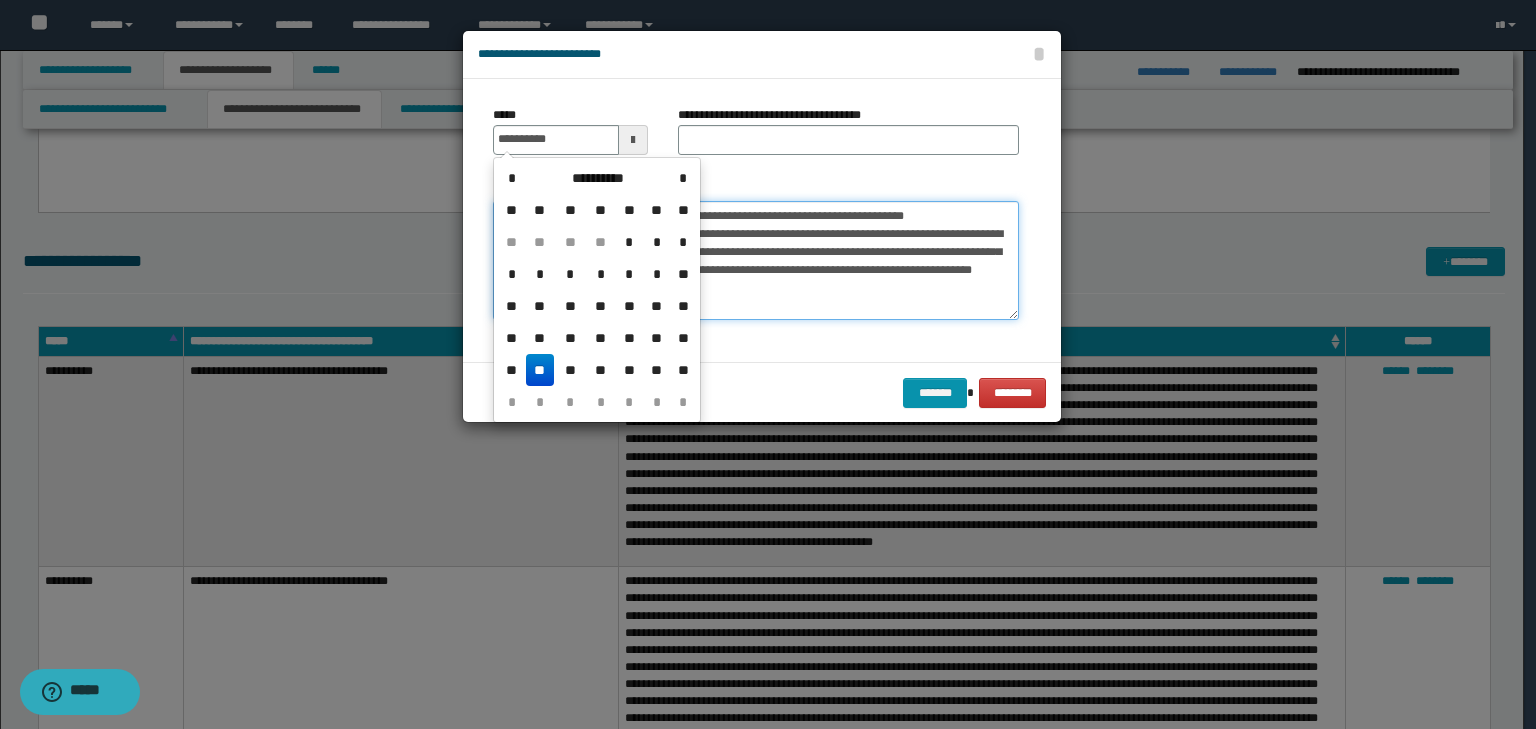 type on "**********" 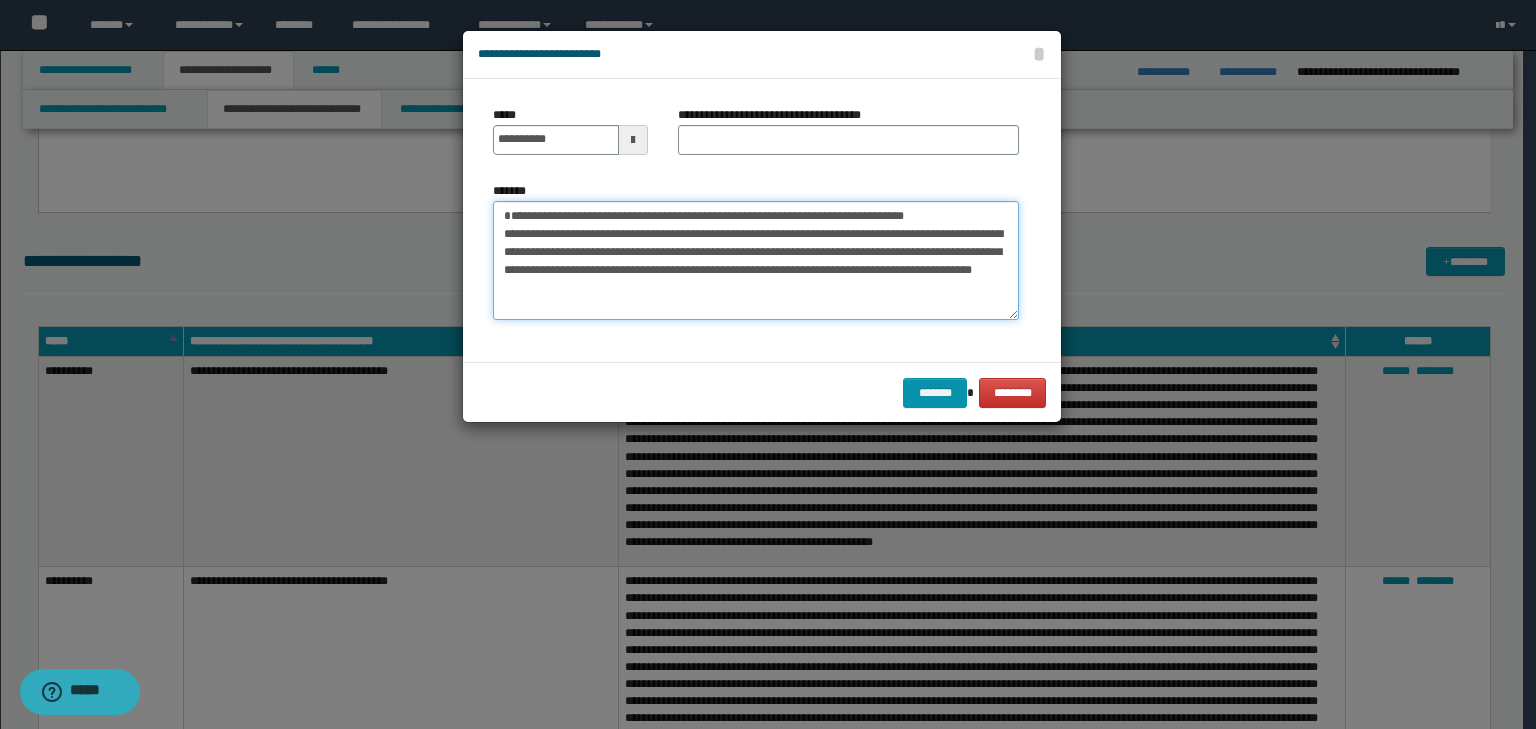 drag, startPoint x: 752, startPoint y: 240, endPoint x: 351, endPoint y: 171, distance: 406.8931 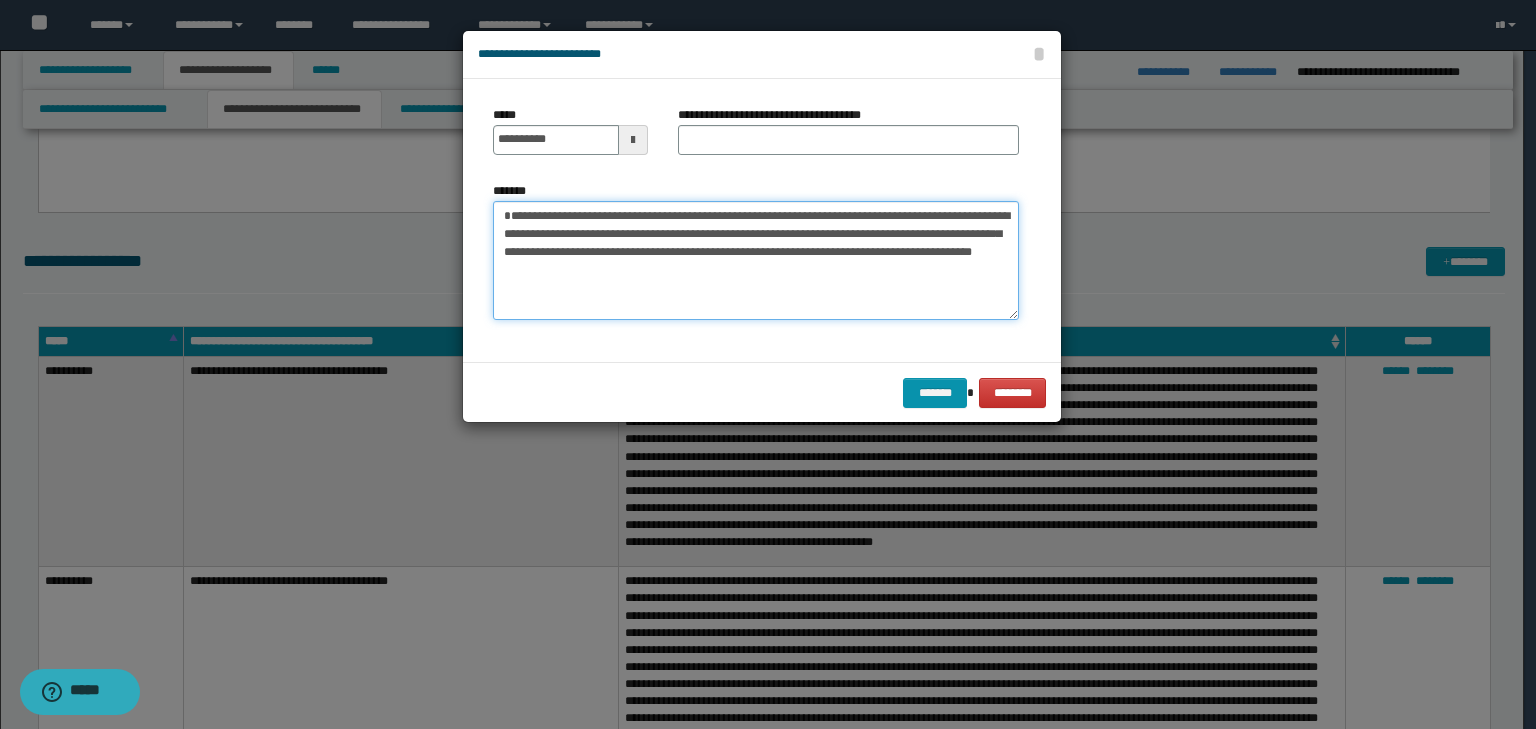 type on "**********" 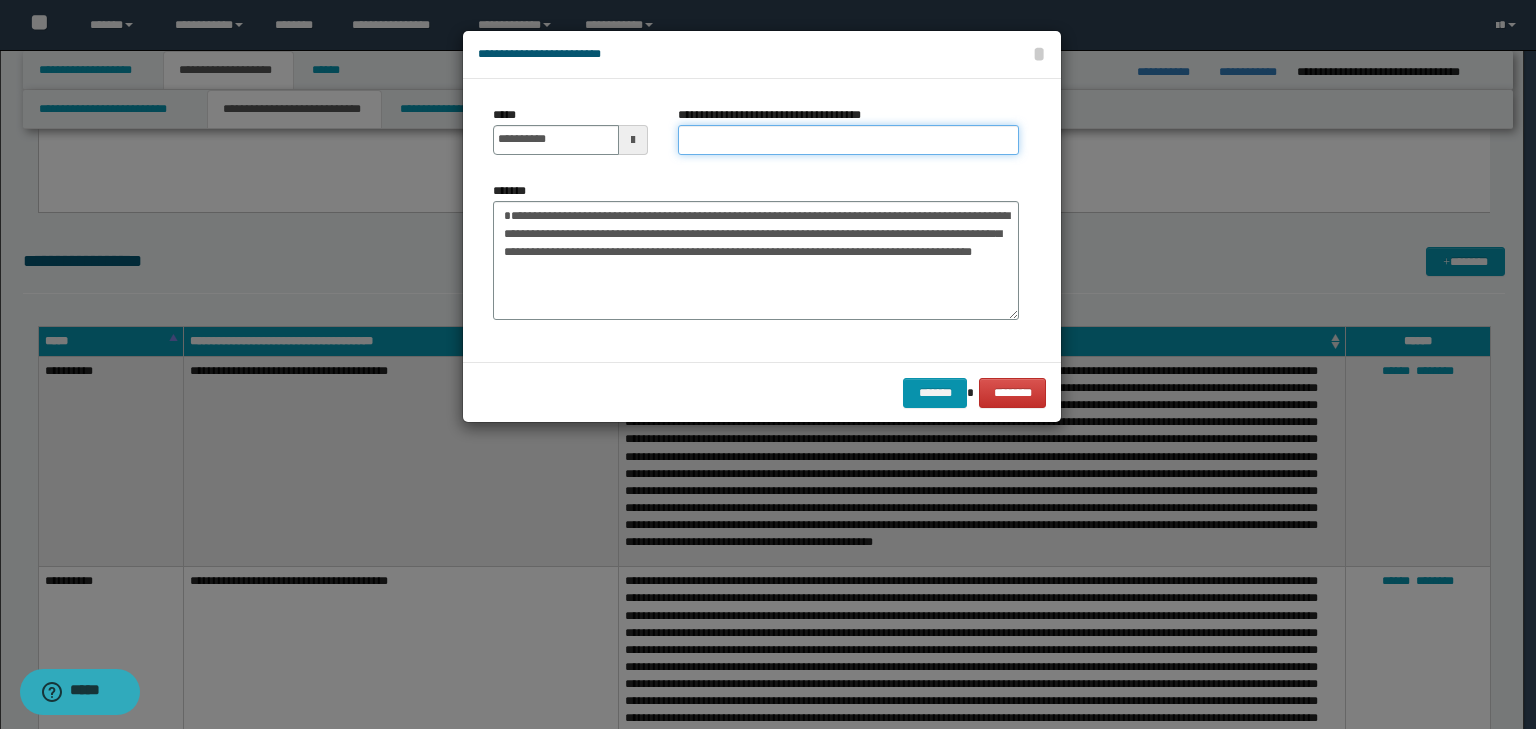 click on "**********" at bounding box center [848, 140] 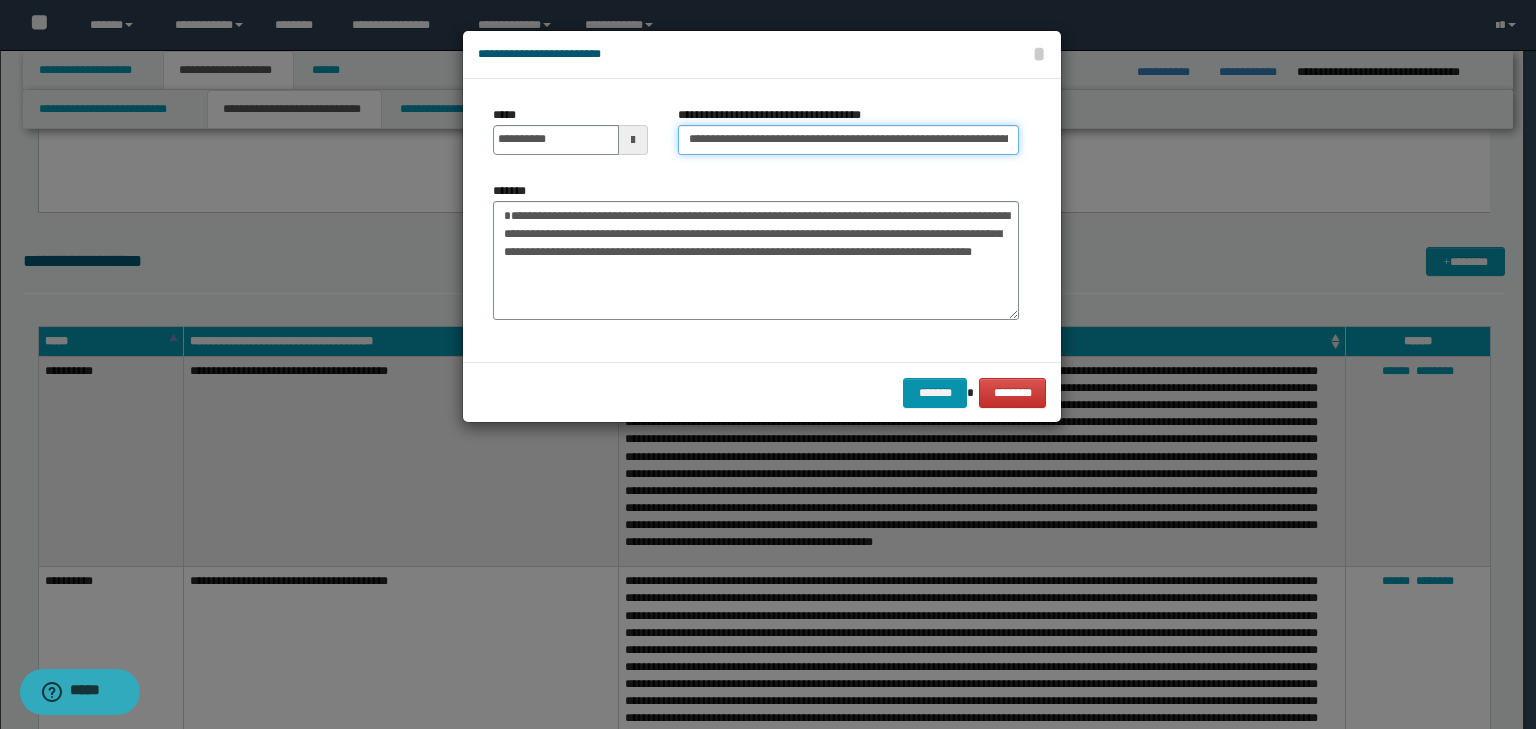 scroll, scrollTop: 0, scrollLeft: 192, axis: horizontal 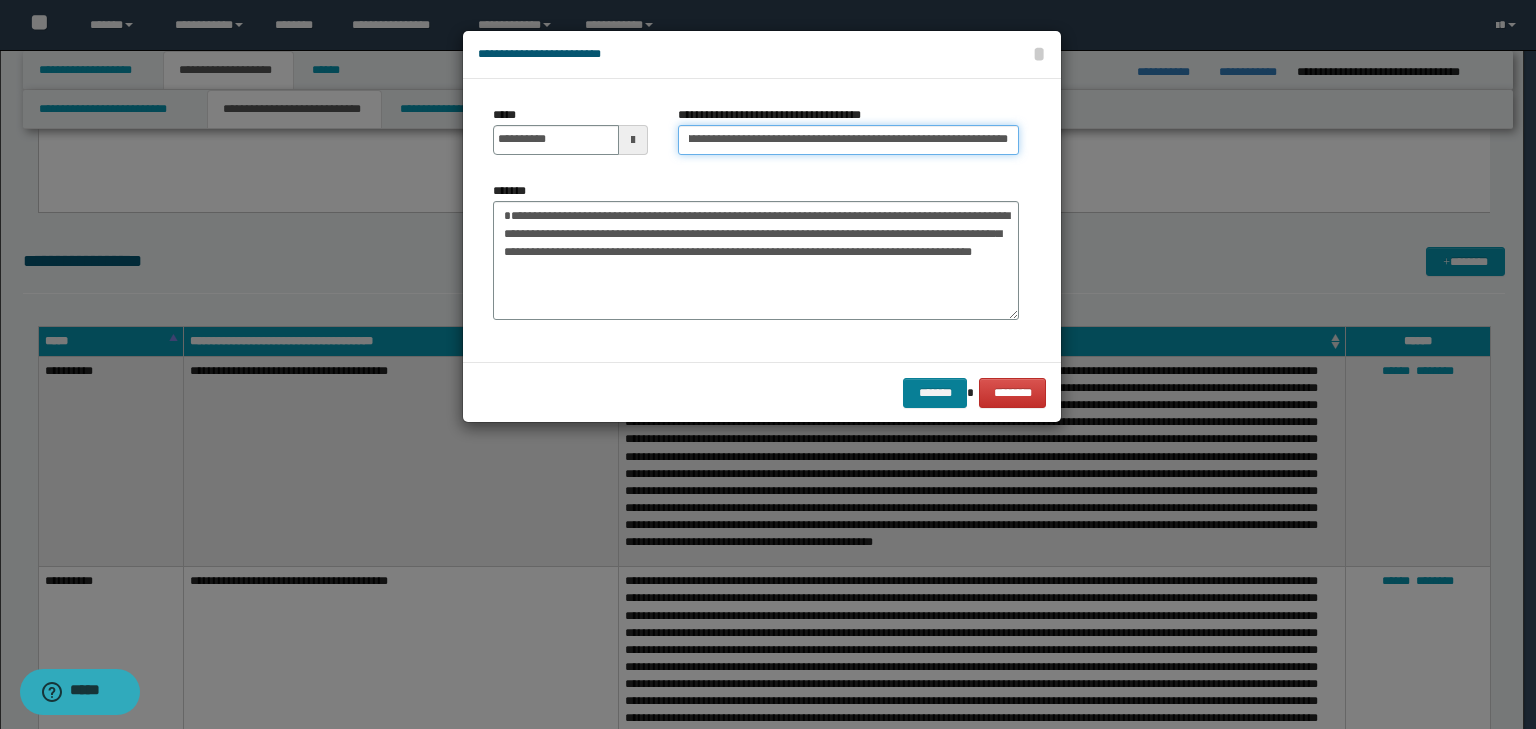 type on "**********" 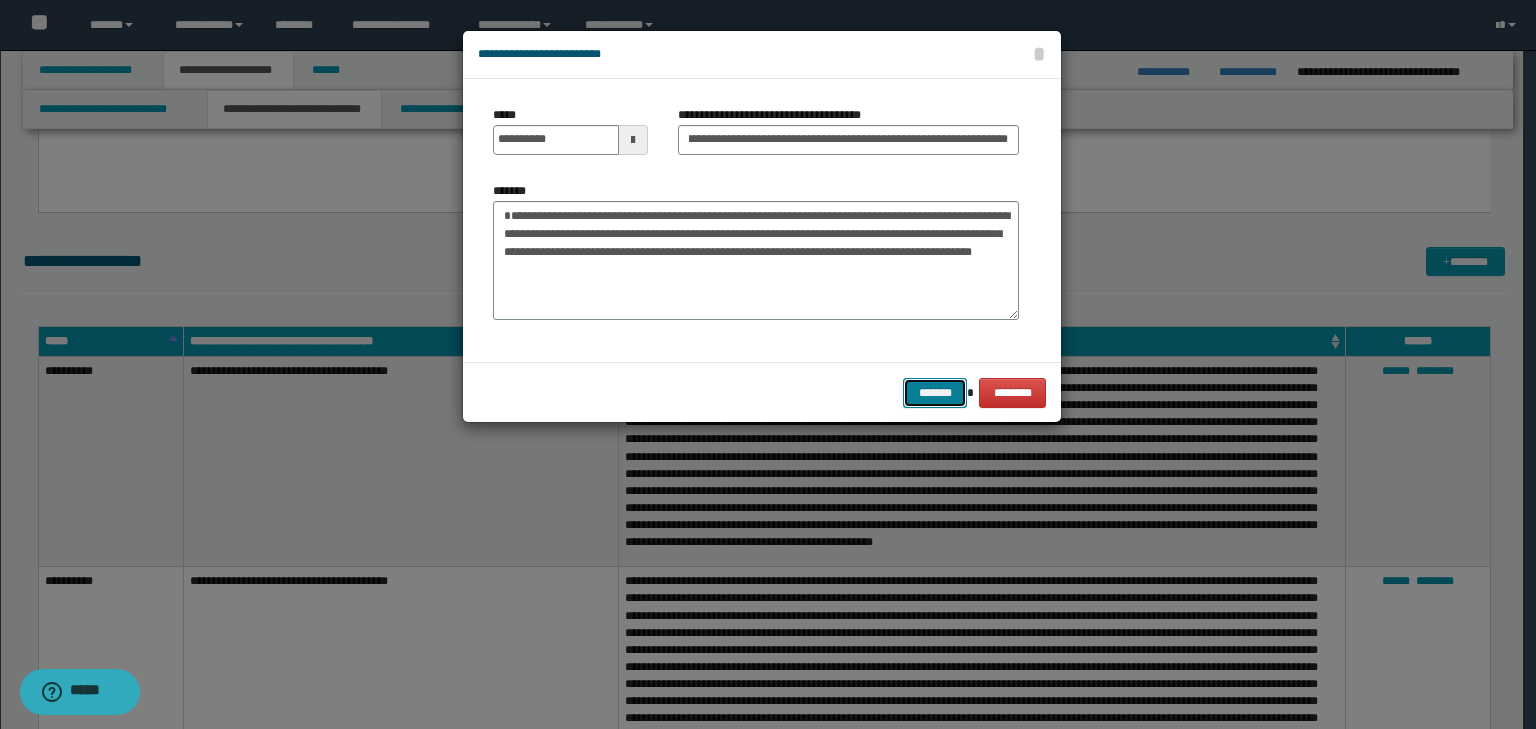 click on "*******" at bounding box center [935, 393] 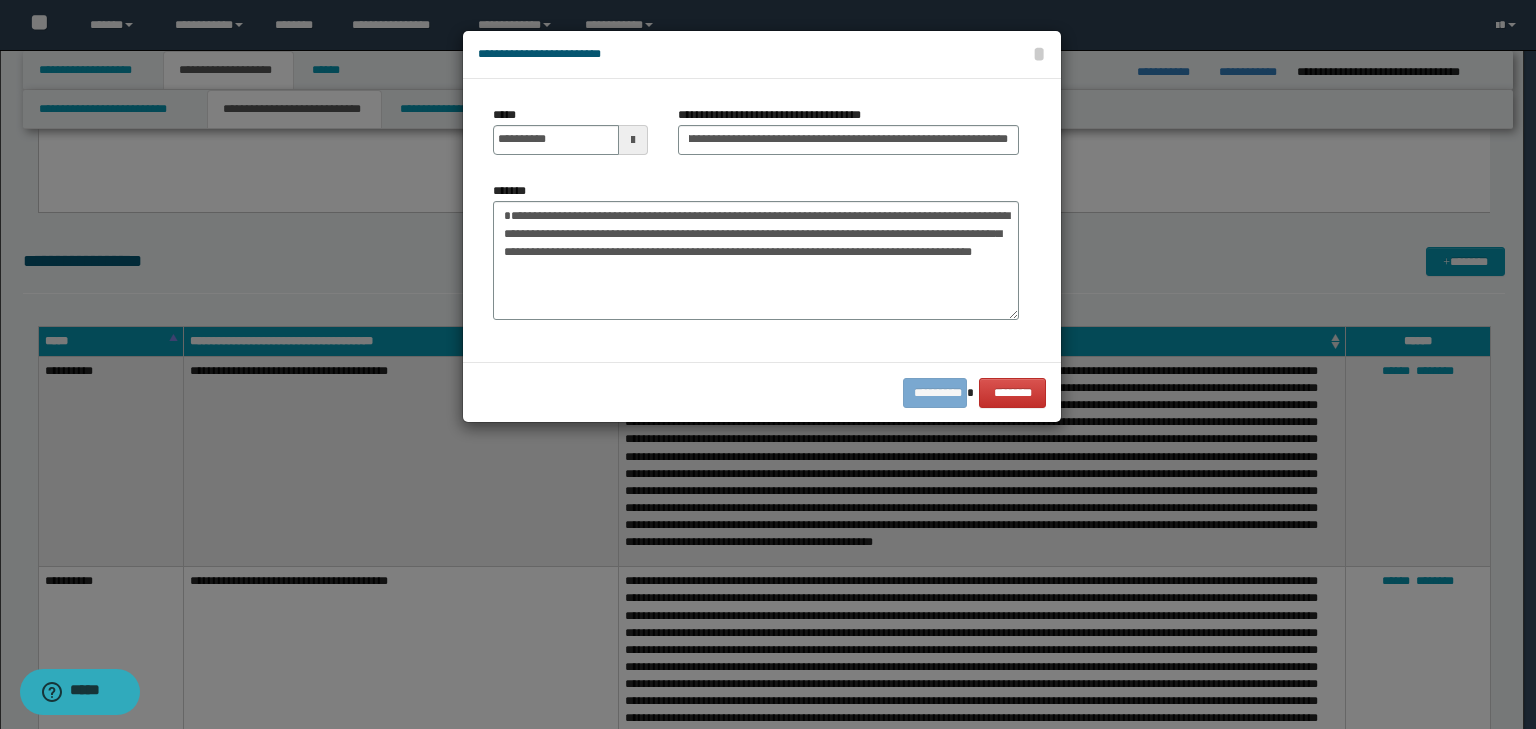 scroll, scrollTop: 0, scrollLeft: 0, axis: both 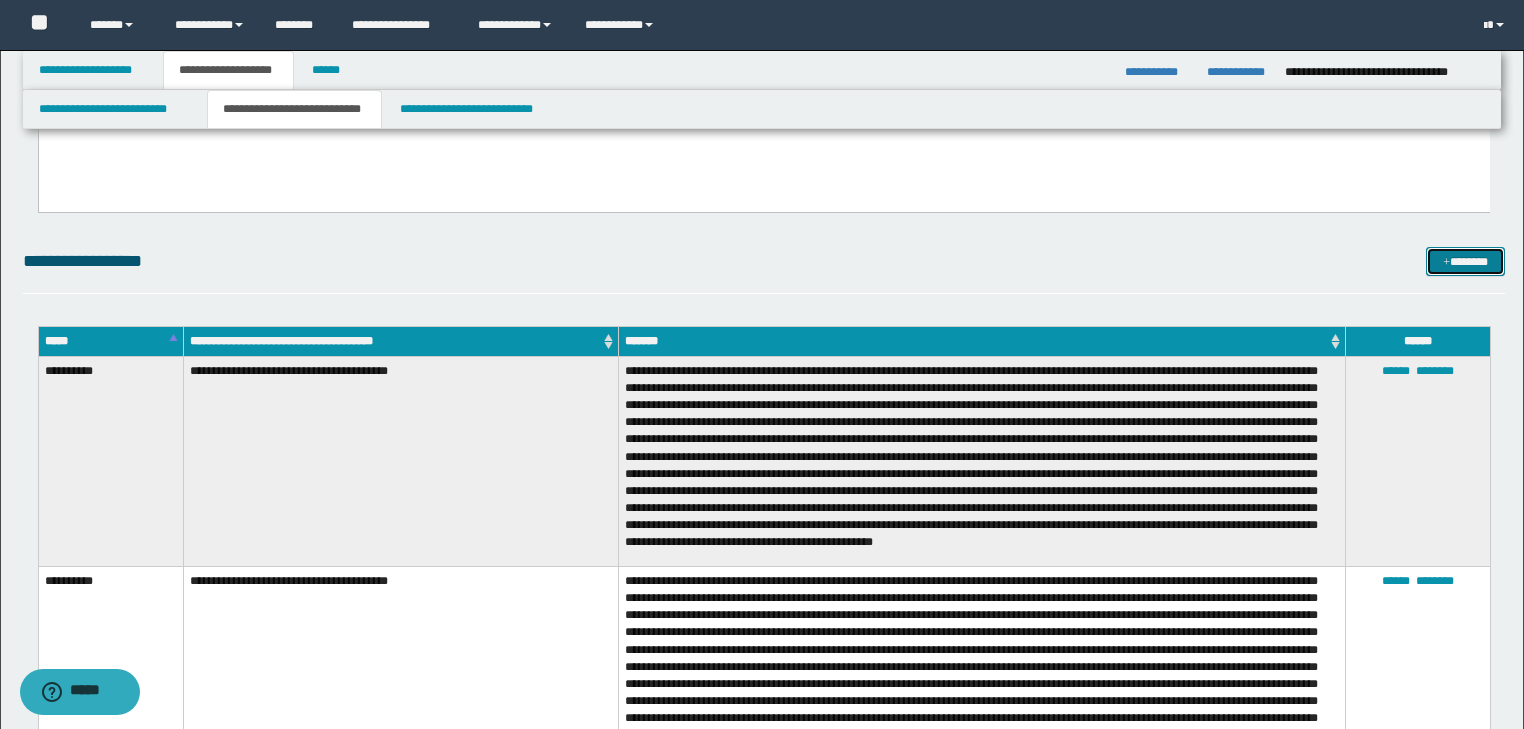 click on "*******" at bounding box center [1465, 262] 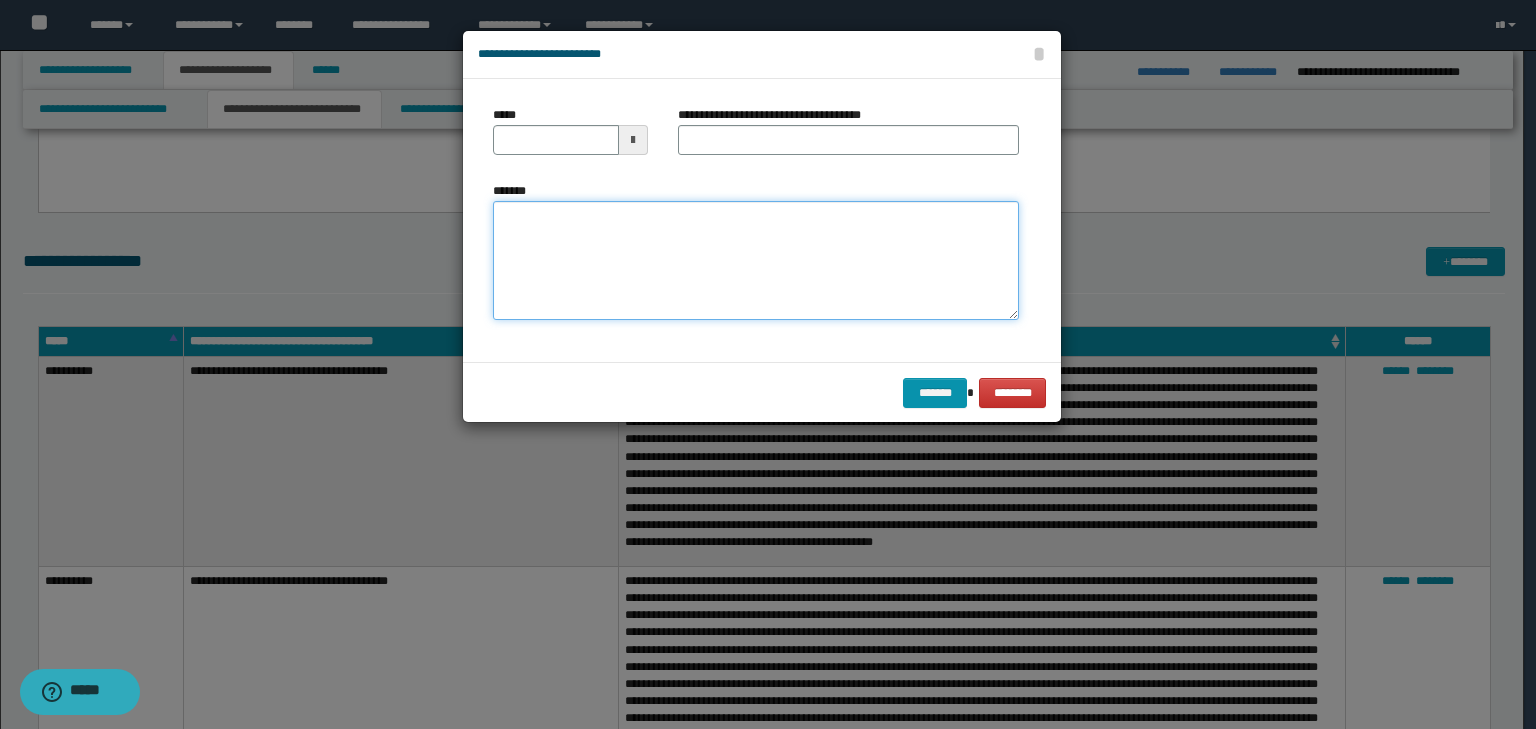 click on "*******" at bounding box center (756, 261) 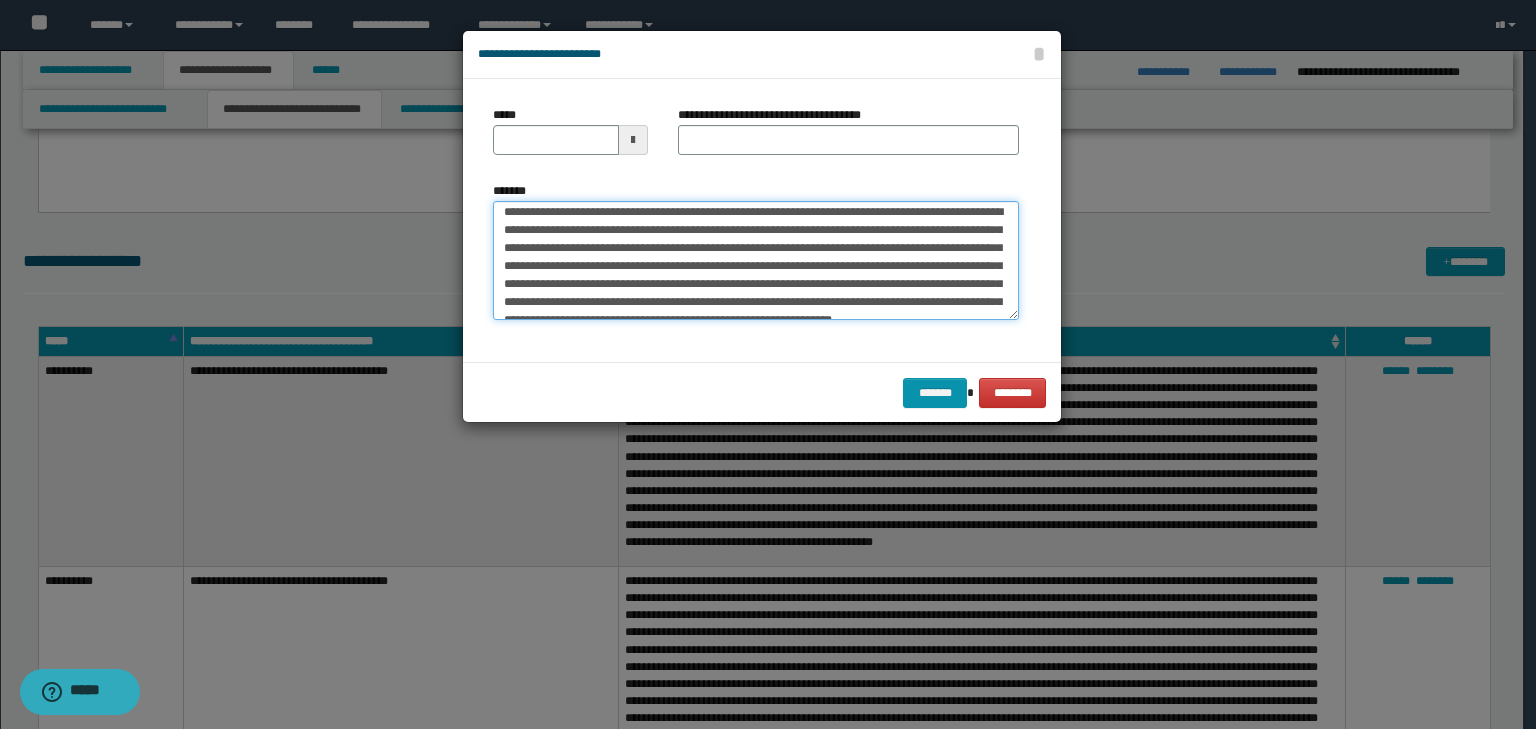 scroll, scrollTop: 0, scrollLeft: 0, axis: both 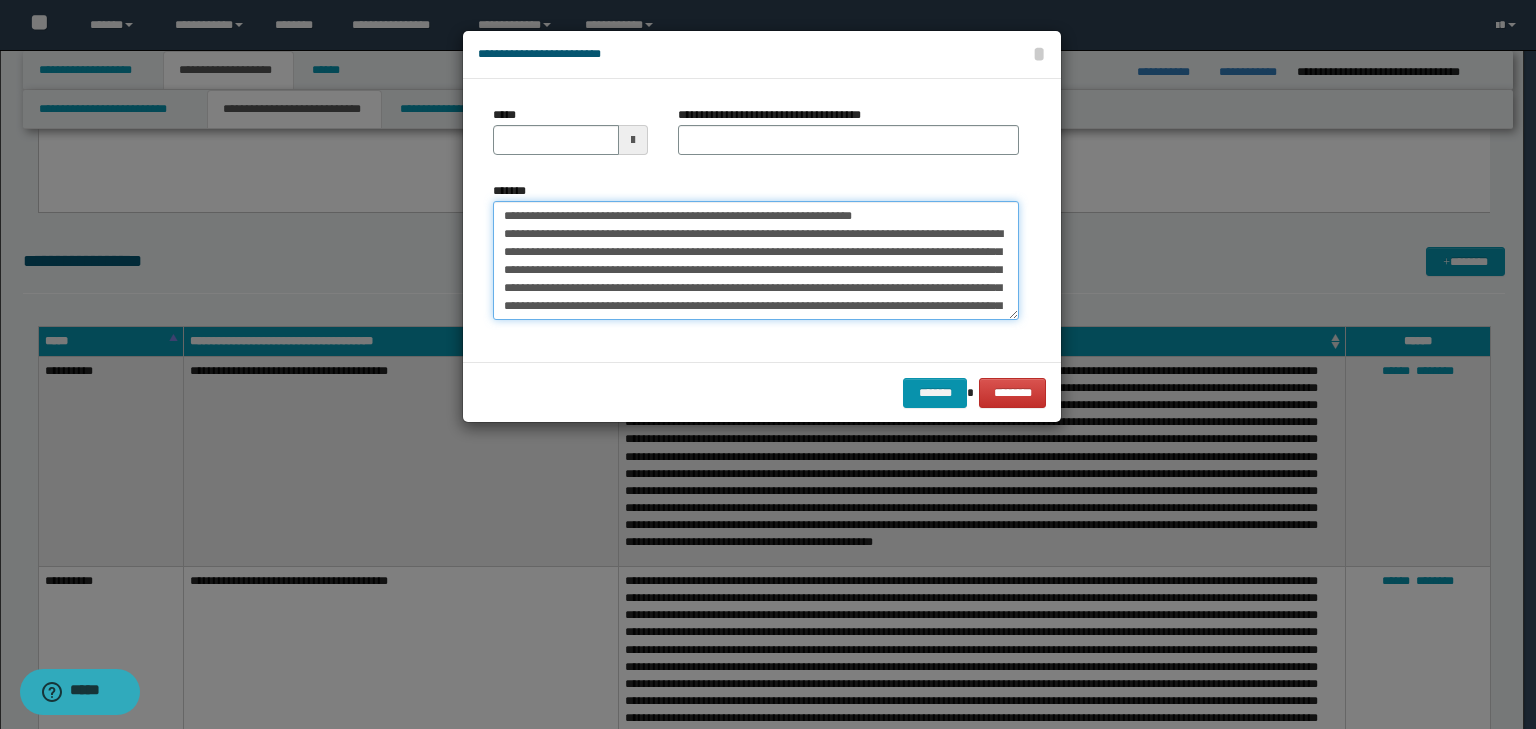 drag, startPoint x: 558, startPoint y: 212, endPoint x: 481, endPoint y: 219, distance: 77.31753 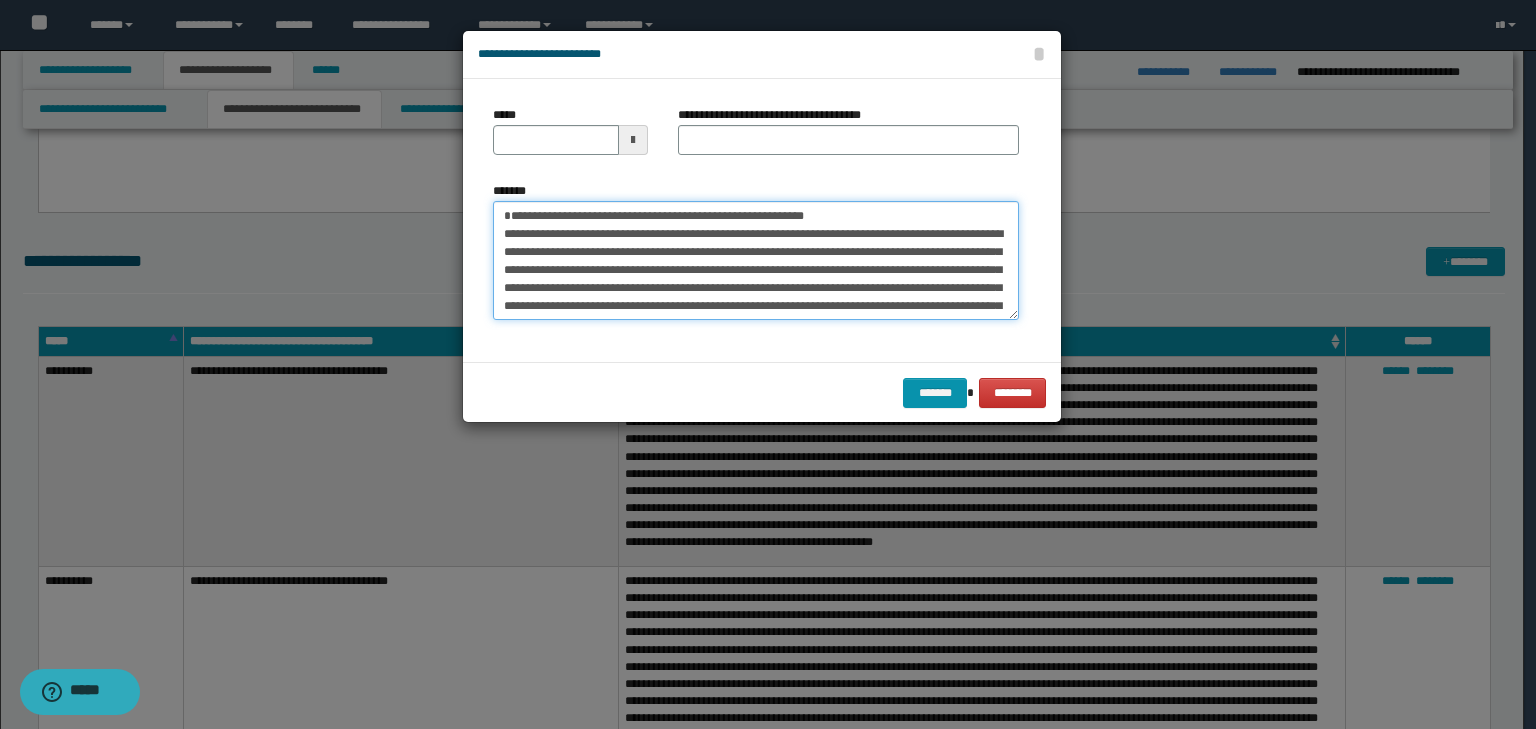 type 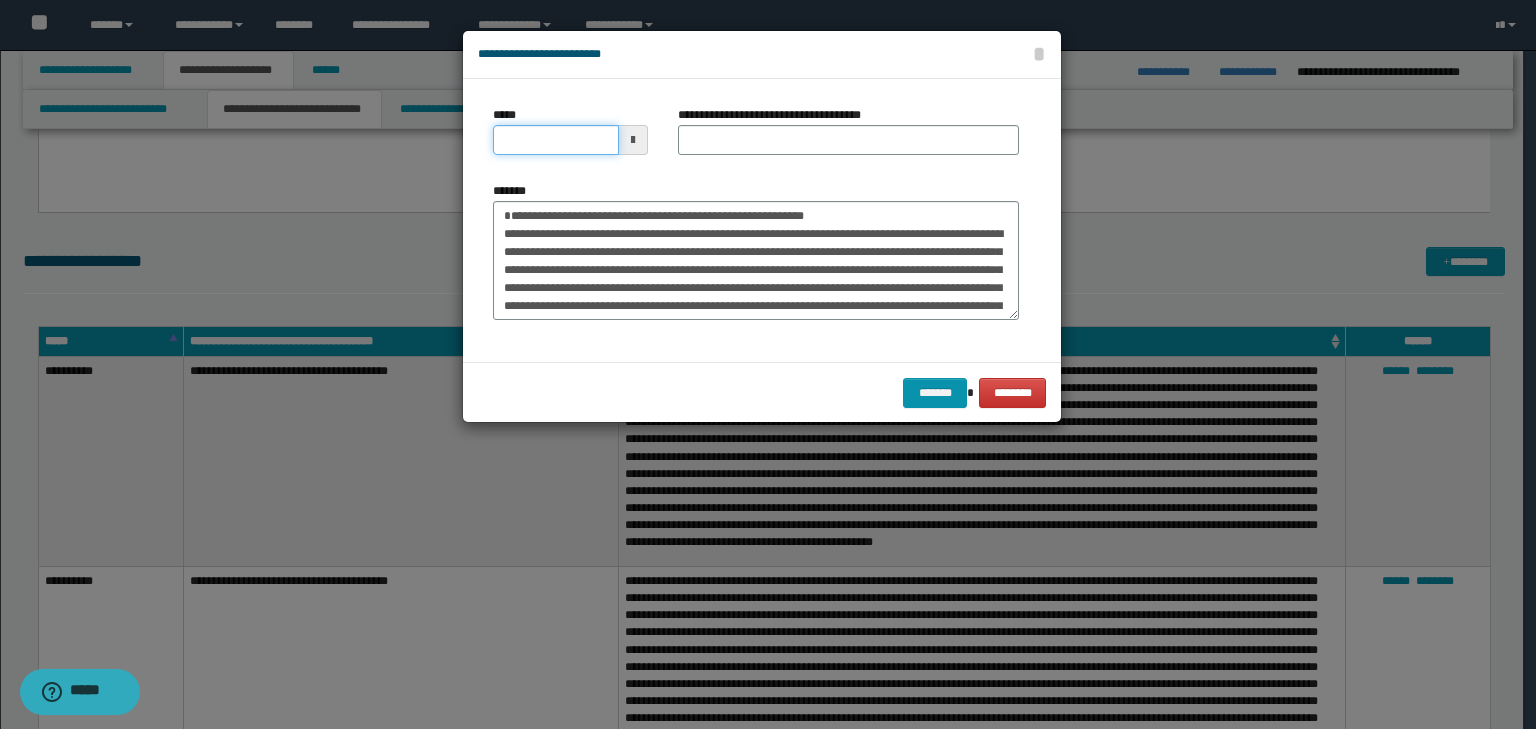 click on "*****" at bounding box center (556, 140) 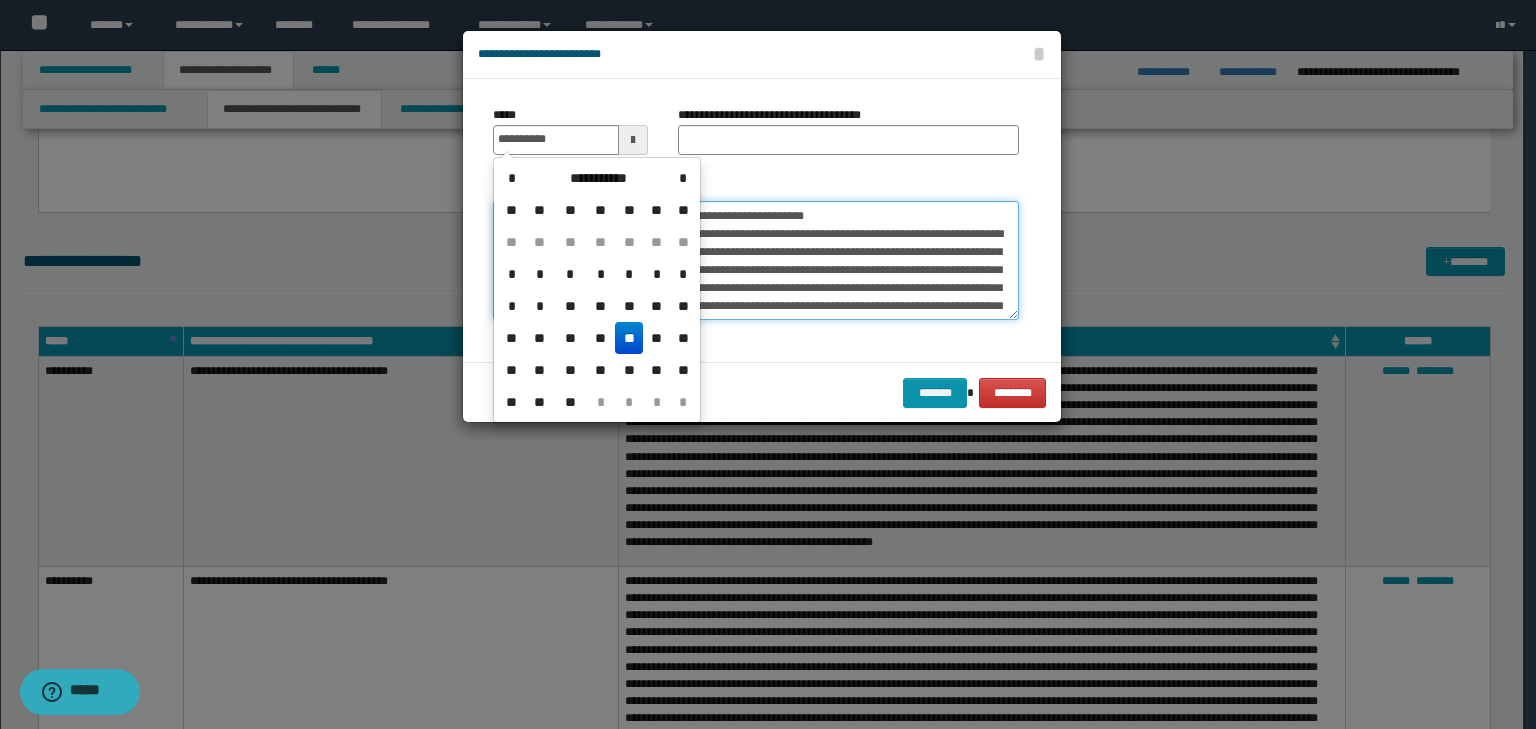 type on "**********" 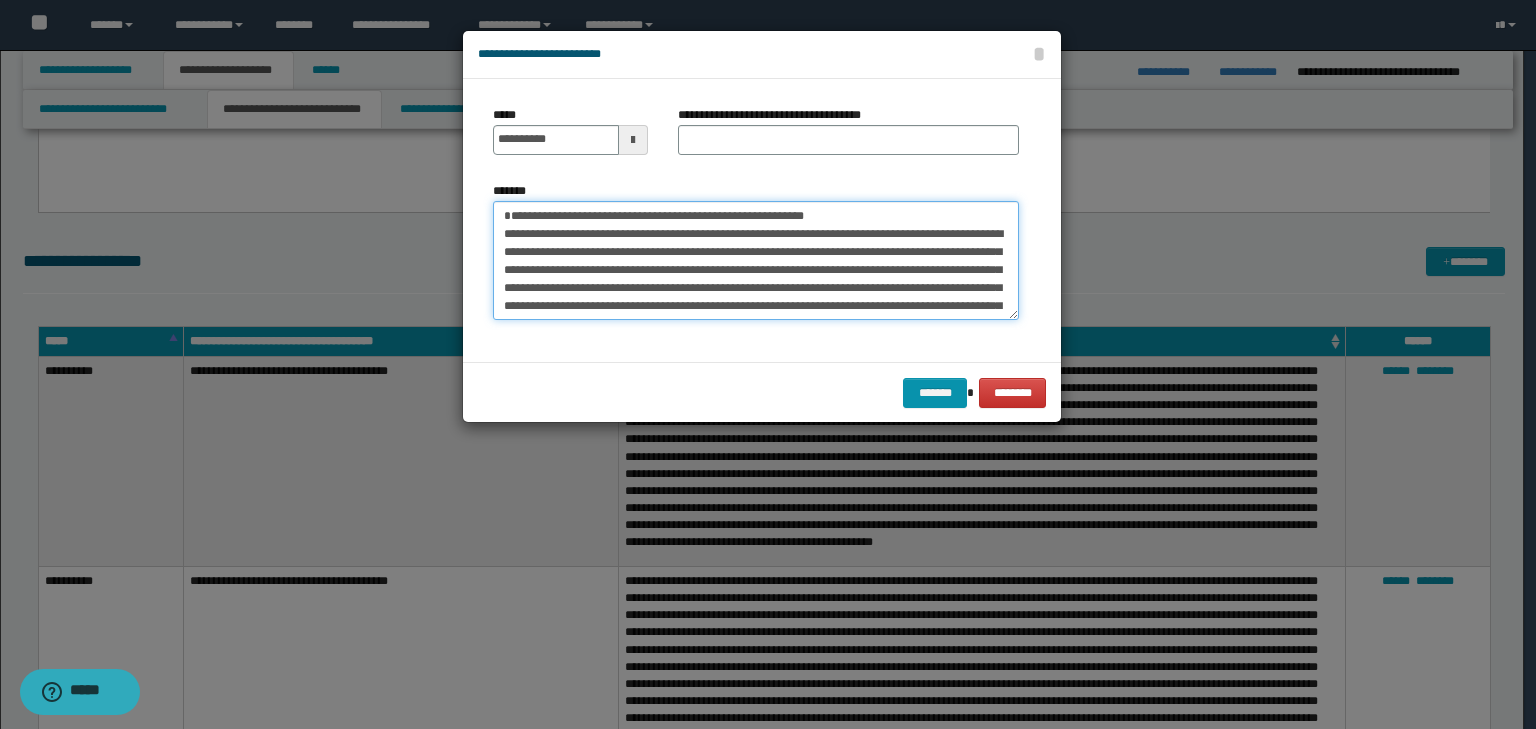 drag, startPoint x: 844, startPoint y: 204, endPoint x: 398, endPoint y: 185, distance: 446.4045 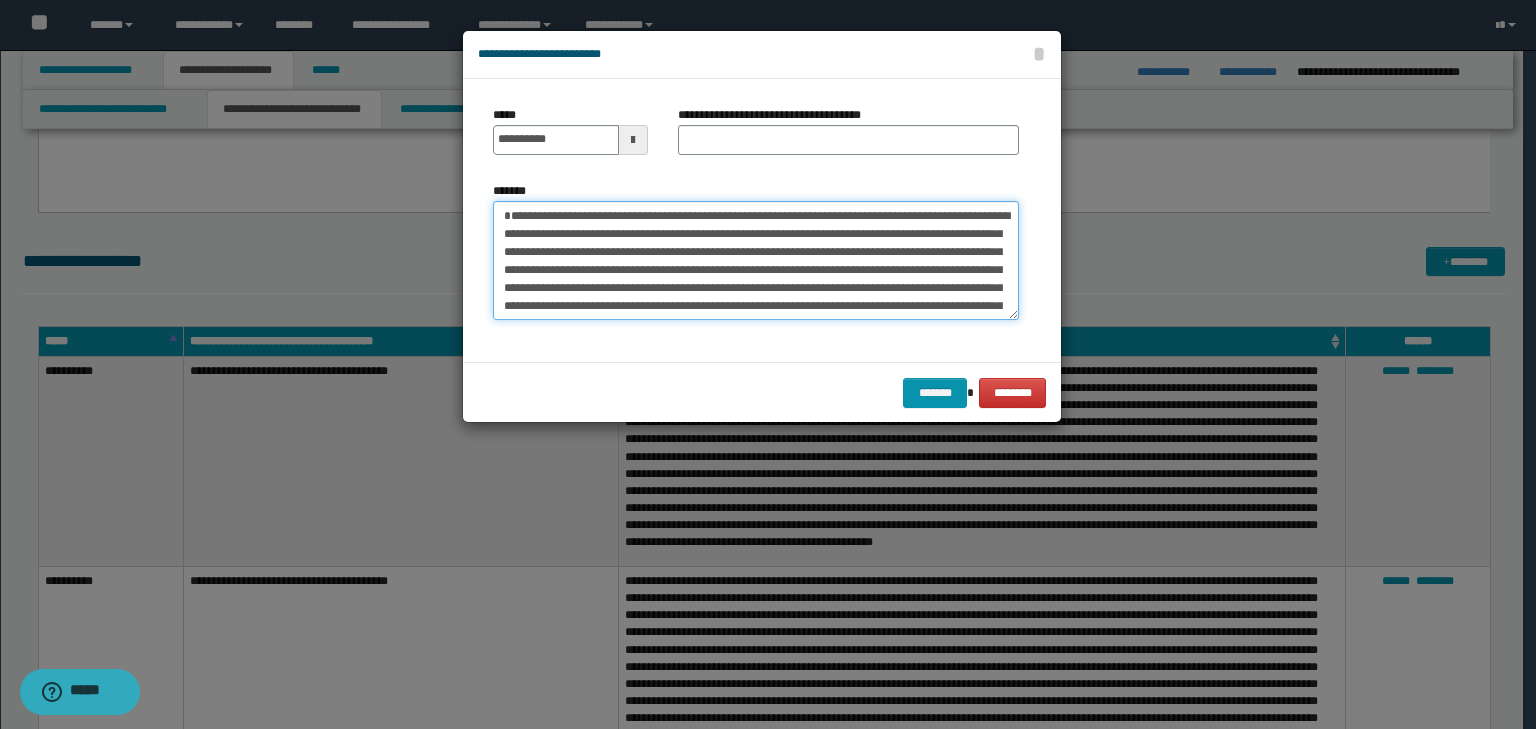 type on "**********" 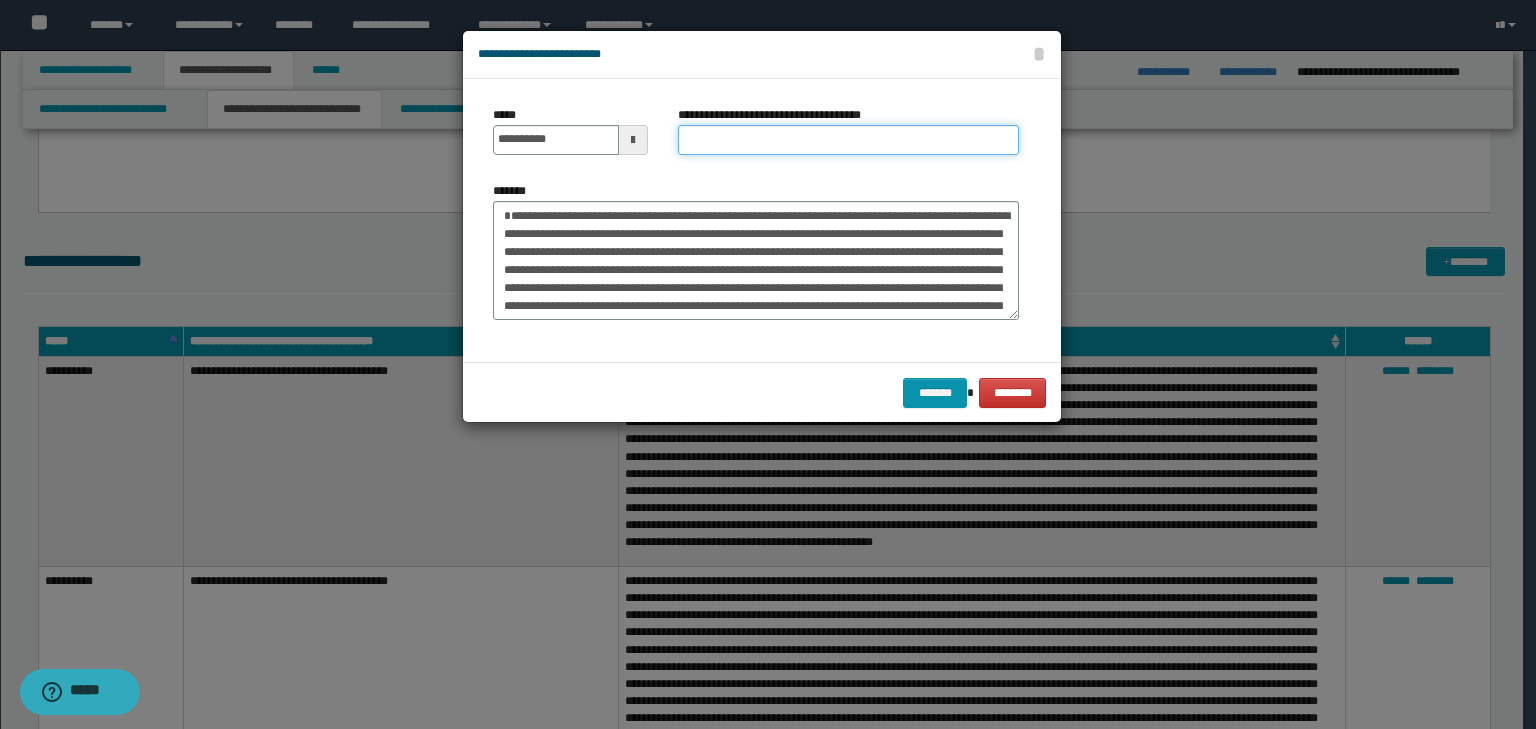 click on "**********" at bounding box center (848, 140) 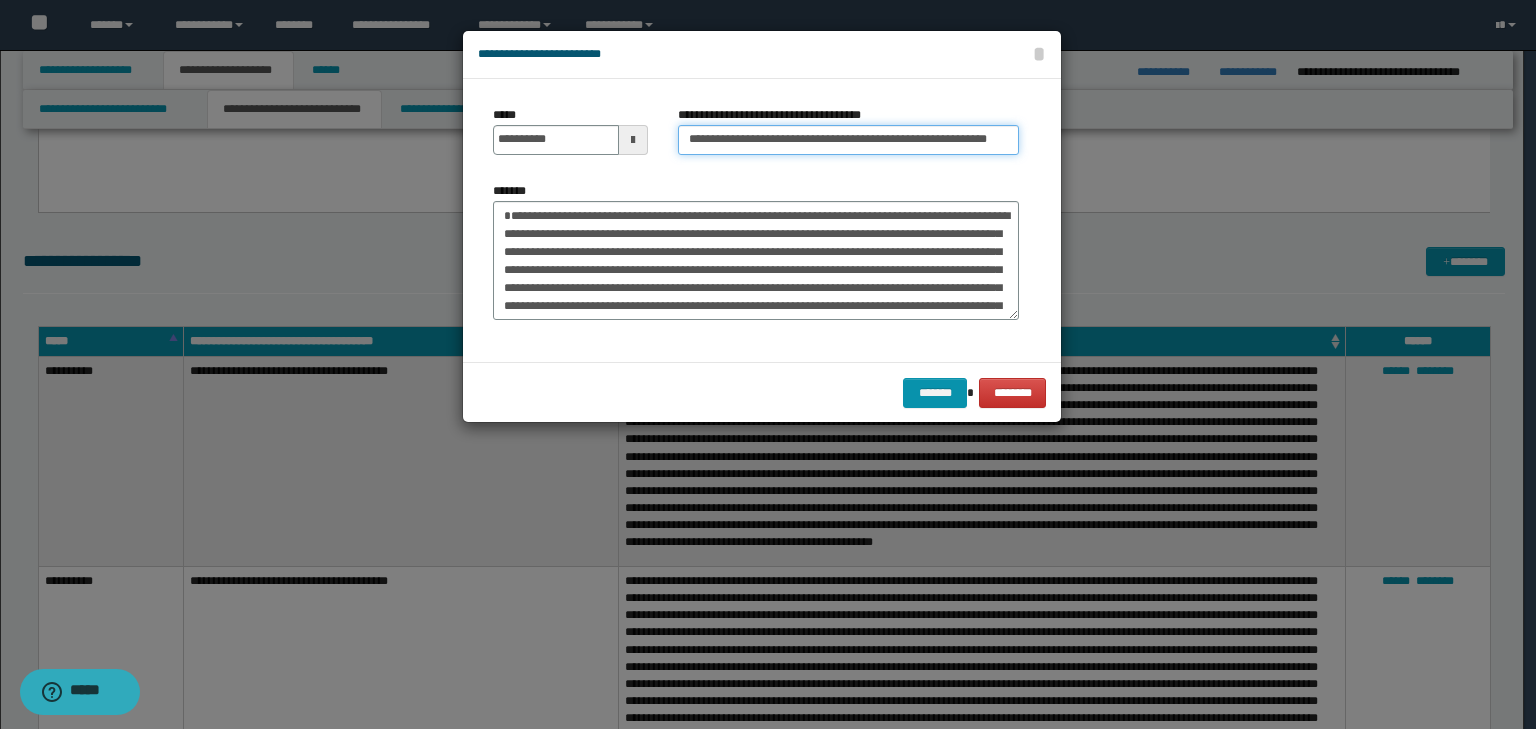 scroll, scrollTop: 0, scrollLeft: 66, axis: horizontal 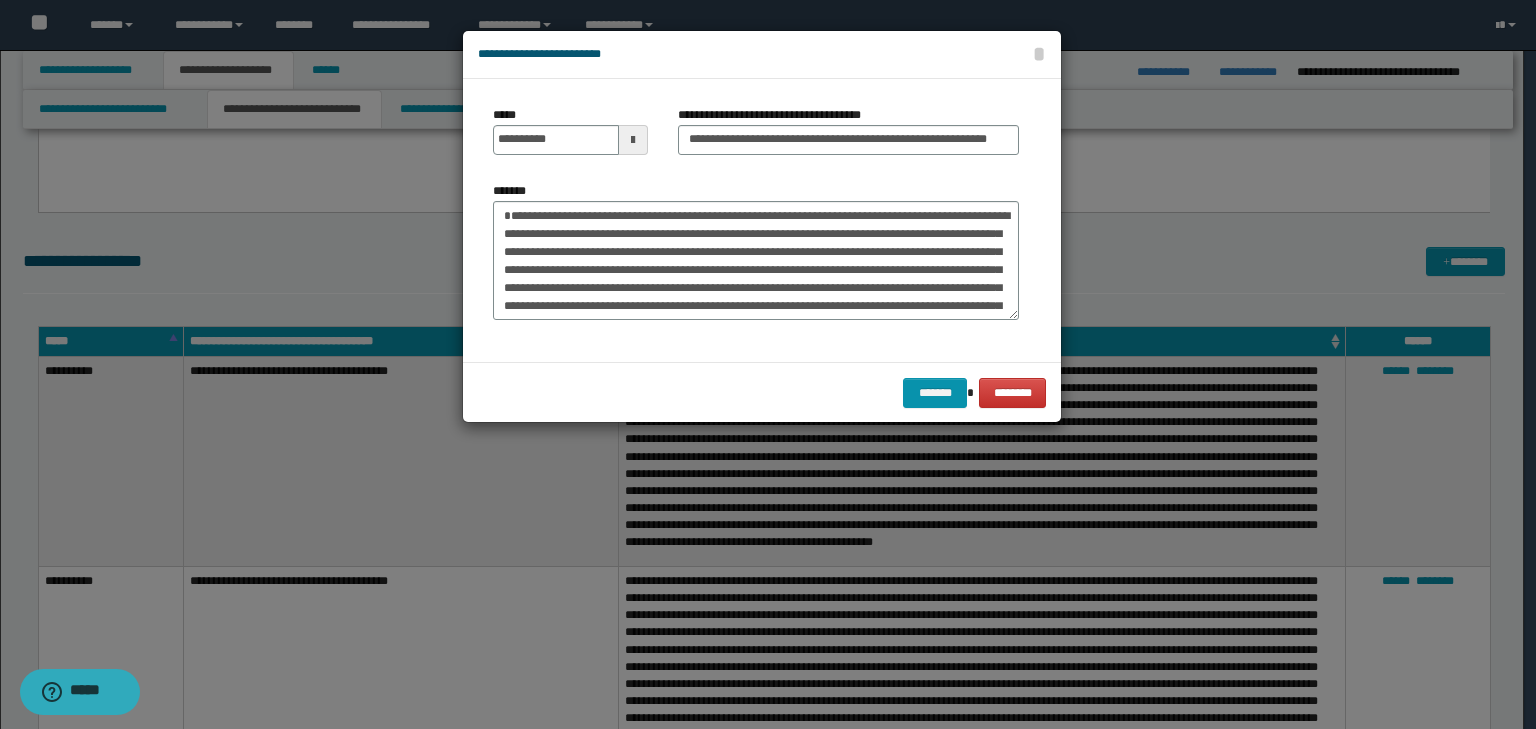 click on "*******
********" at bounding box center [762, 392] 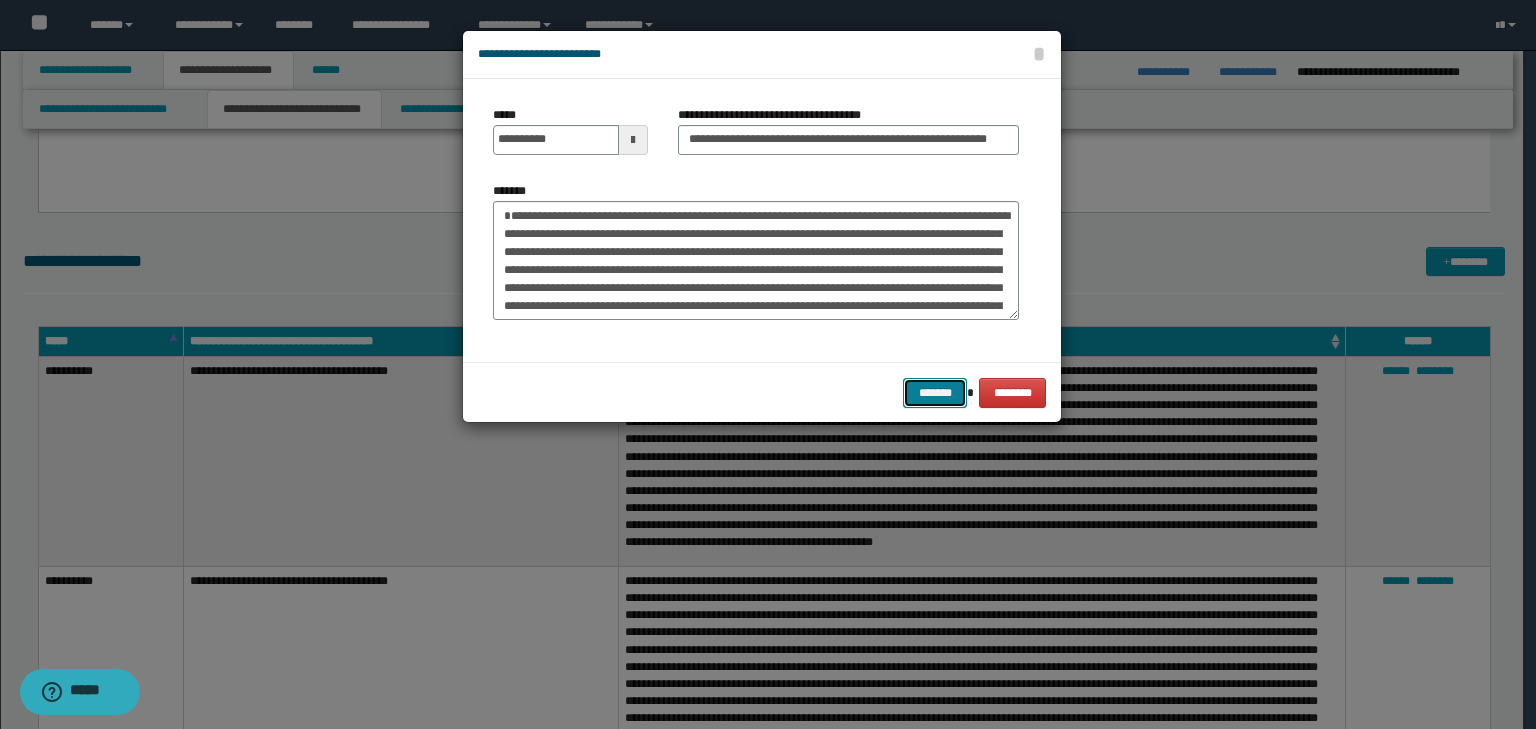 click on "*******" at bounding box center (935, 393) 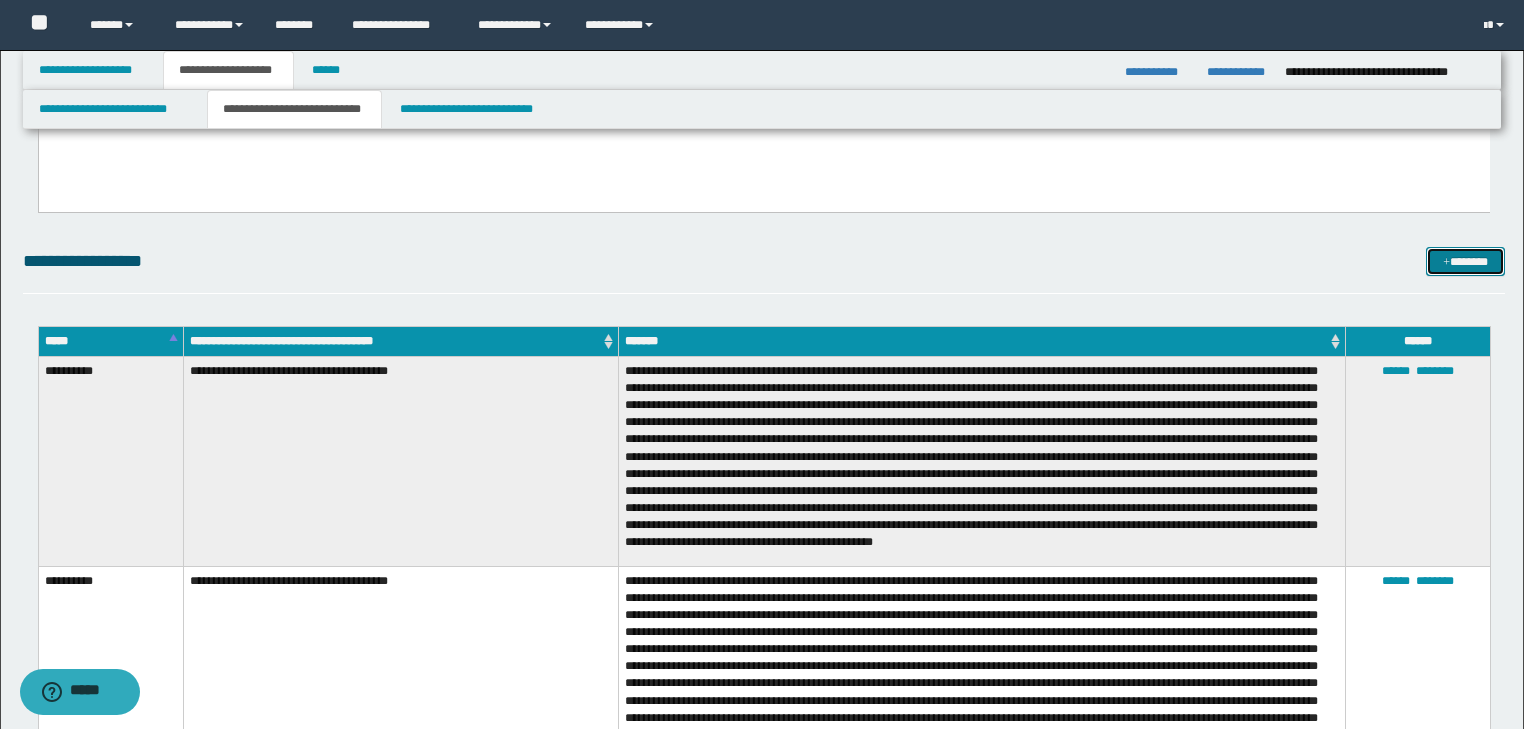 click on "*******" at bounding box center (1465, 262) 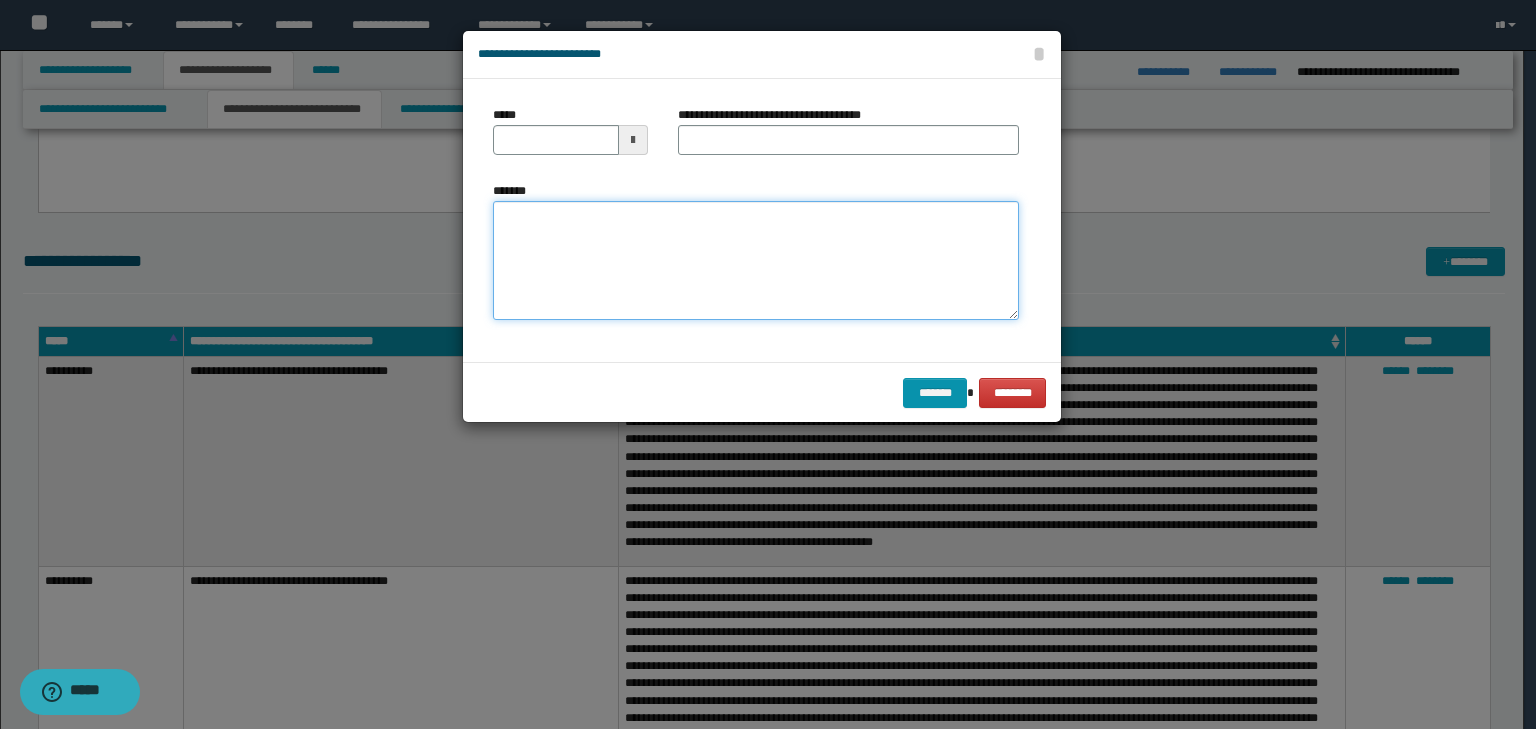 click on "*******" at bounding box center [756, 261] 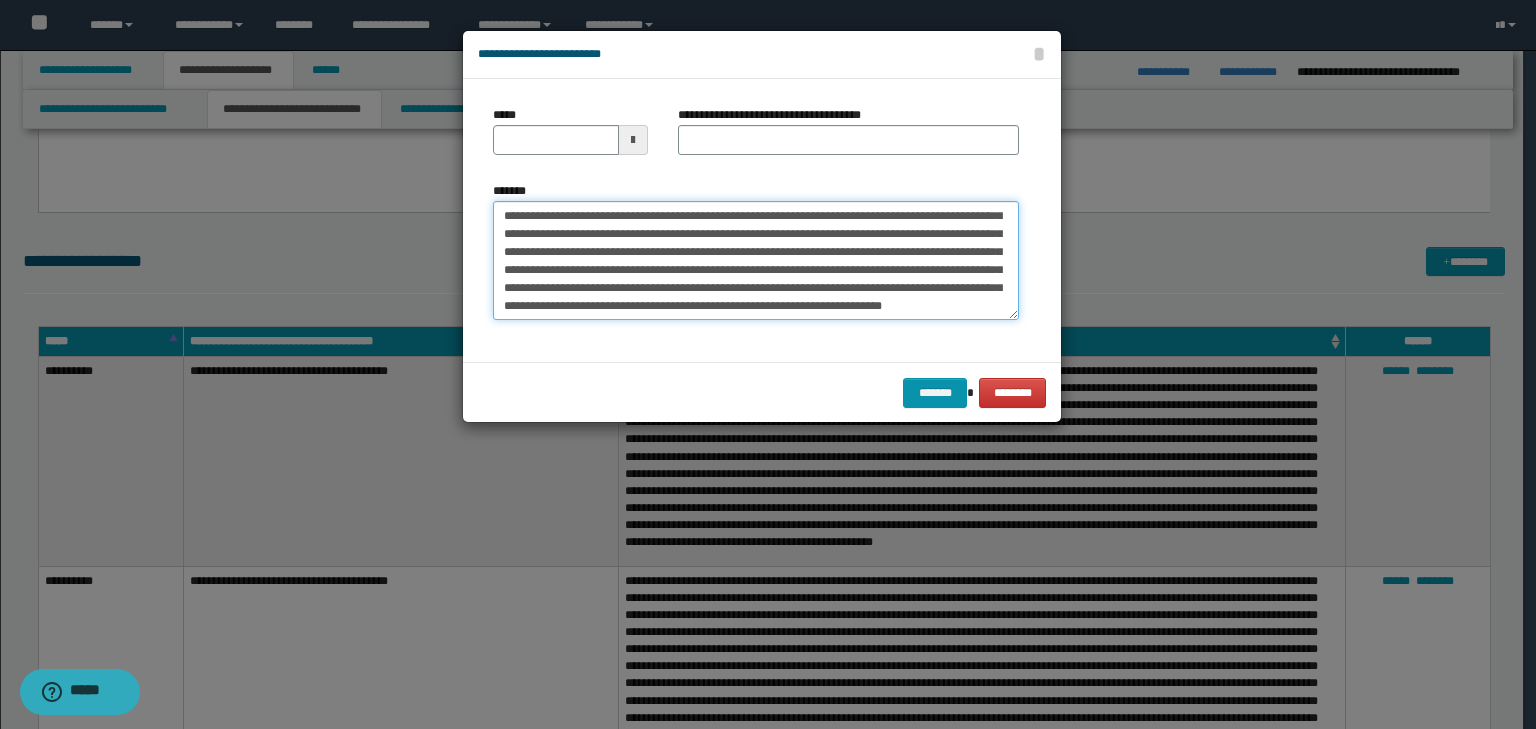 scroll, scrollTop: 0, scrollLeft: 0, axis: both 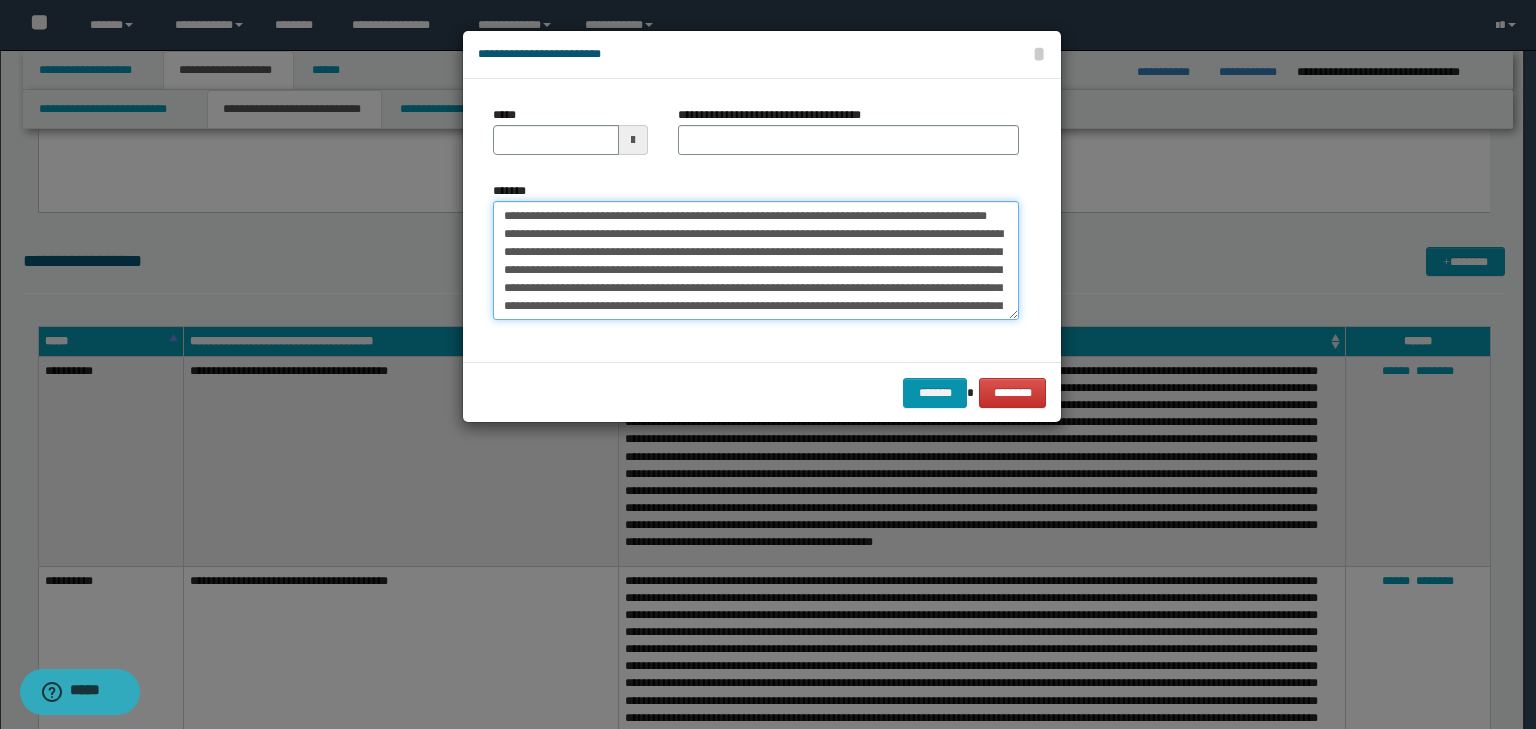 drag, startPoint x: 563, startPoint y: 212, endPoint x: 476, endPoint y: 208, distance: 87.0919 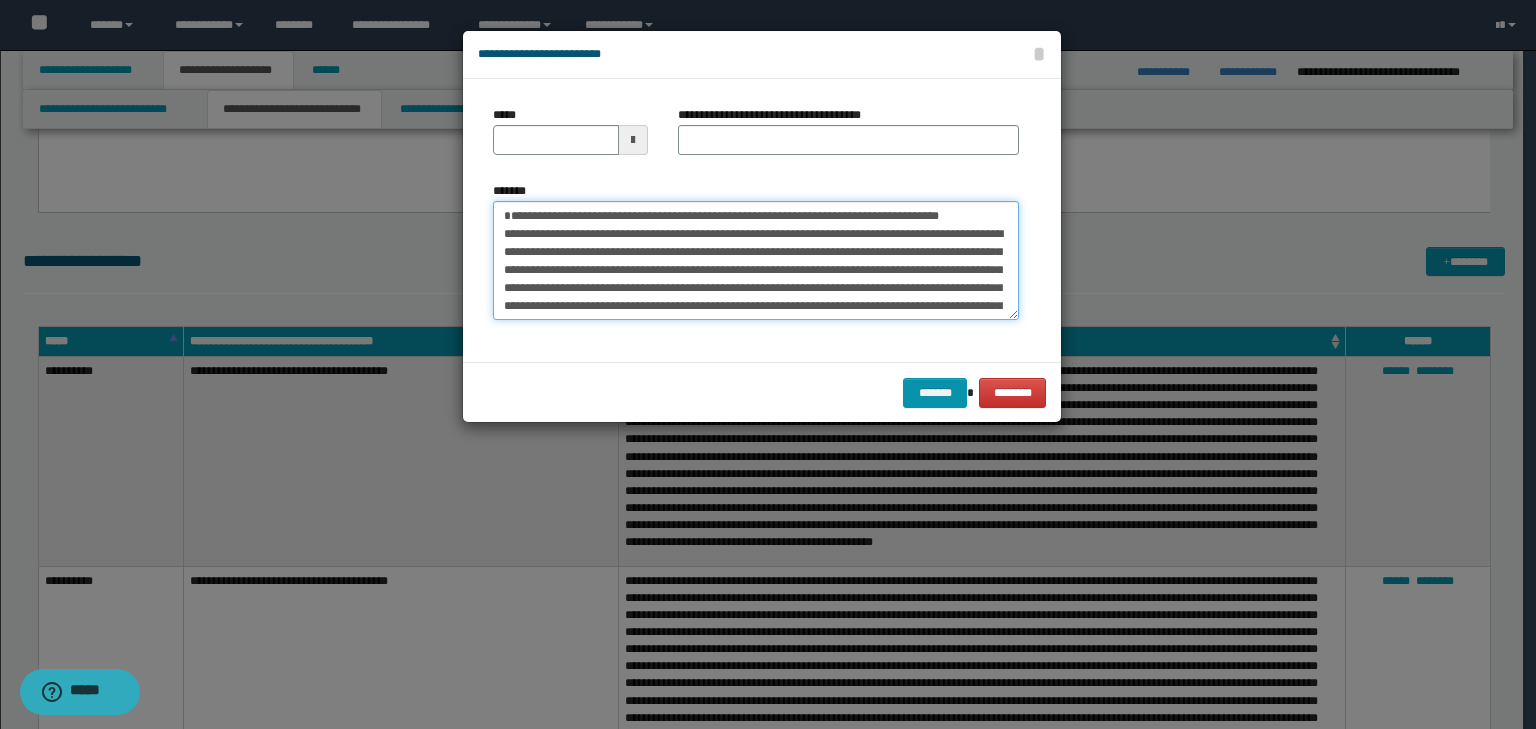 type 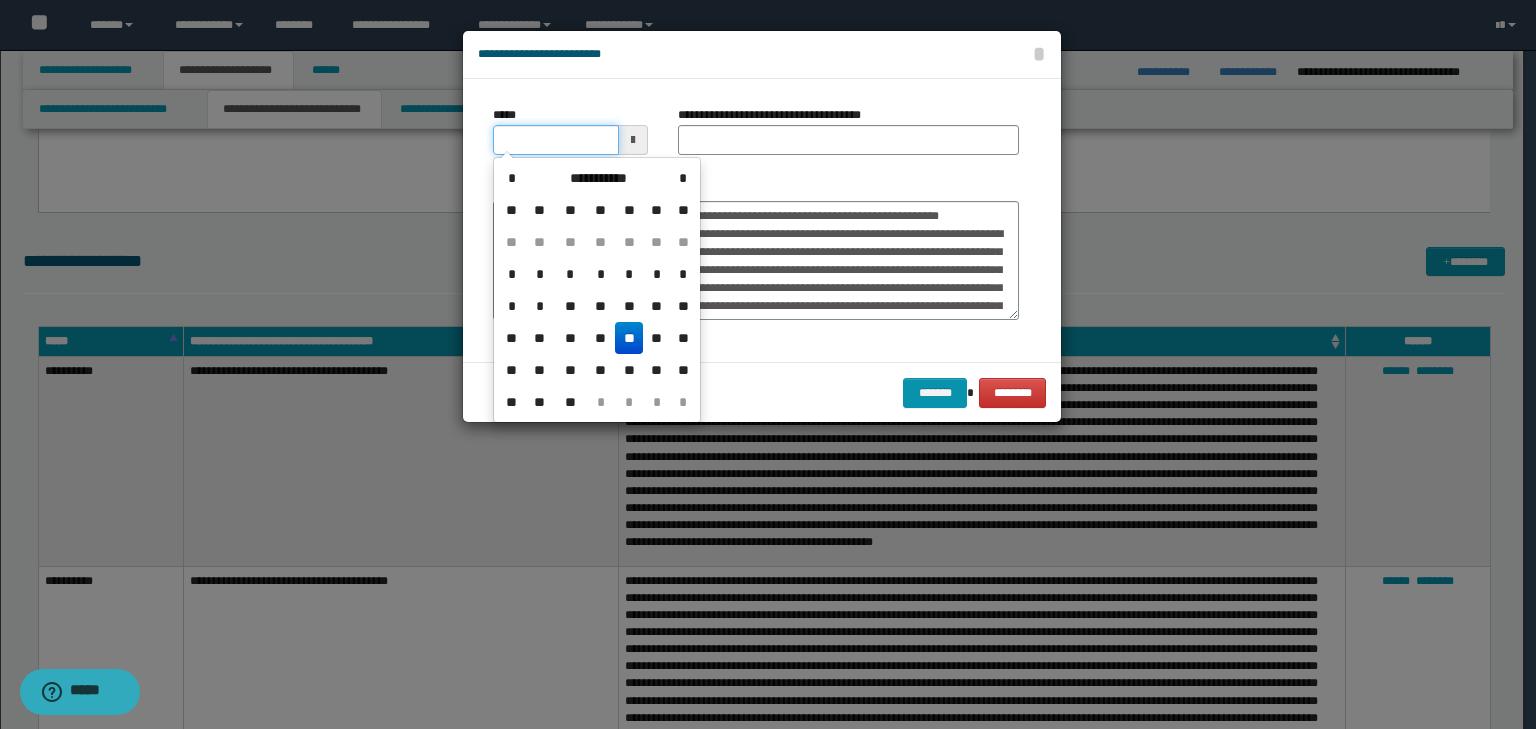 click on "*****" at bounding box center [556, 140] 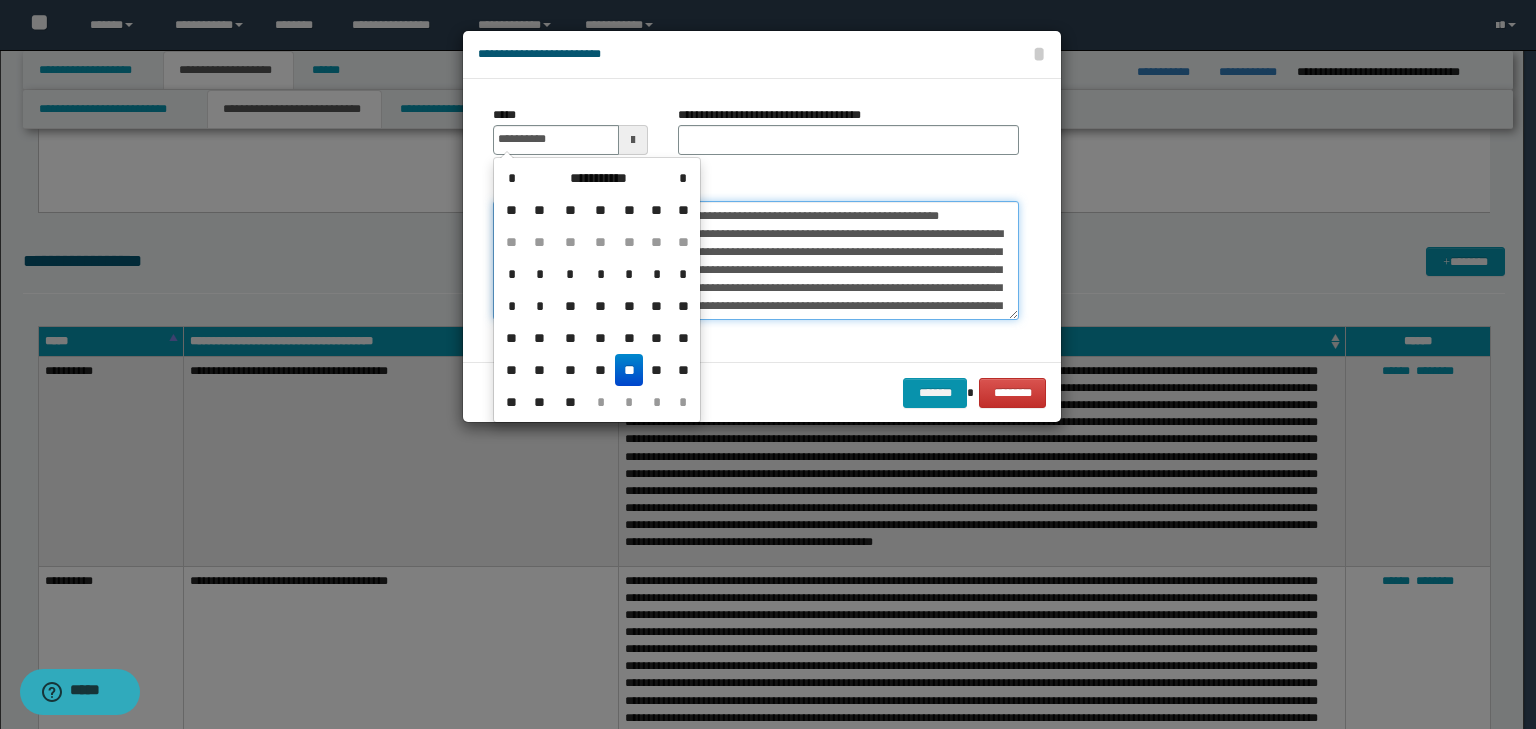 type on "**********" 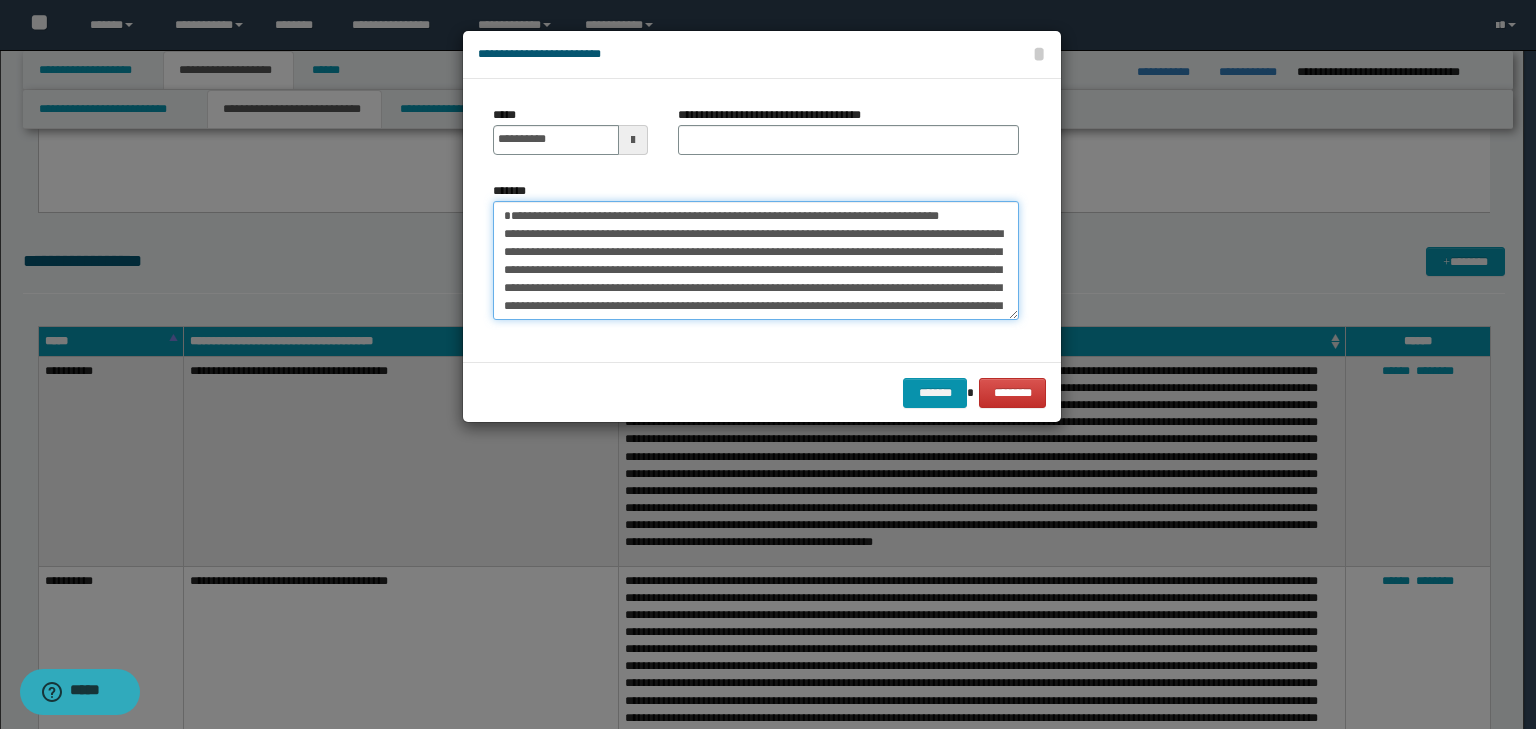 drag, startPoint x: 777, startPoint y: 238, endPoint x: 242, endPoint y: 187, distance: 537.42535 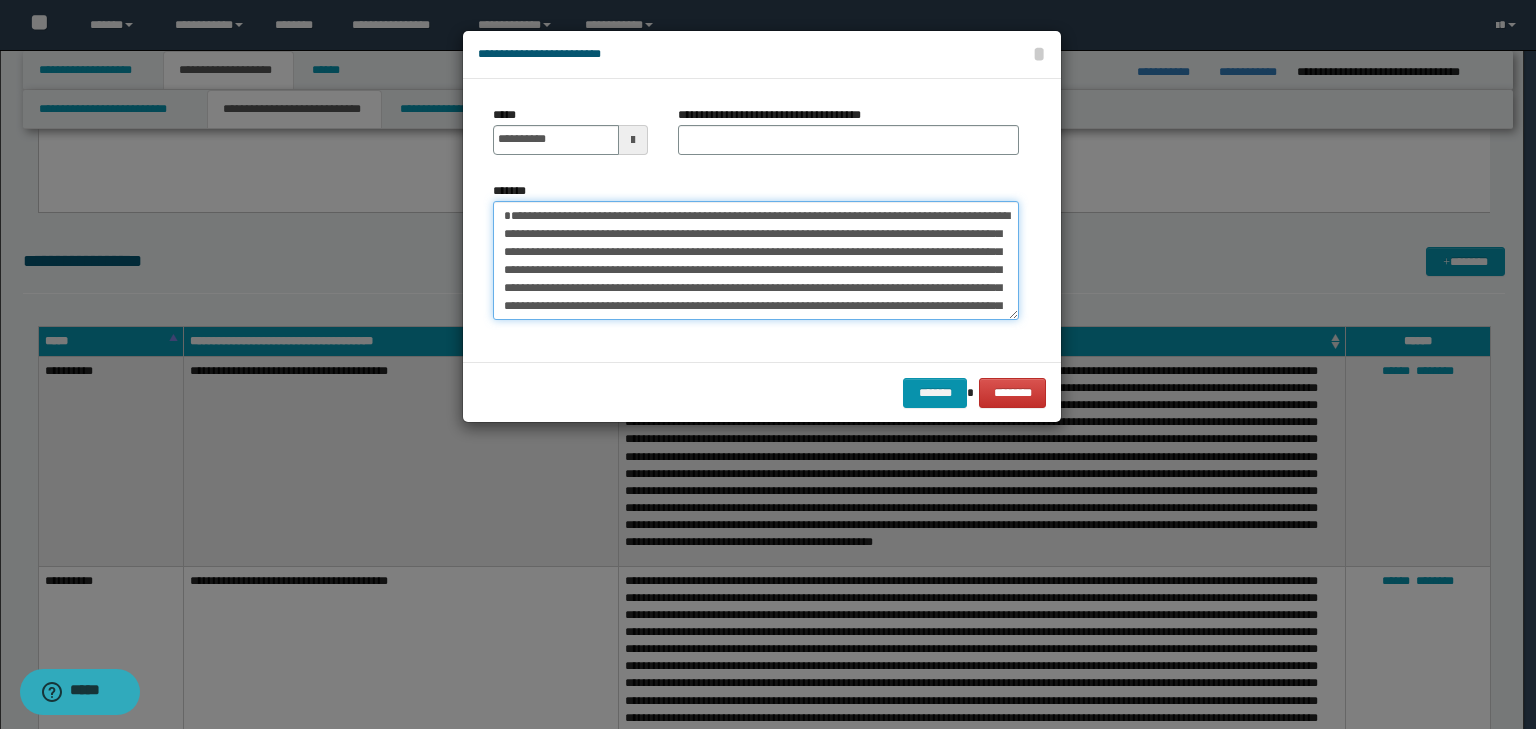 type on "**********" 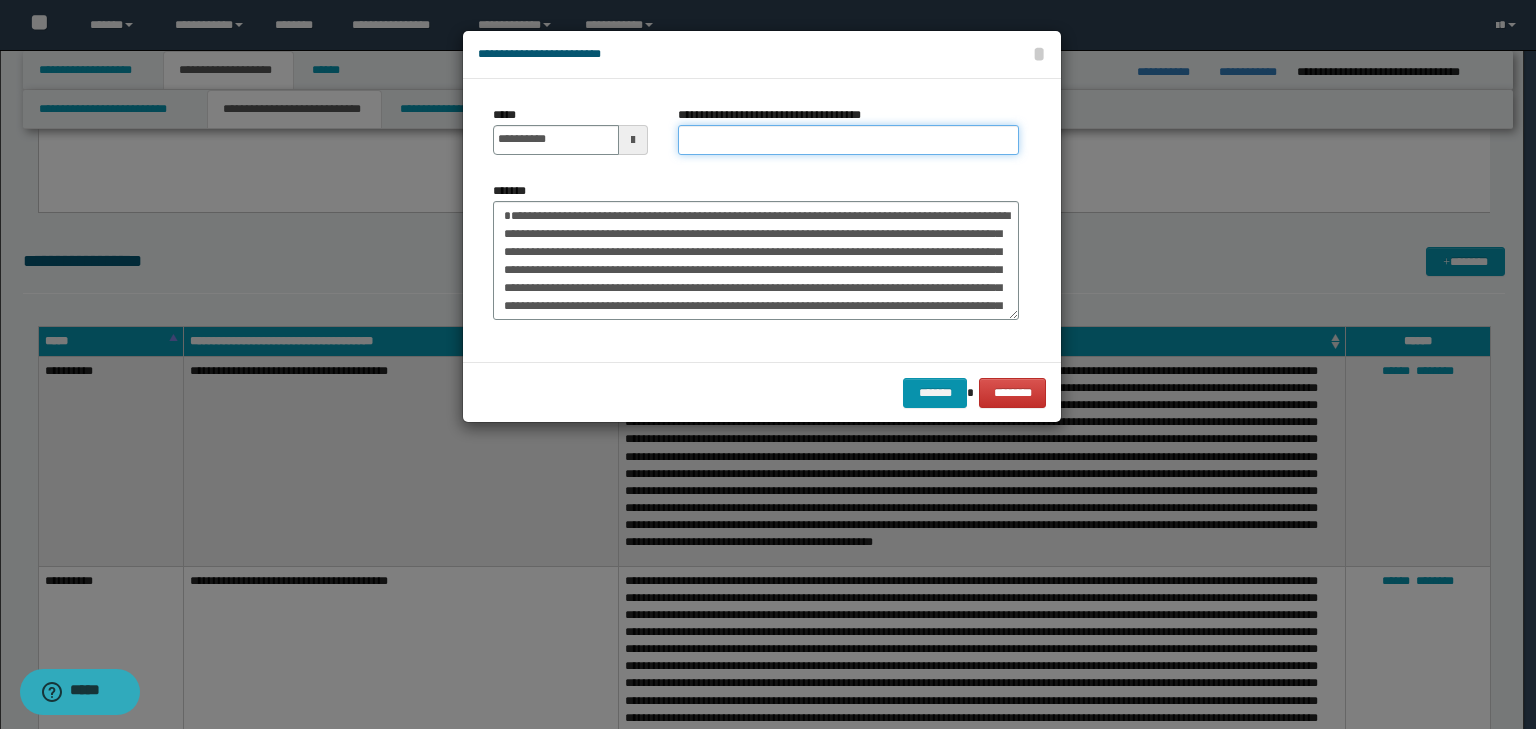 click on "**********" at bounding box center (848, 140) 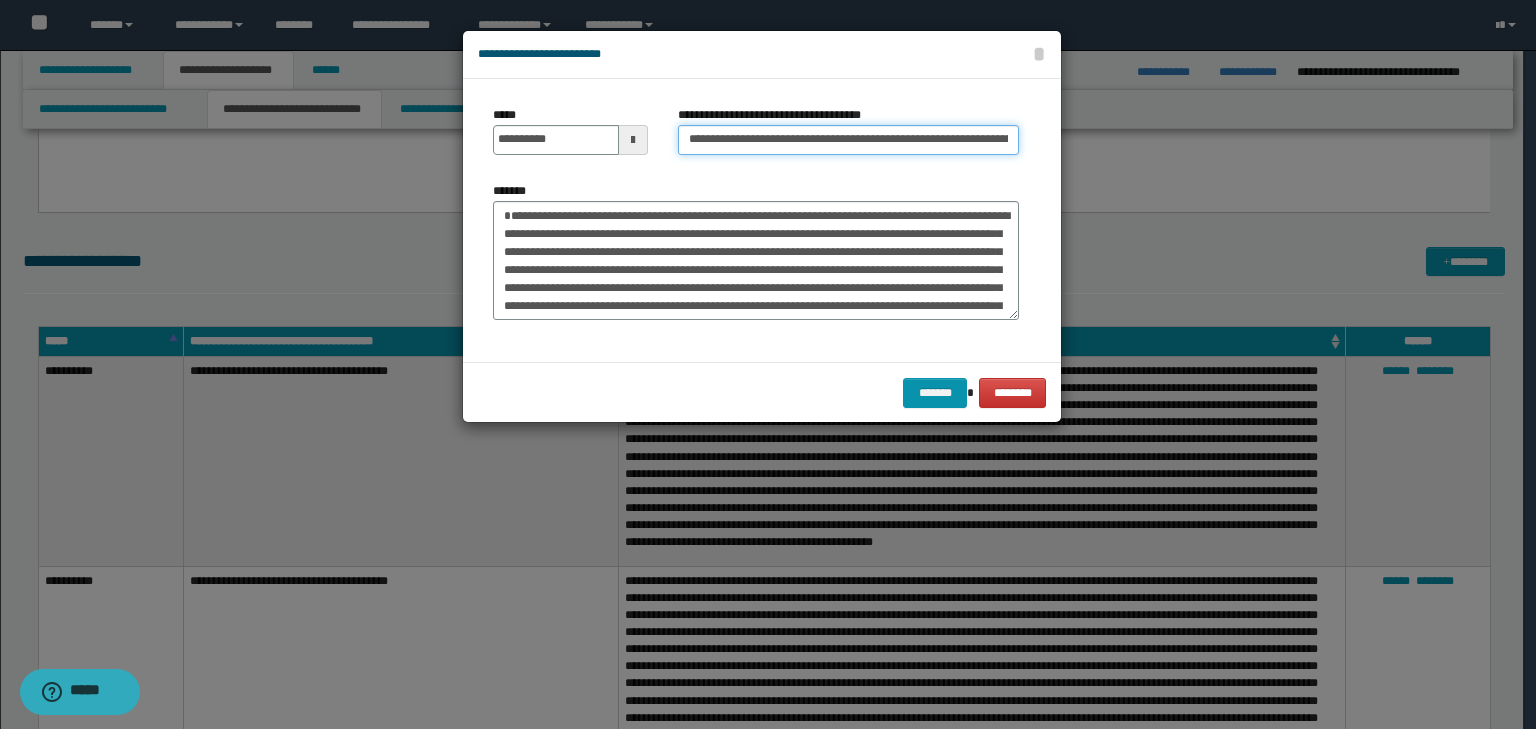 scroll, scrollTop: 0, scrollLeft: 218, axis: horizontal 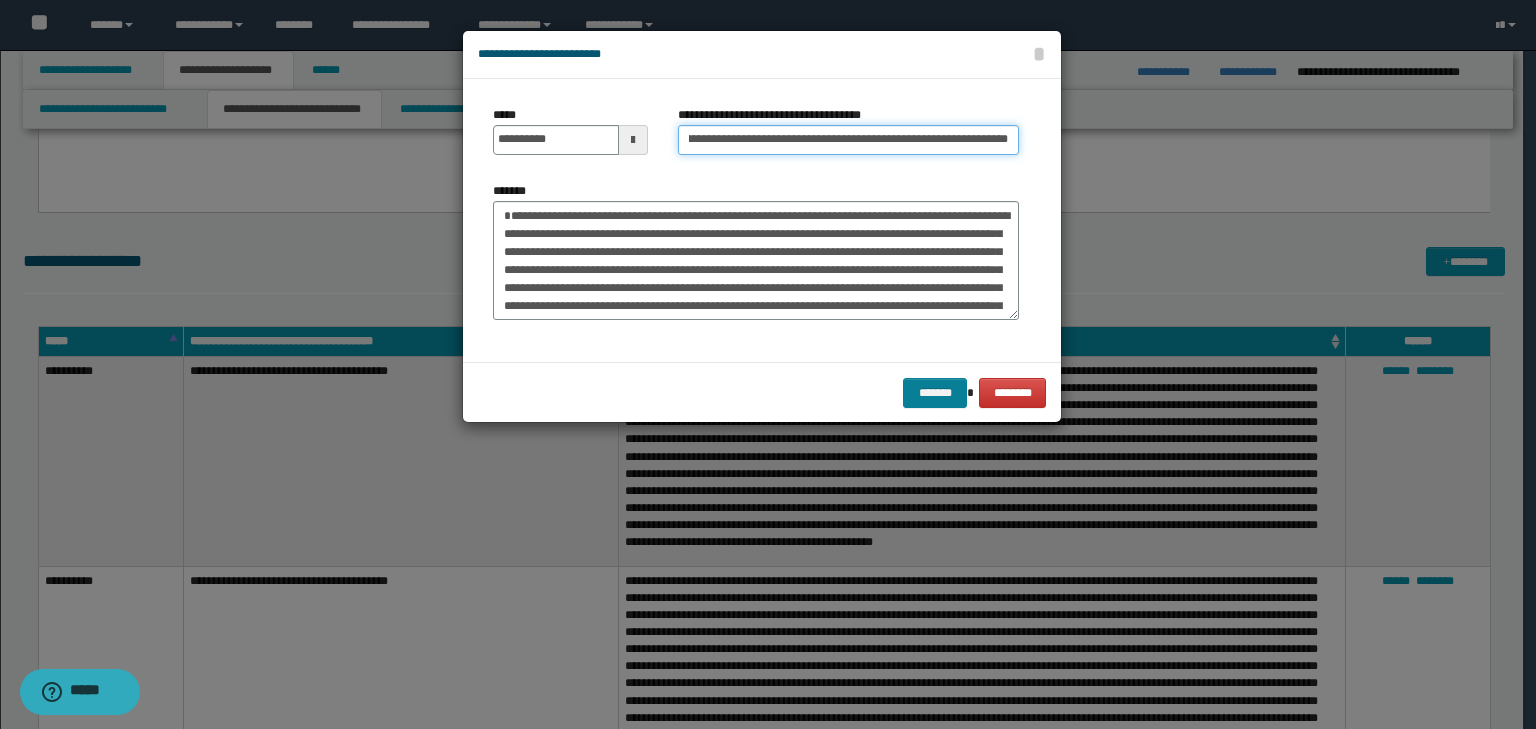 type on "**********" 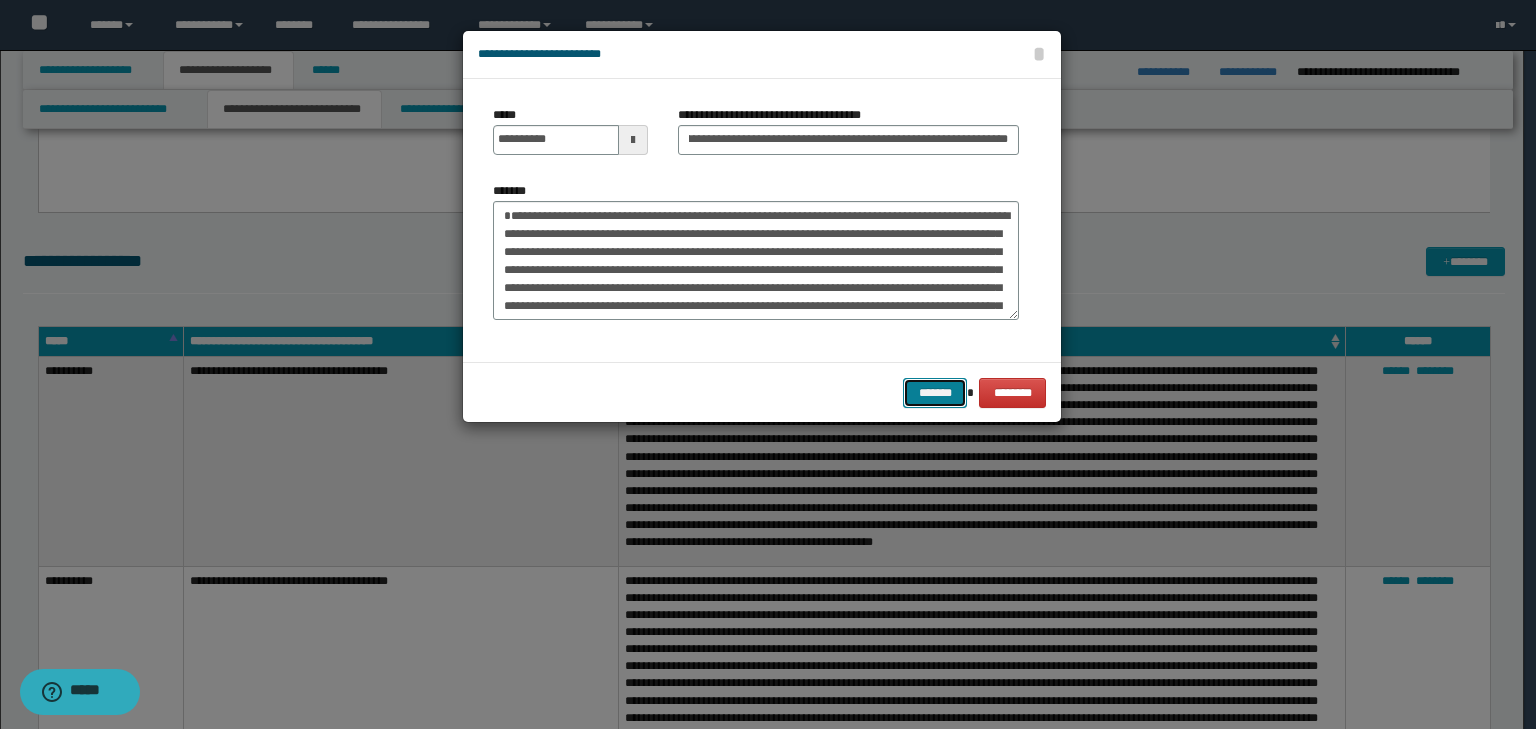 click on "*******" at bounding box center (935, 393) 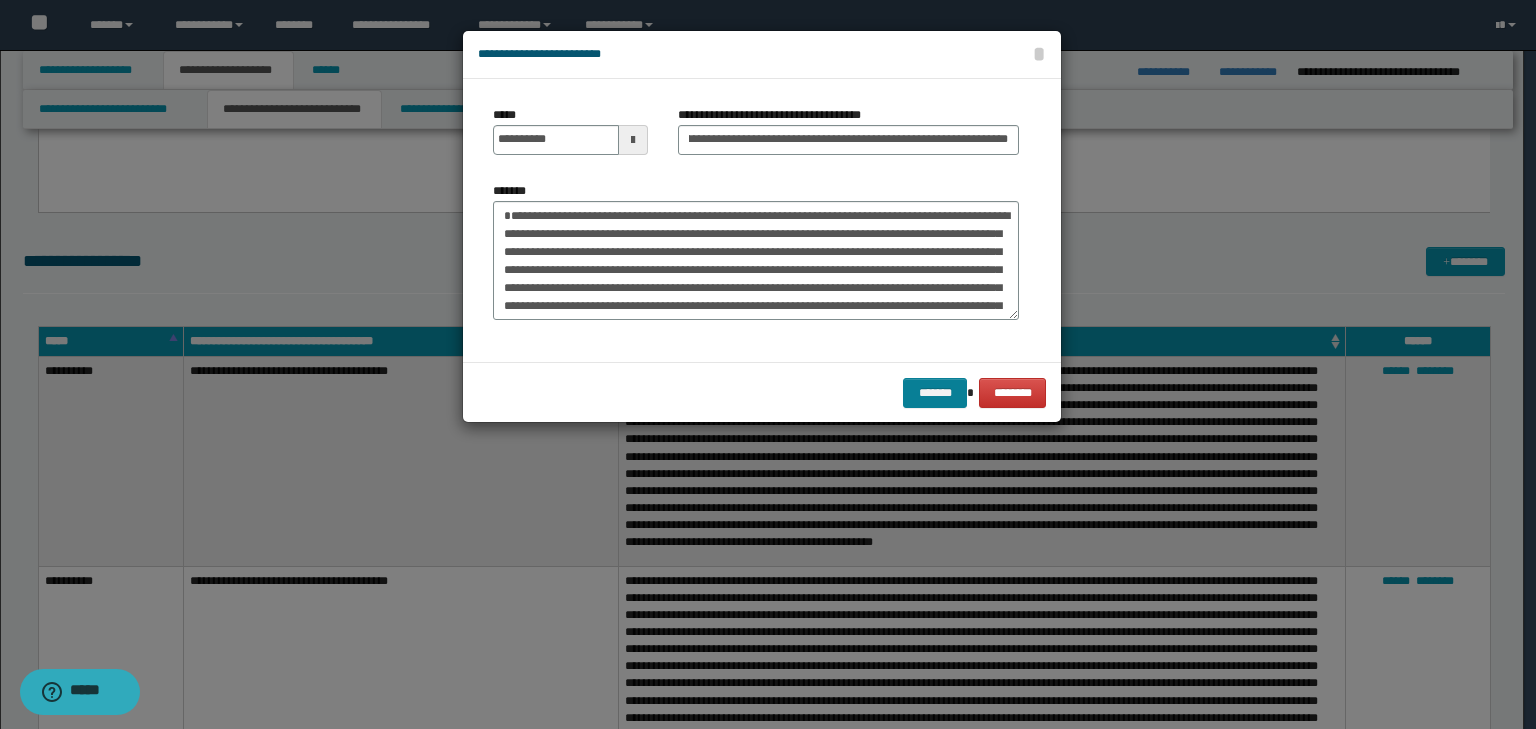 scroll, scrollTop: 0, scrollLeft: 0, axis: both 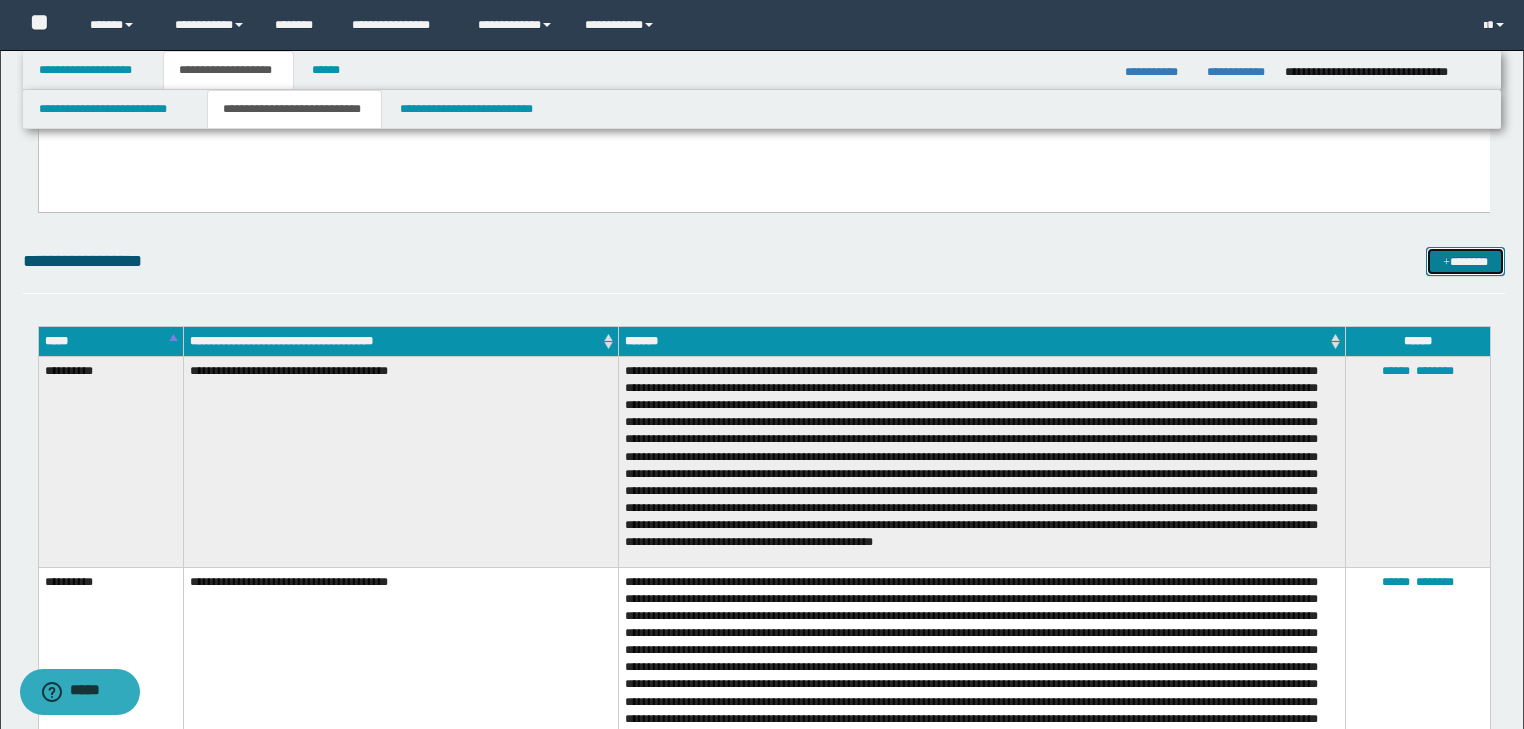 drag, startPoint x: 1491, startPoint y: 269, endPoint x: 1418, endPoint y: 269, distance: 73 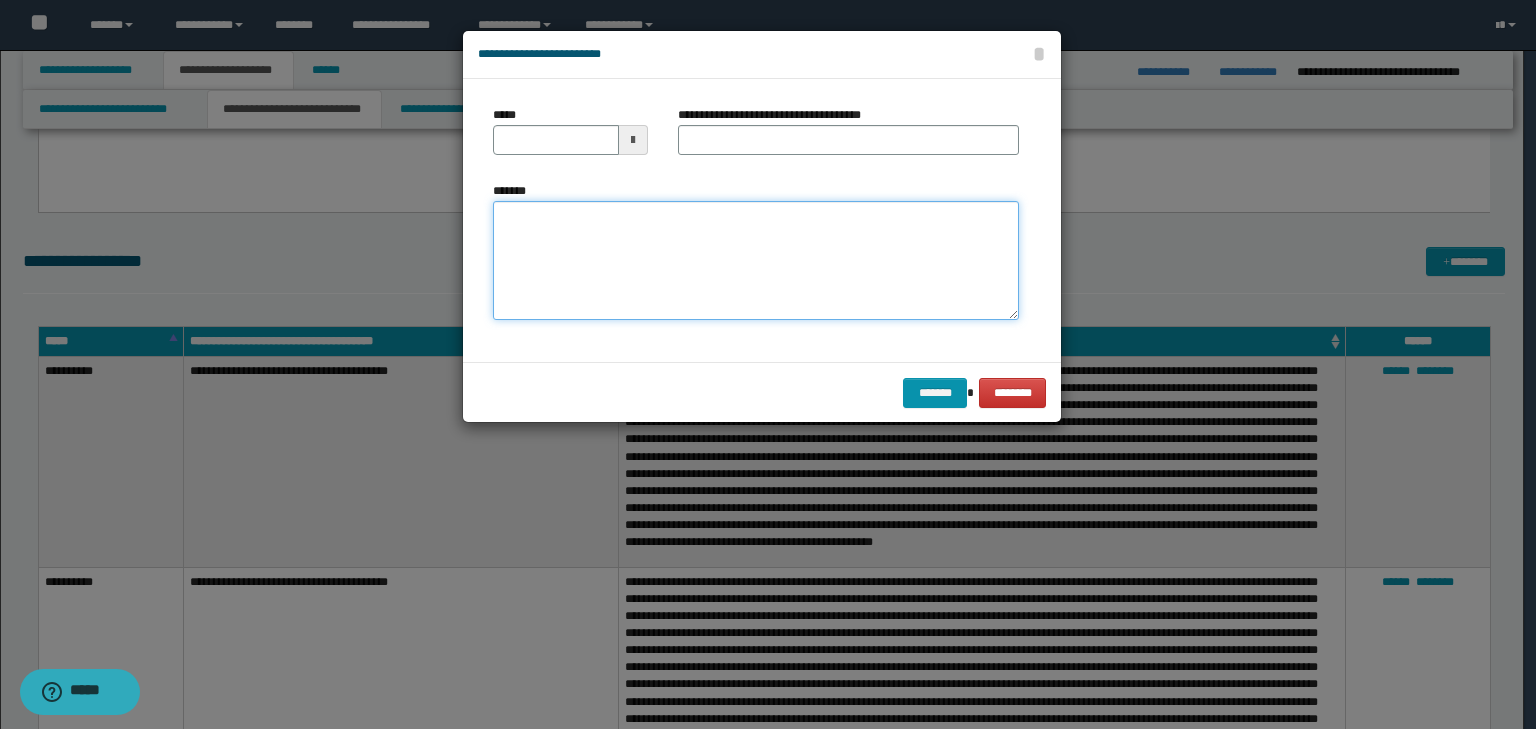 click on "*******" at bounding box center (756, 261) 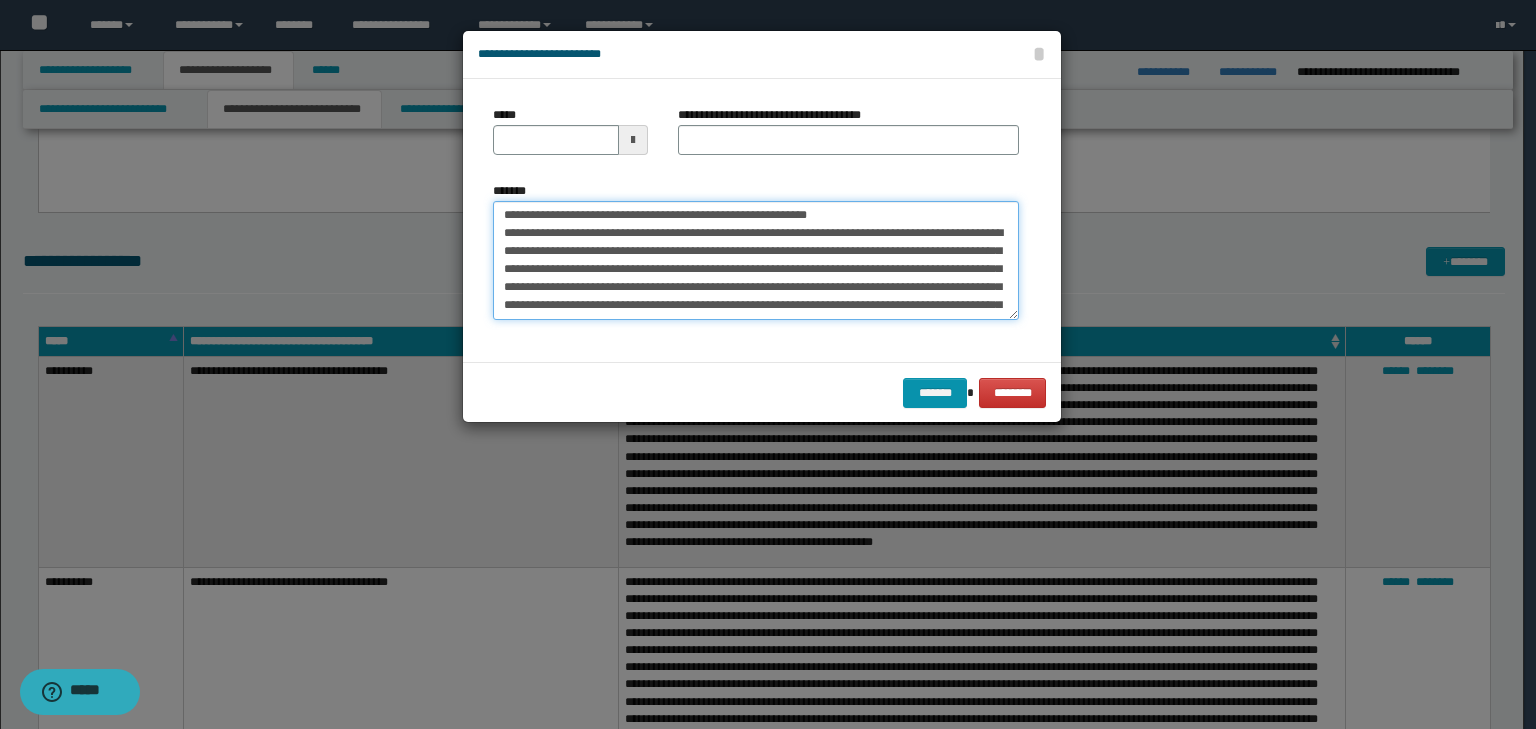 scroll, scrollTop: 0, scrollLeft: 0, axis: both 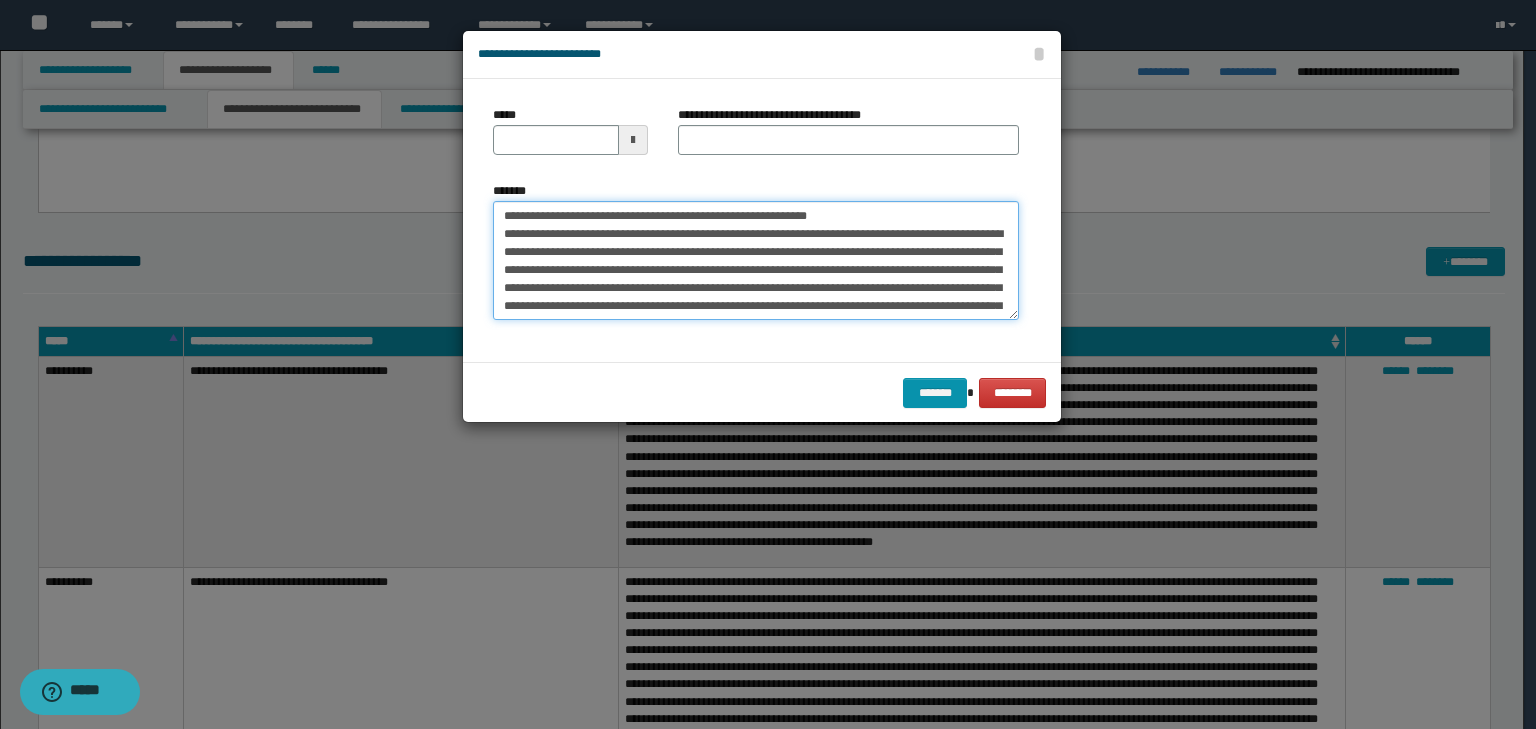 drag, startPoint x: 559, startPoint y: 218, endPoint x: 424, endPoint y: 220, distance: 135.01482 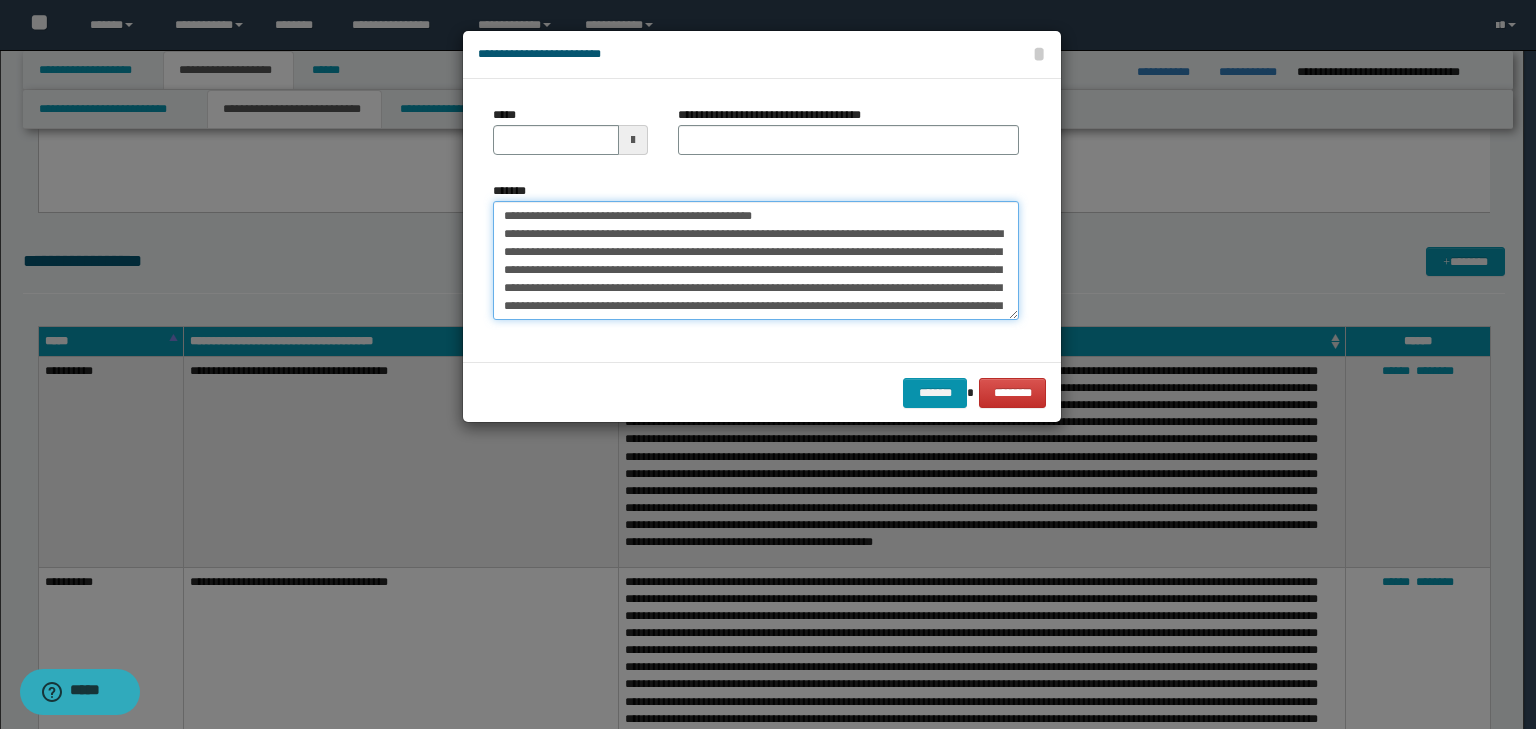 type 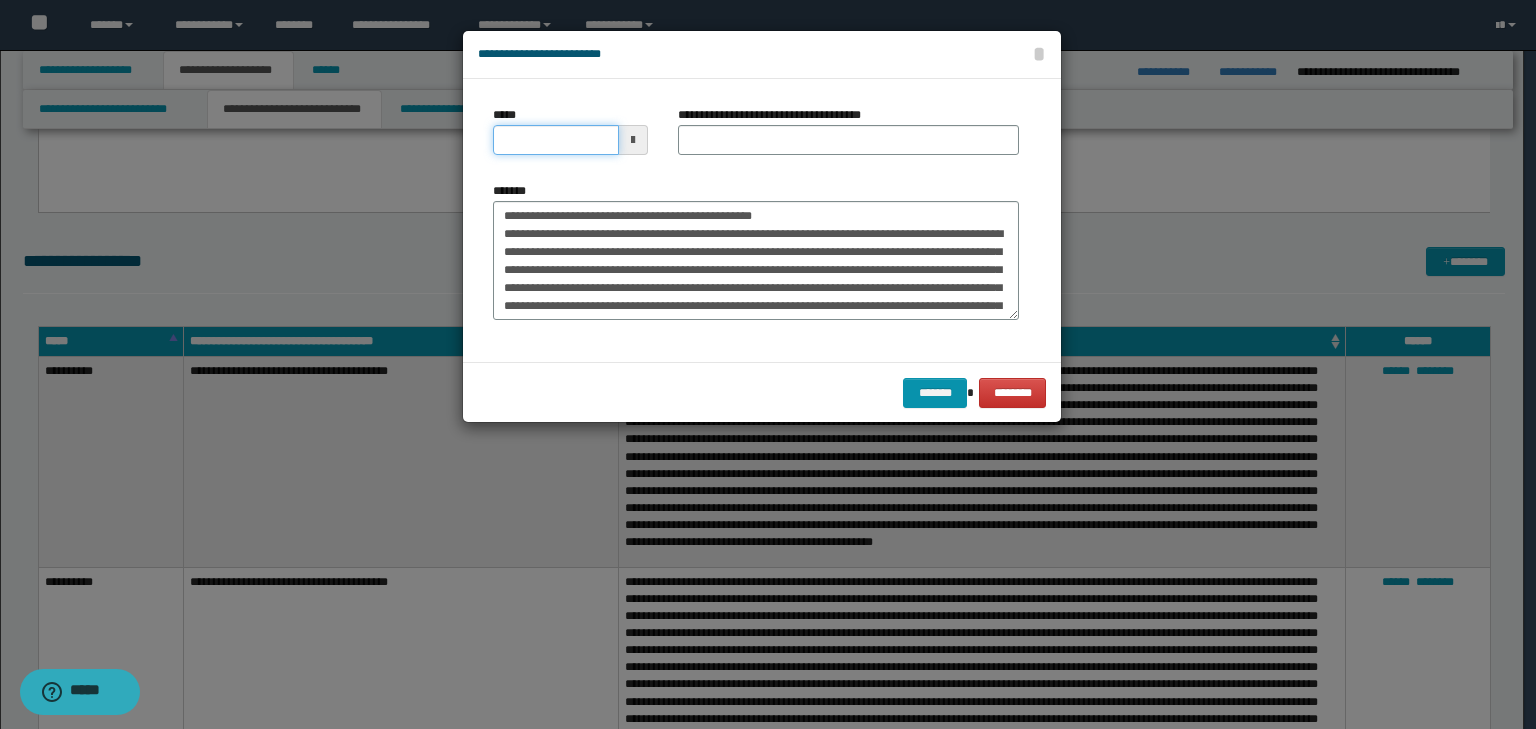 click on "*****" at bounding box center (556, 140) 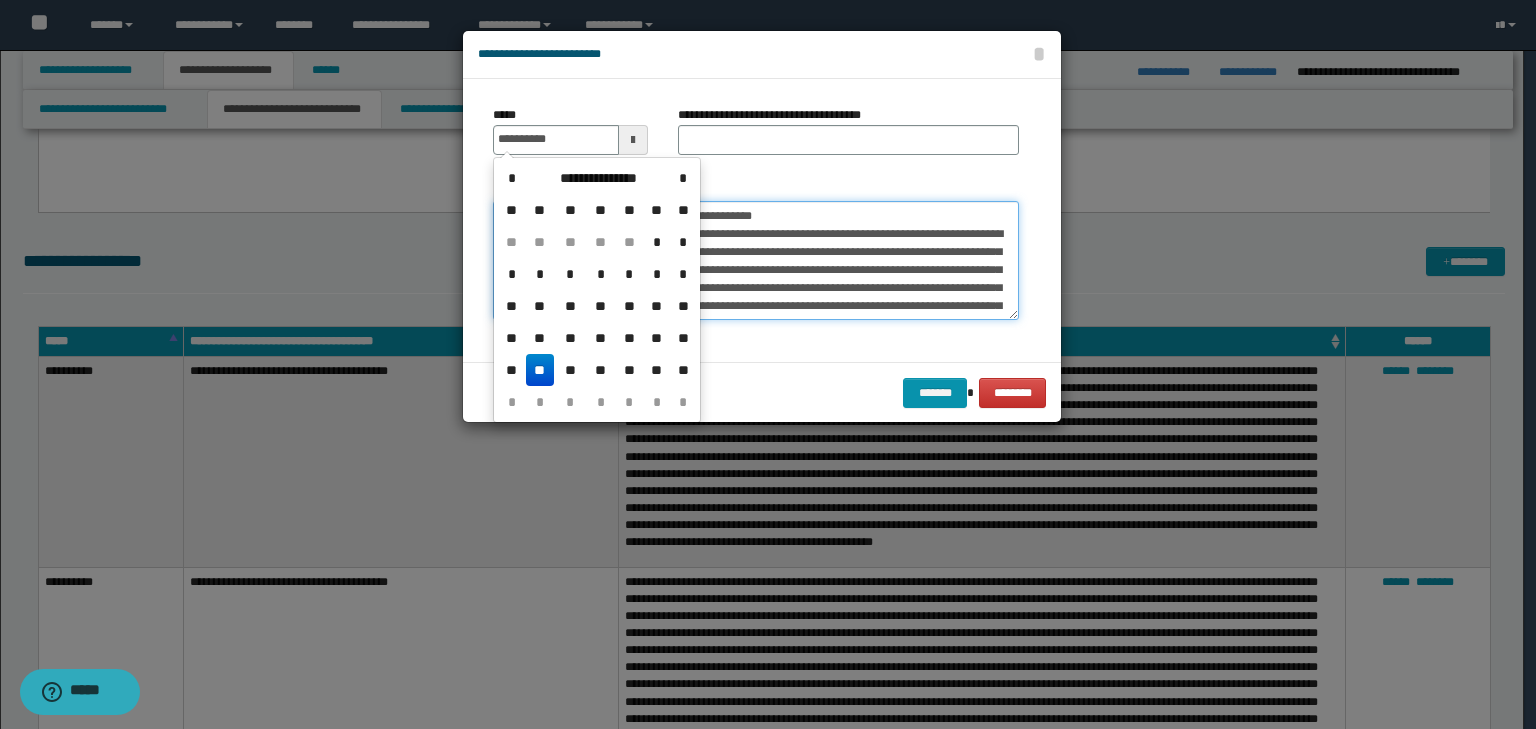 type on "**********" 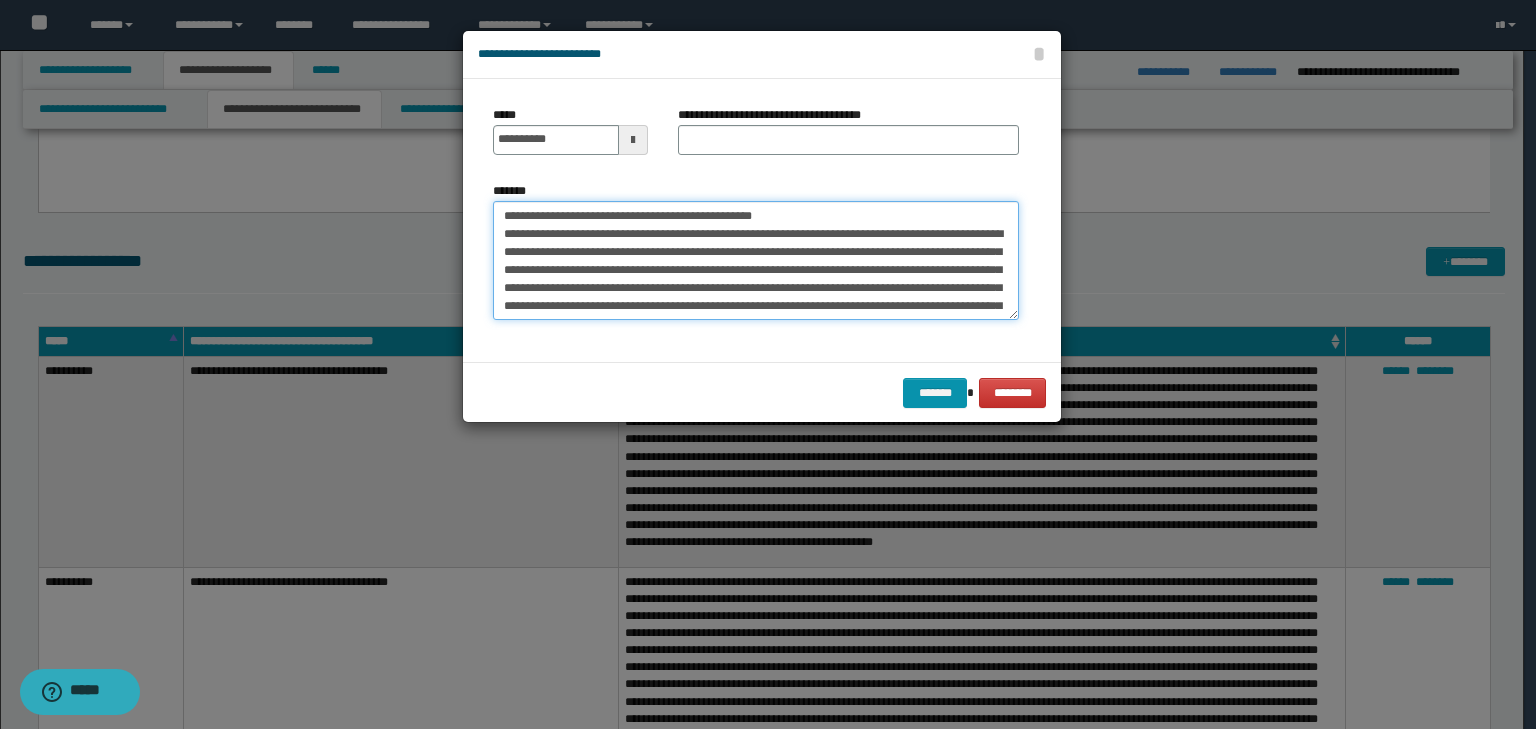 drag, startPoint x: 860, startPoint y: 218, endPoint x: 214, endPoint y: 177, distance: 647.2998 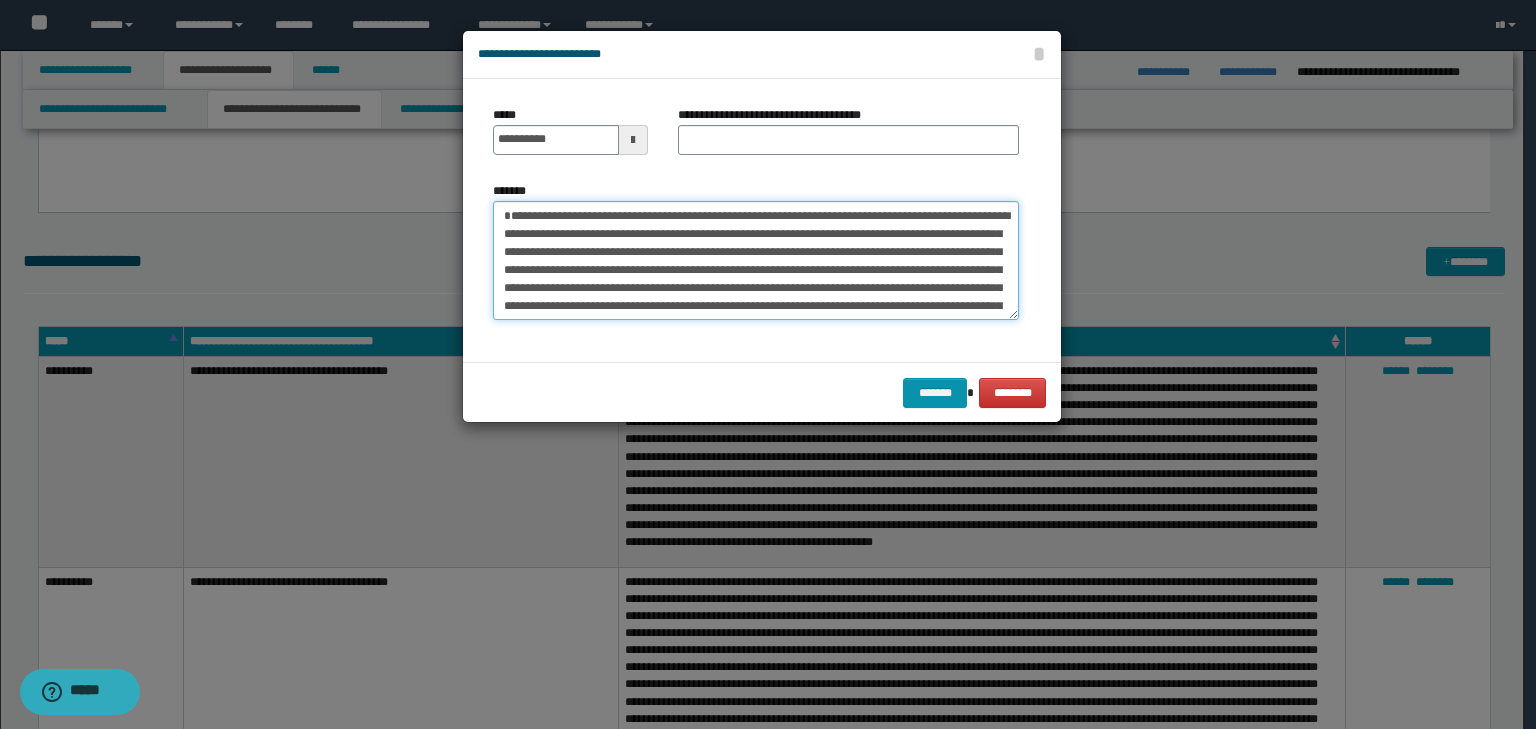 type on "**********" 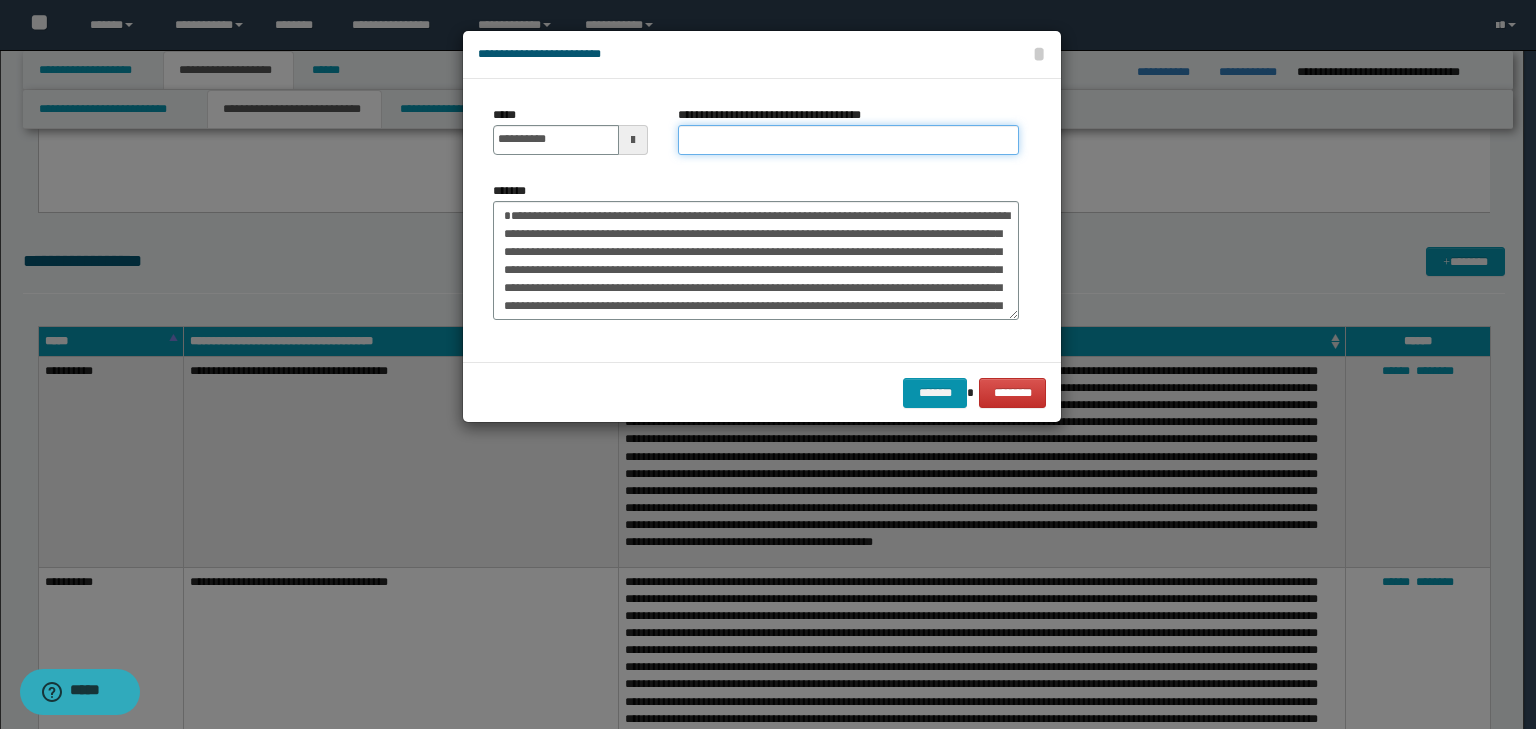 click on "**********" at bounding box center [848, 140] 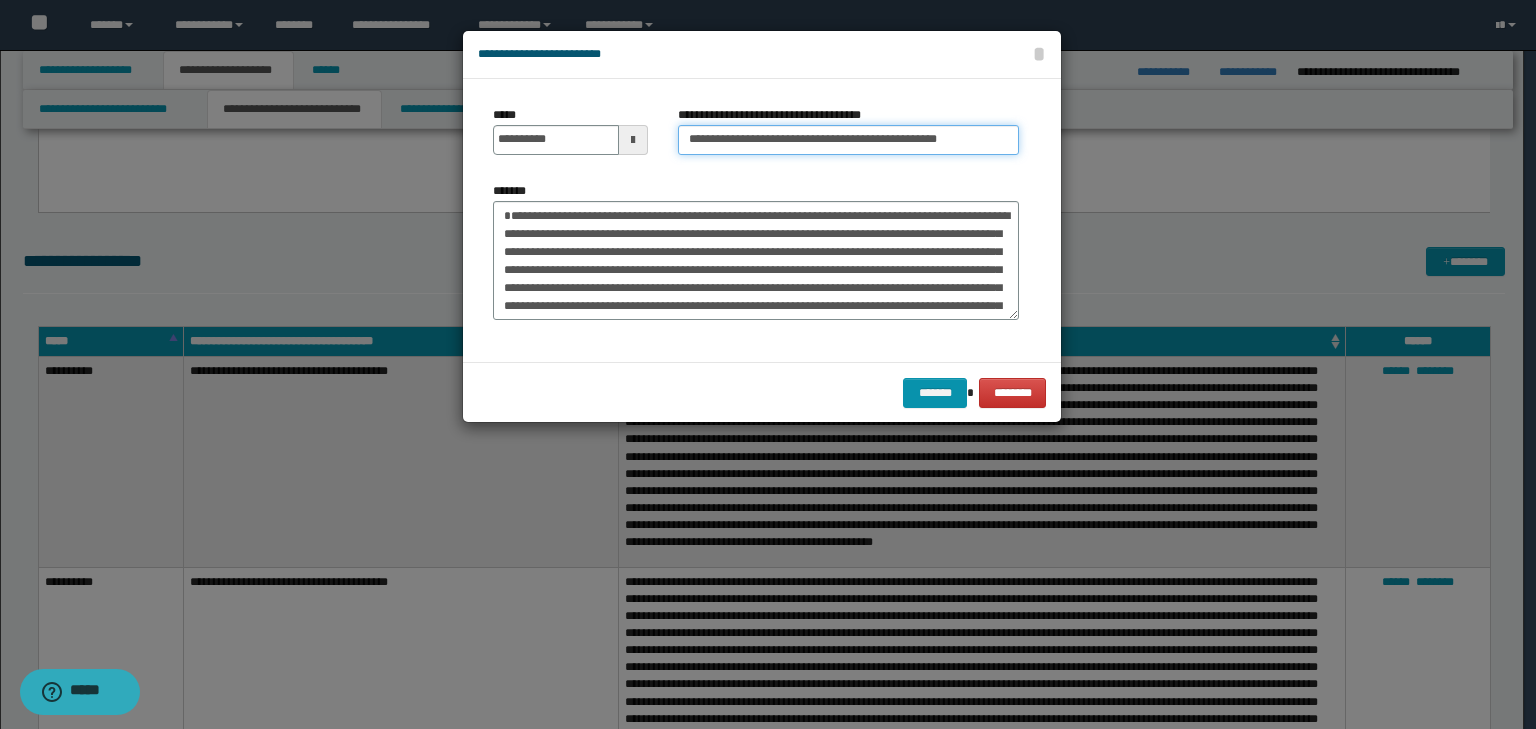 scroll, scrollTop: 0, scrollLeft: 9, axis: horizontal 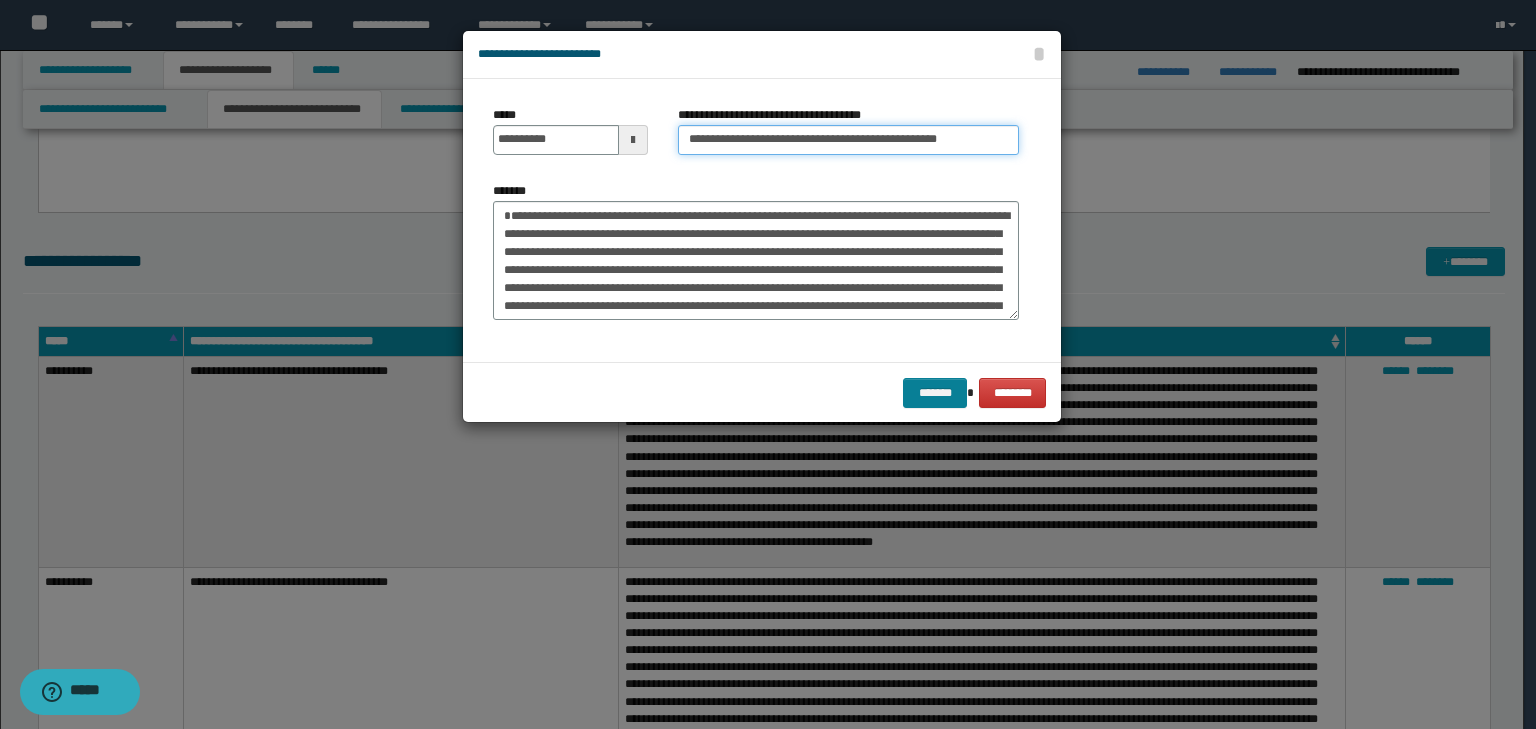 type on "**********" 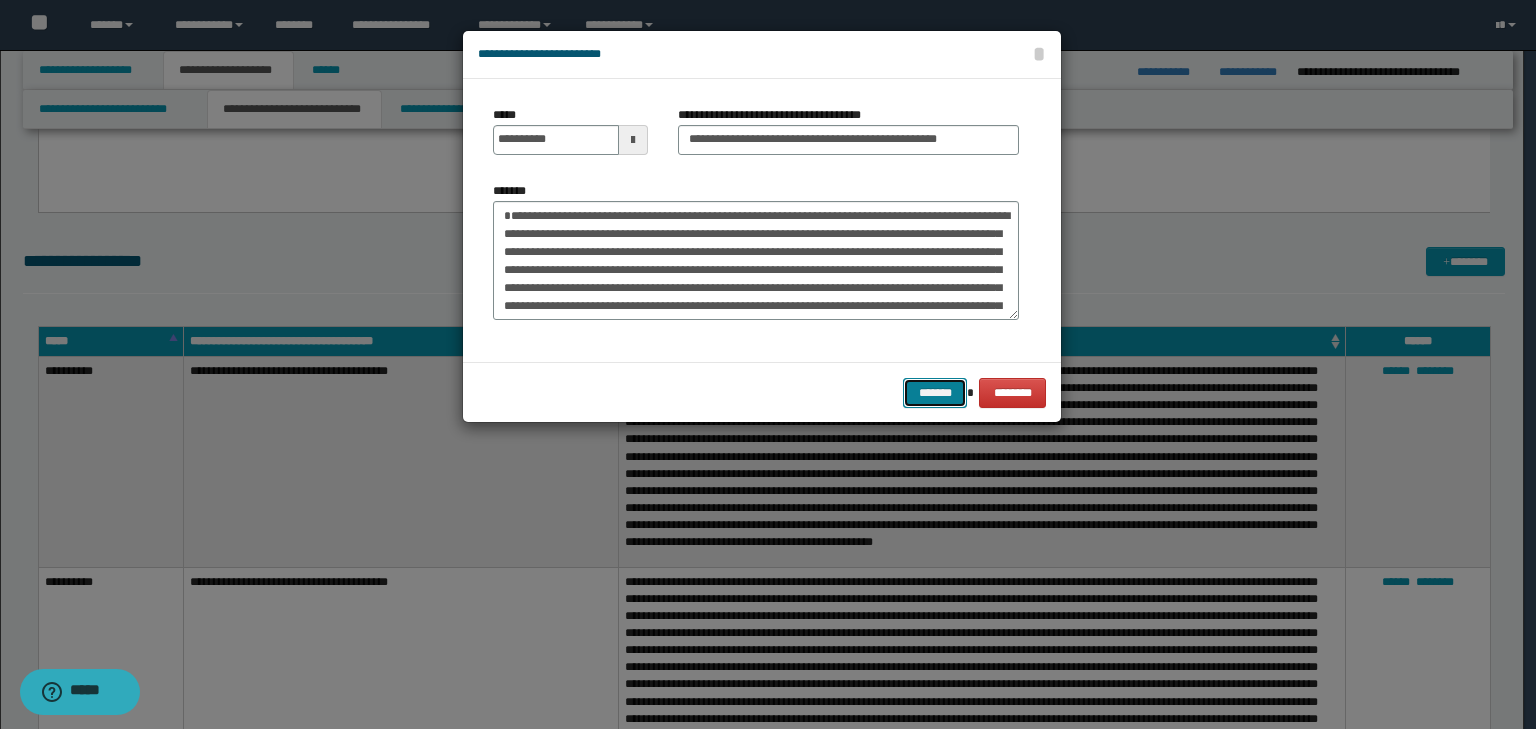 click on "*******" at bounding box center (935, 393) 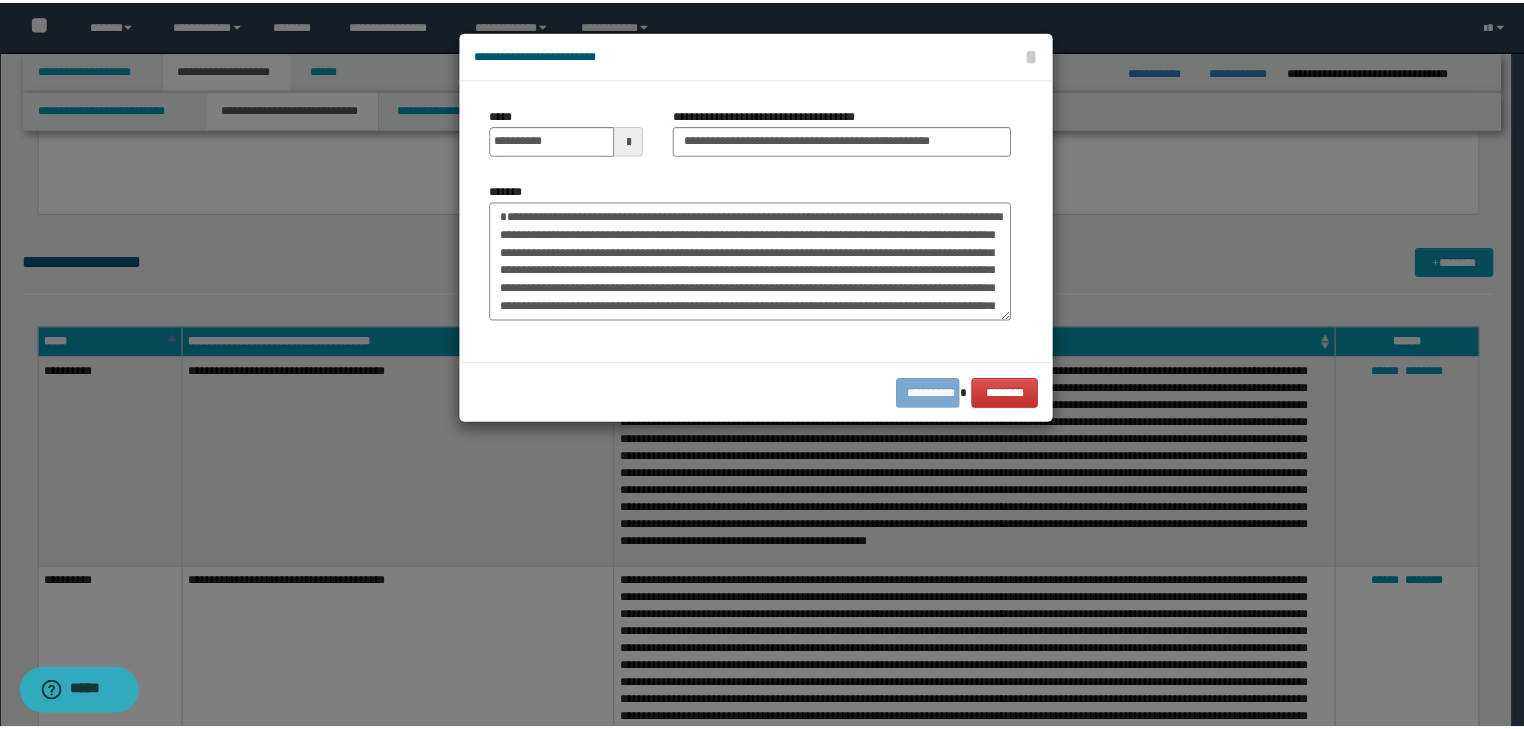 scroll, scrollTop: 0, scrollLeft: 0, axis: both 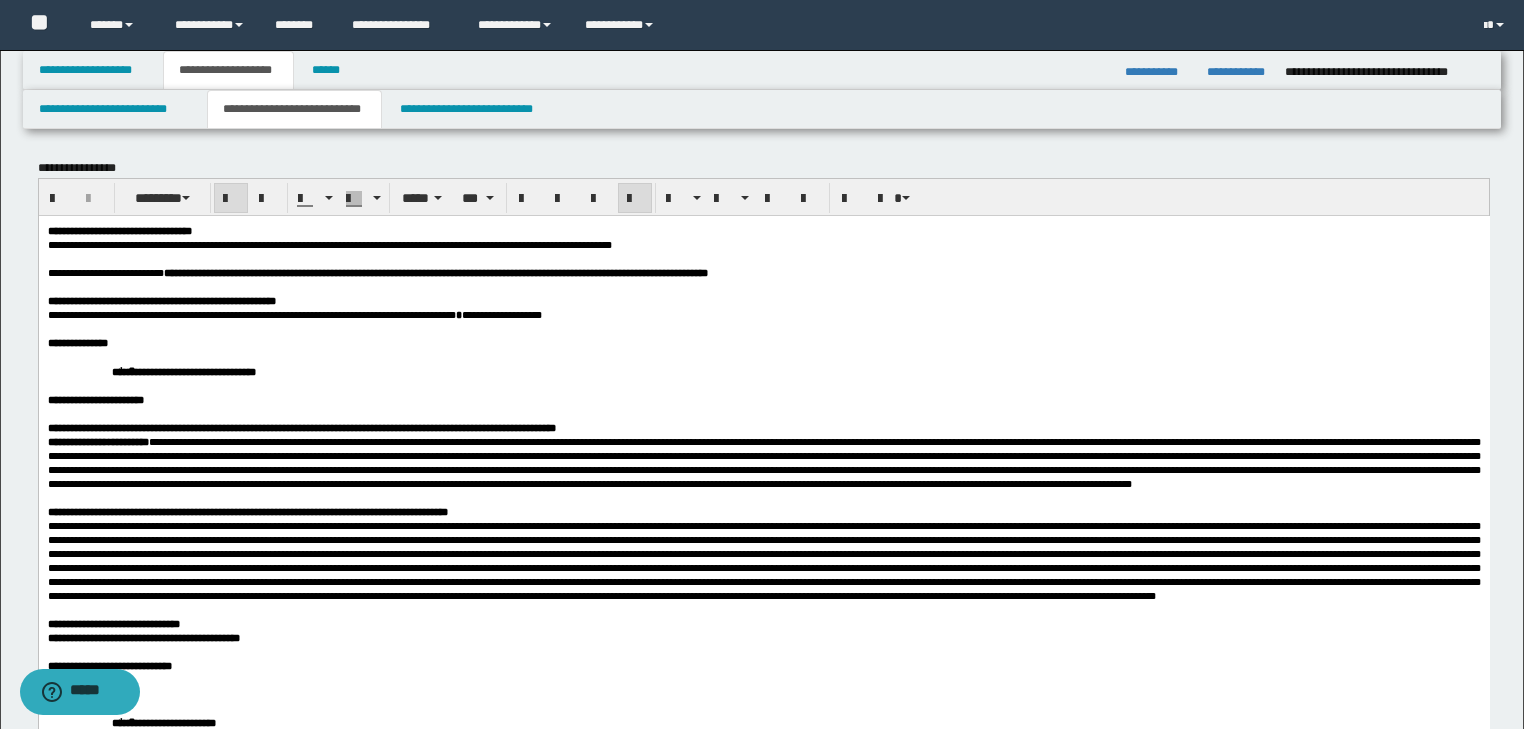 click on "**********" at bounding box center [763, 578] 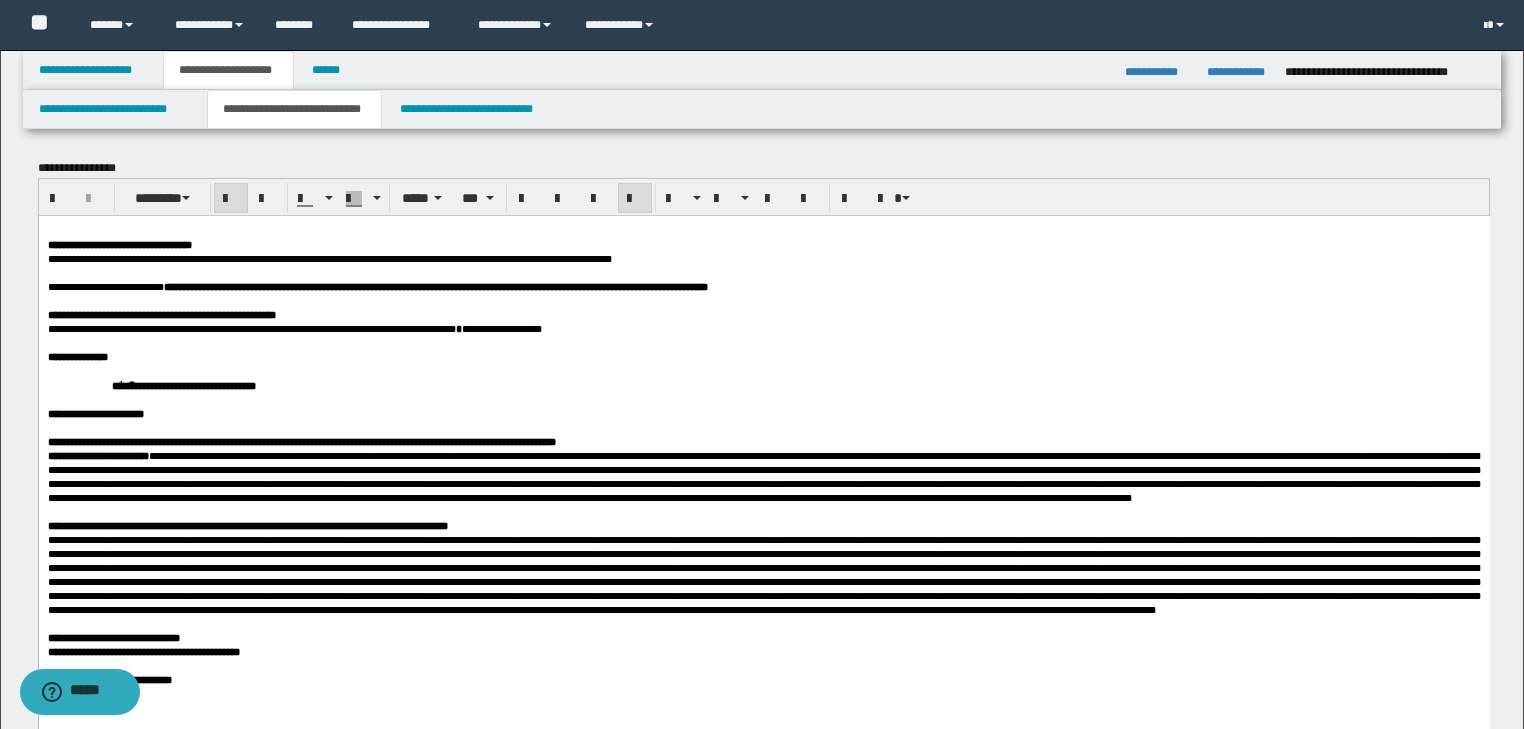 click at bounding box center (763, 230) 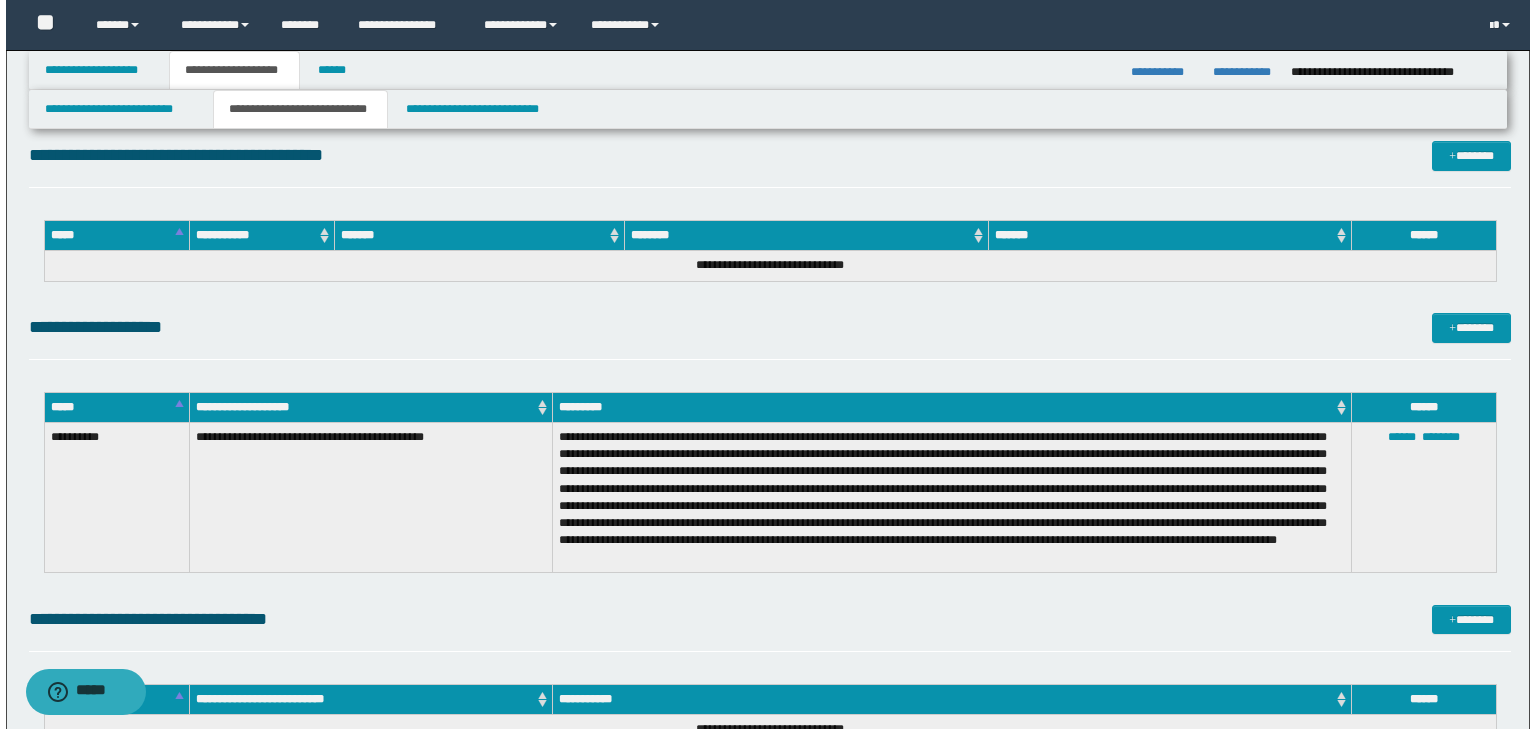 scroll, scrollTop: 4640, scrollLeft: 0, axis: vertical 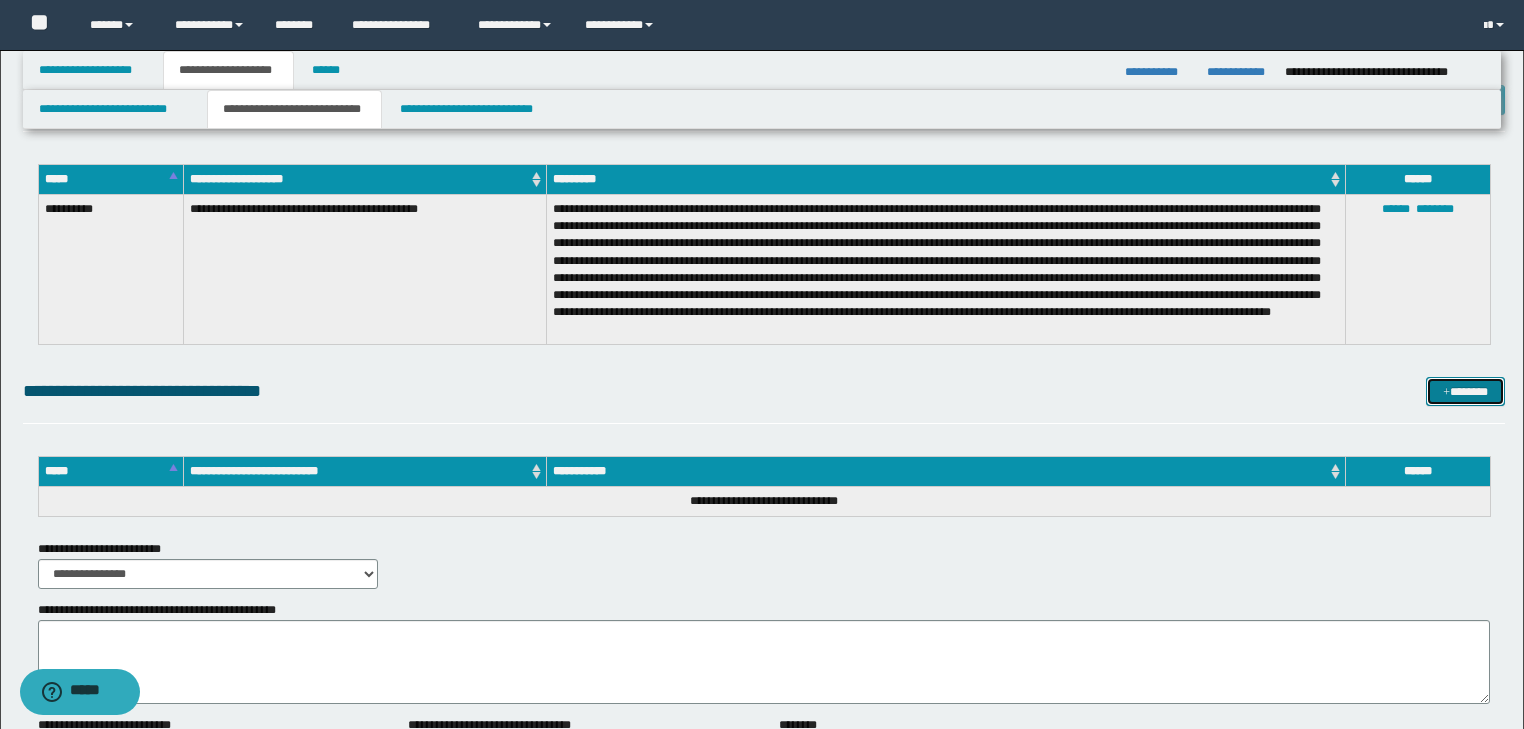 click at bounding box center (1446, 393) 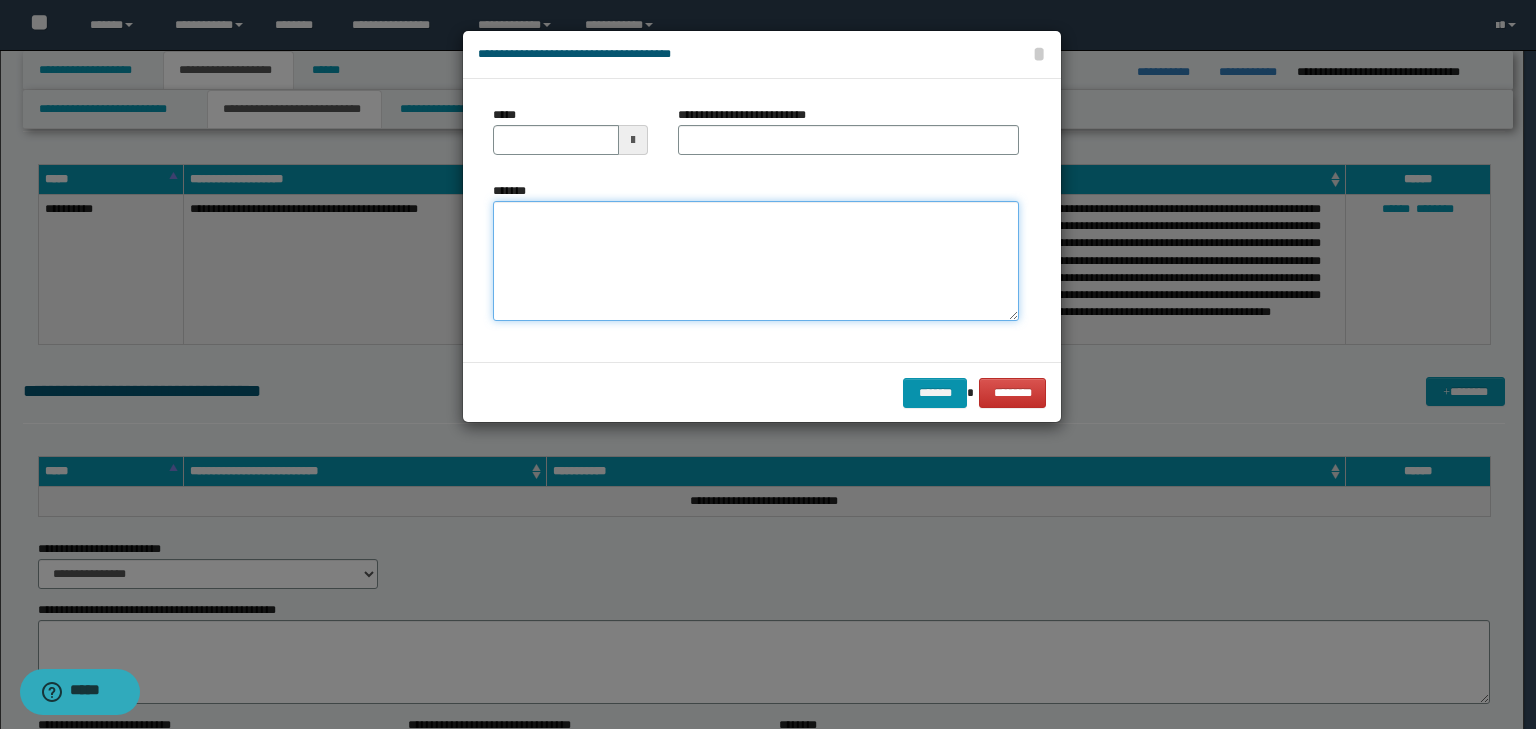 click on "*******" at bounding box center (756, 261) 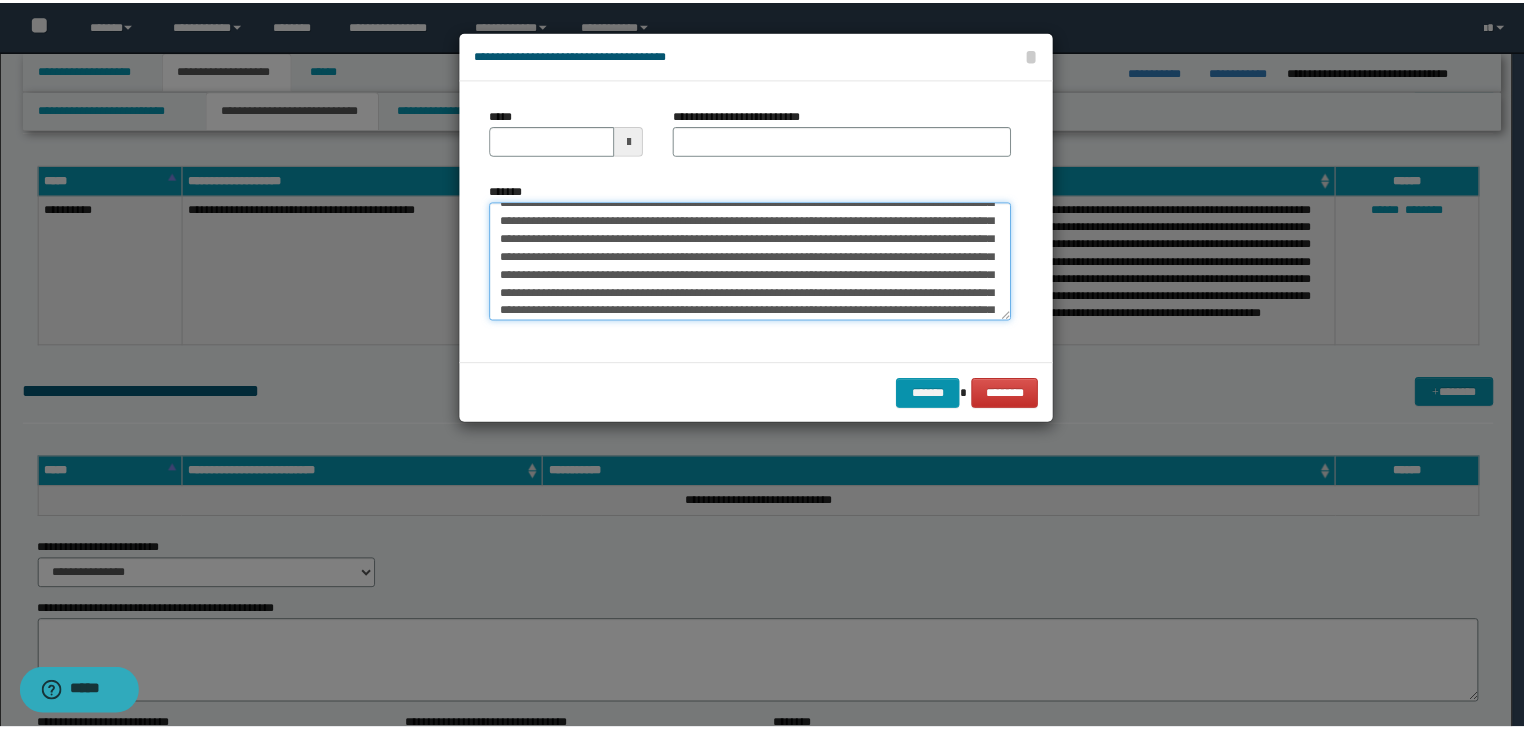 scroll, scrollTop: 0, scrollLeft: 0, axis: both 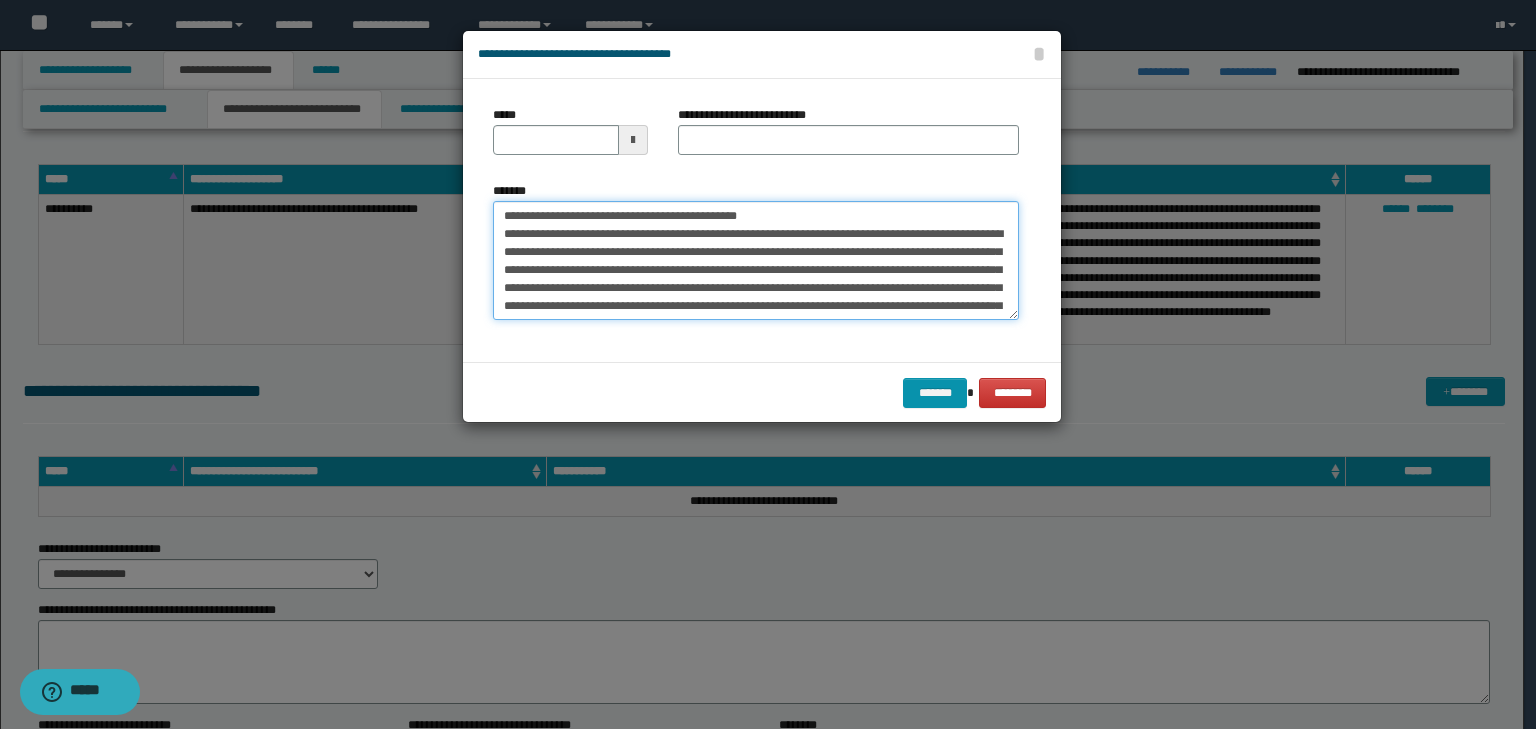 drag, startPoint x: 564, startPoint y: 220, endPoint x: 459, endPoint y: 212, distance: 105.30432 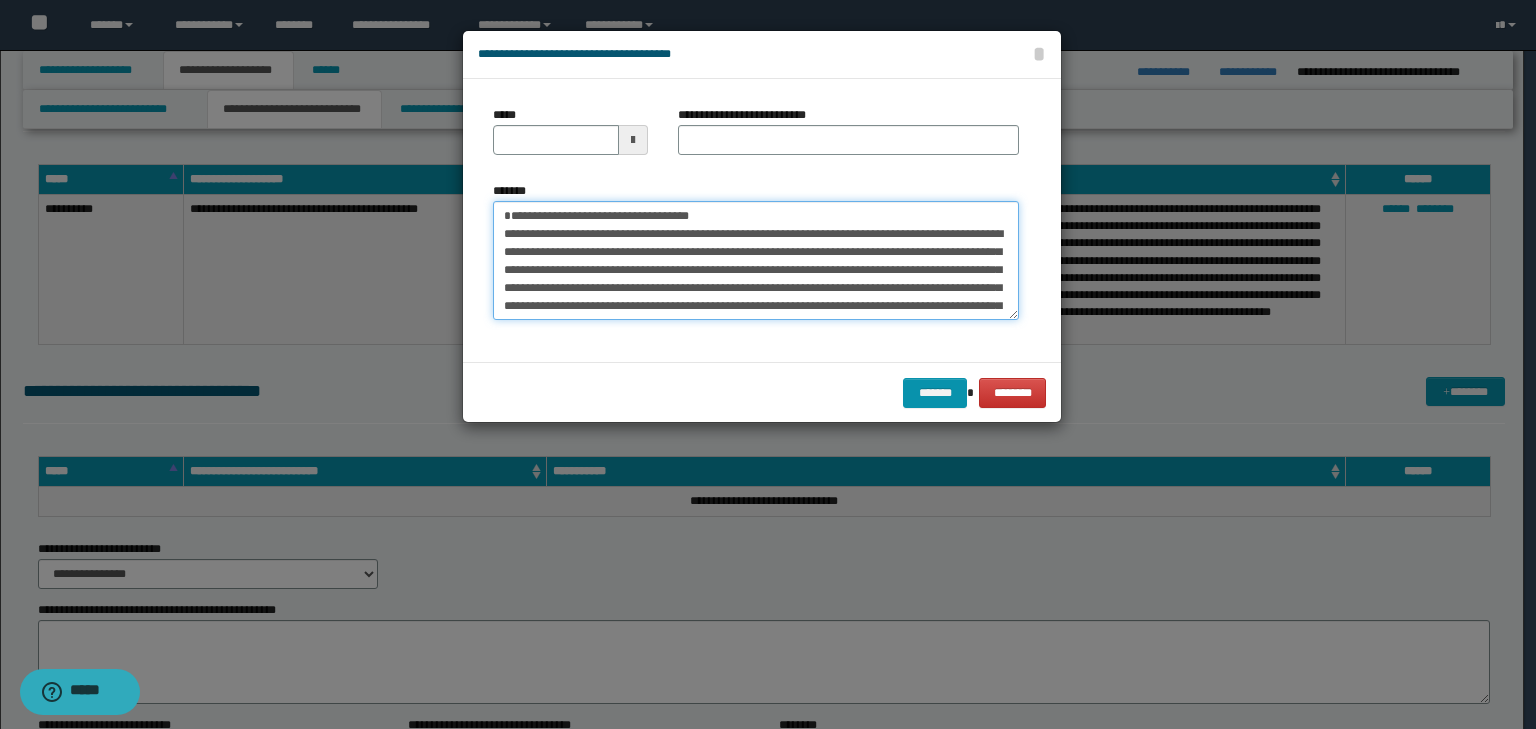 type 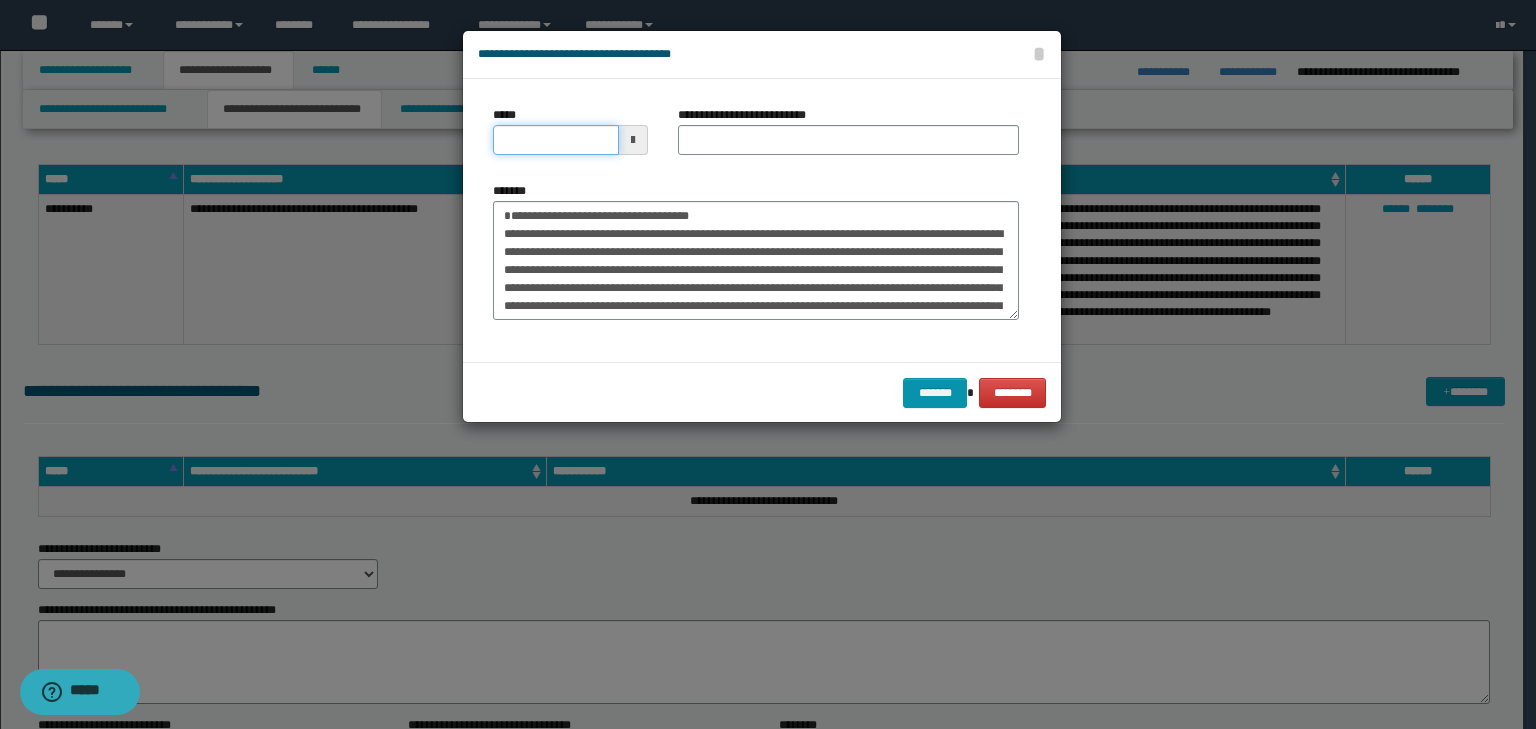 click on "*****" at bounding box center [556, 140] 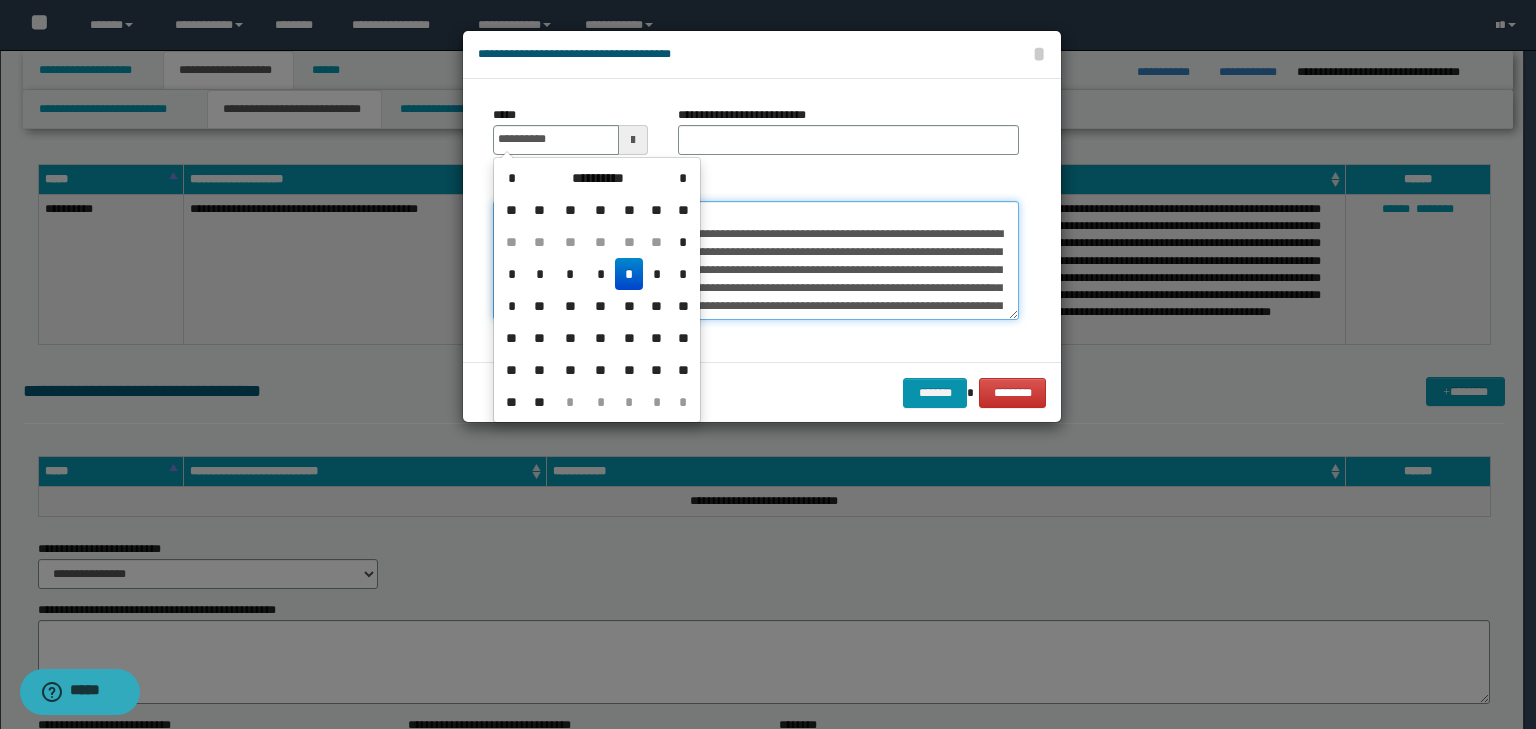 type on "**********" 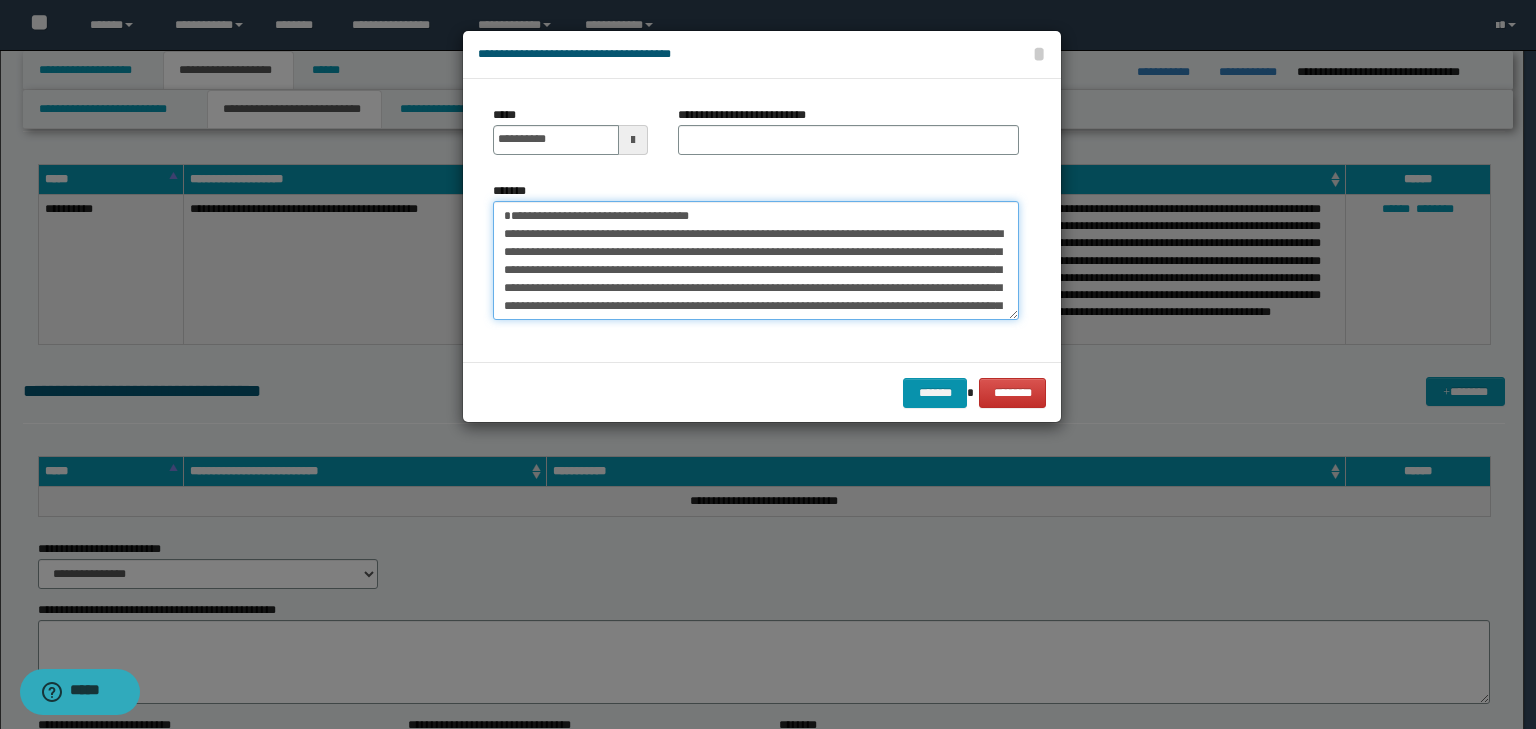 drag, startPoint x: 727, startPoint y: 216, endPoint x: 203, endPoint y: 169, distance: 526.1036 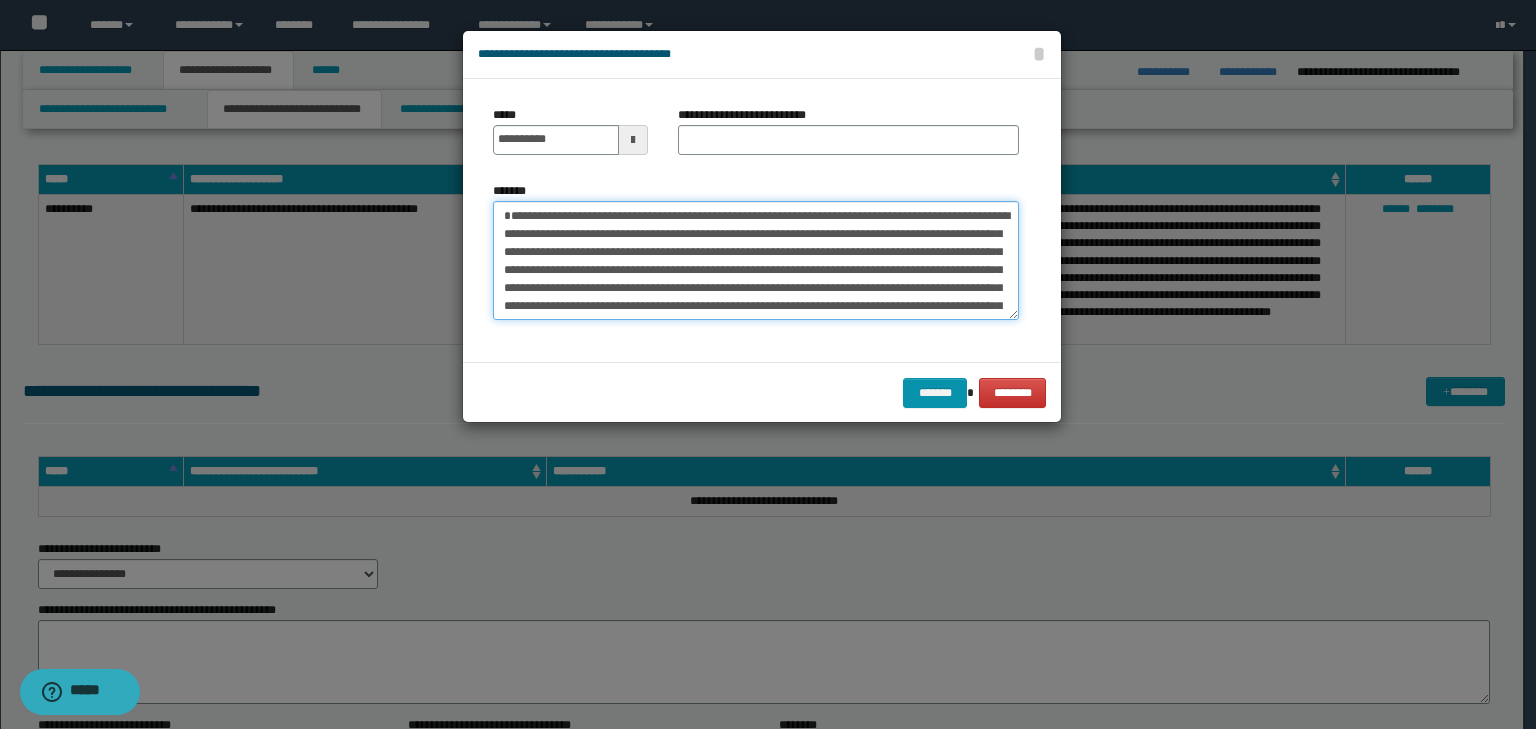 type on "**********" 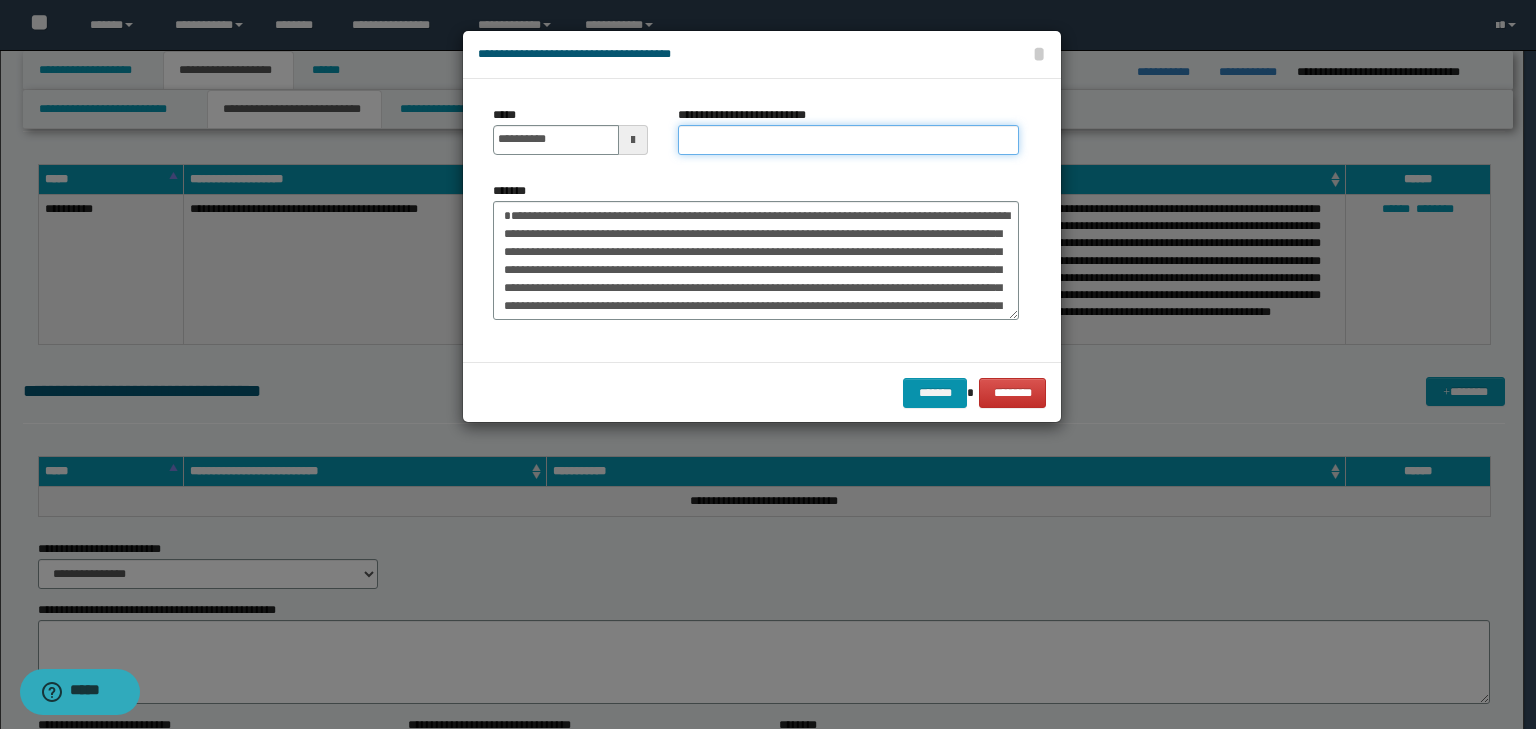 click on "**********" at bounding box center [848, 140] 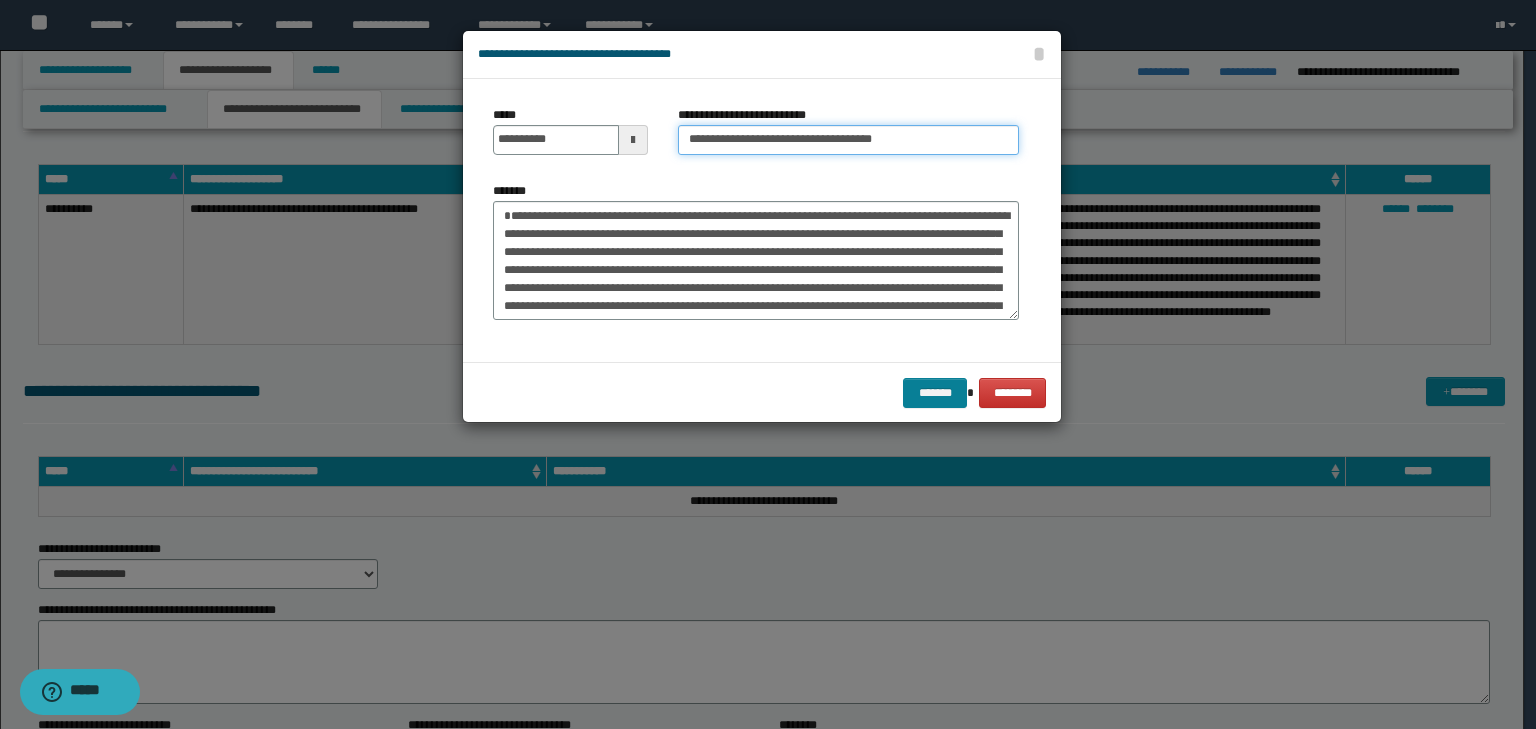 type on "**********" 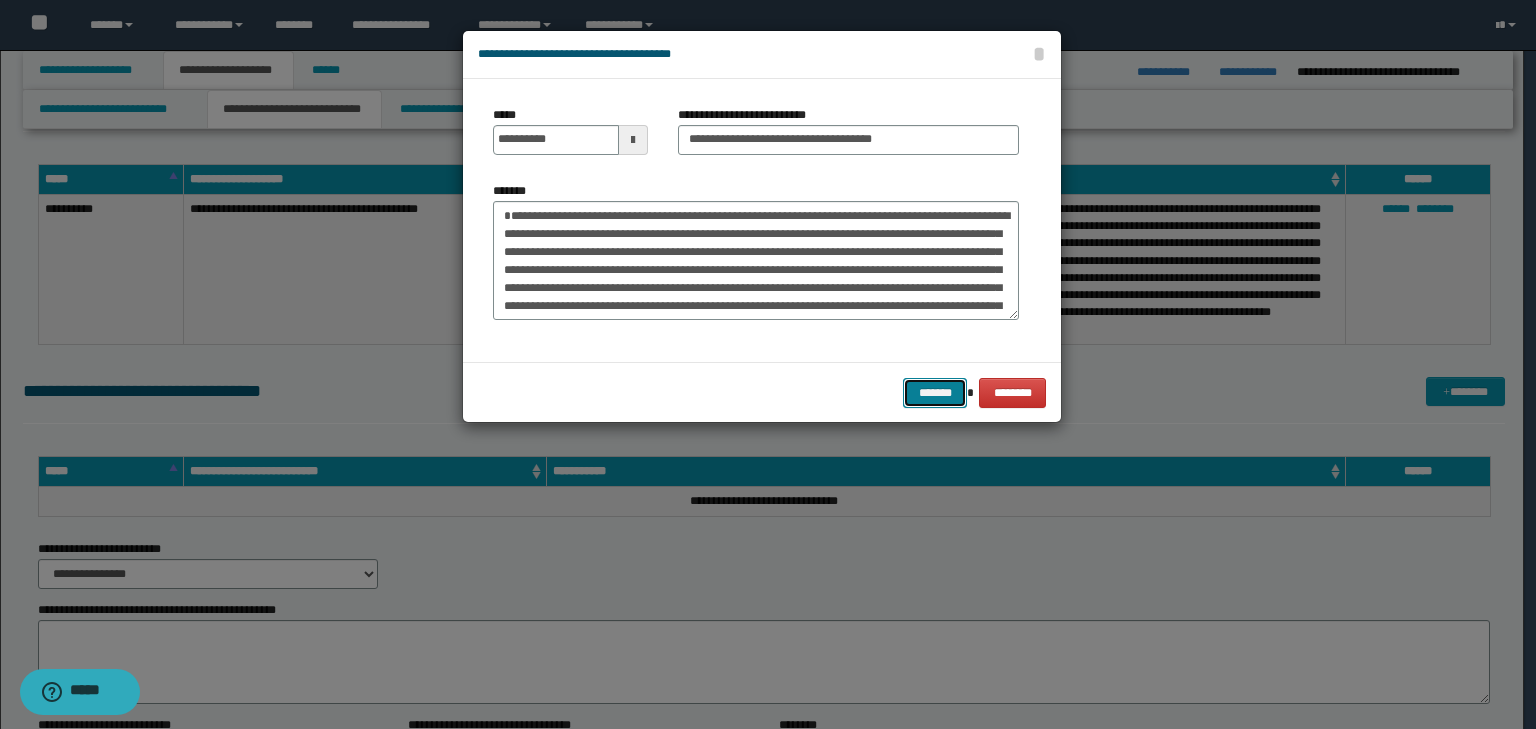 click on "*******" at bounding box center [935, 393] 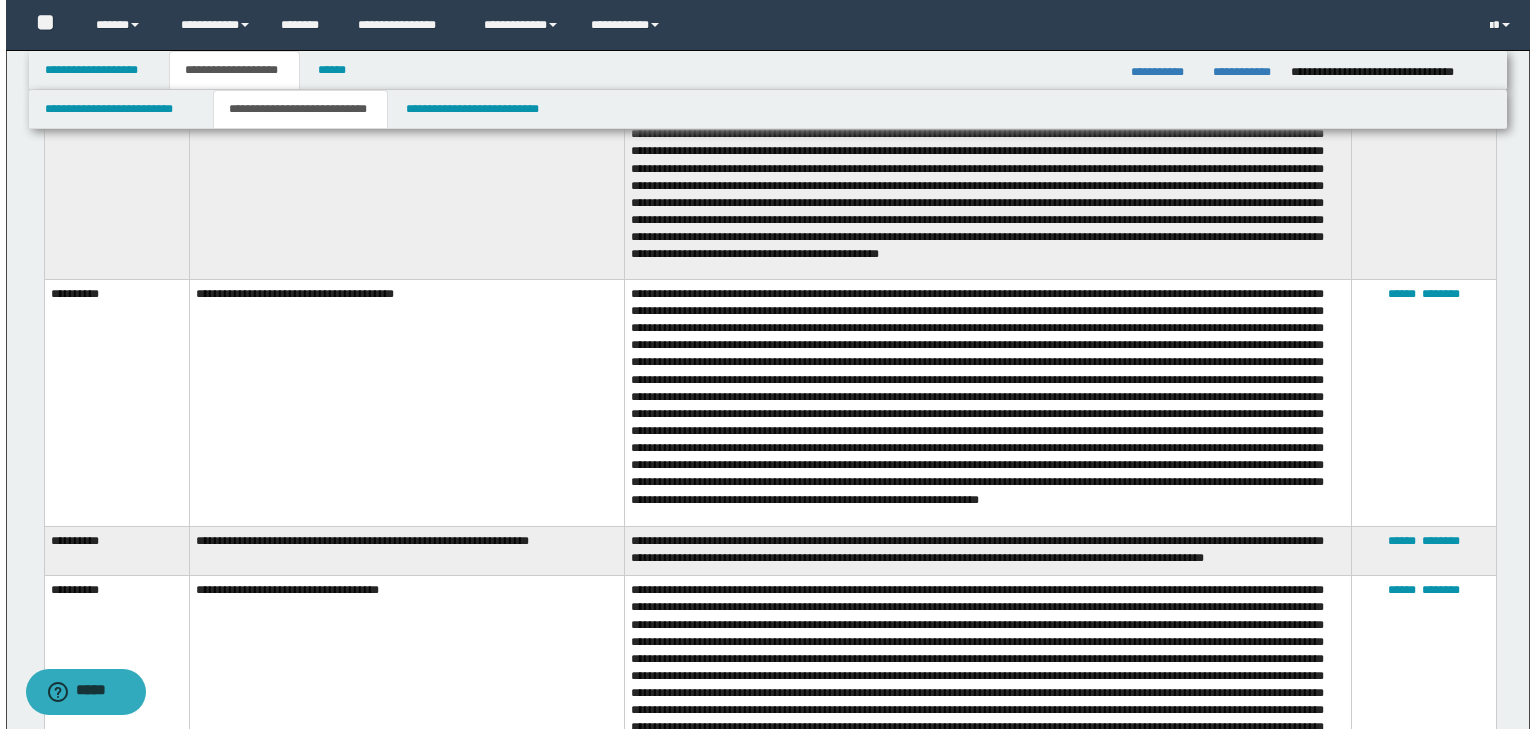 scroll, scrollTop: 1120, scrollLeft: 0, axis: vertical 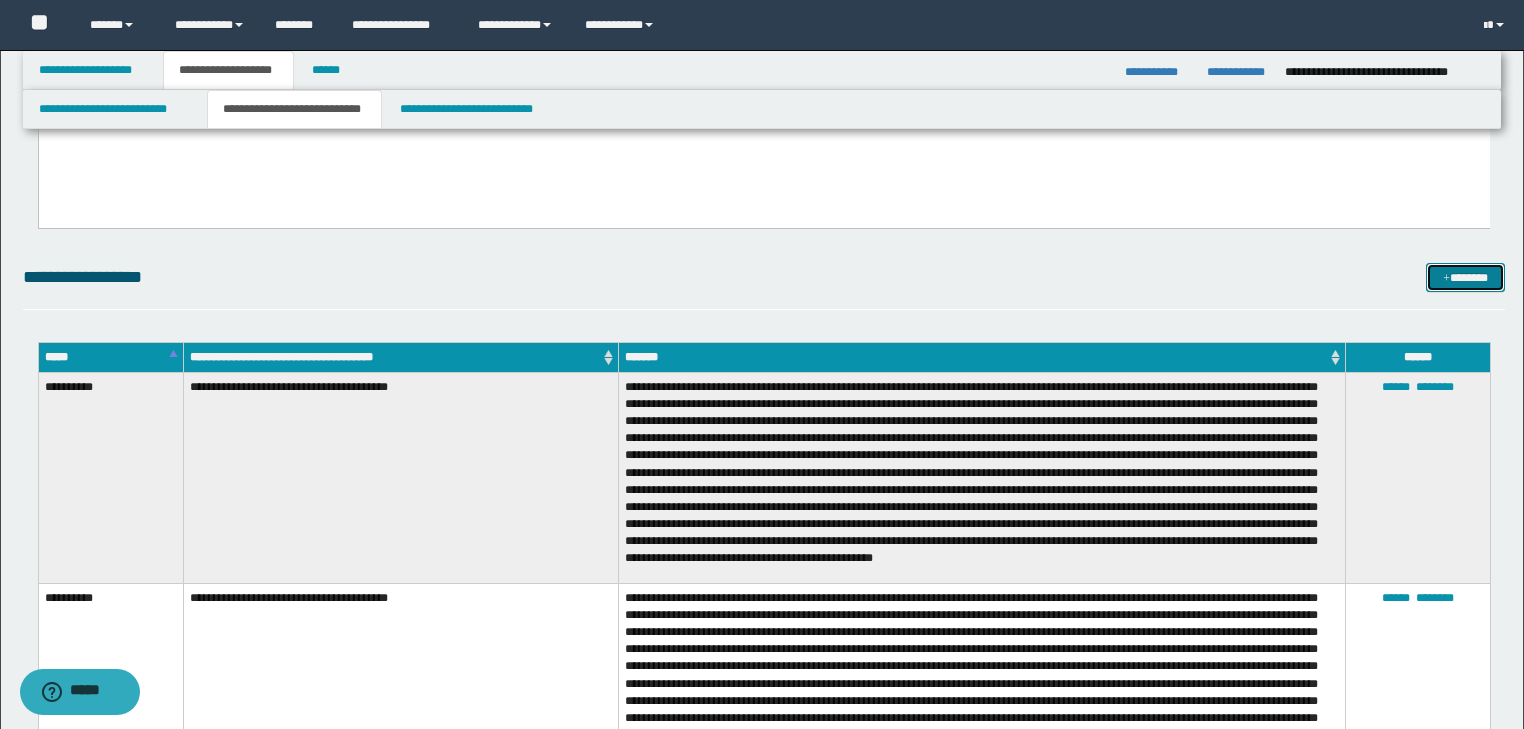 click on "*******" at bounding box center (1465, 278) 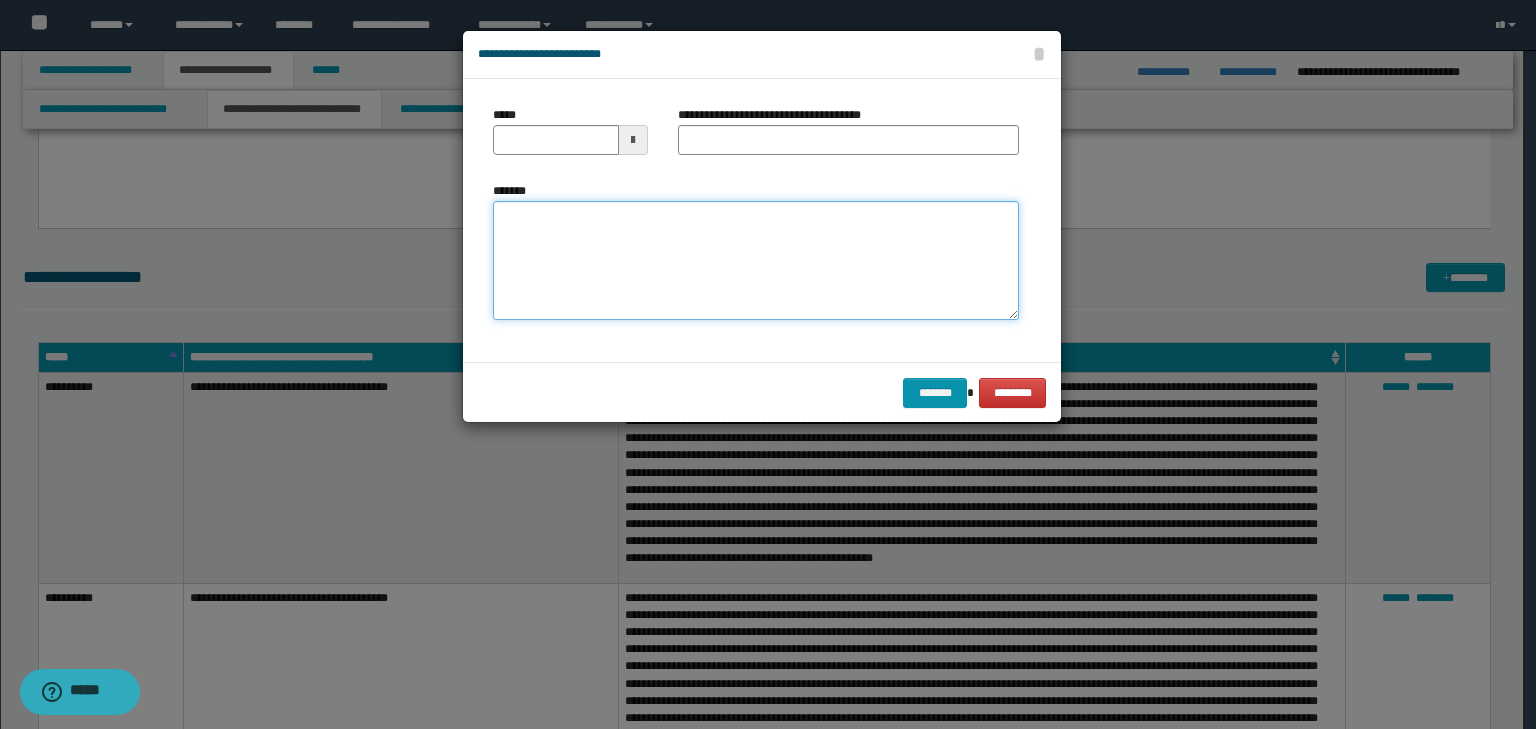 click on "*******" at bounding box center (756, 261) 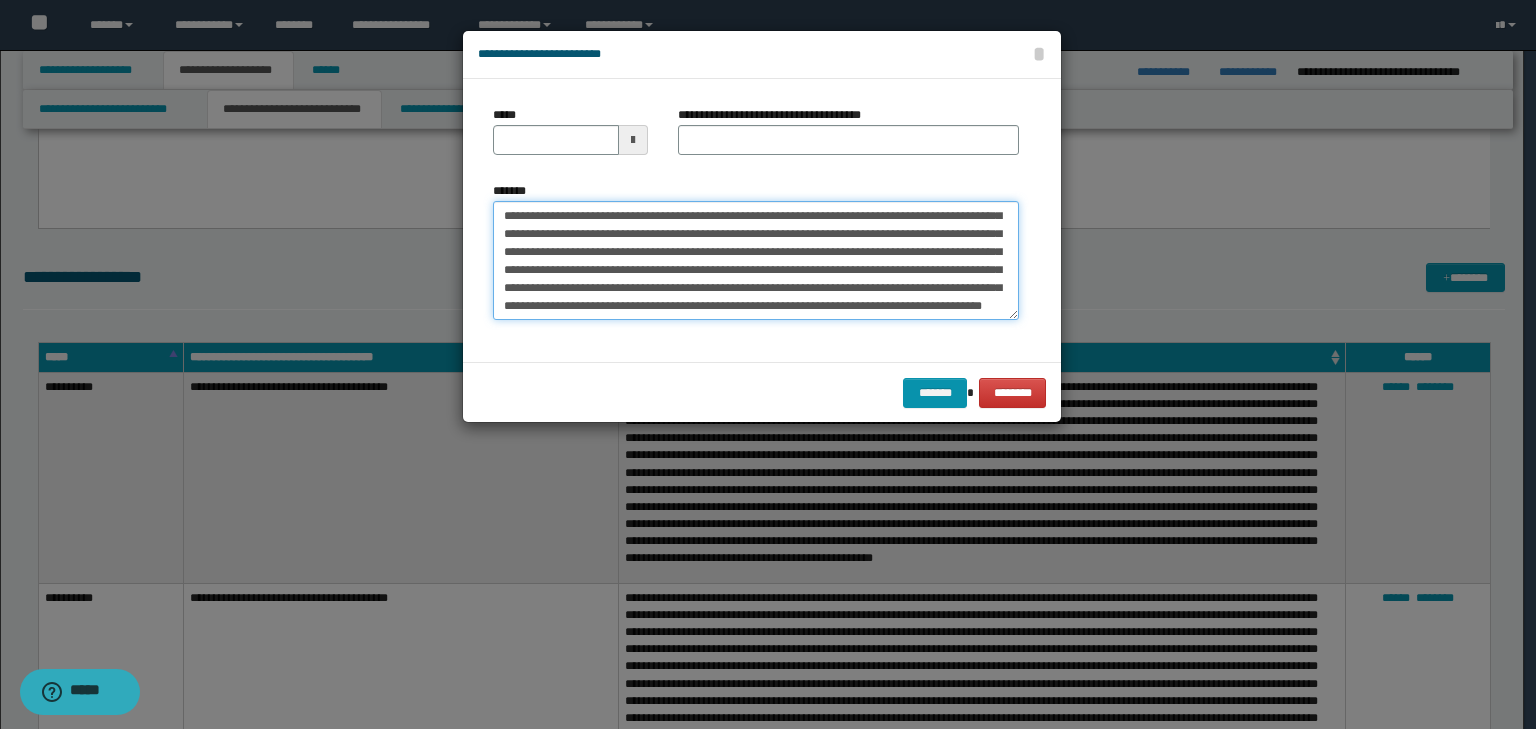scroll, scrollTop: 0, scrollLeft: 0, axis: both 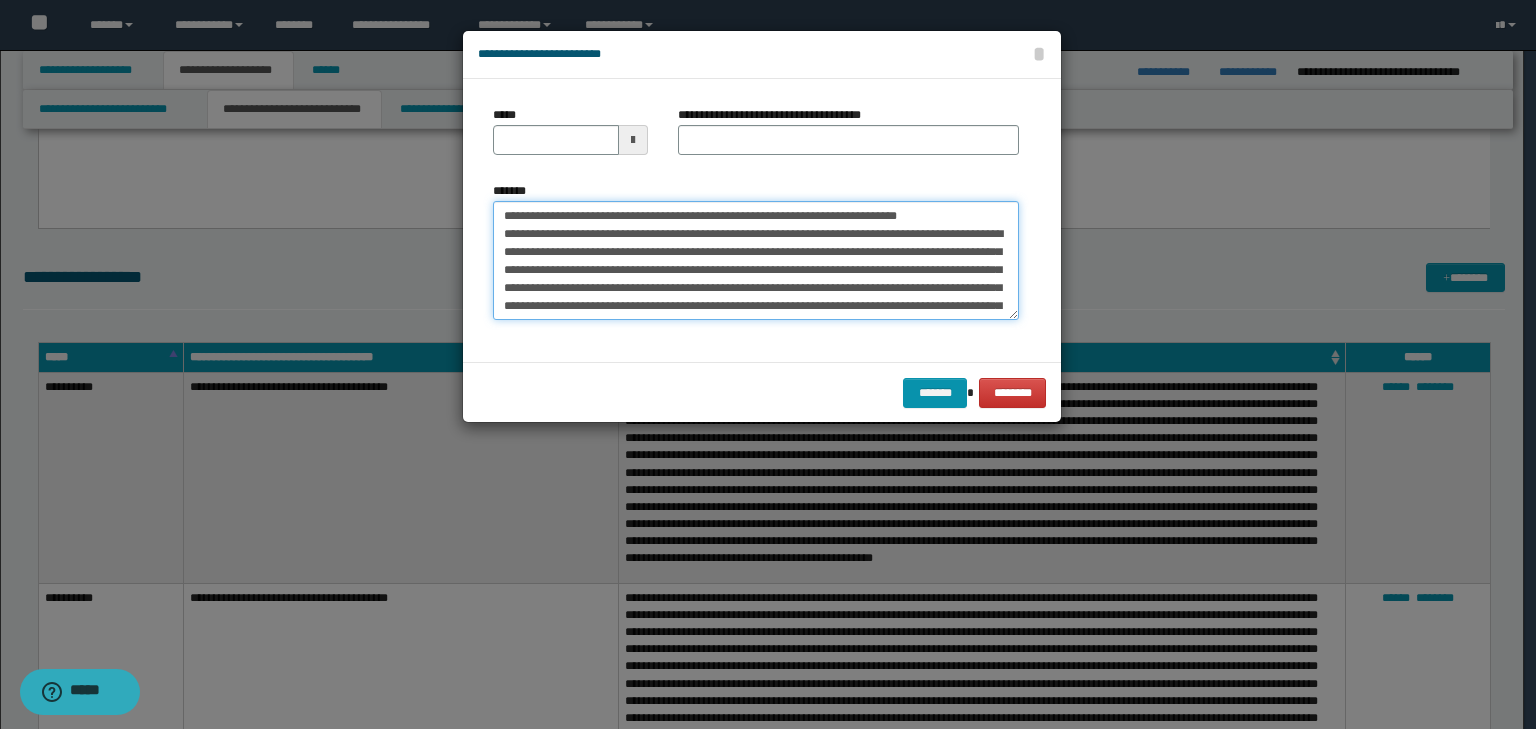 drag, startPoint x: 568, startPoint y: 209, endPoint x: 477, endPoint y: 196, distance: 91.92388 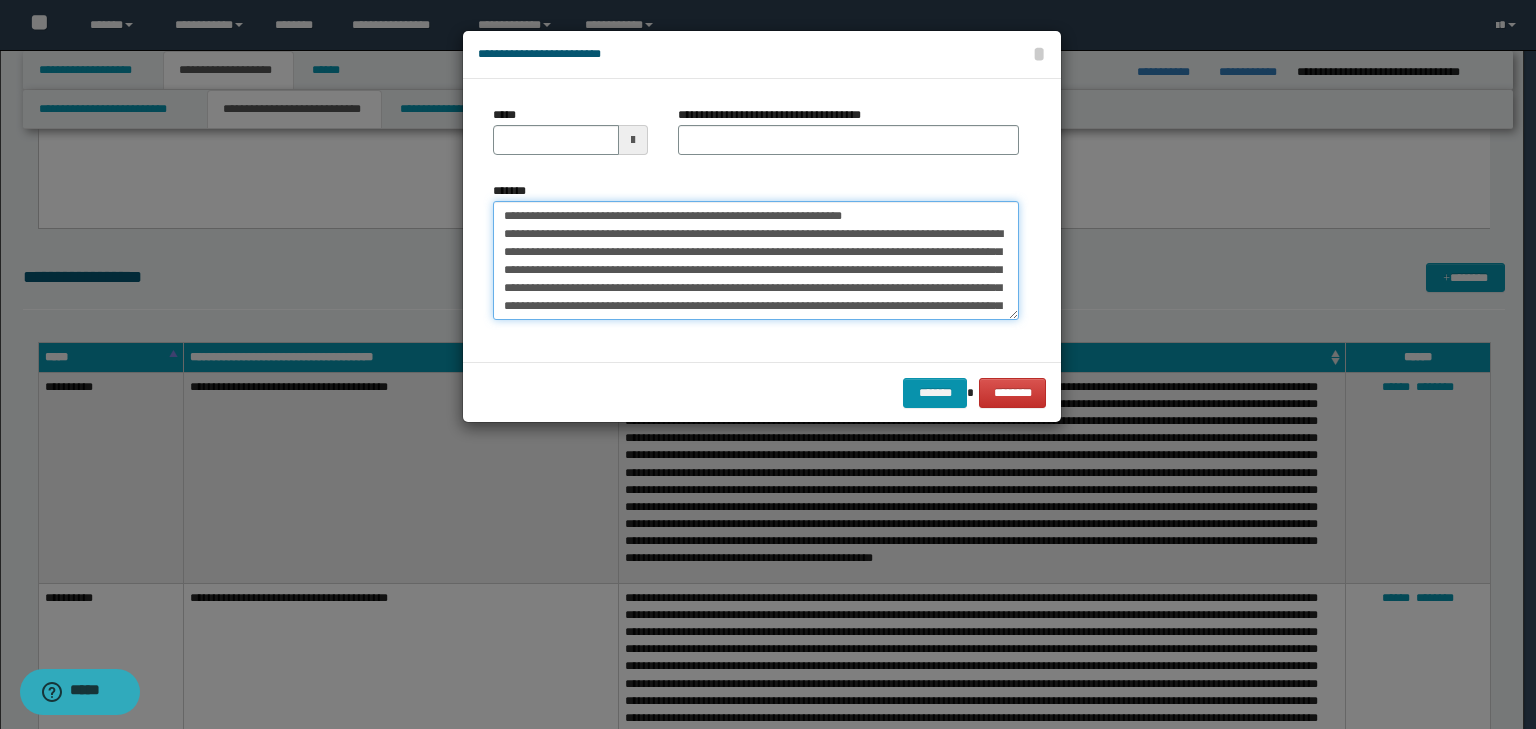 type 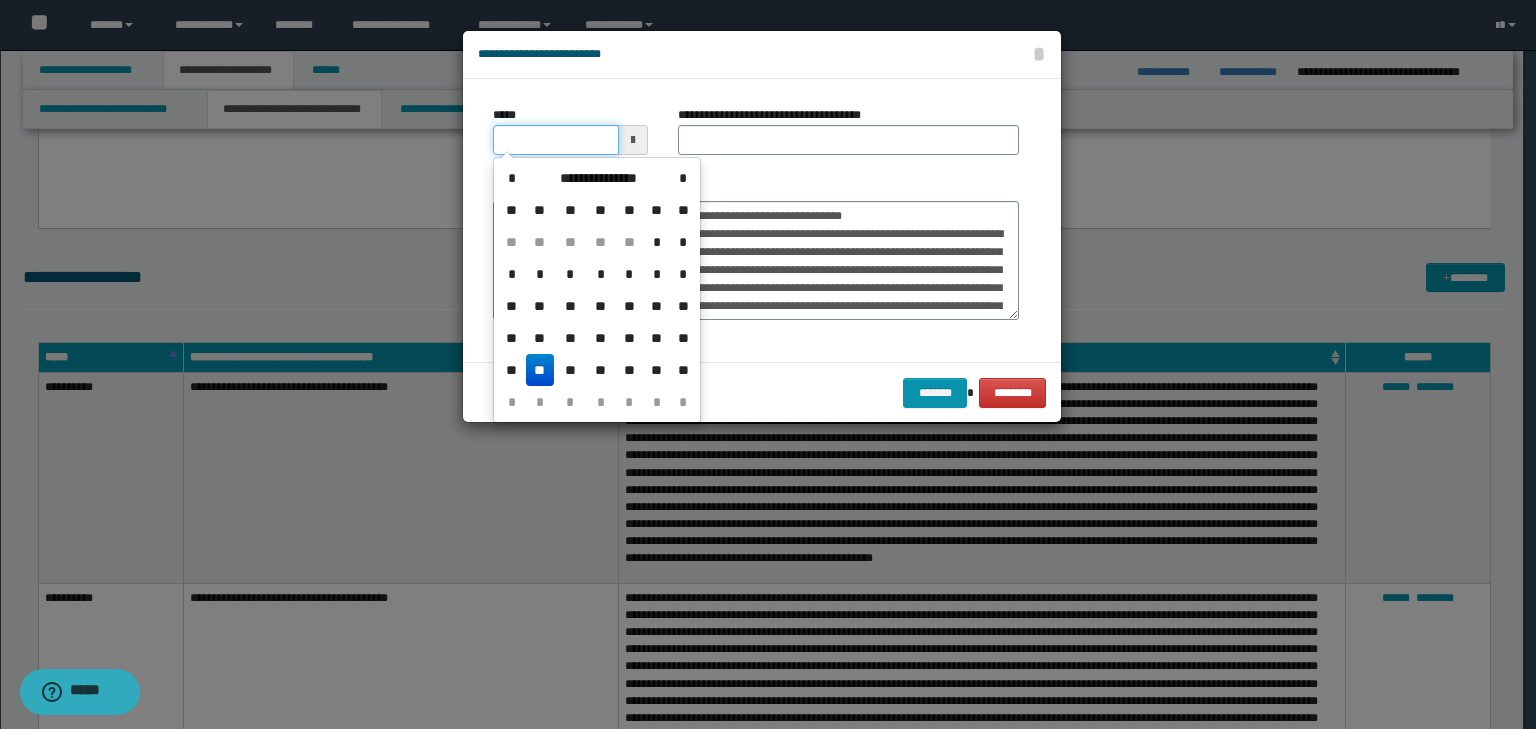 click on "*****" at bounding box center (556, 140) 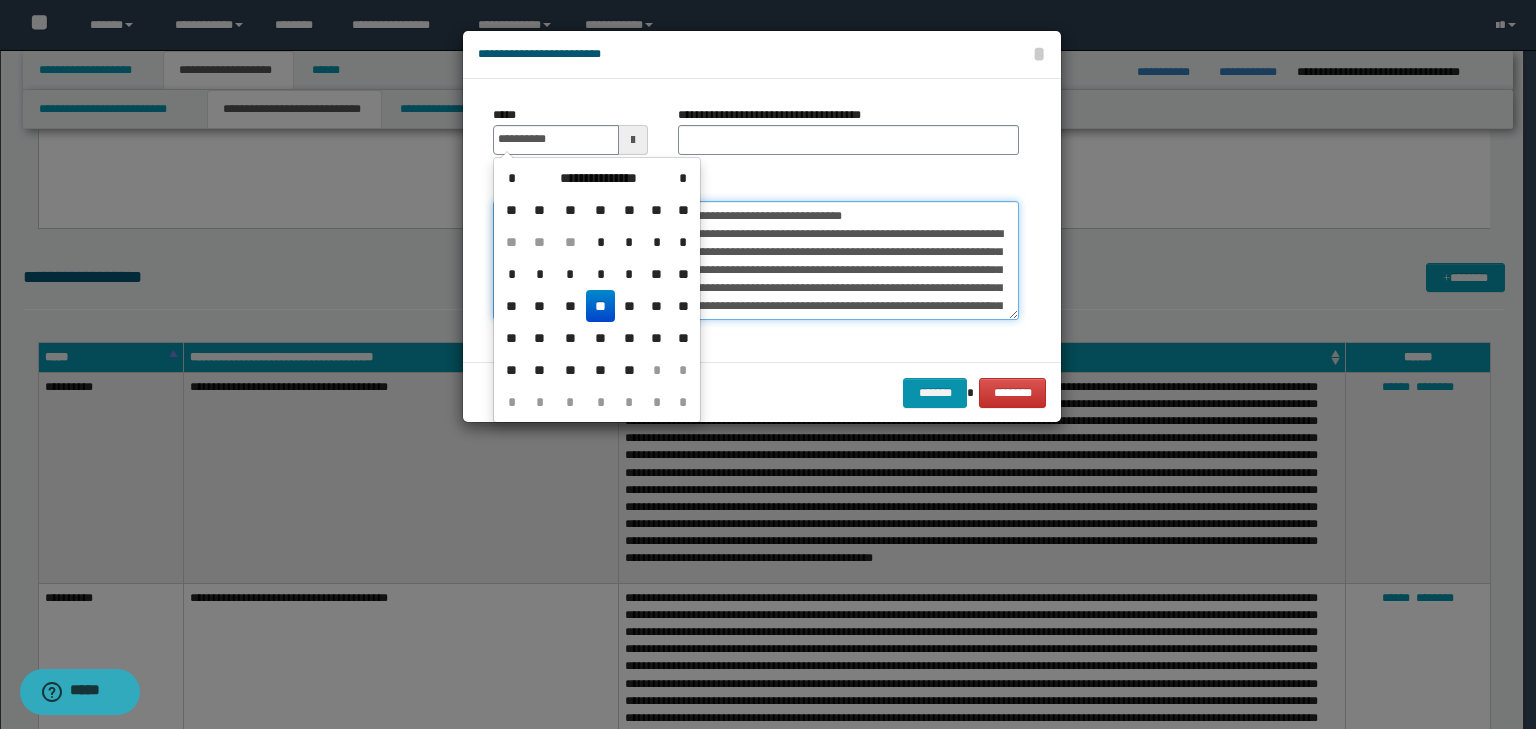 type on "**********" 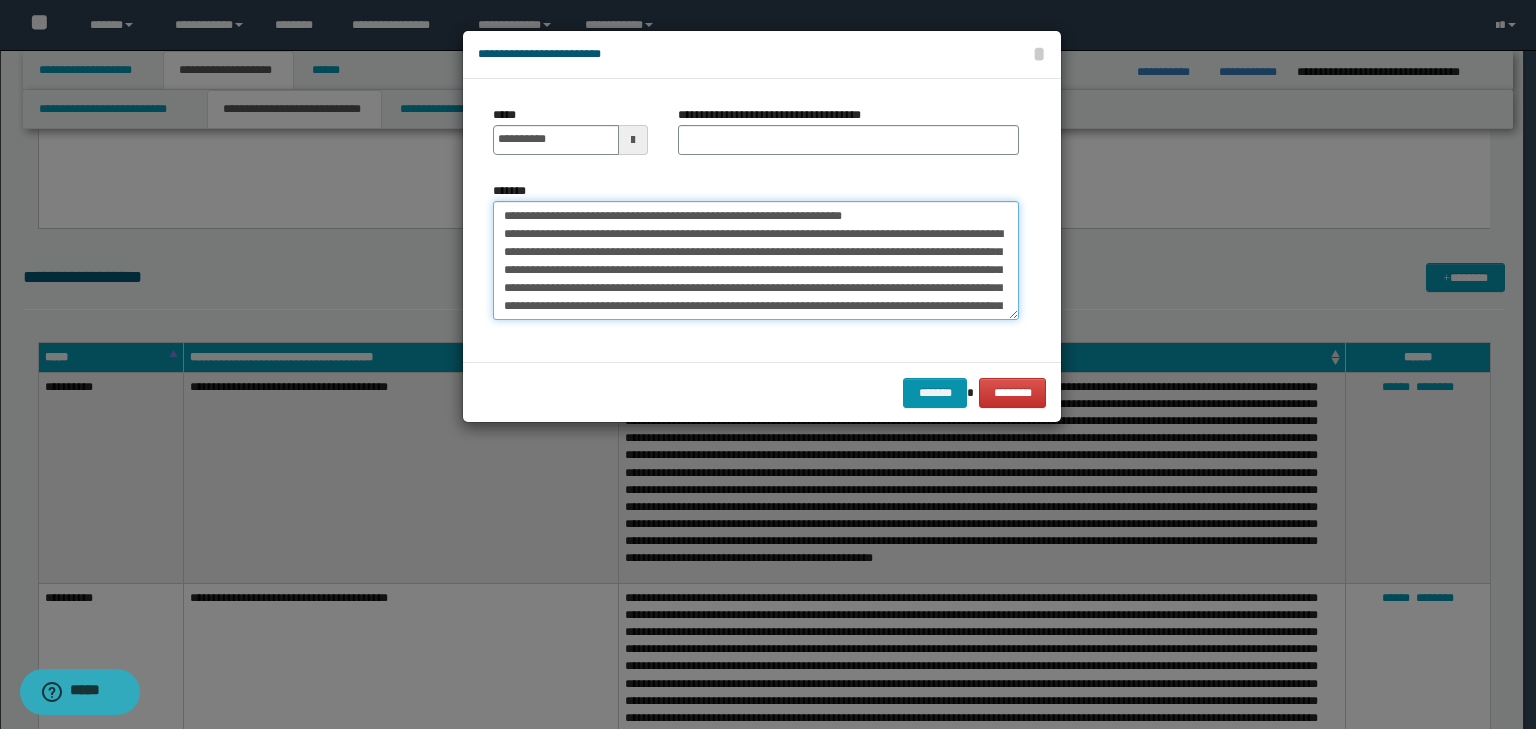 drag, startPoint x: 958, startPoint y: 216, endPoint x: 233, endPoint y: 169, distance: 726.52185 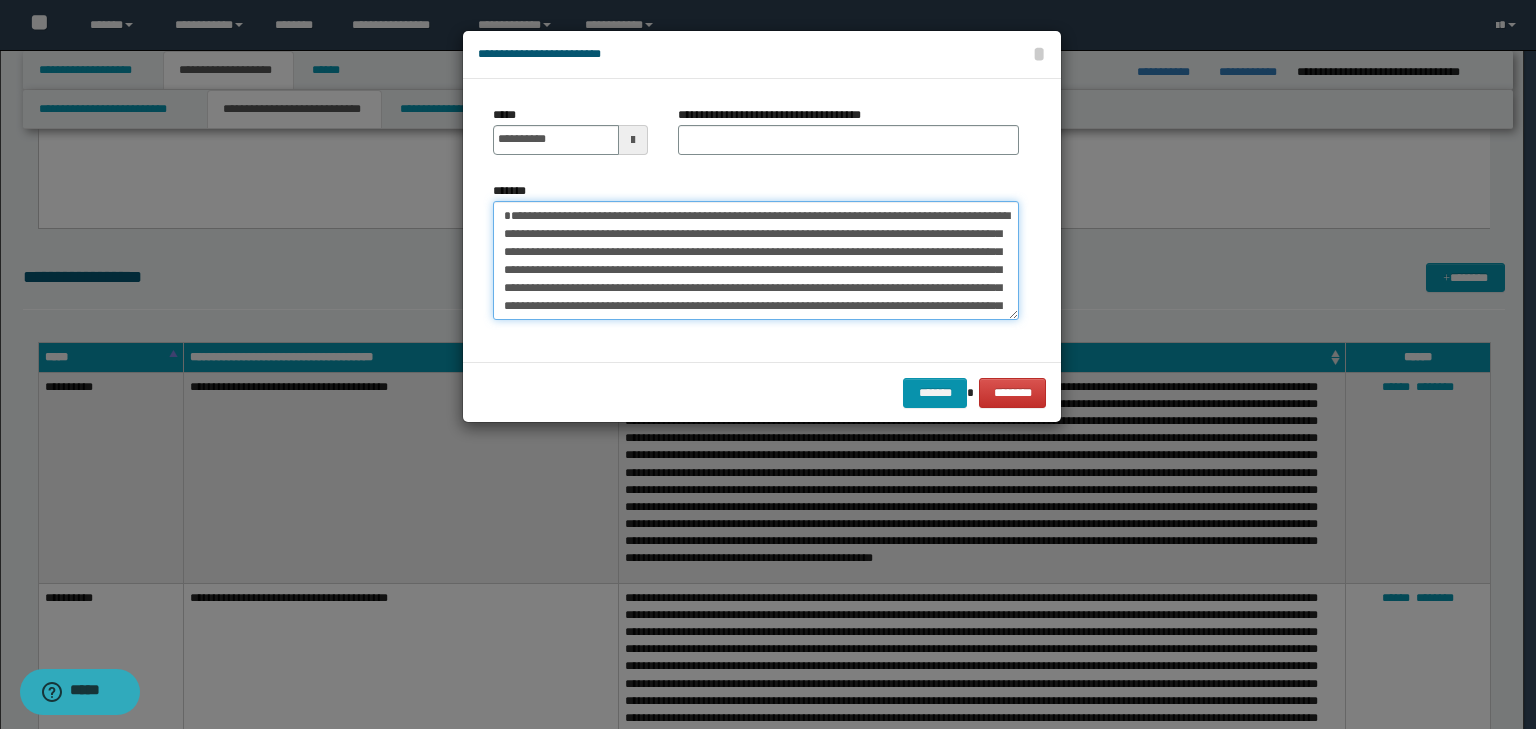 type on "**********" 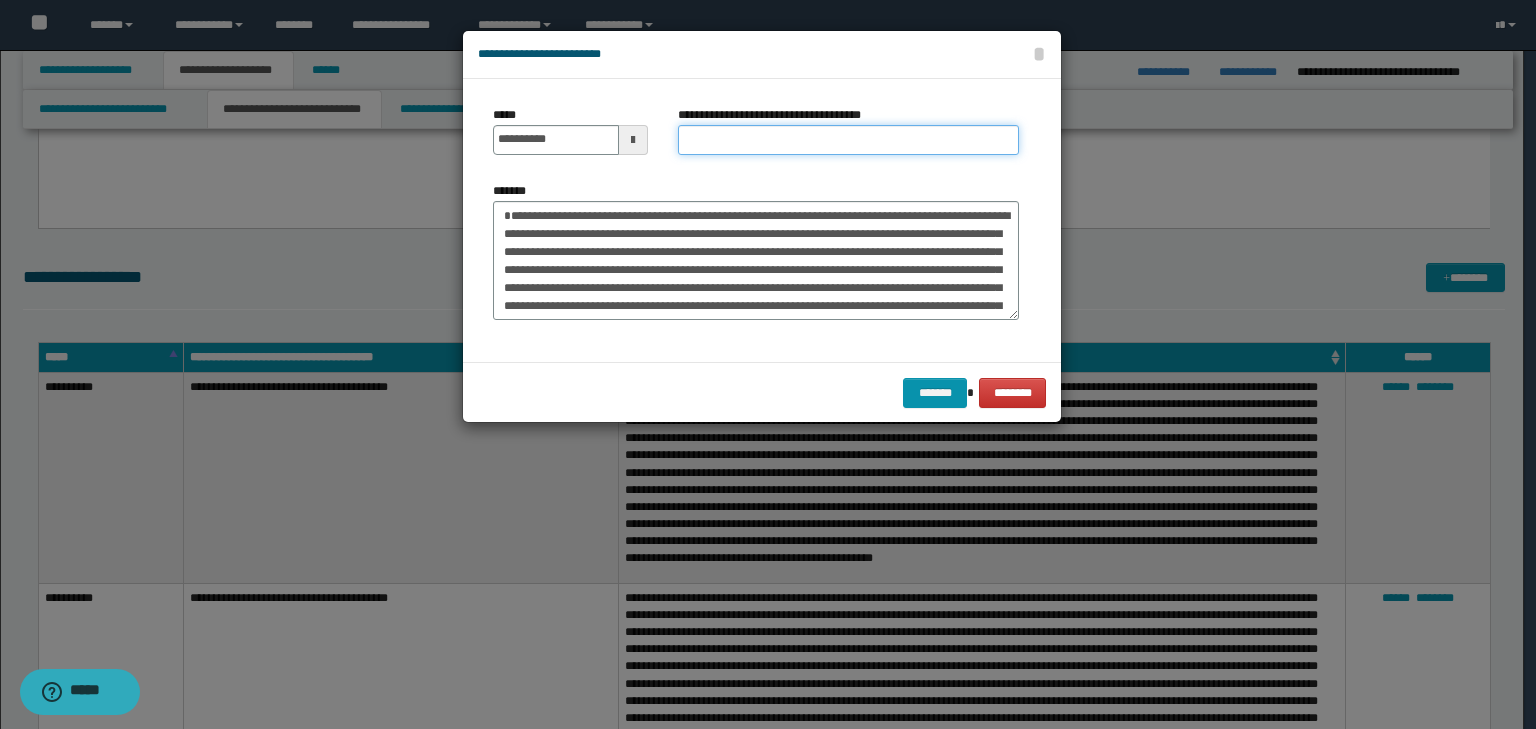 click on "**********" at bounding box center (848, 140) 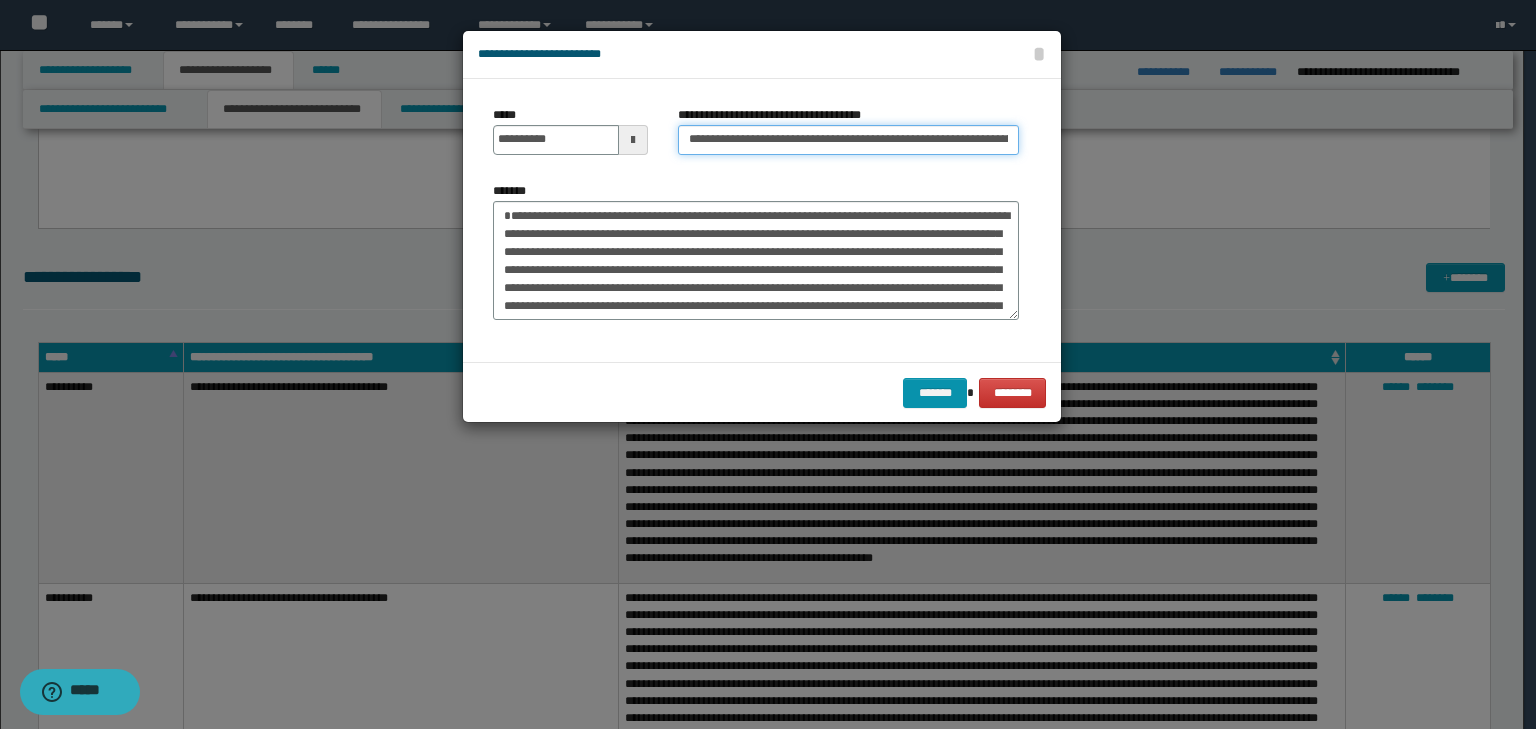 scroll, scrollTop: 0, scrollLeft: 120, axis: horizontal 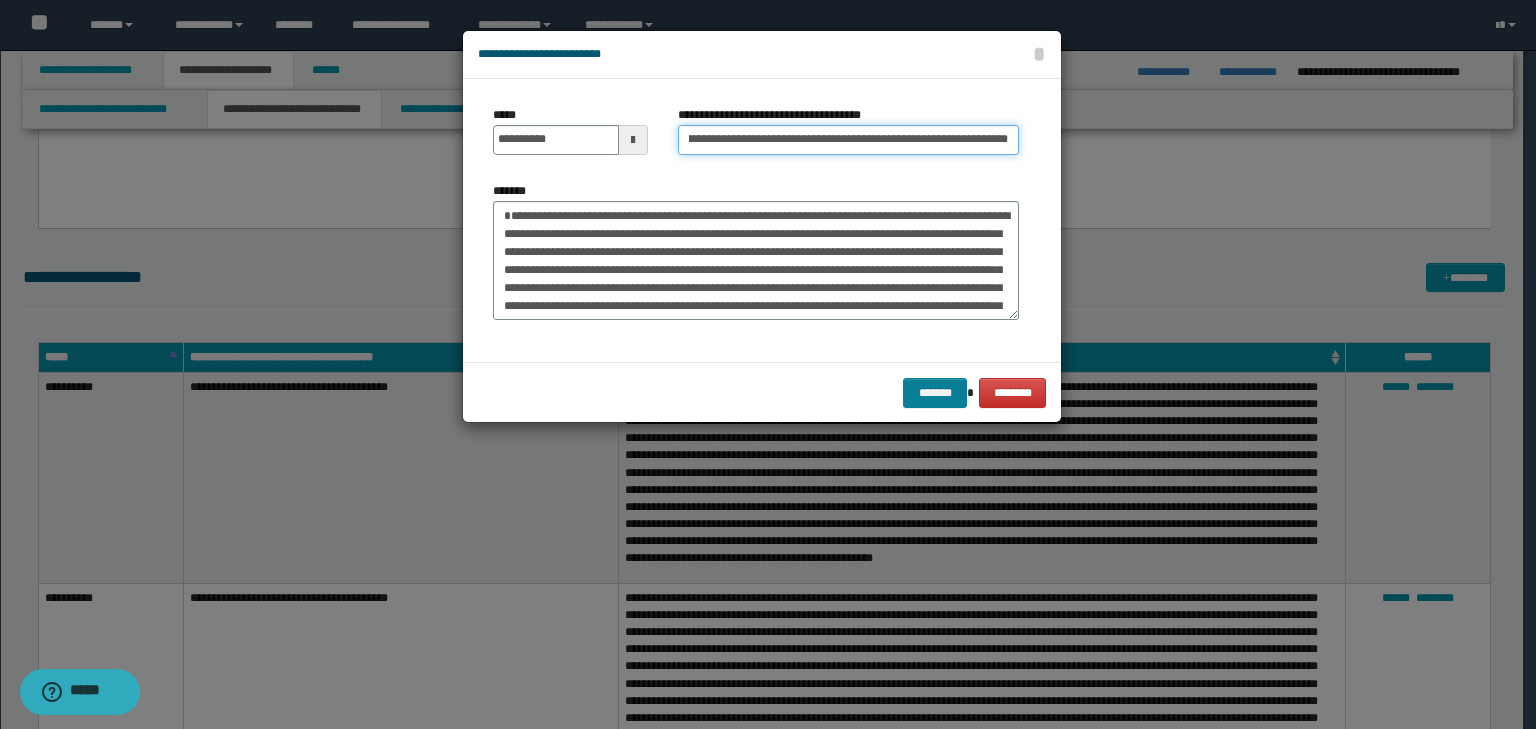 type on "**********" 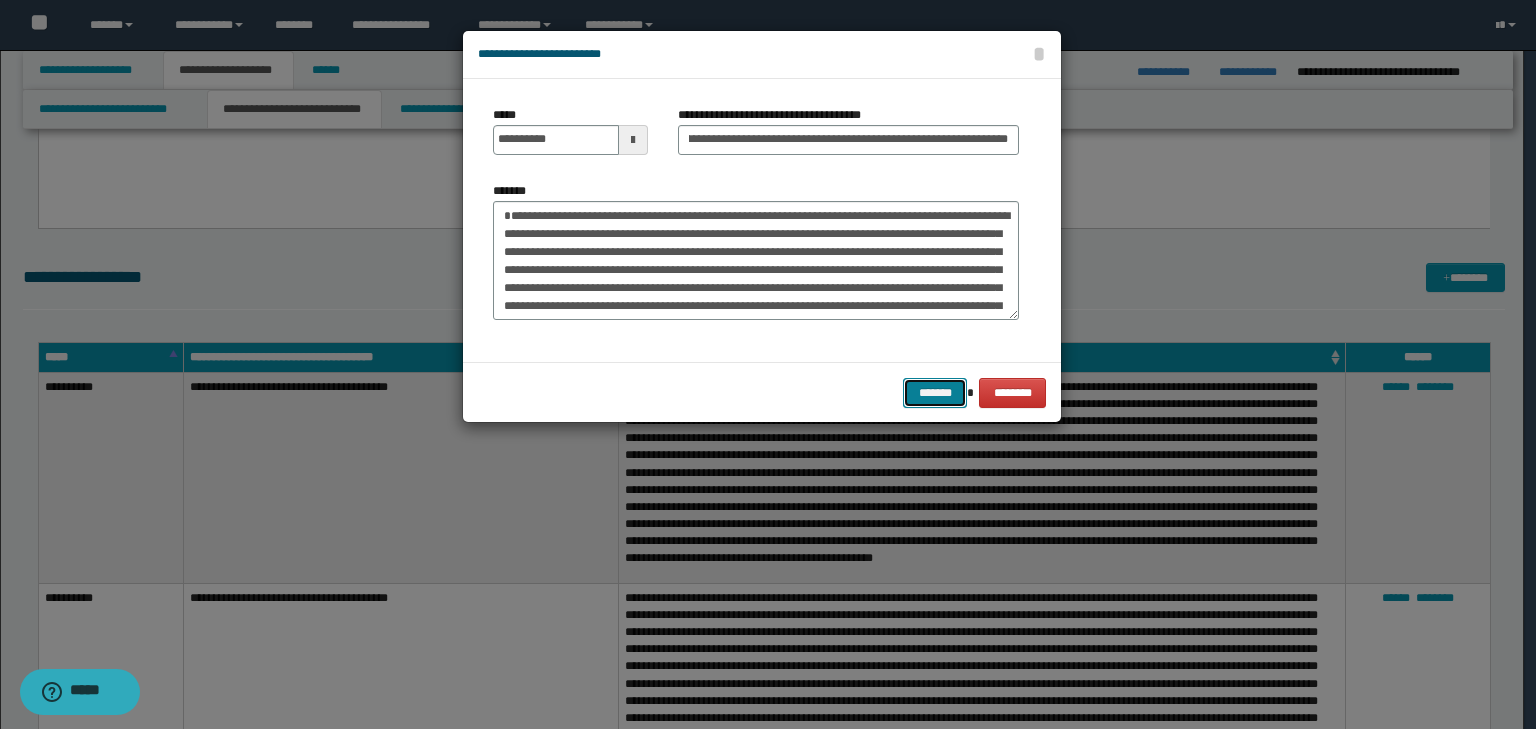 click on "*******" at bounding box center [935, 393] 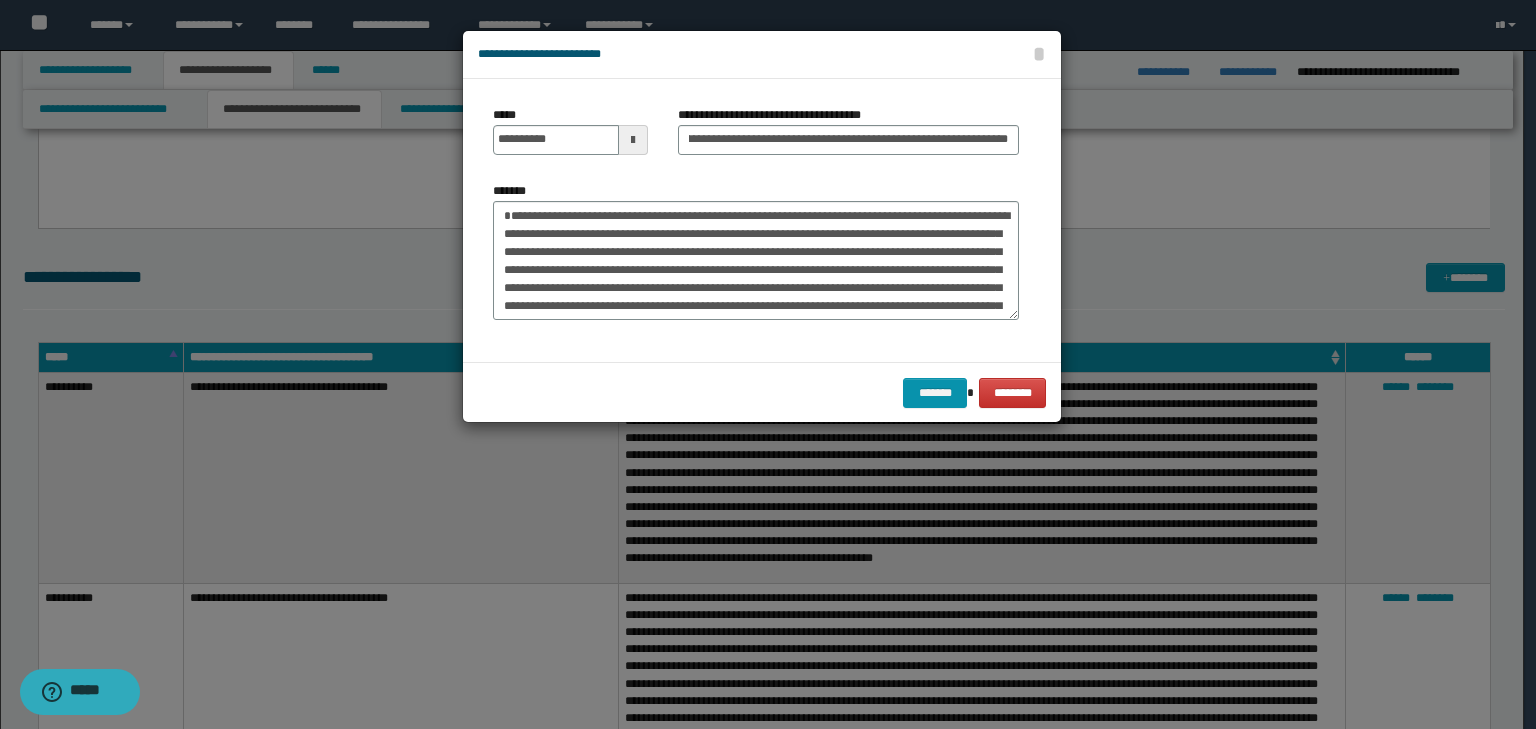 scroll, scrollTop: 0, scrollLeft: 0, axis: both 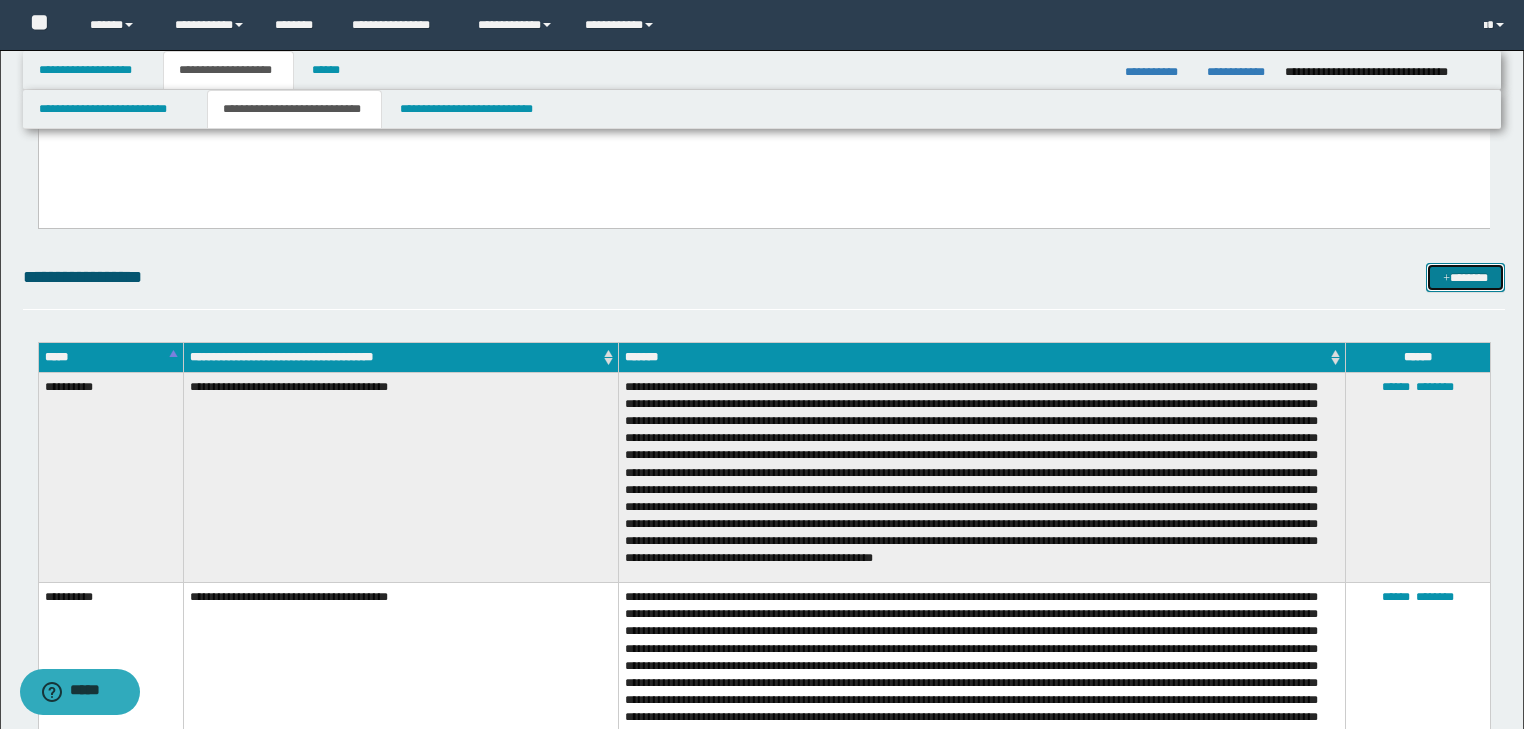 click on "*******" at bounding box center [1465, 278] 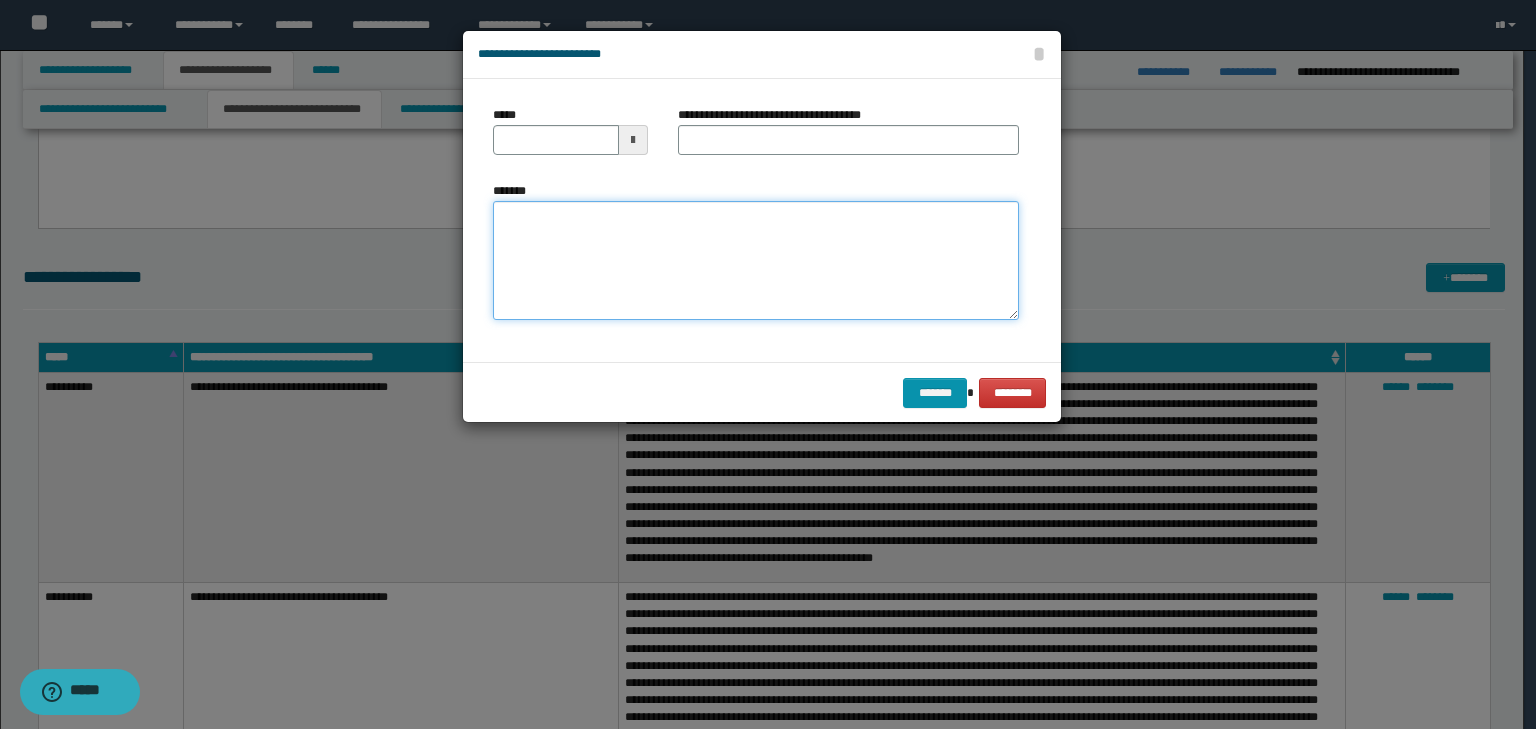click on "*******" at bounding box center (756, 261) 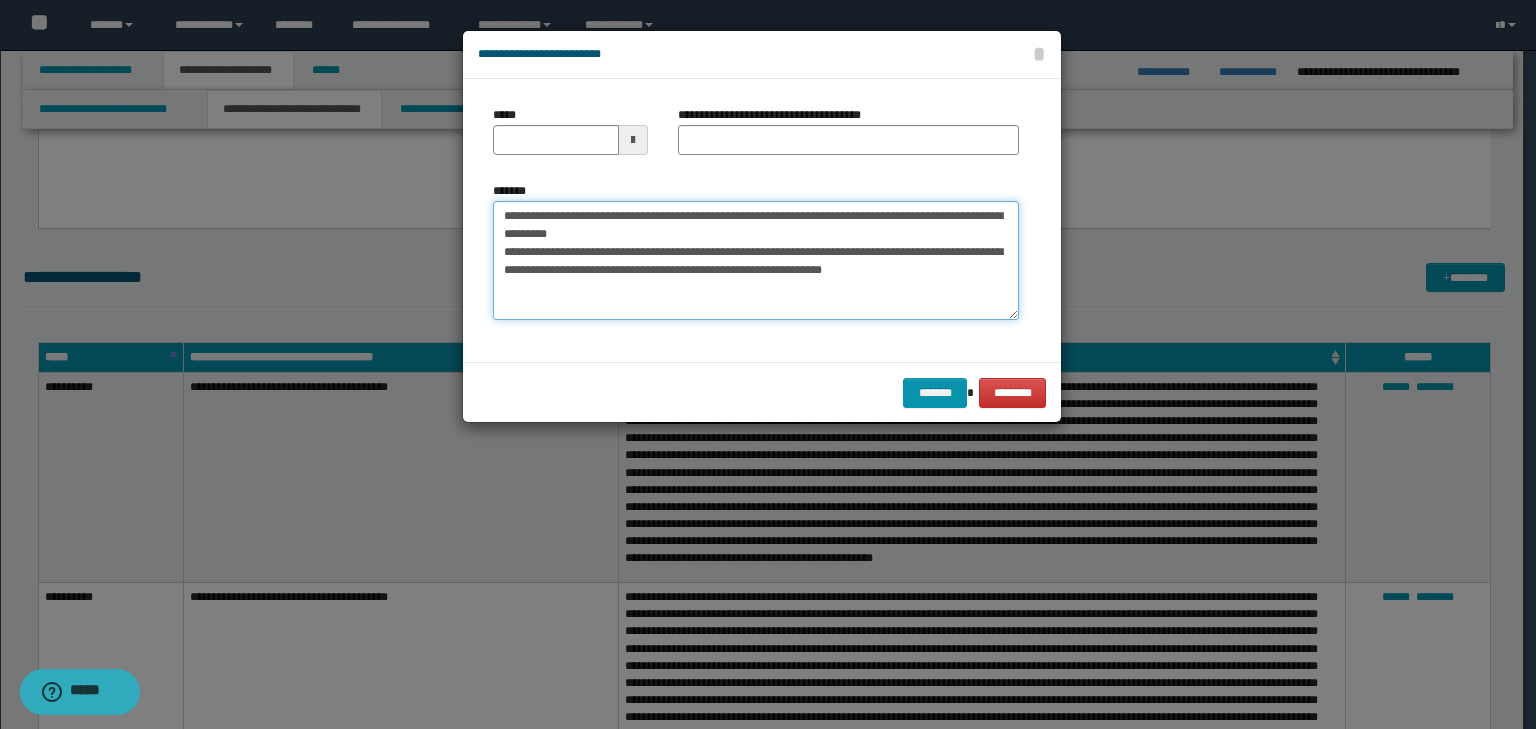 drag, startPoint x: 564, startPoint y: 214, endPoint x: 416, endPoint y: 198, distance: 148.86235 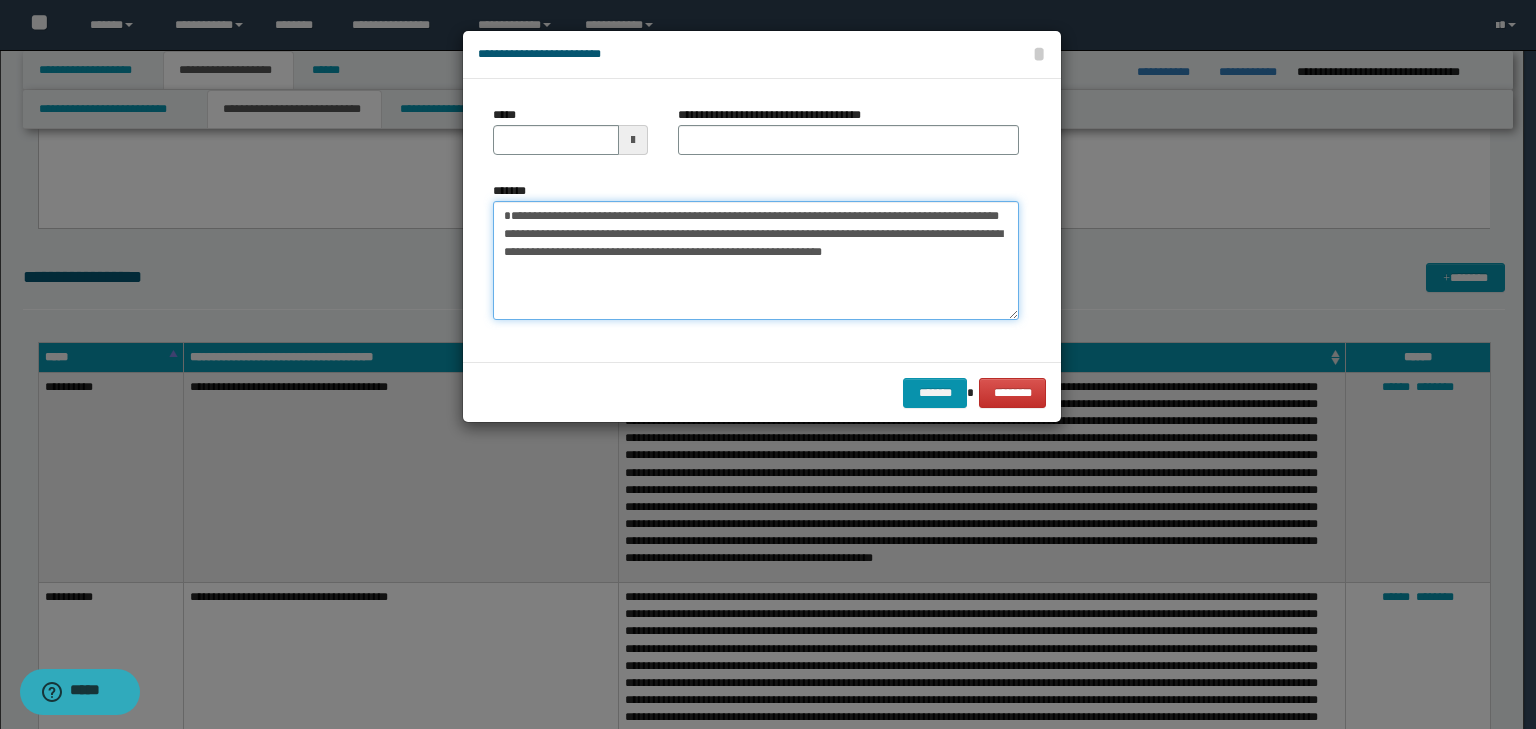 type 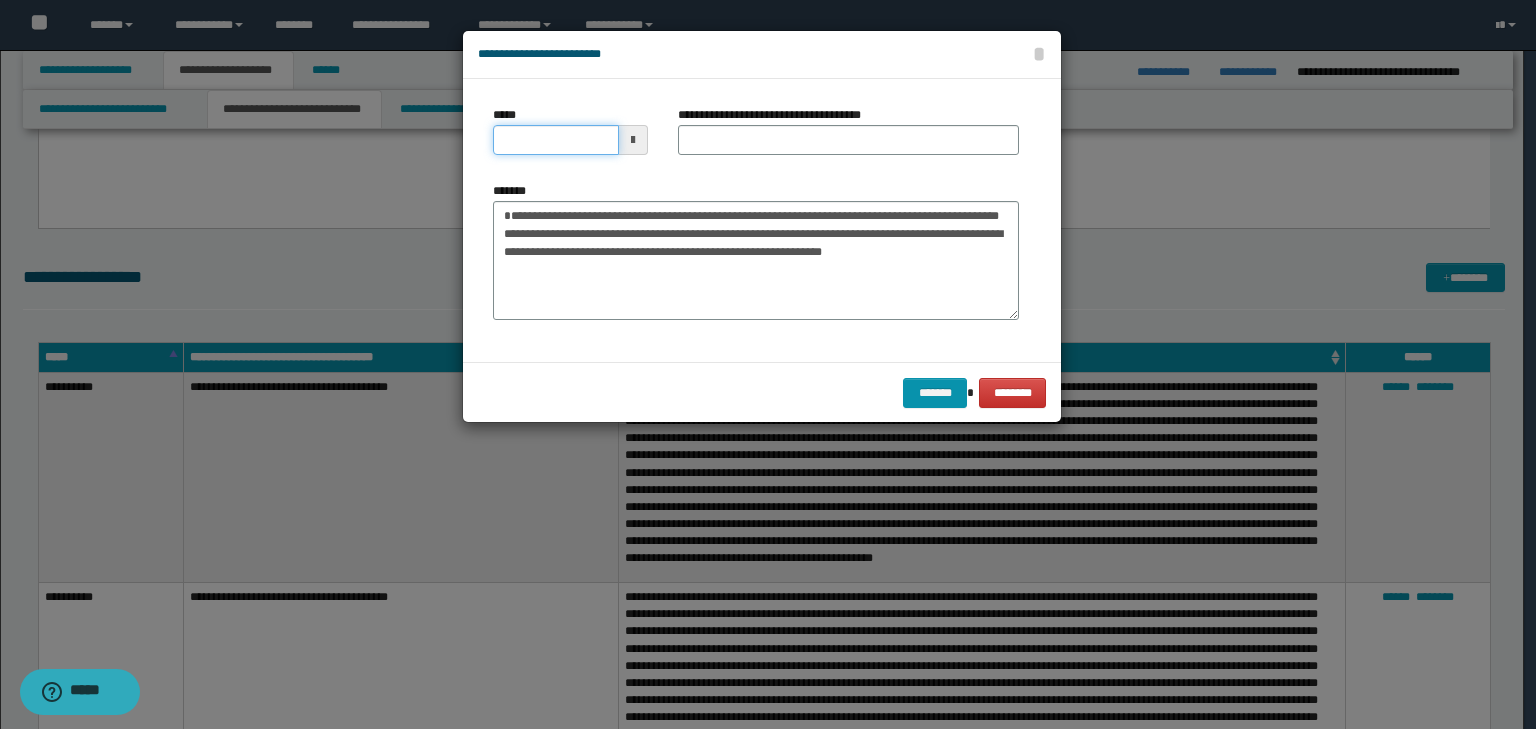 click on "*****" at bounding box center (556, 140) 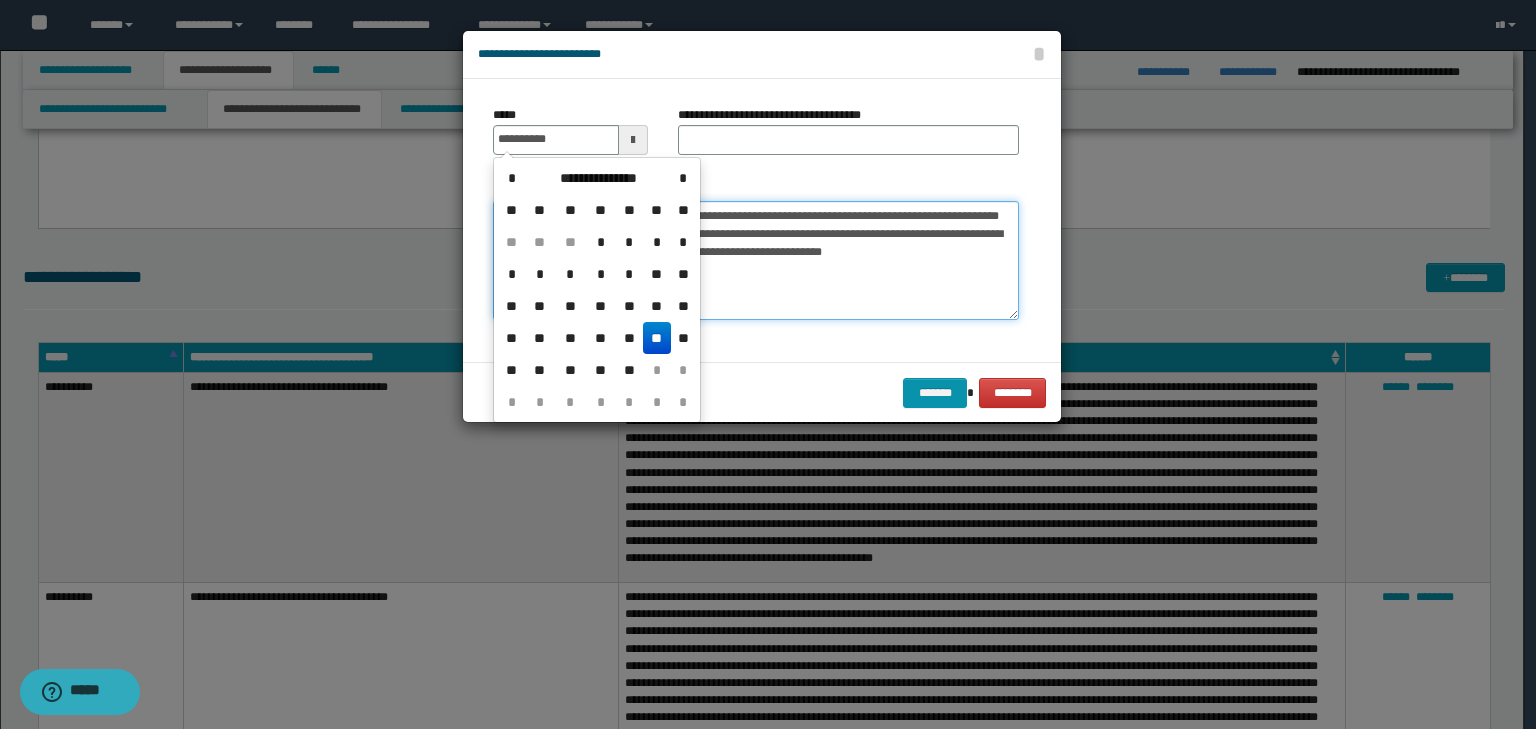 type on "**********" 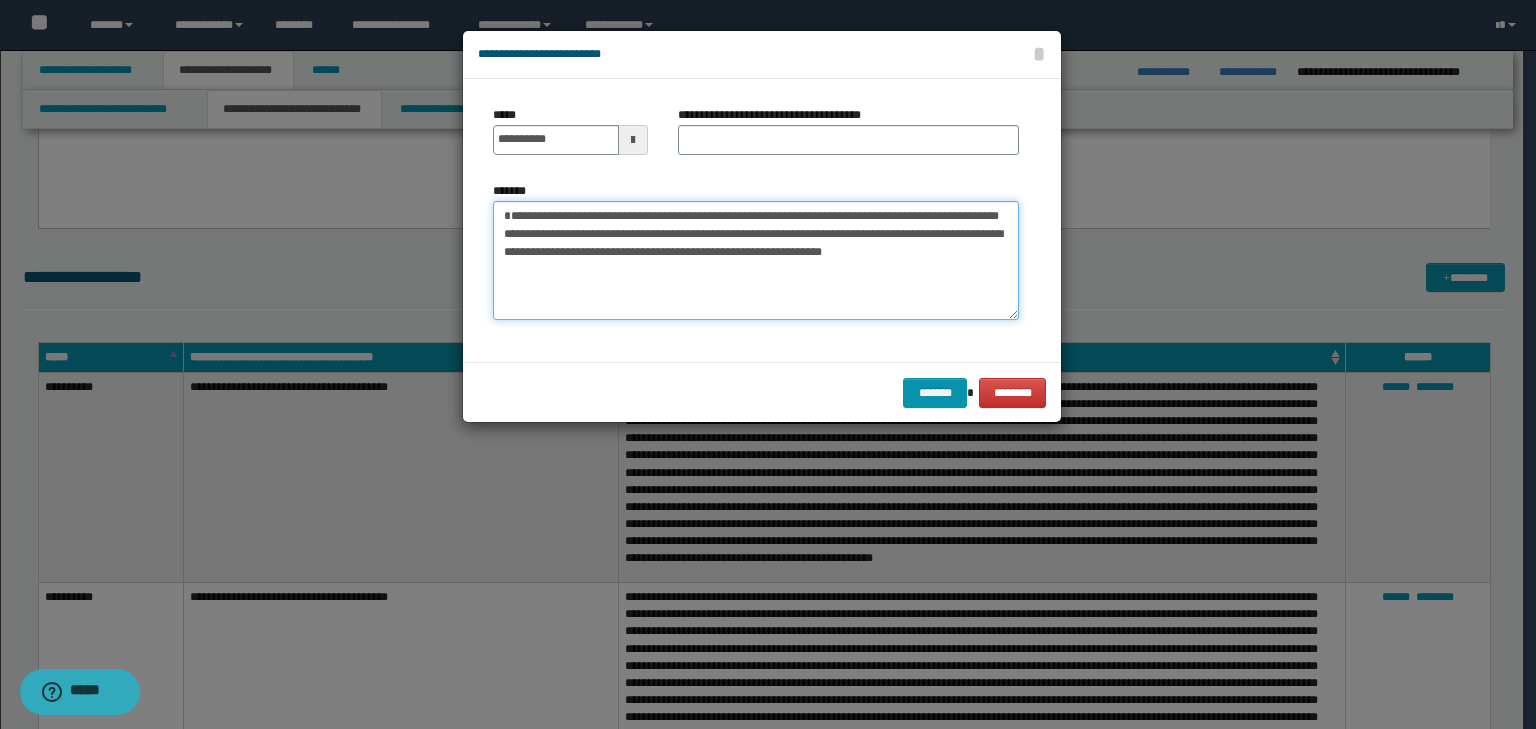 drag, startPoint x: 769, startPoint y: 240, endPoint x: 315, endPoint y: 157, distance: 461.52466 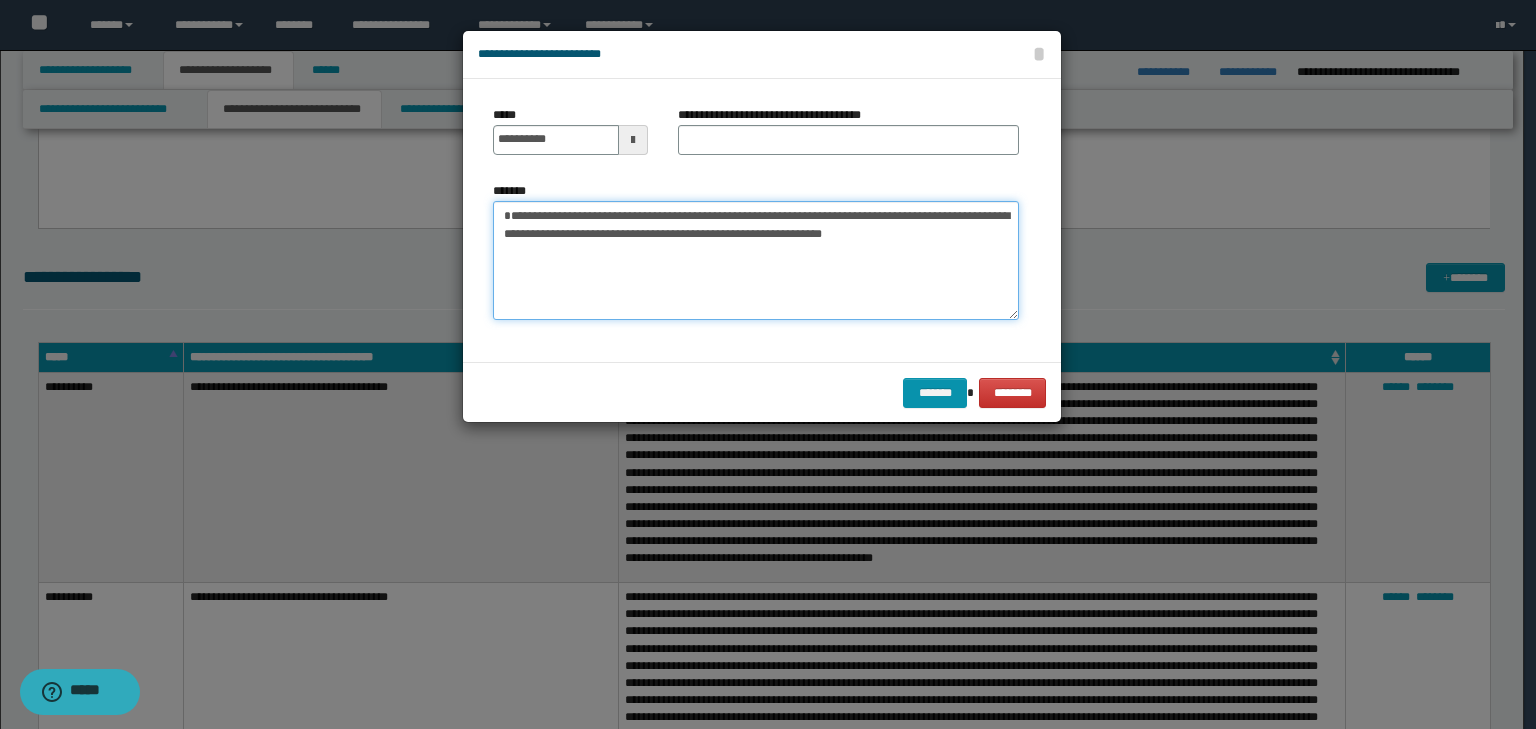 type on "**********" 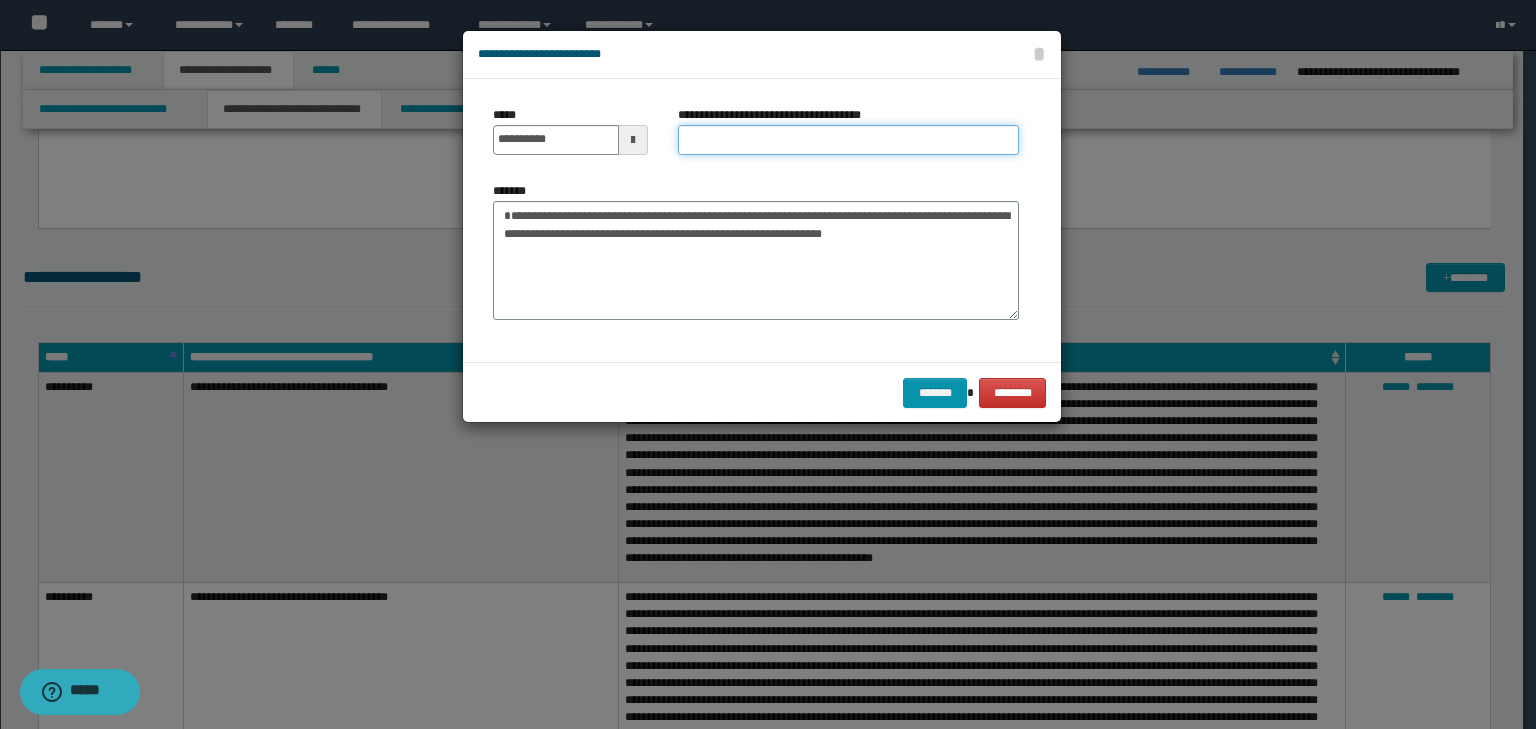 click on "**********" at bounding box center (848, 140) 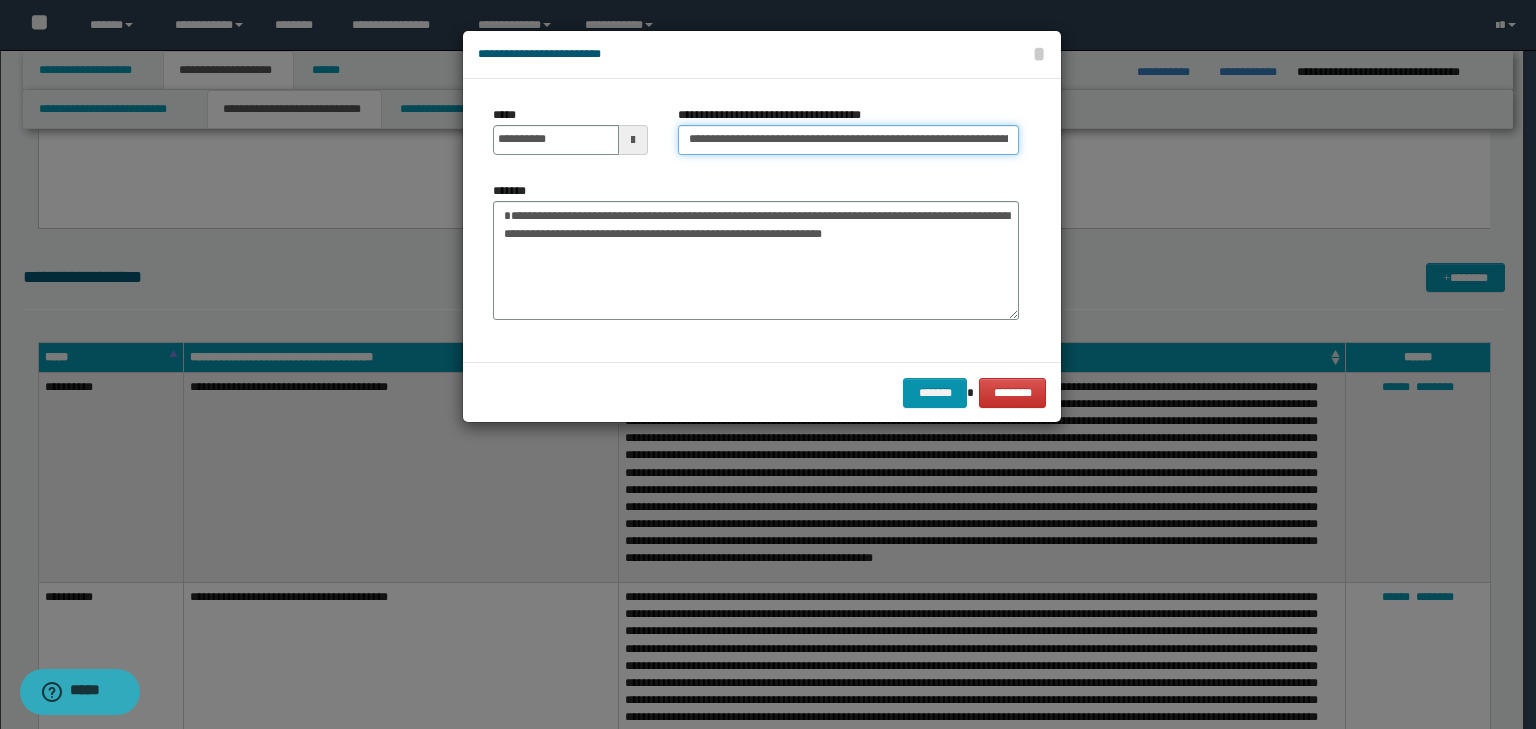 scroll, scrollTop: 0, scrollLeft: 317, axis: horizontal 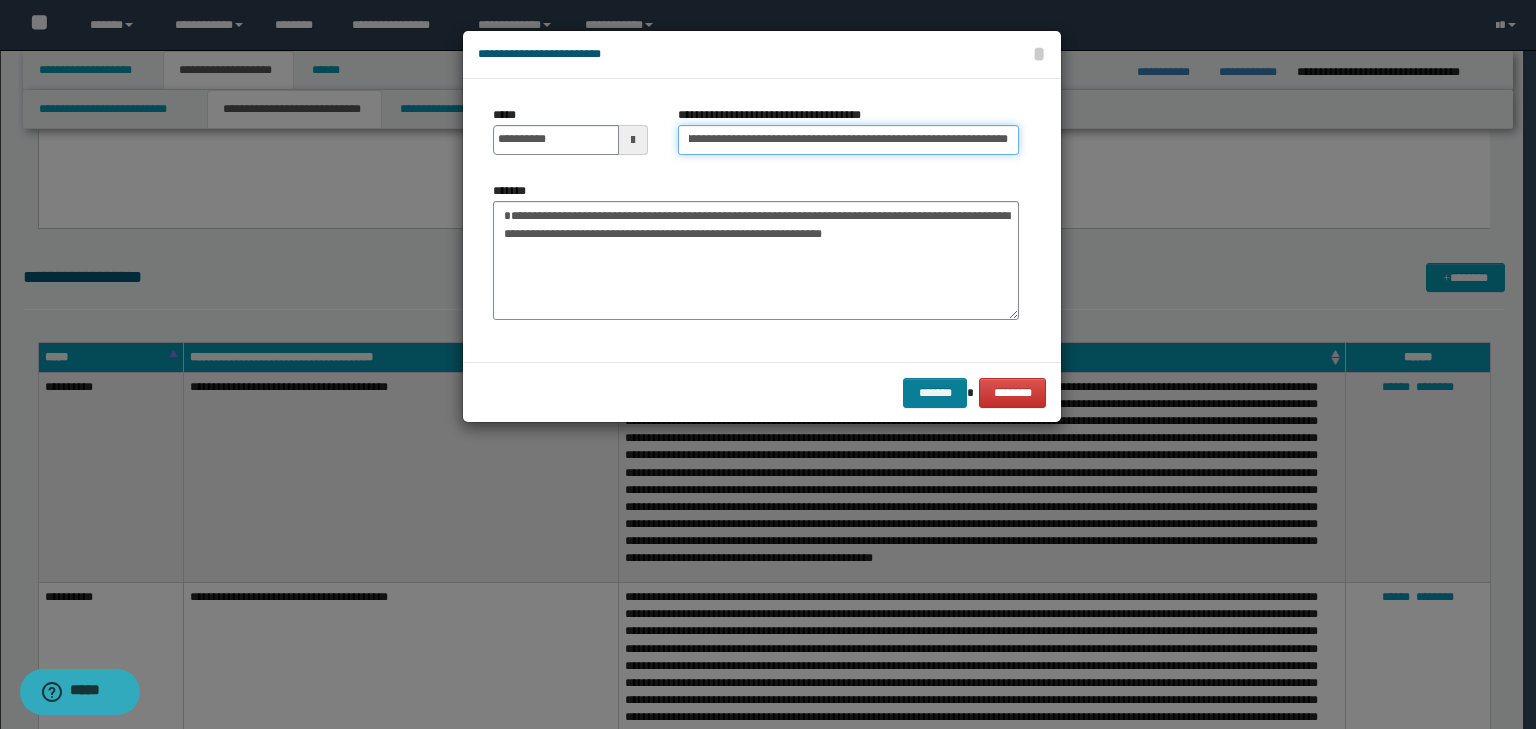 type on "**********" 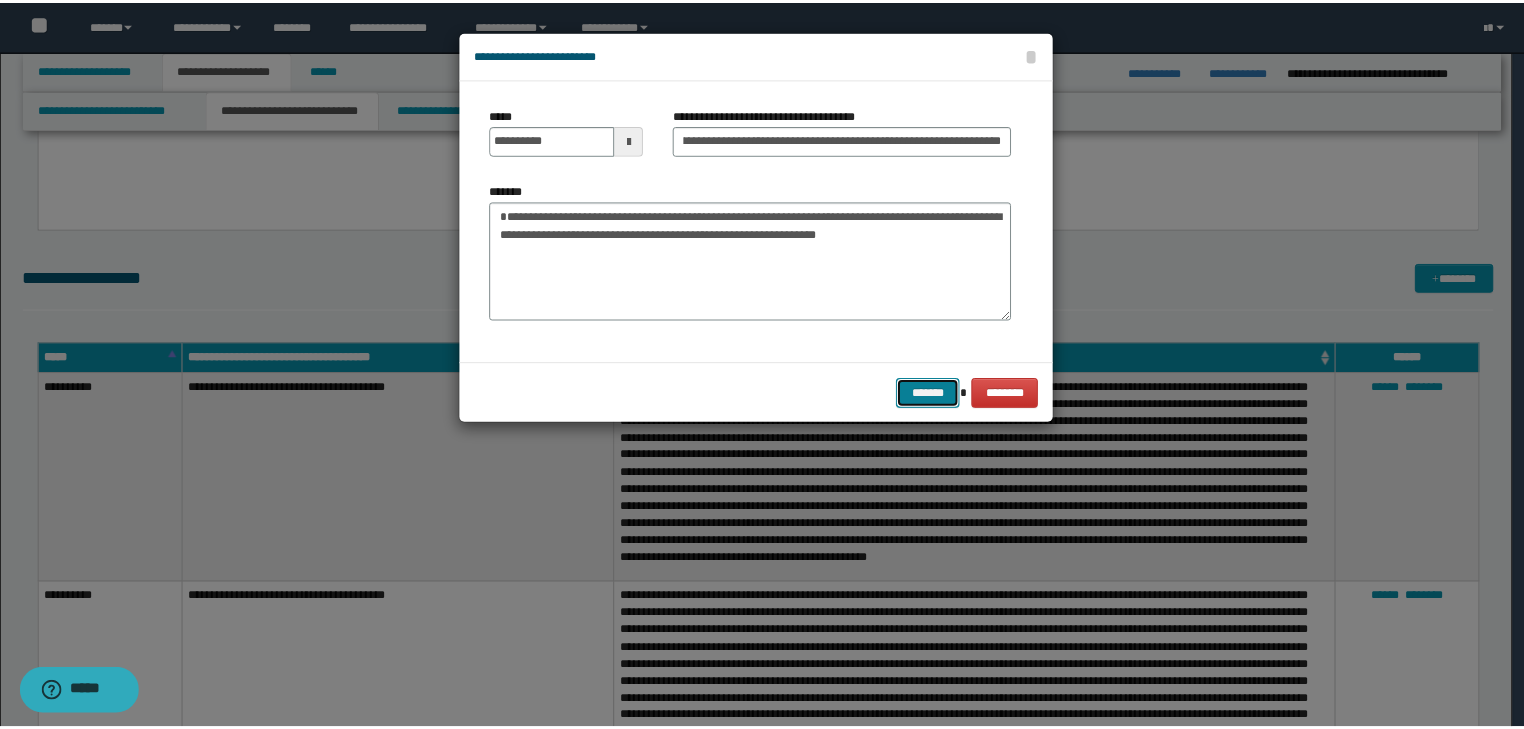 scroll, scrollTop: 0, scrollLeft: 0, axis: both 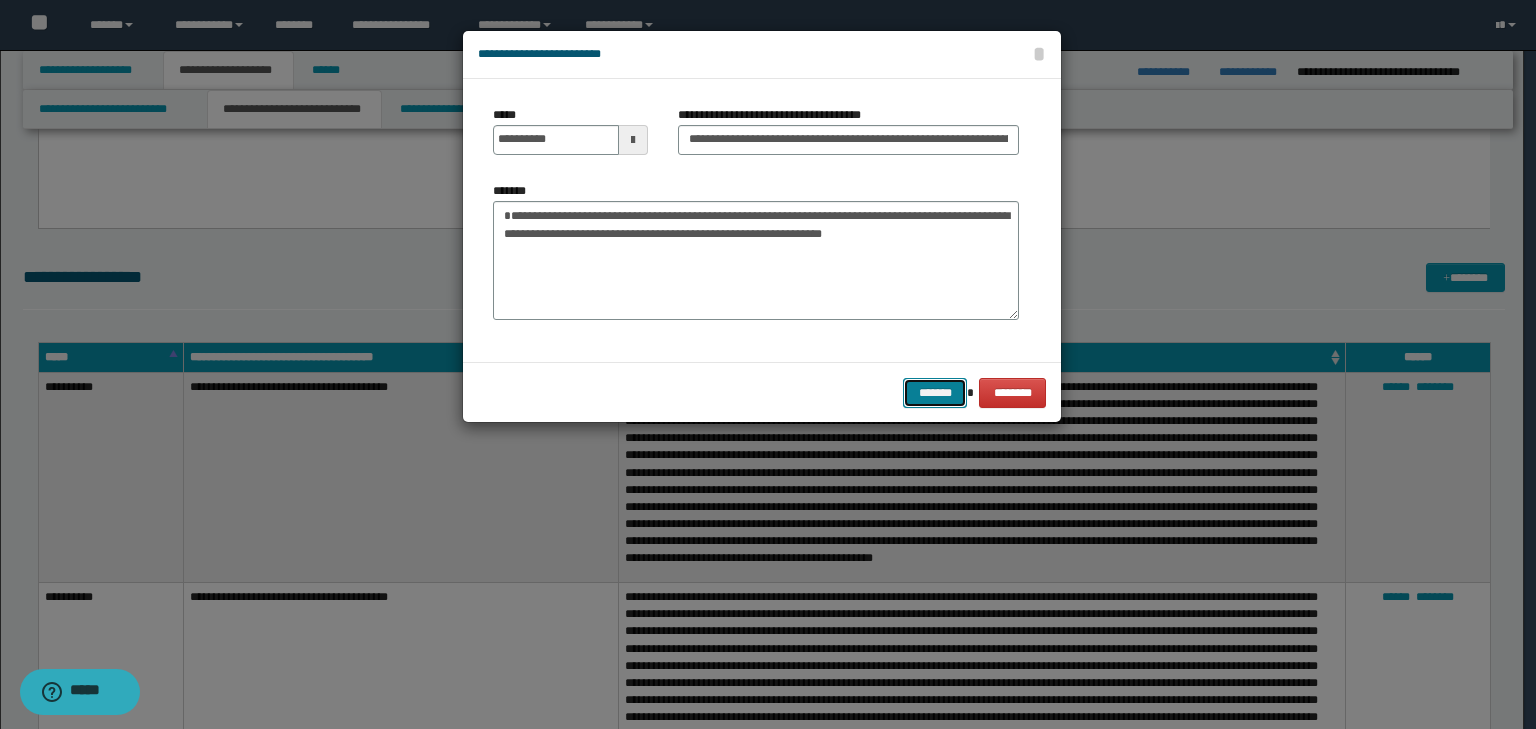 click on "*******" at bounding box center [935, 393] 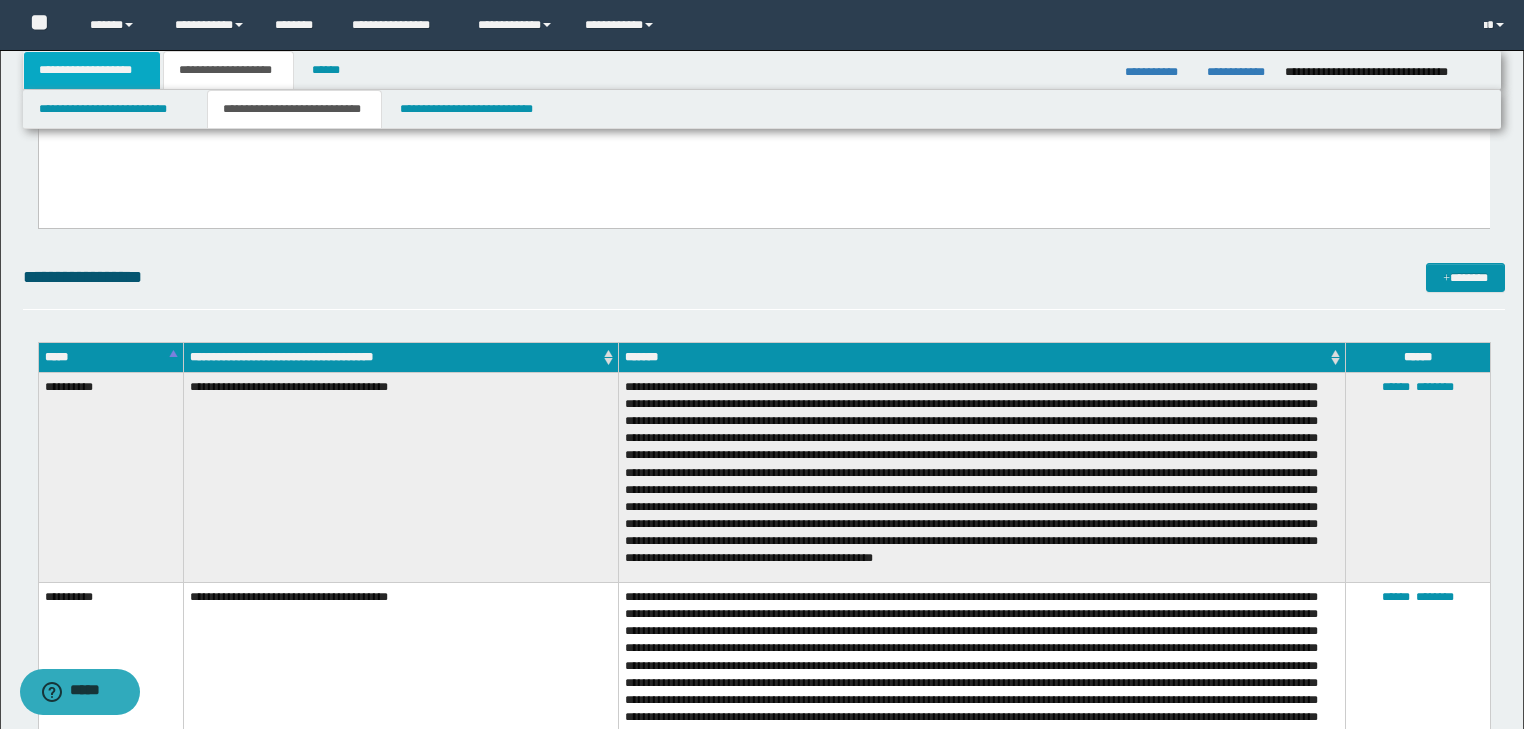 click on "**********" at bounding box center (92, 70) 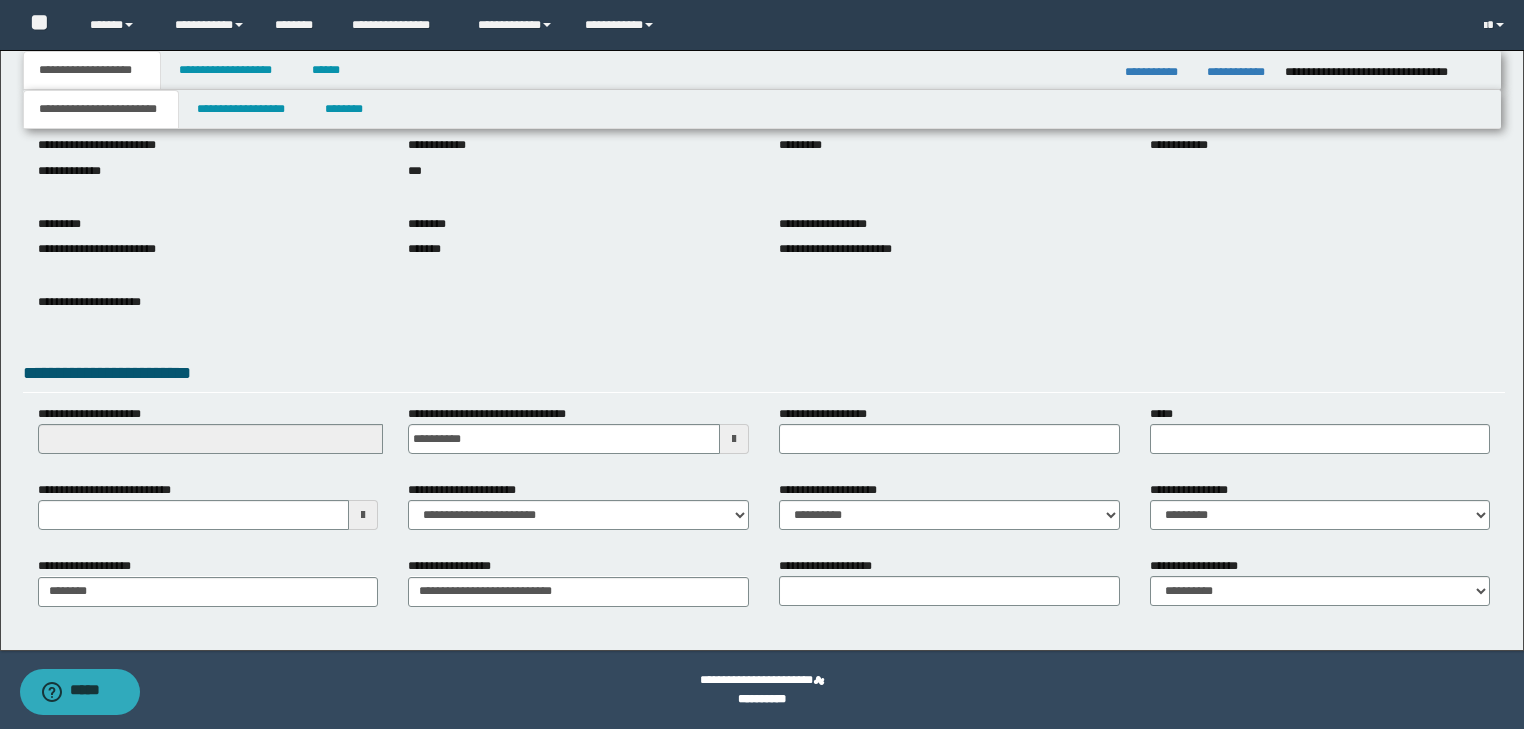 scroll, scrollTop: 154, scrollLeft: 0, axis: vertical 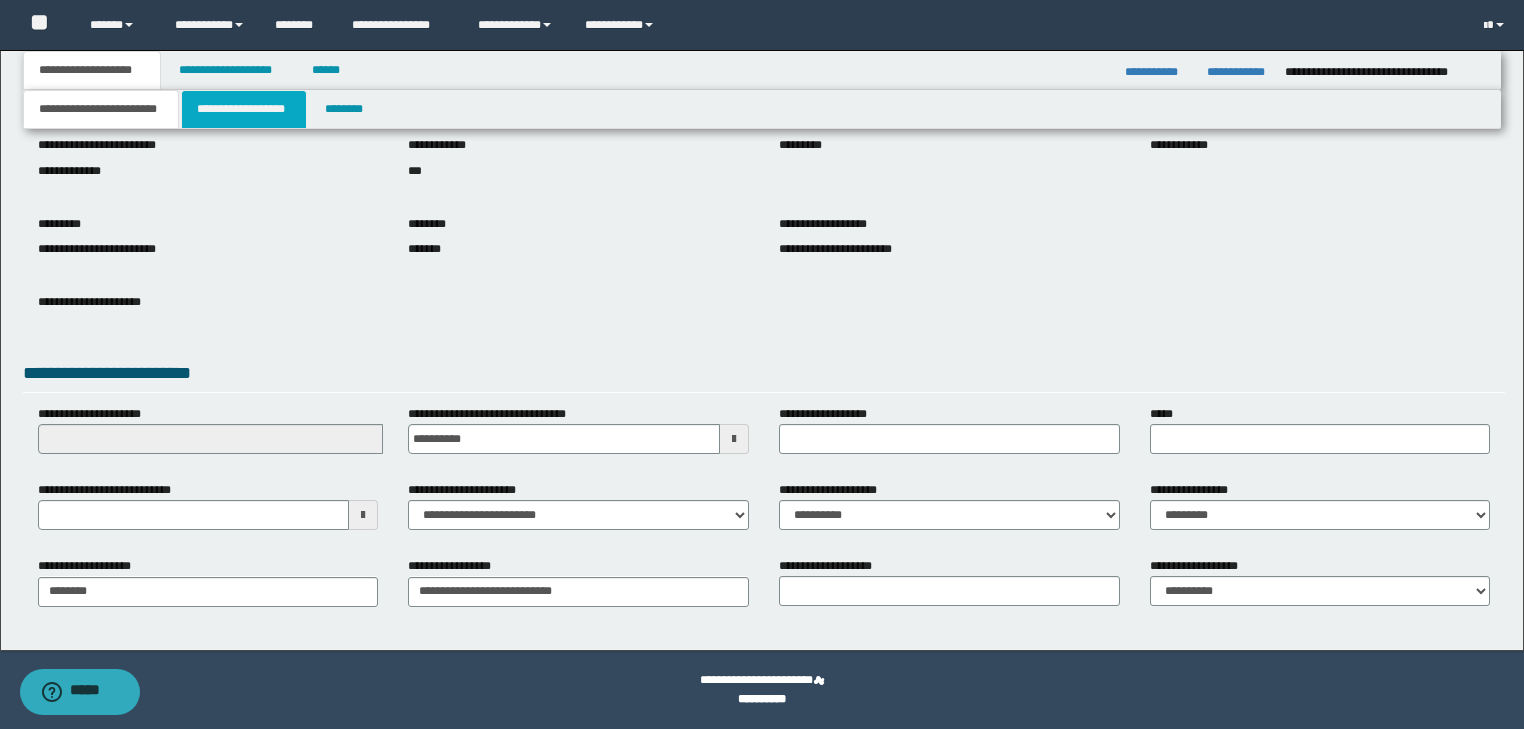 click on "**********" at bounding box center [244, 109] 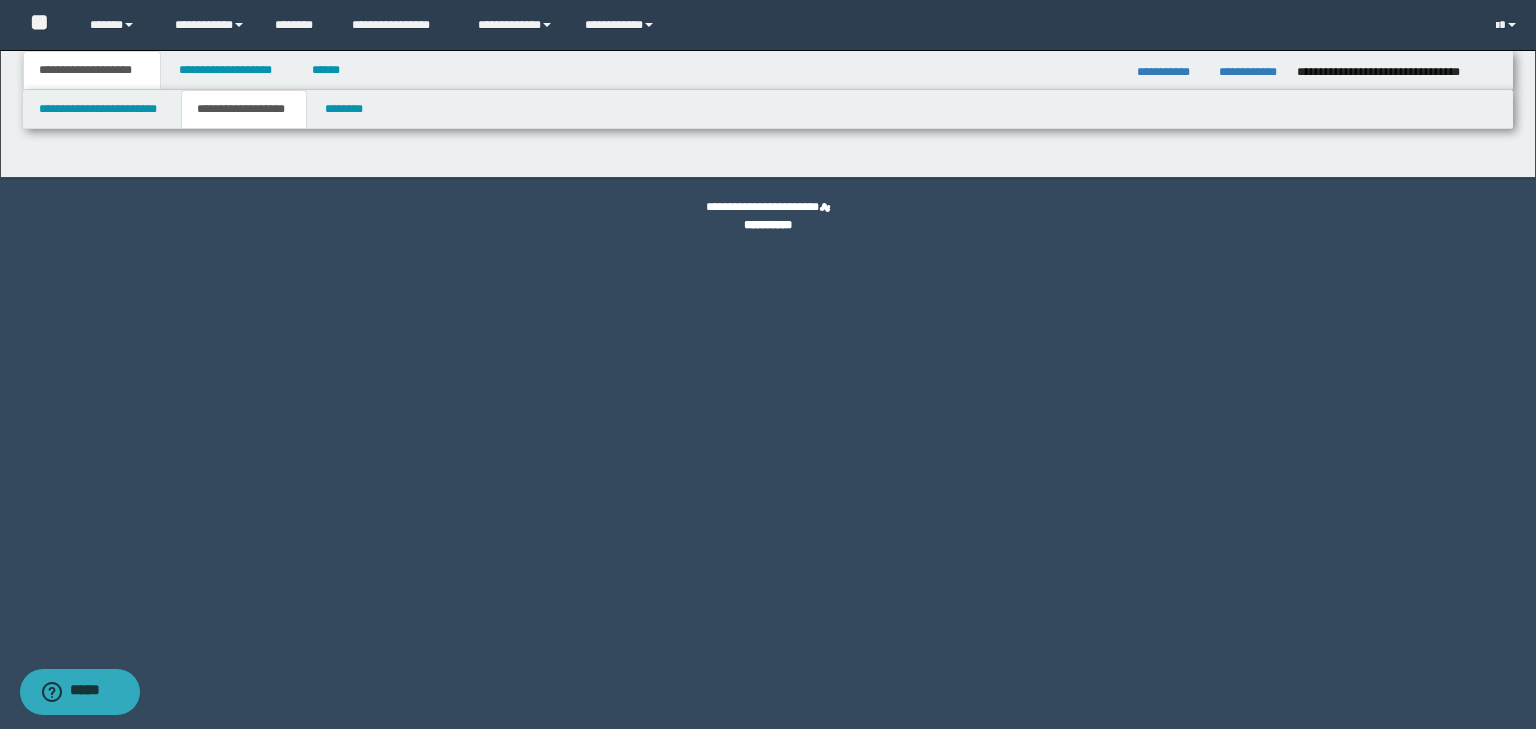 type on "**********" 